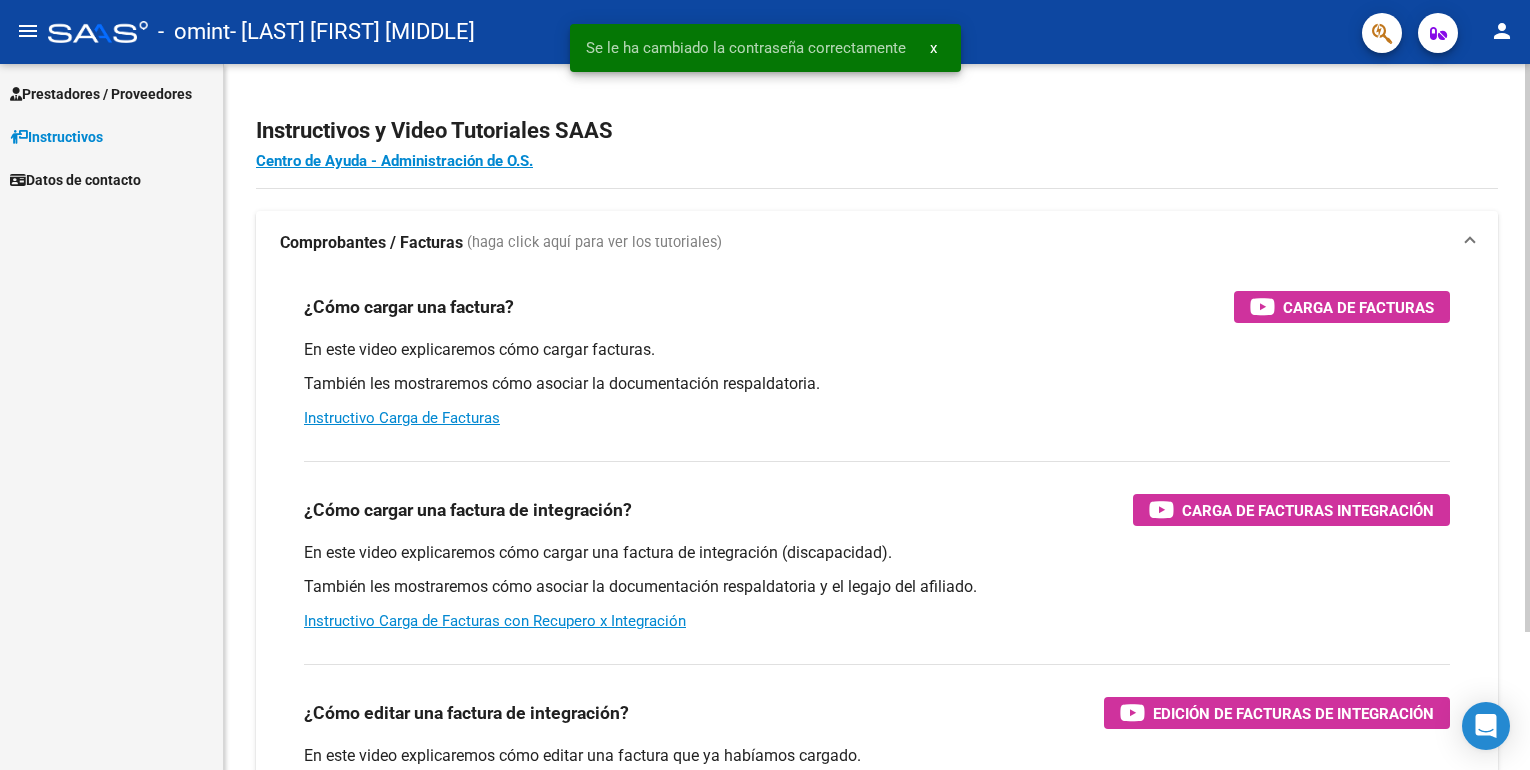 scroll, scrollTop: 0, scrollLeft: 0, axis: both 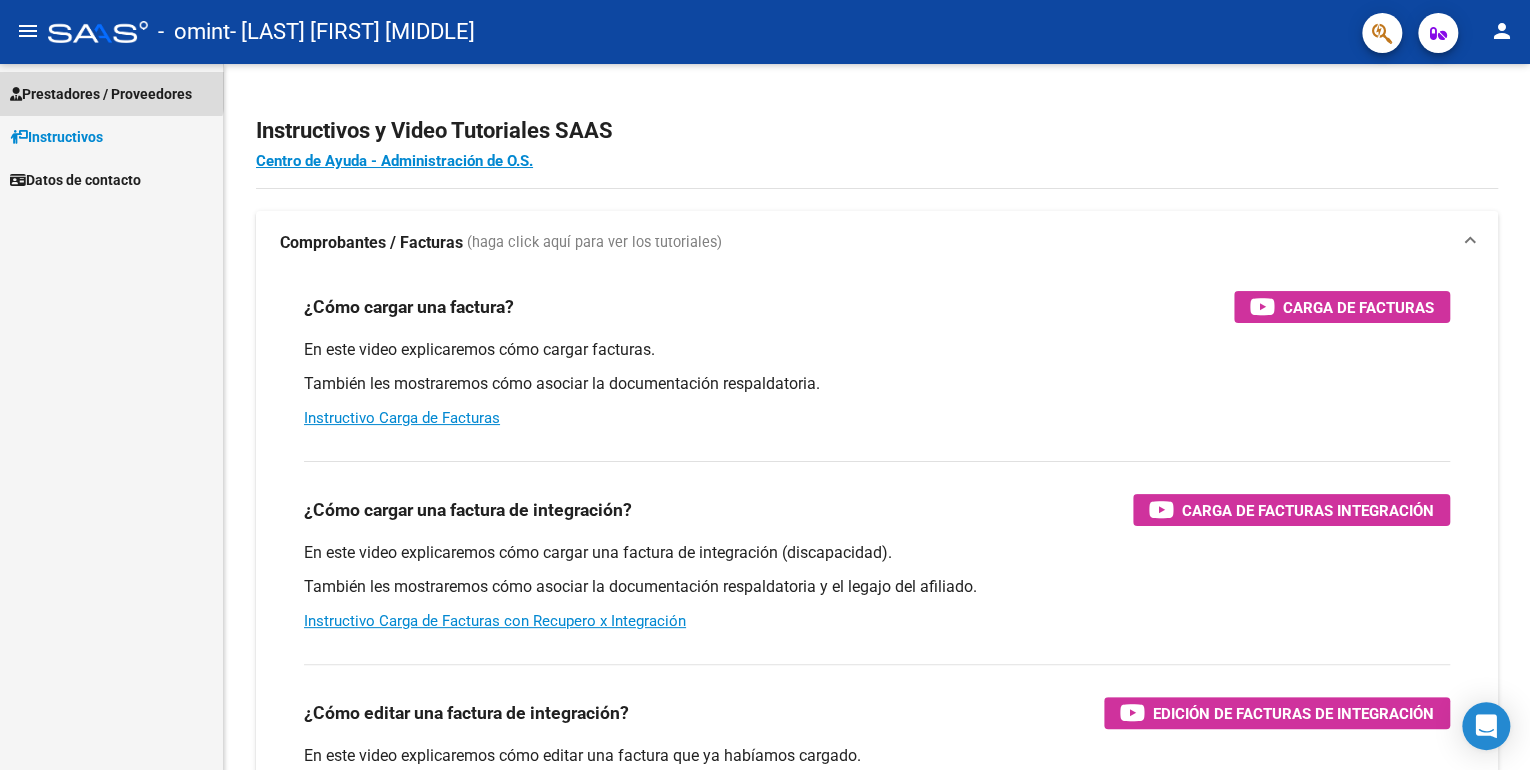 click on "Prestadores / Proveedores" at bounding box center [101, 94] 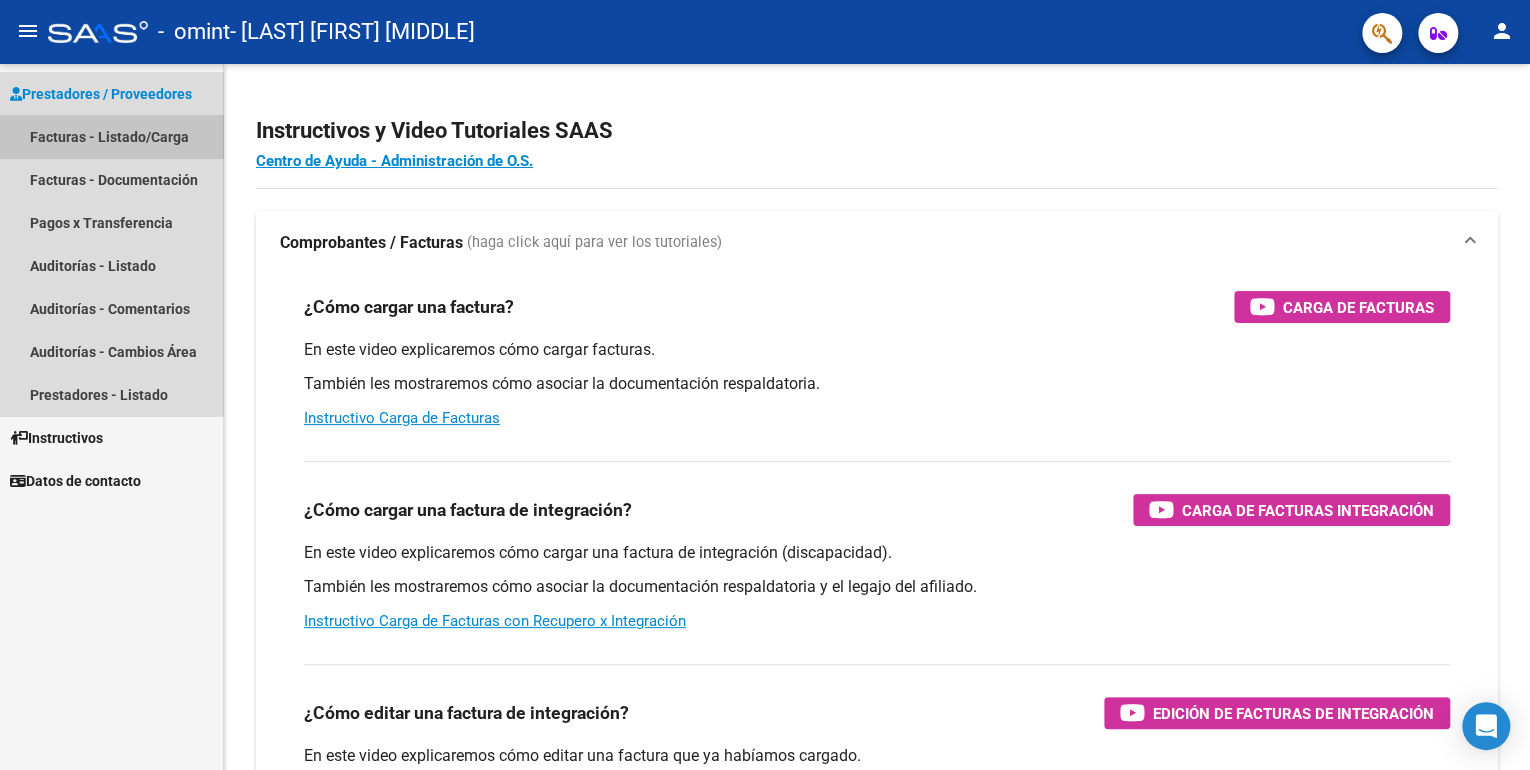 click on "Facturas - Listado/Carga" at bounding box center [111, 136] 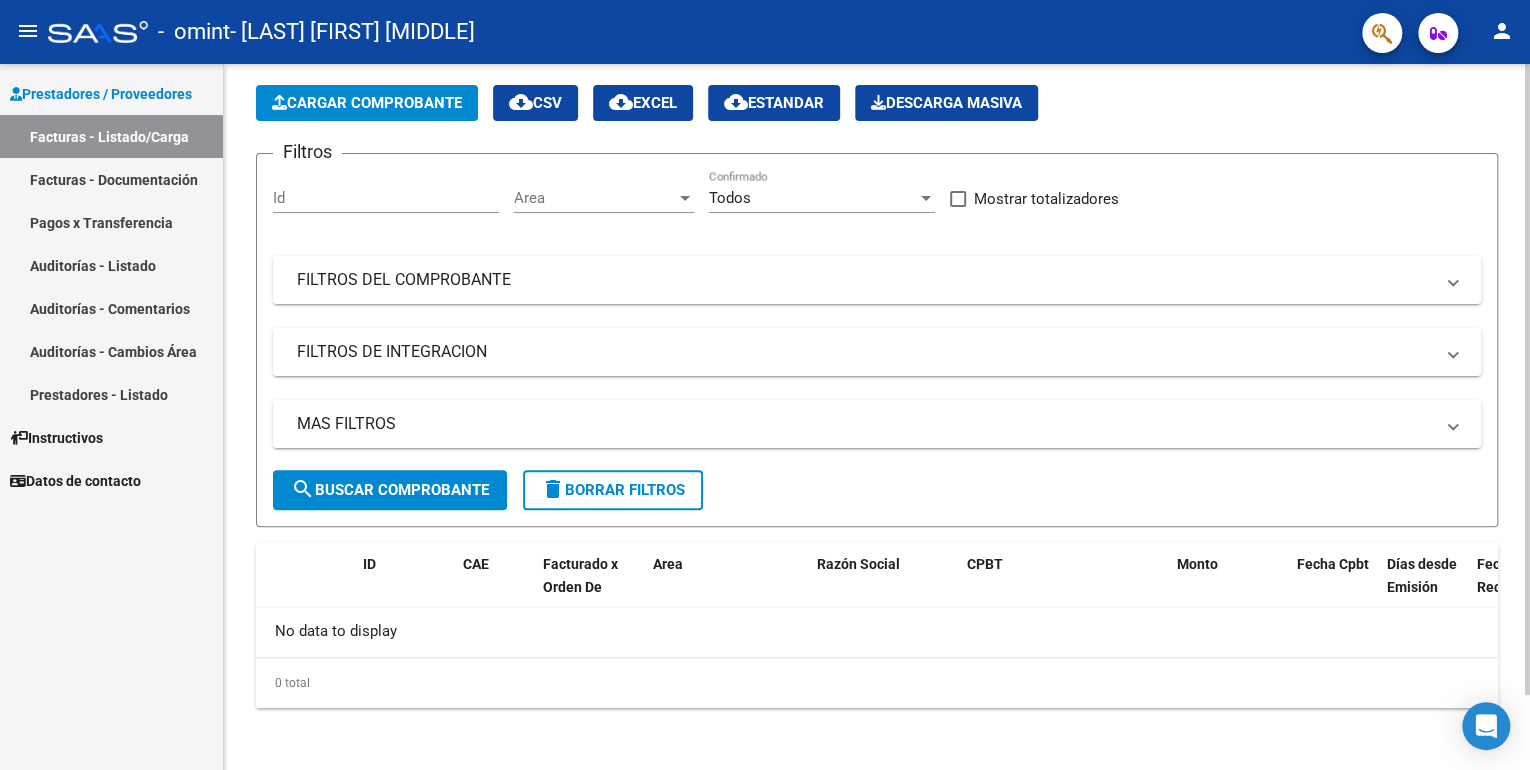 scroll, scrollTop: 0, scrollLeft: 0, axis: both 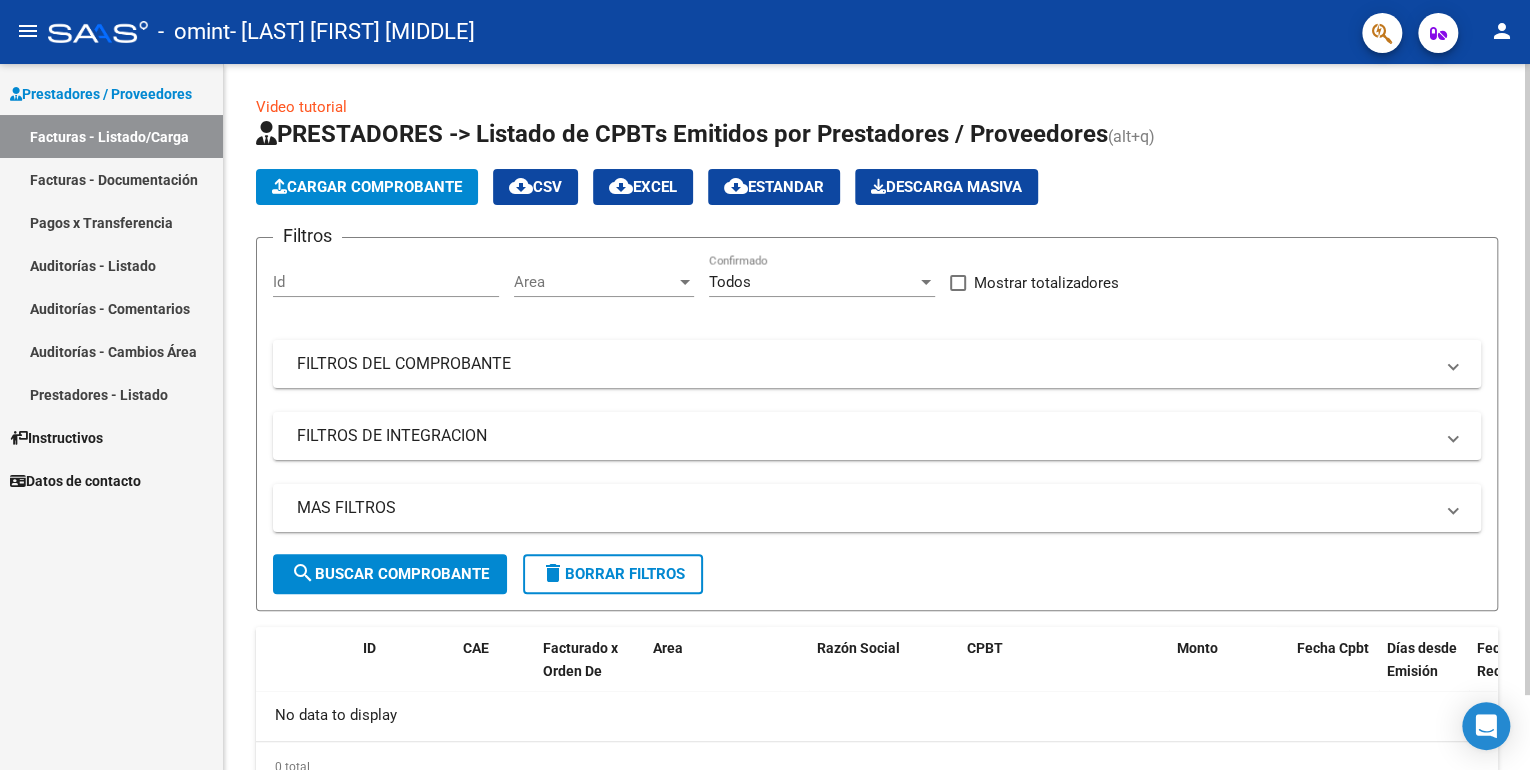 click on "Cargar Comprobante" 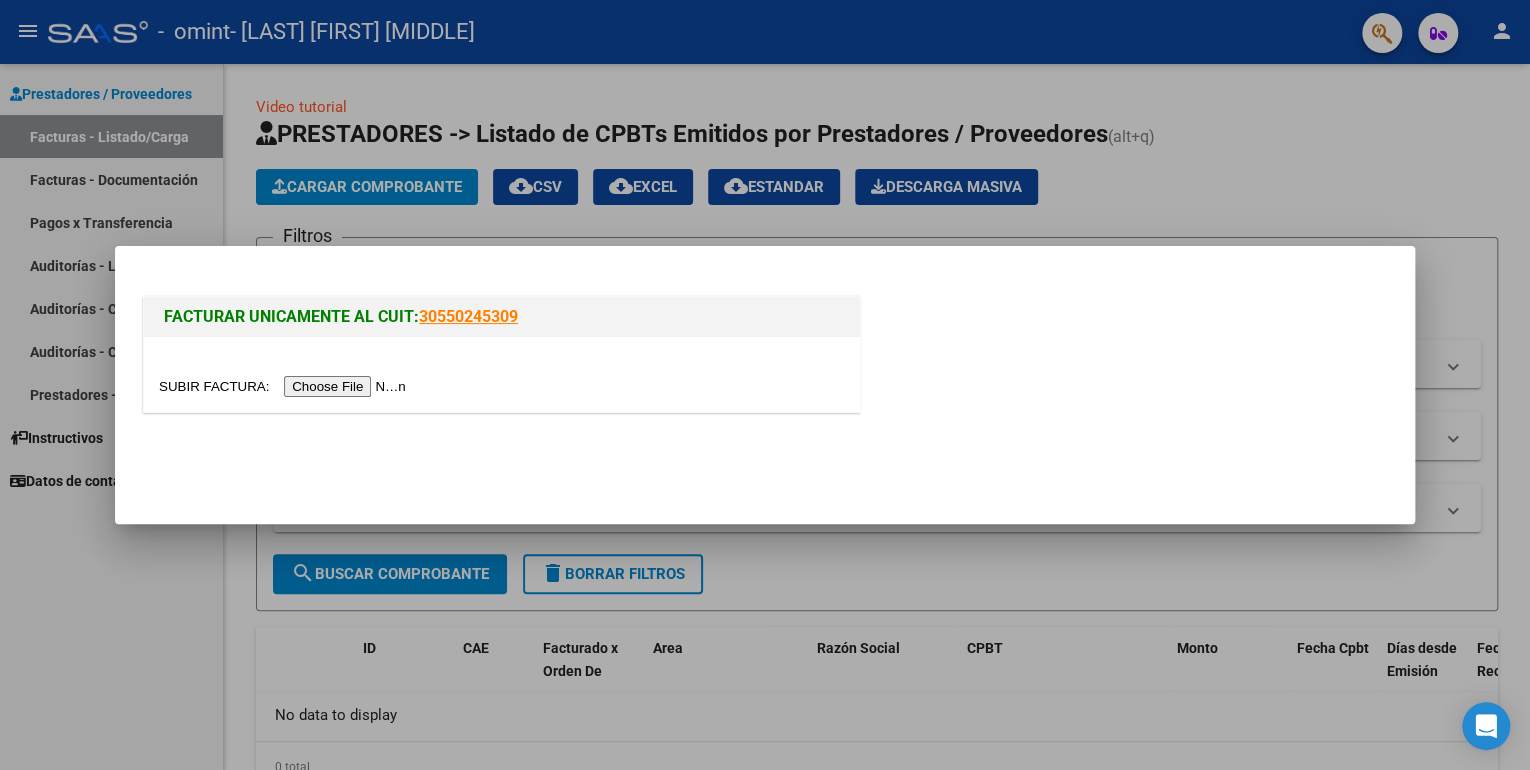 click at bounding box center (765, 385) 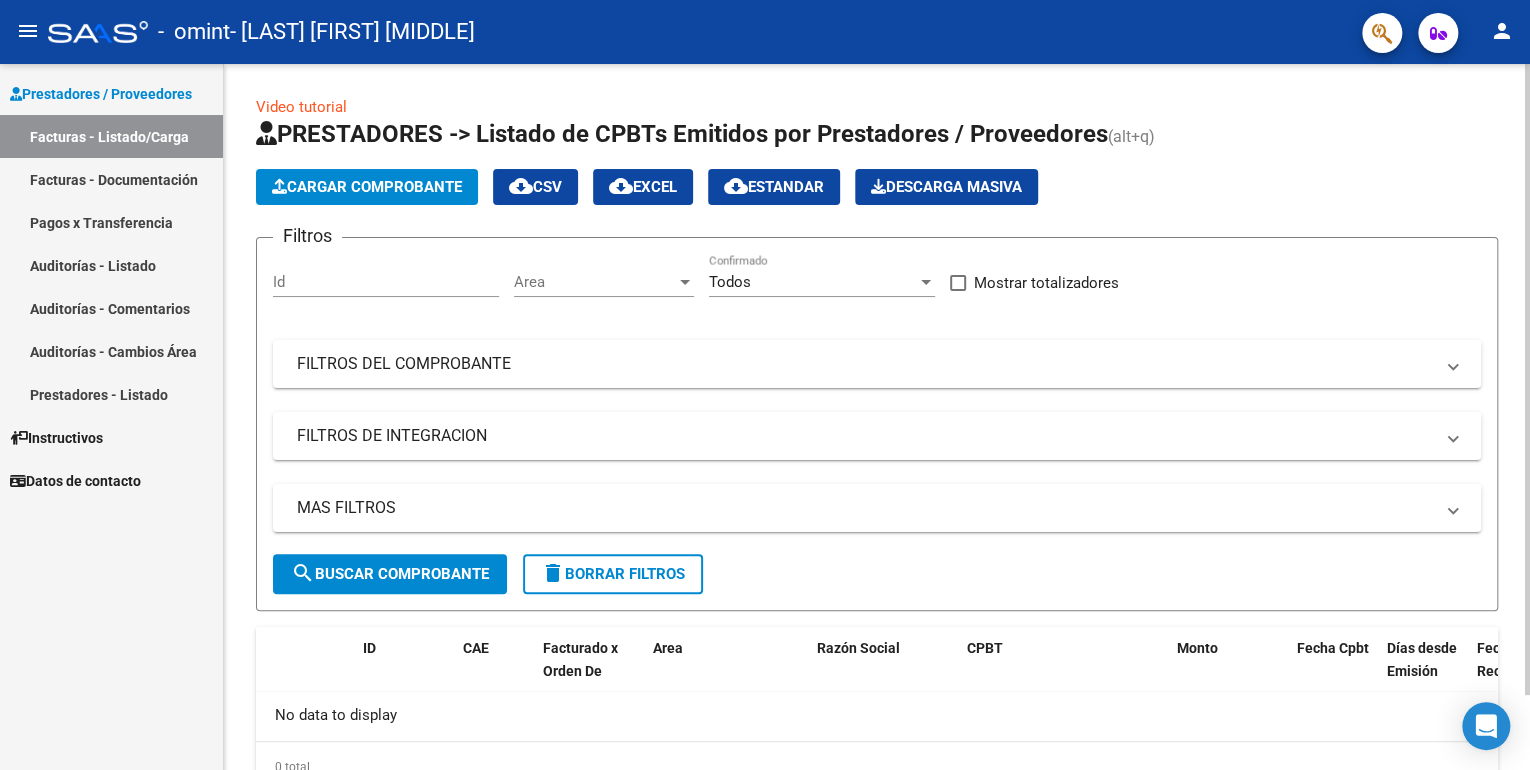 click on "Video tutorial" 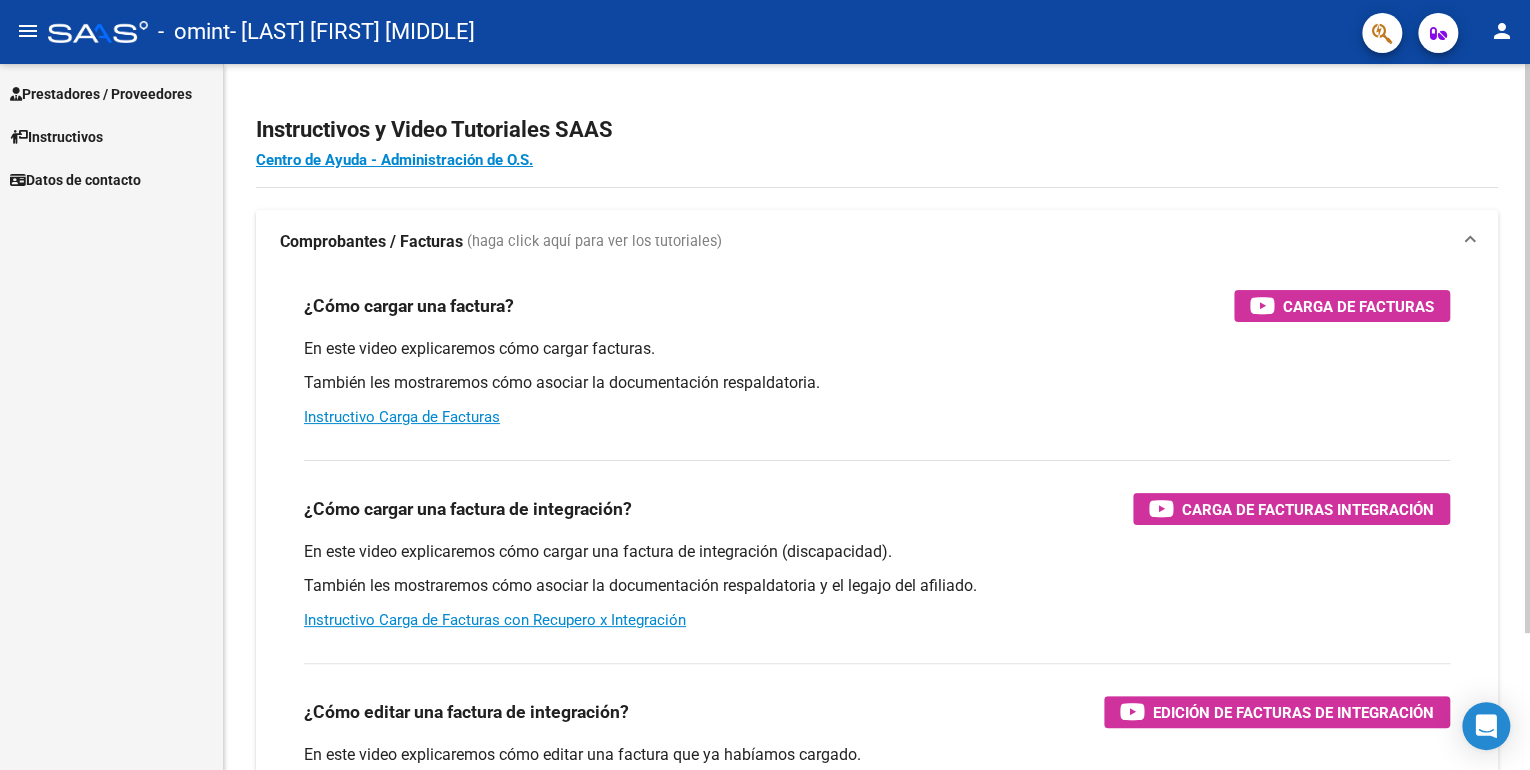 scroll, scrollTop: 0, scrollLeft: 0, axis: both 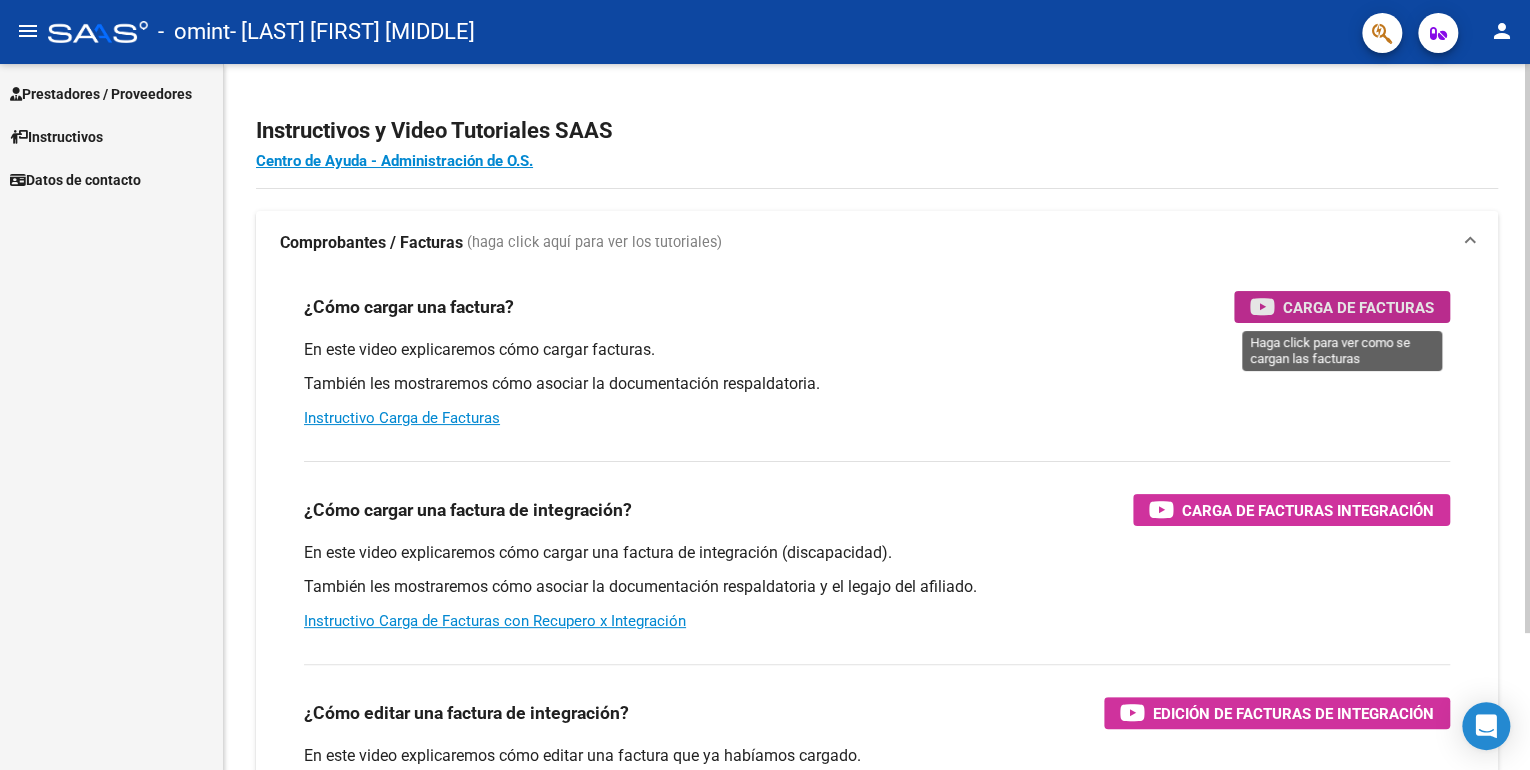 click on "Carga de Facturas" at bounding box center (1358, 307) 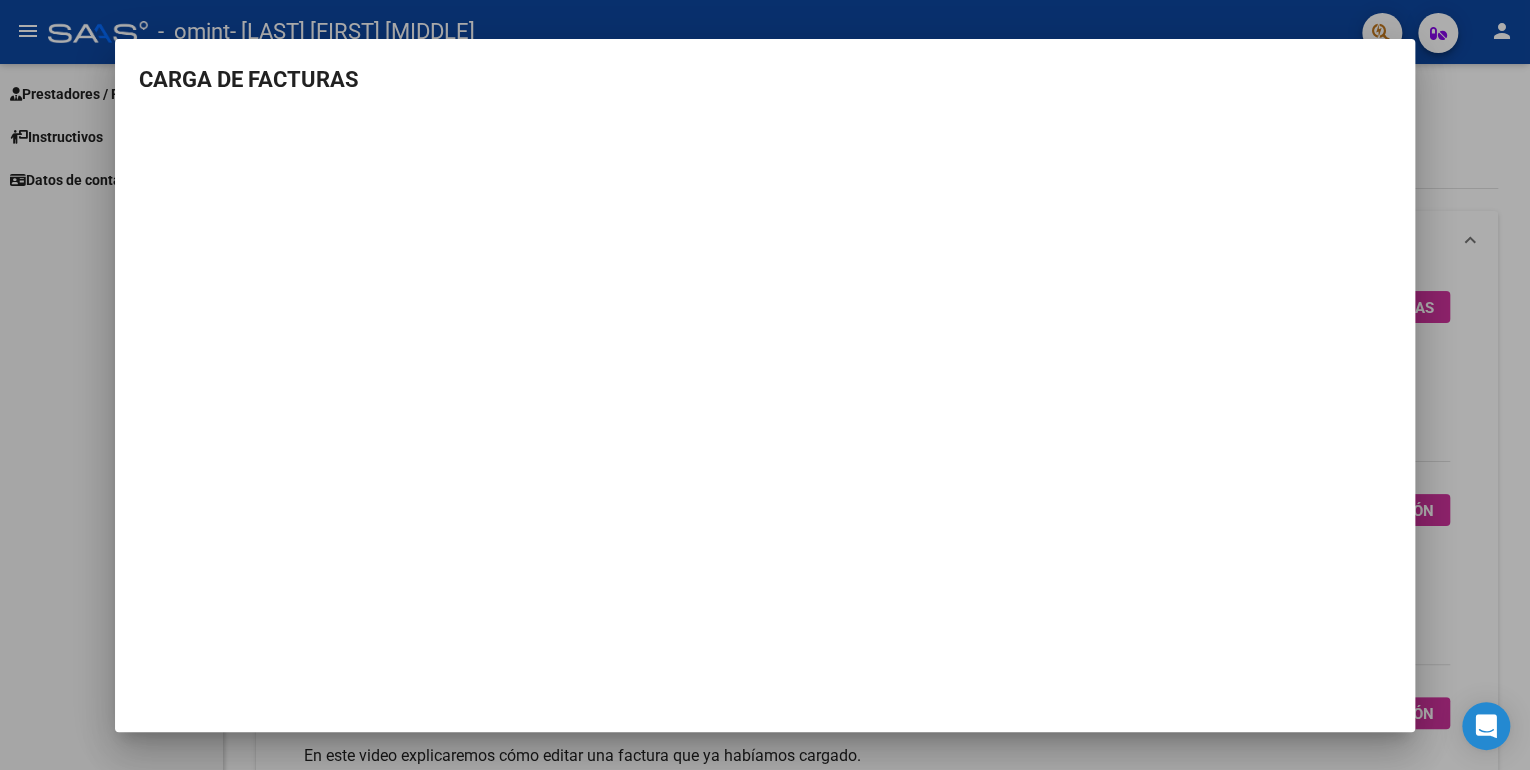 click at bounding box center (765, 385) 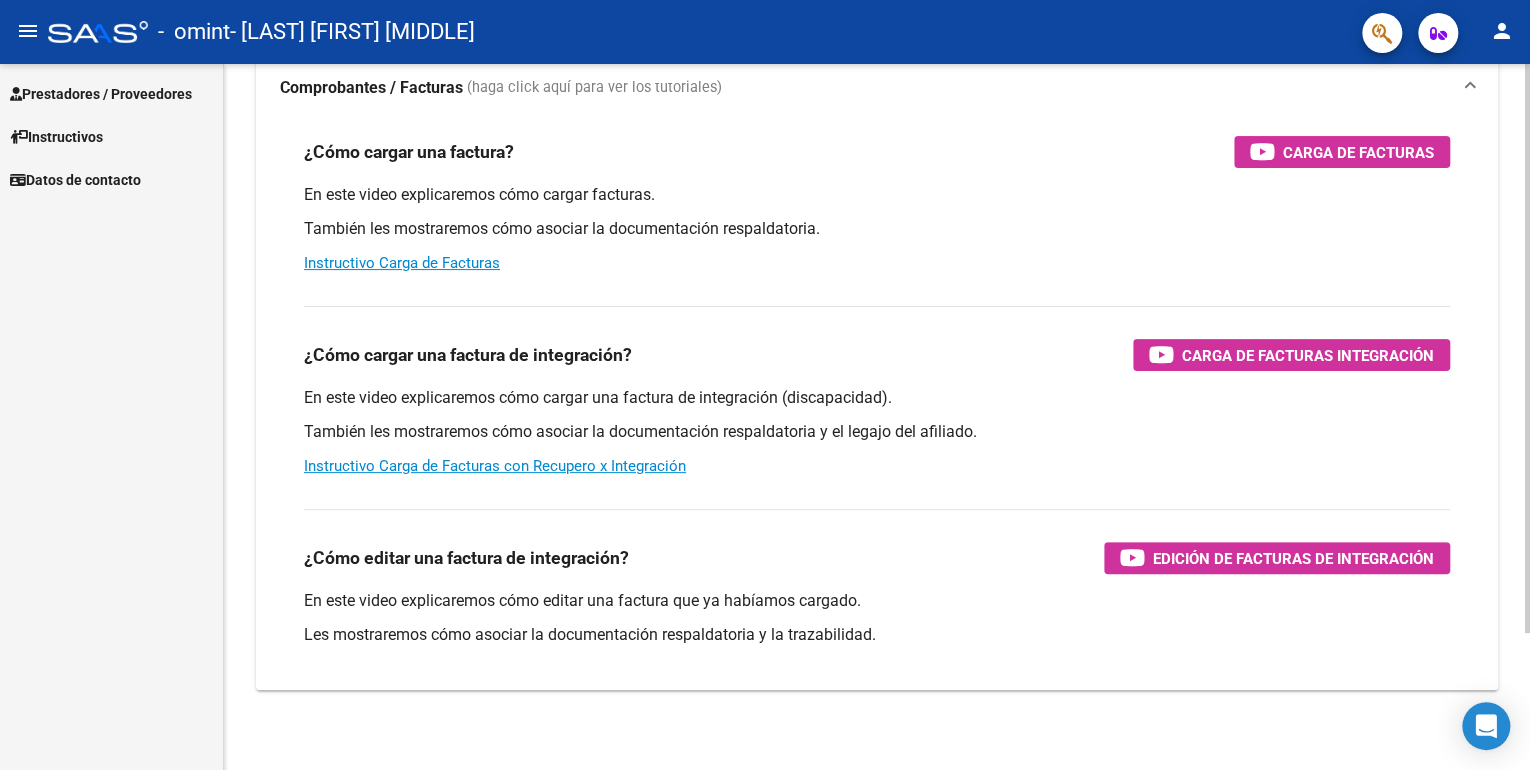 scroll, scrollTop: 160, scrollLeft: 0, axis: vertical 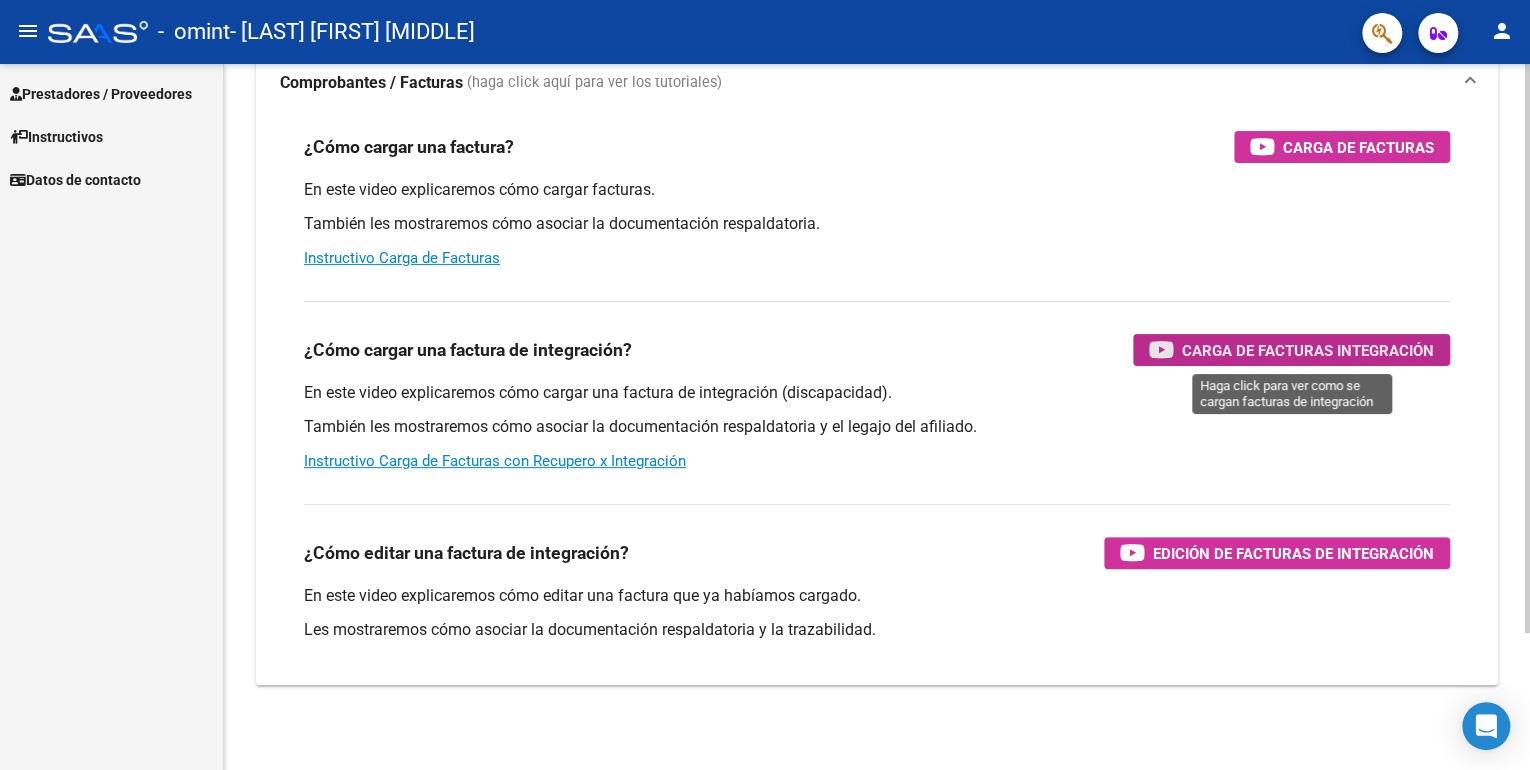 click on "Carga de Facturas Integración" at bounding box center [1308, 350] 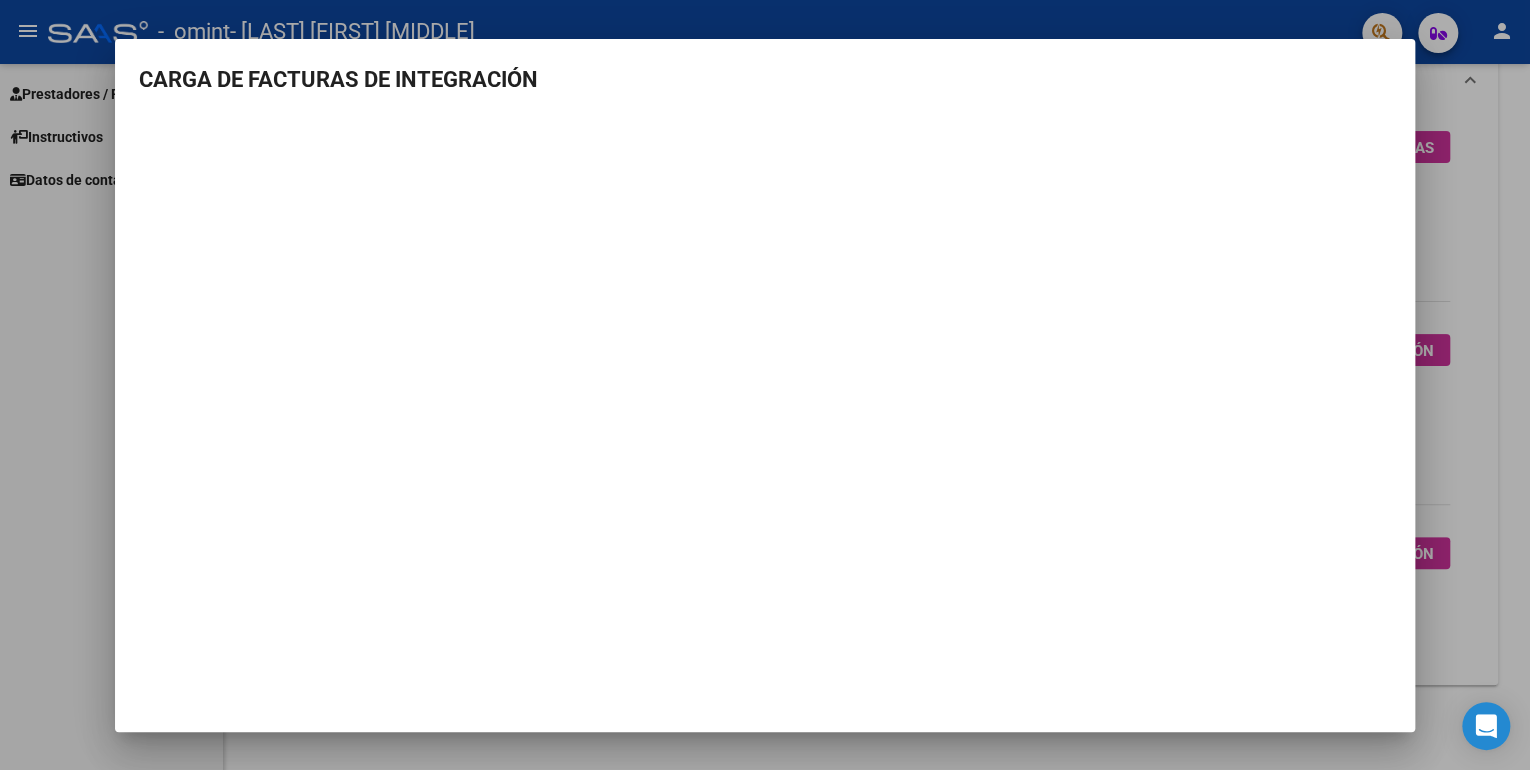 click on "CARGA DE FACTURAS DE INTEGRACIÓN" at bounding box center (765, 385) 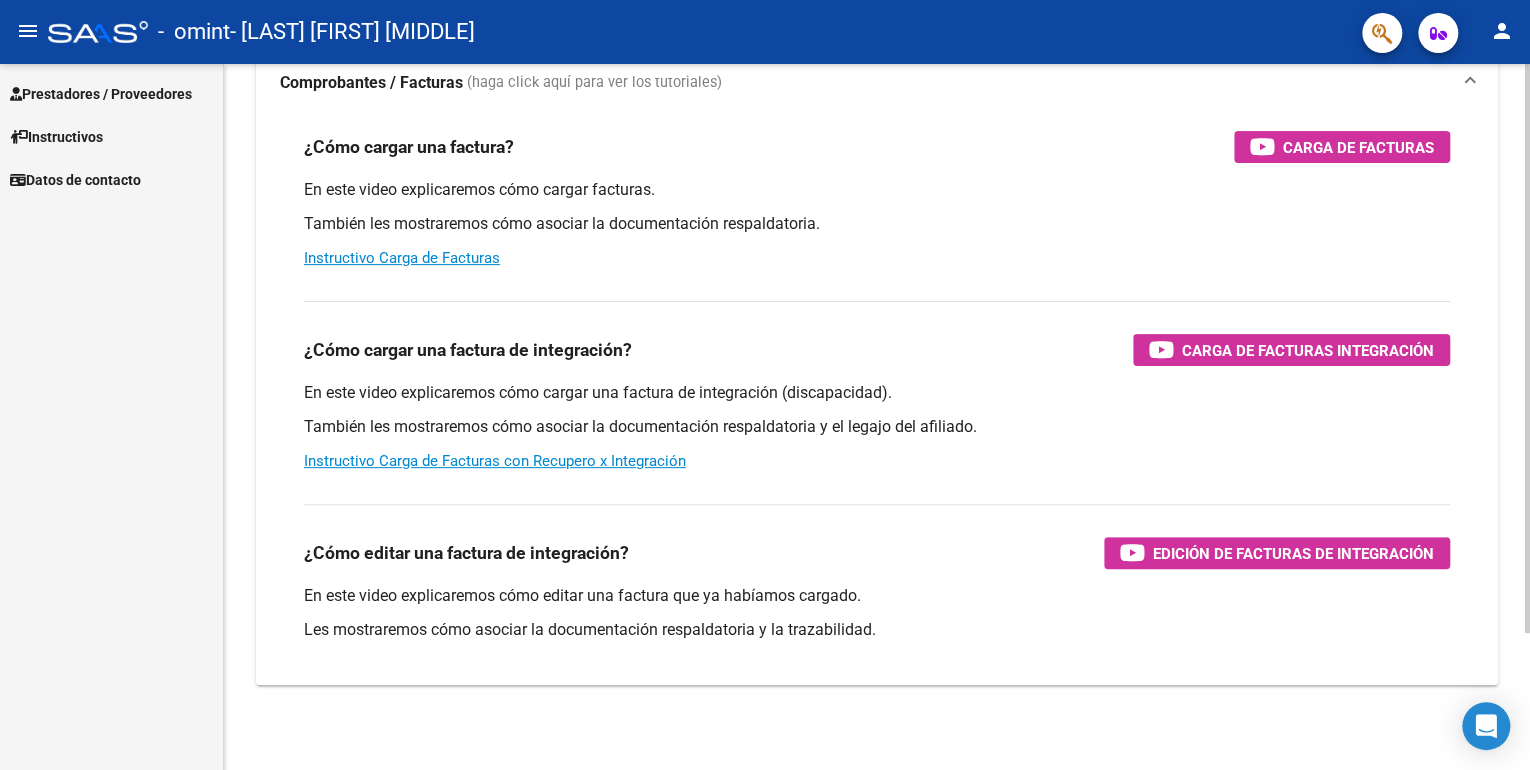 scroll, scrollTop: 171, scrollLeft: 0, axis: vertical 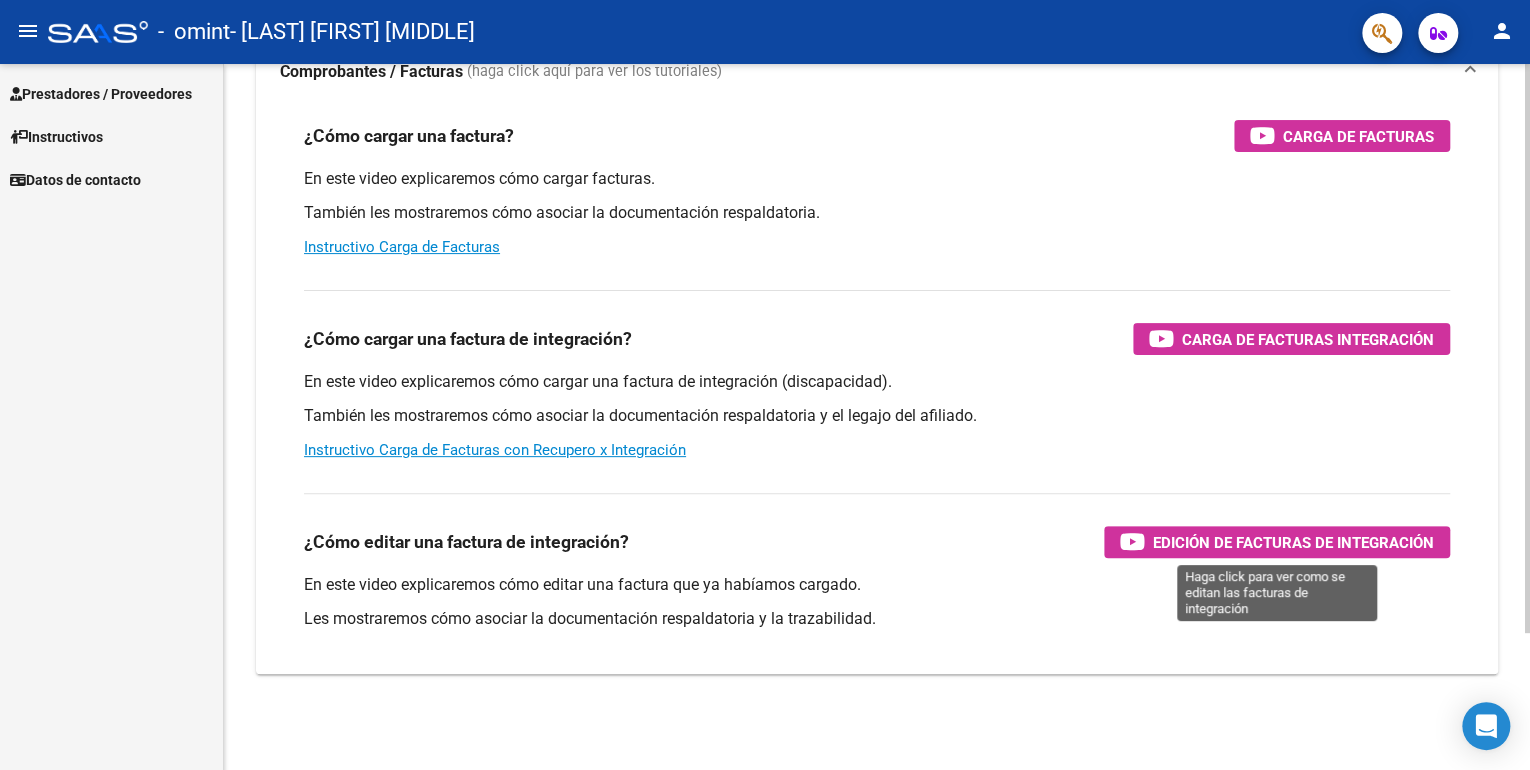 click on "Edición de Facturas de integración" at bounding box center [1293, 542] 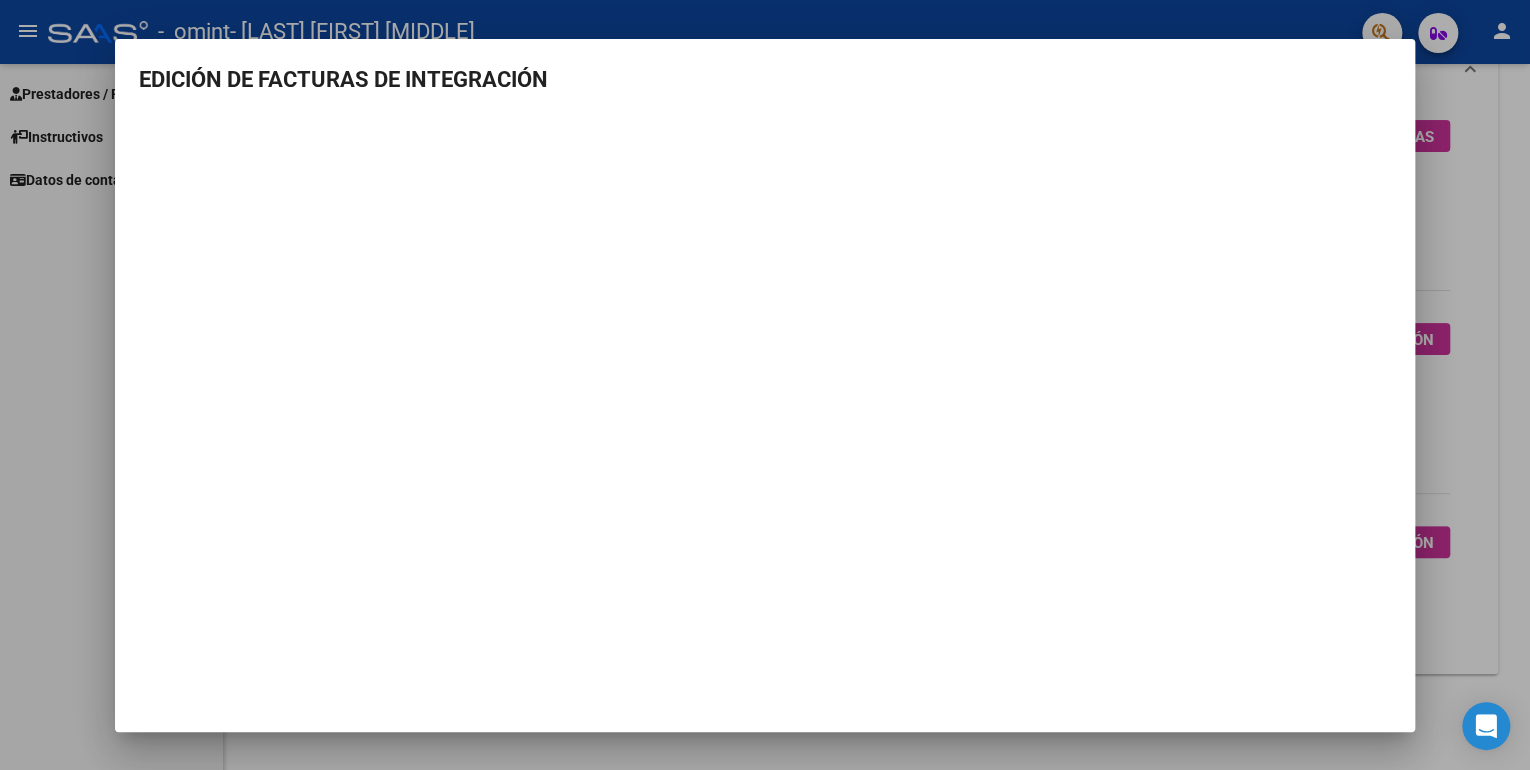 click at bounding box center [765, 385] 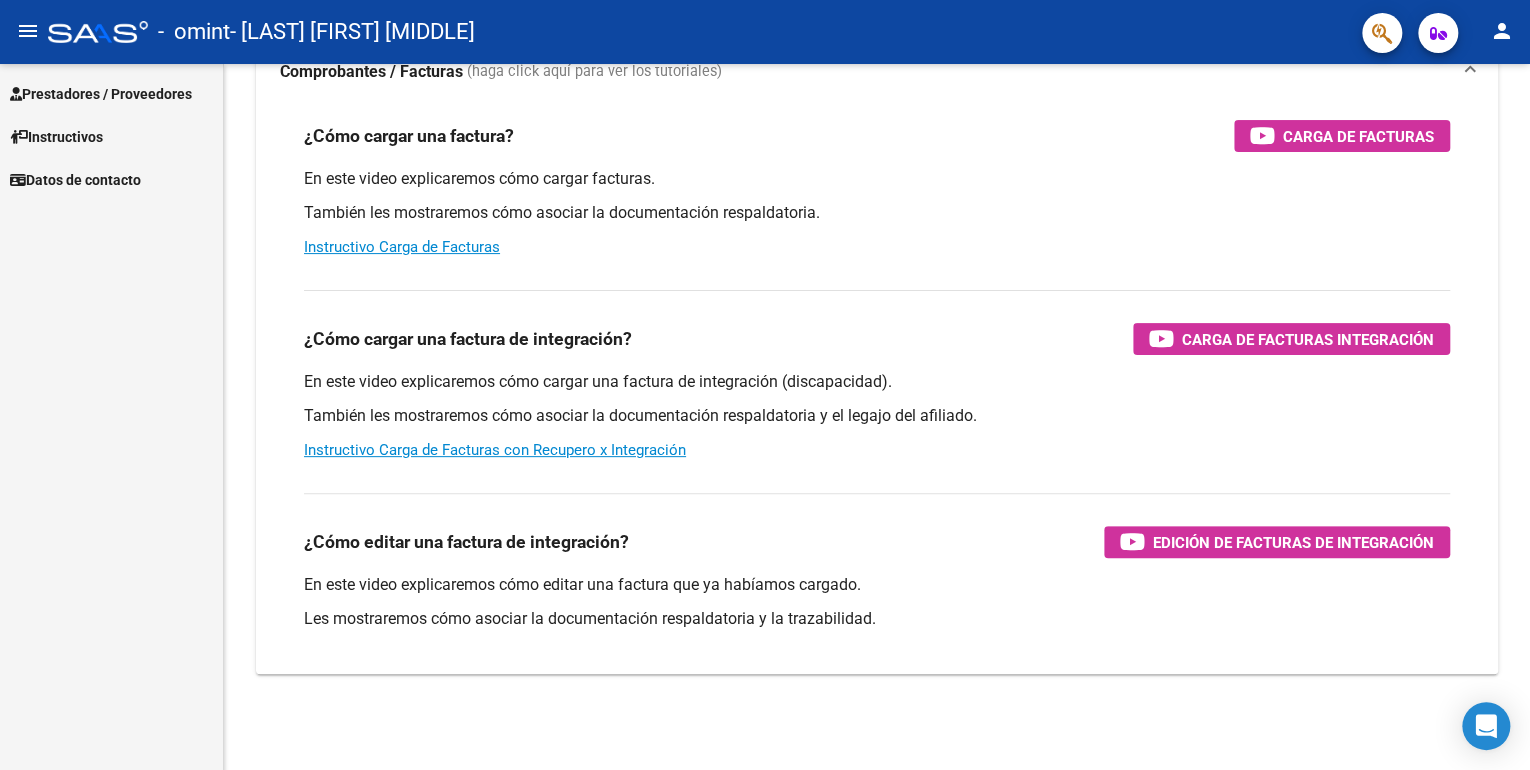 click on "Prestadores / Proveedores" at bounding box center [101, 94] 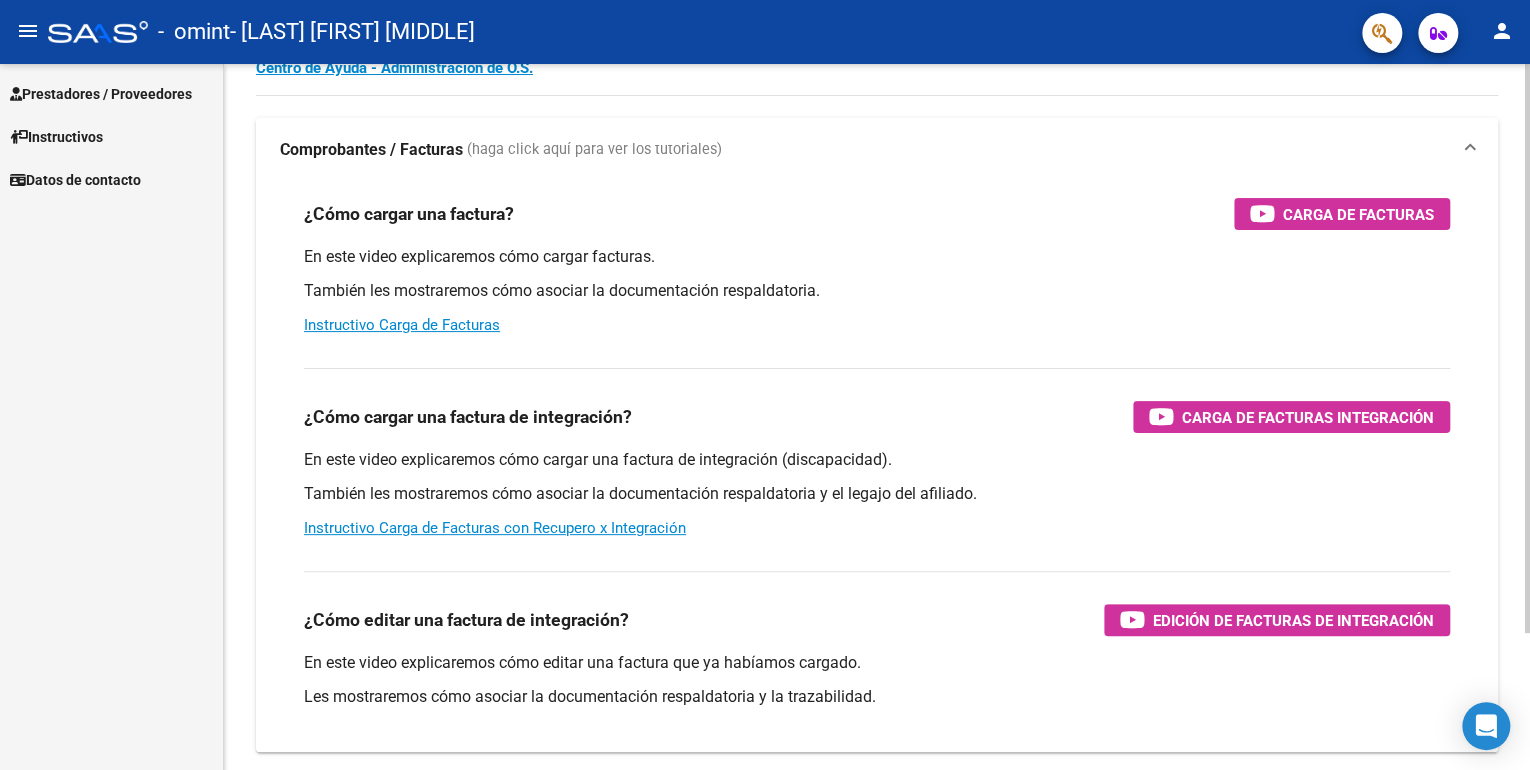 scroll, scrollTop: 0, scrollLeft: 0, axis: both 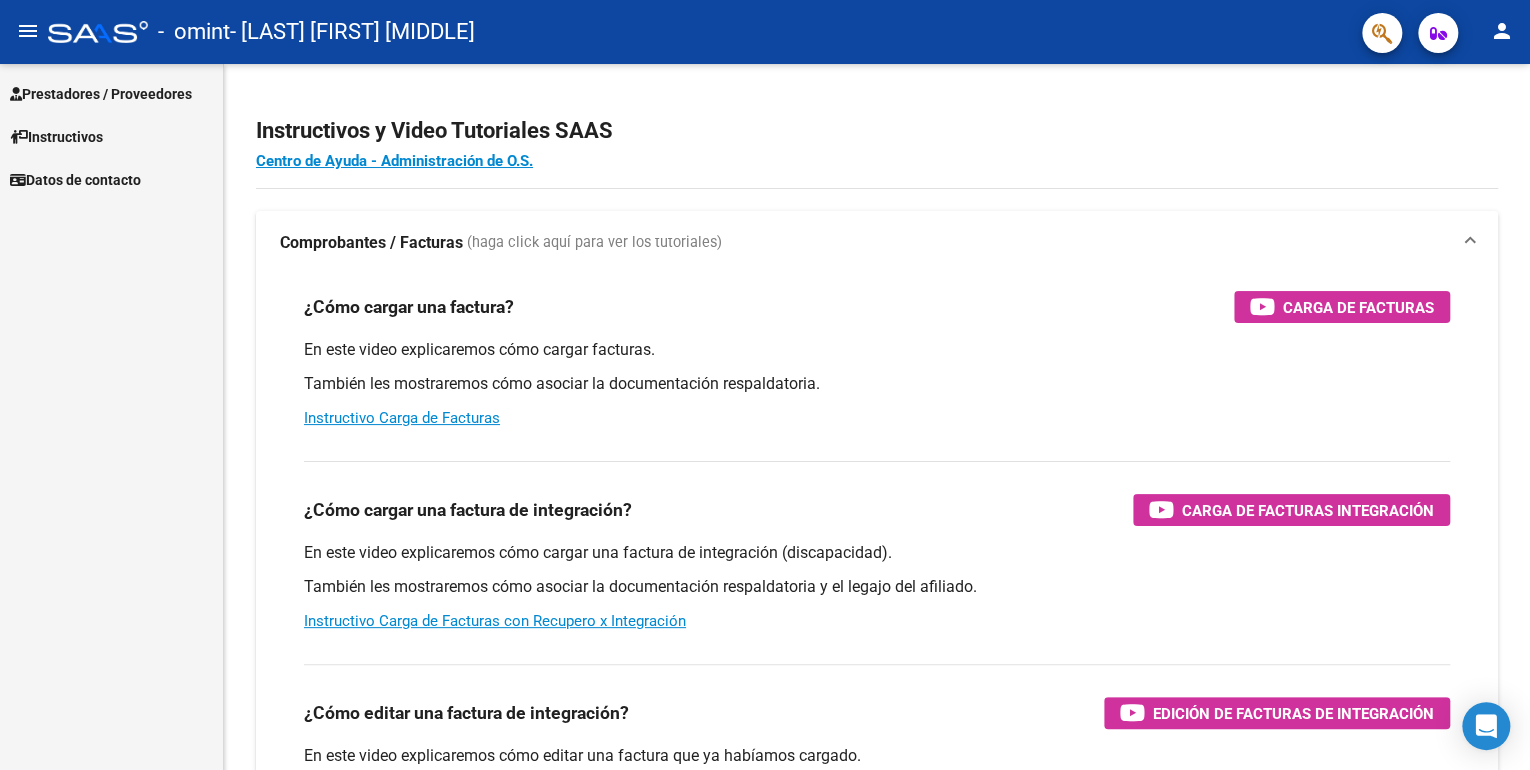 click on "Prestadores / Proveedores" at bounding box center (101, 94) 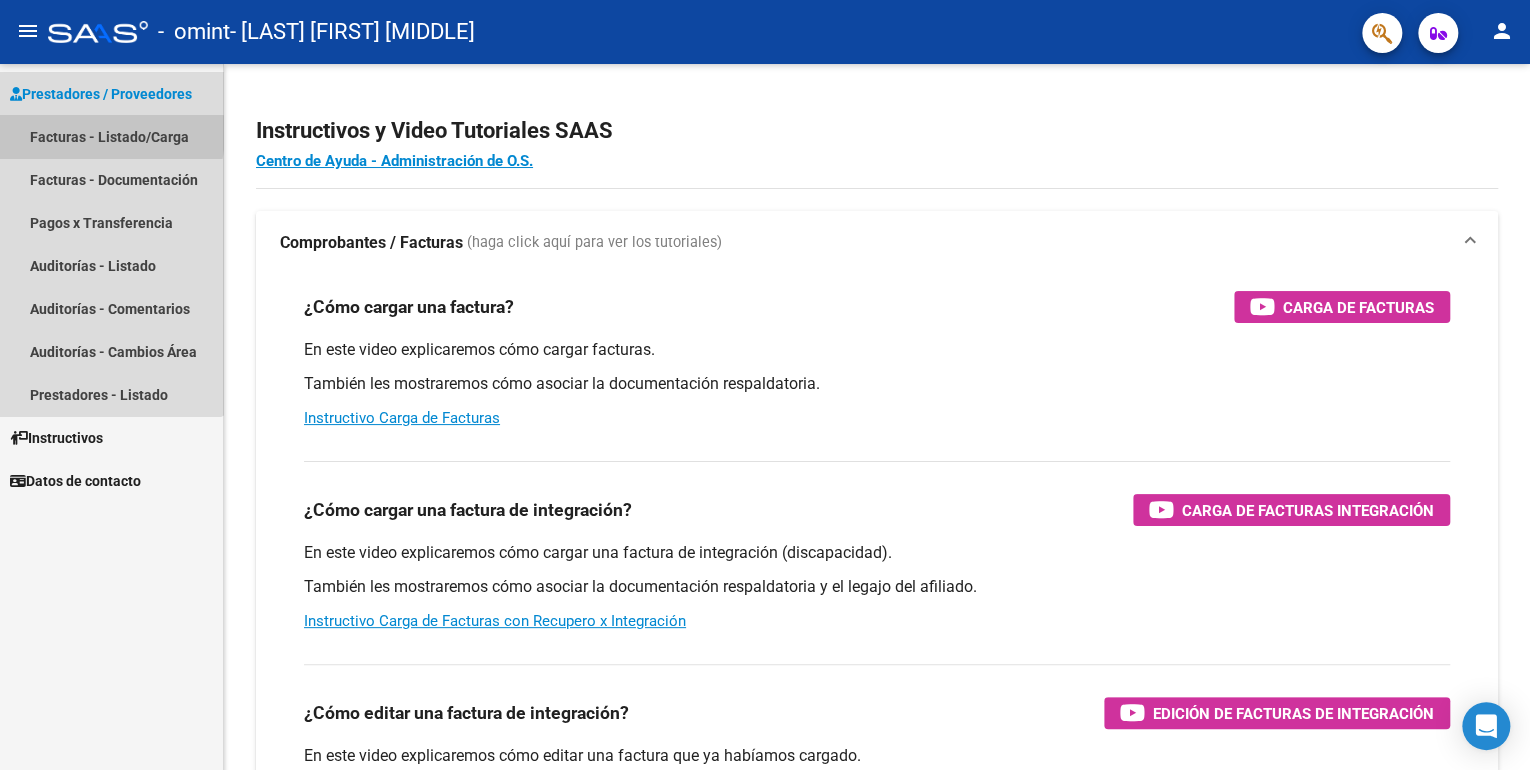click on "Facturas - Listado/Carga" at bounding box center [111, 136] 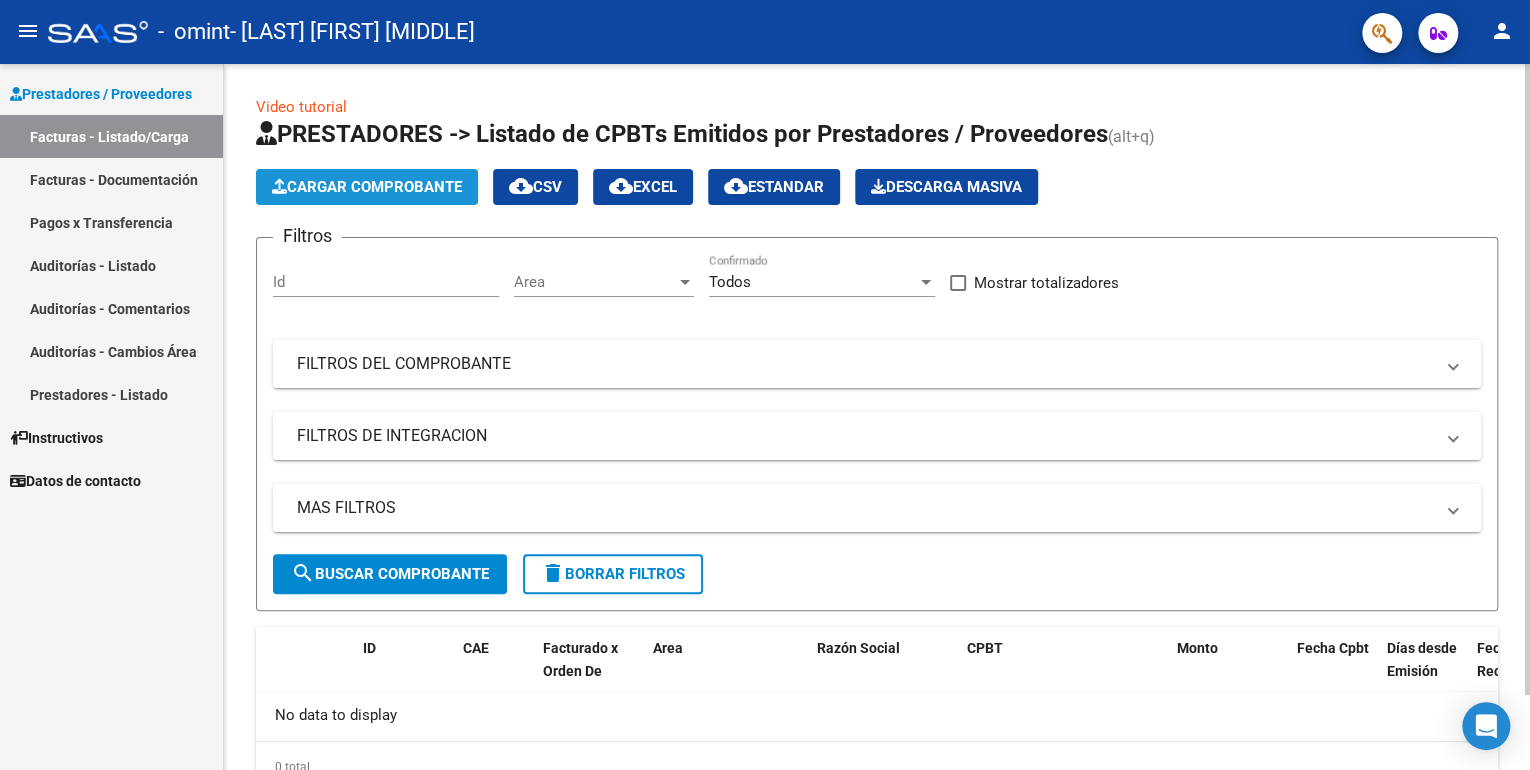 click on "Cargar Comprobante" 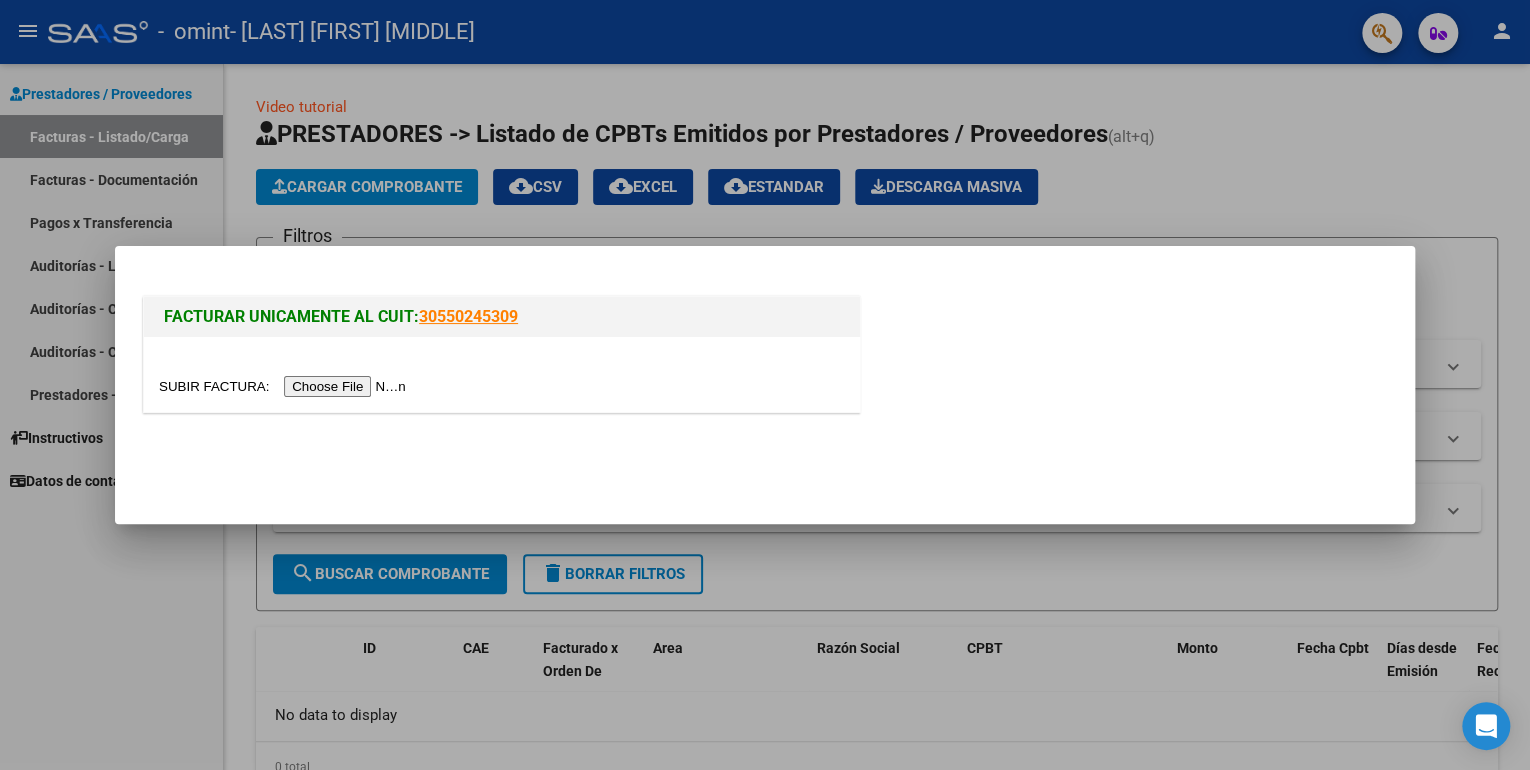 click at bounding box center (285, 386) 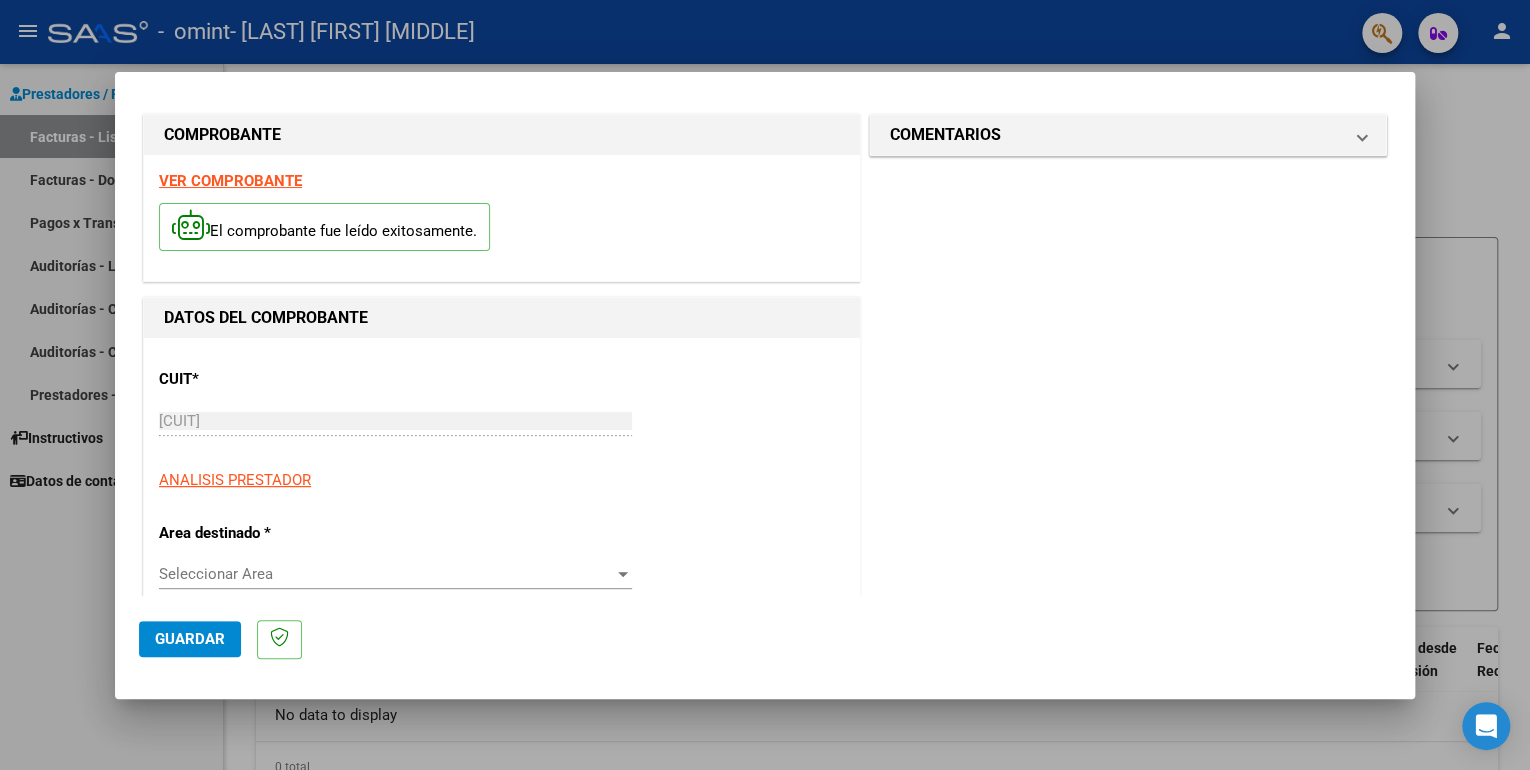 scroll, scrollTop: 0, scrollLeft: 0, axis: both 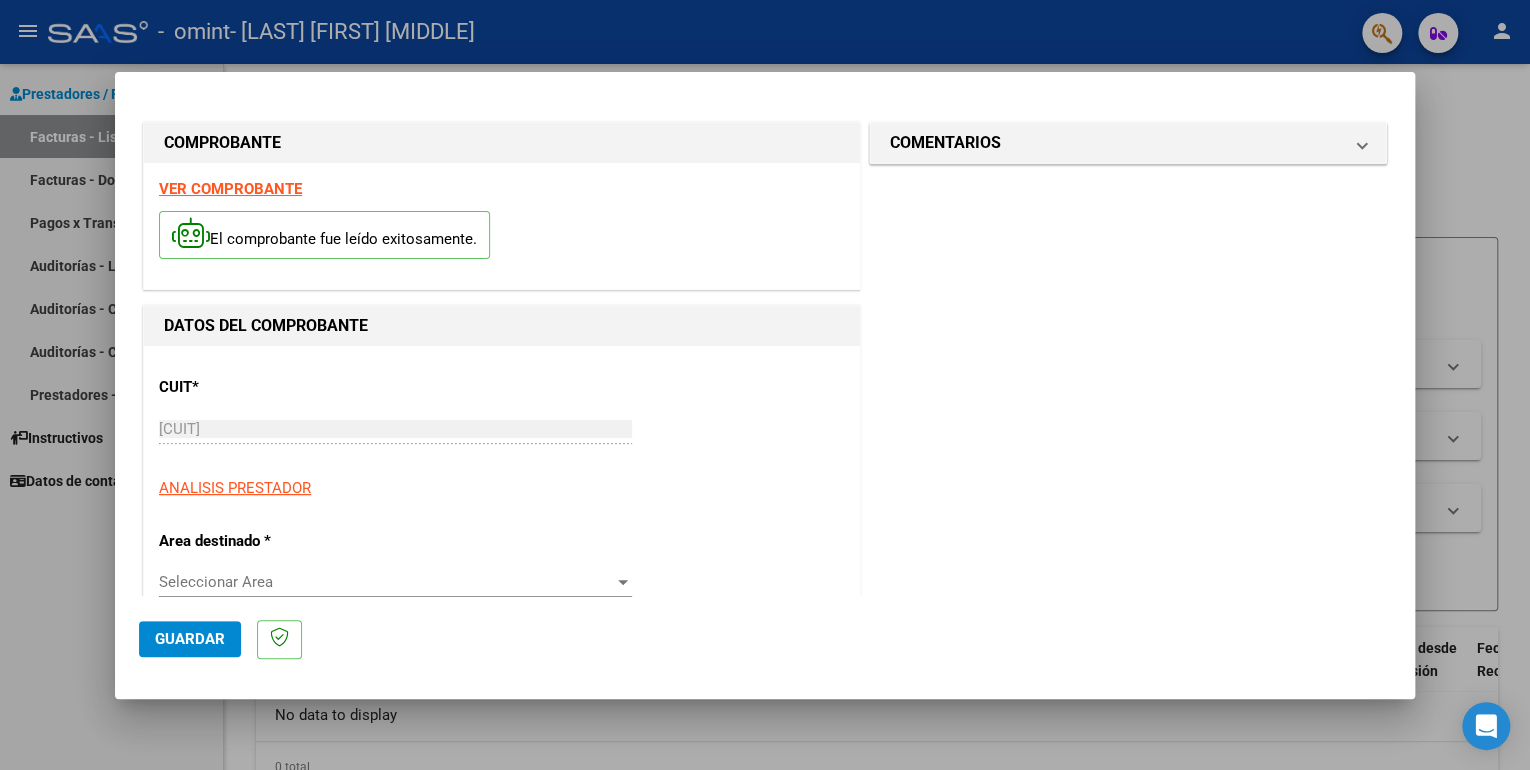 click on "COMENTARIOS Comentarios del Prestador / Gerenciador:" at bounding box center [1128, 867] 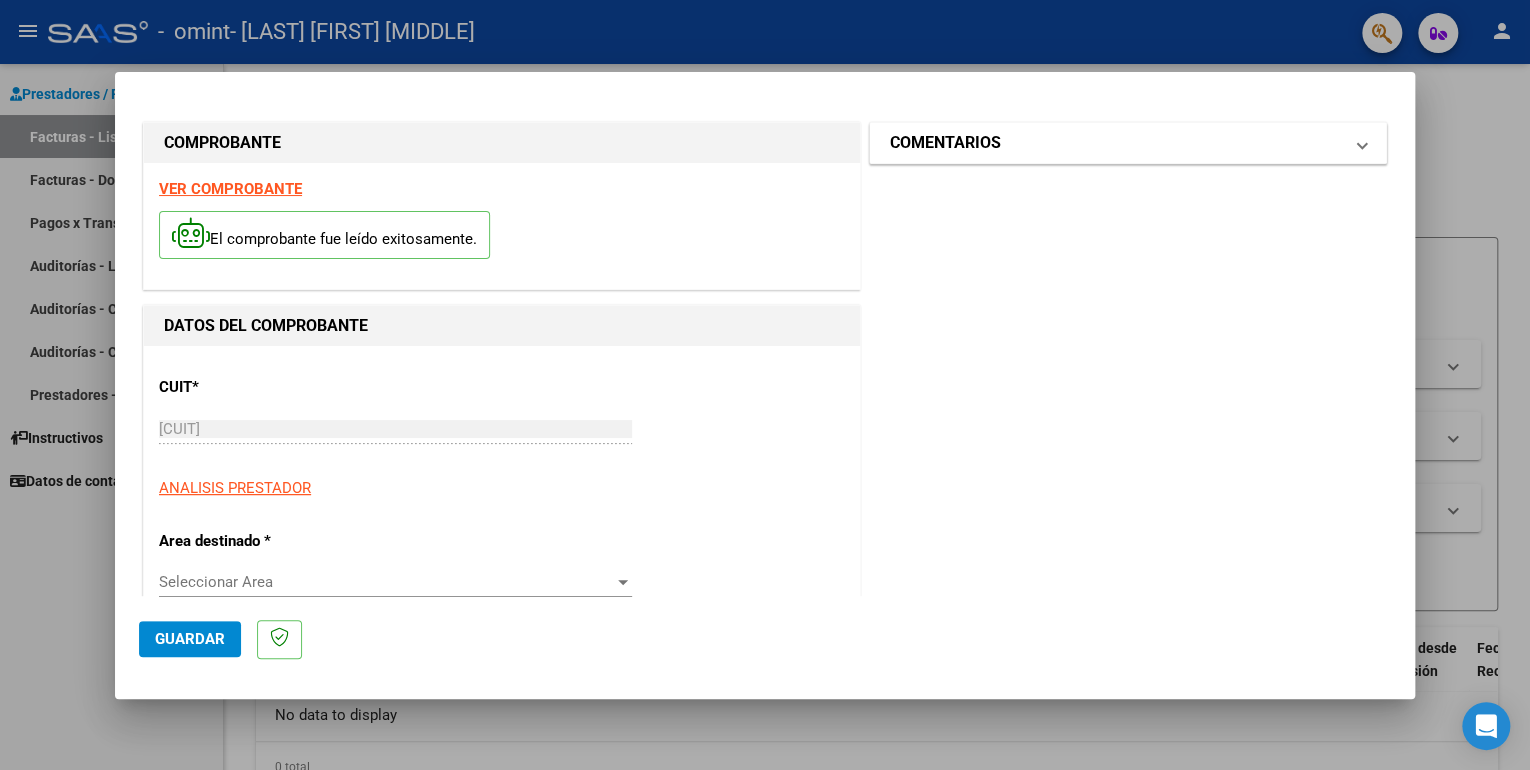 click at bounding box center [1362, 143] 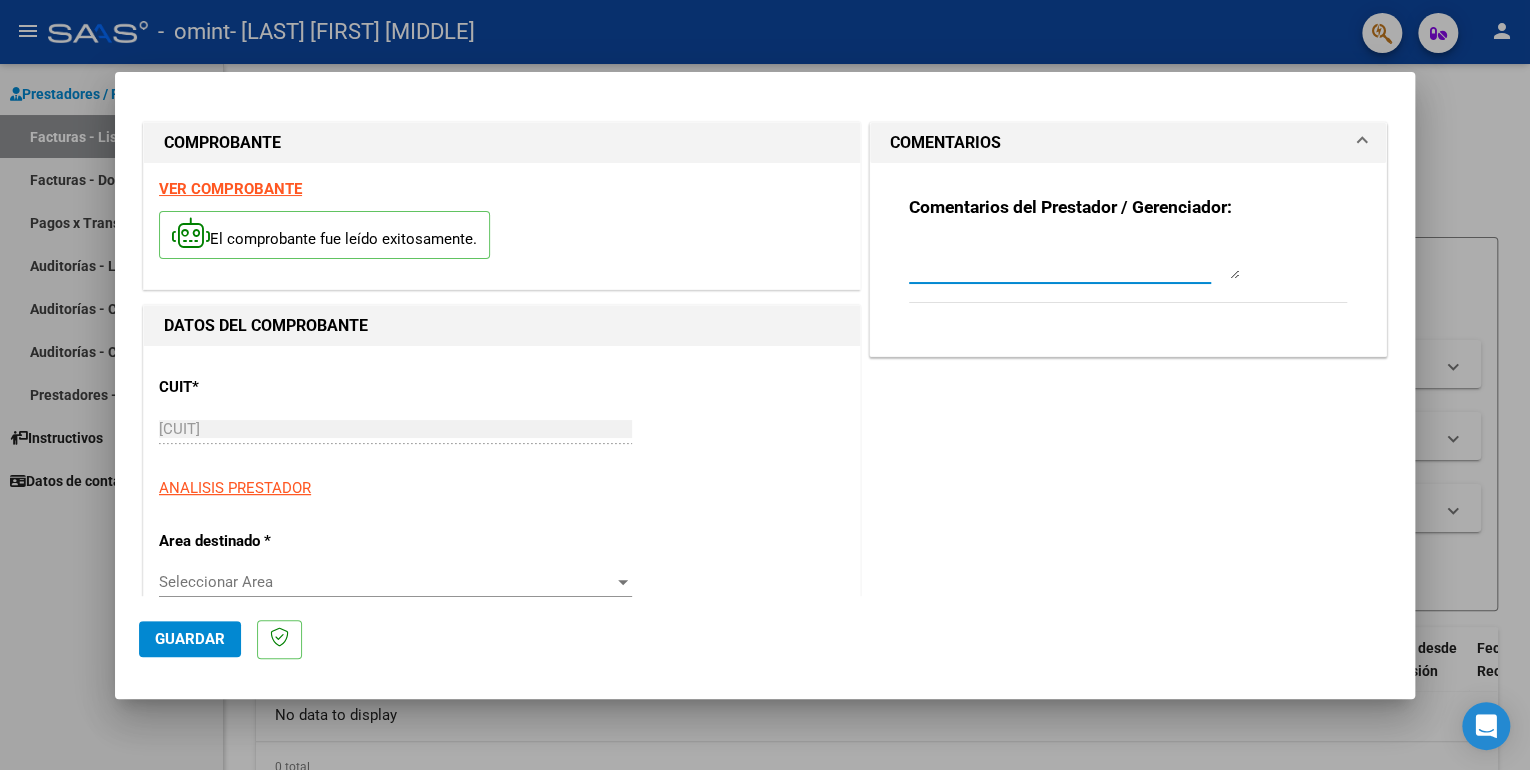 click at bounding box center (1074, 259) 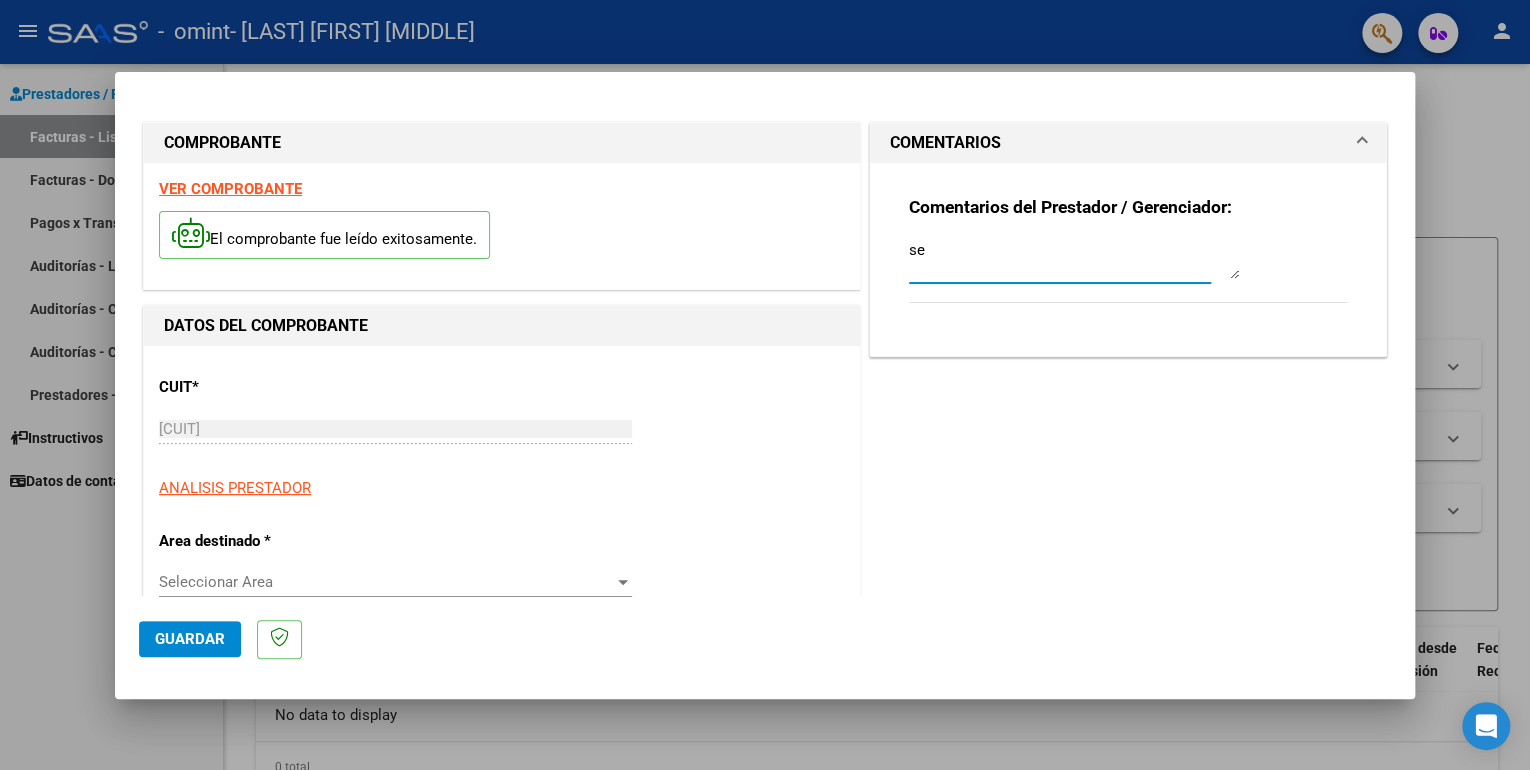 type on "s" 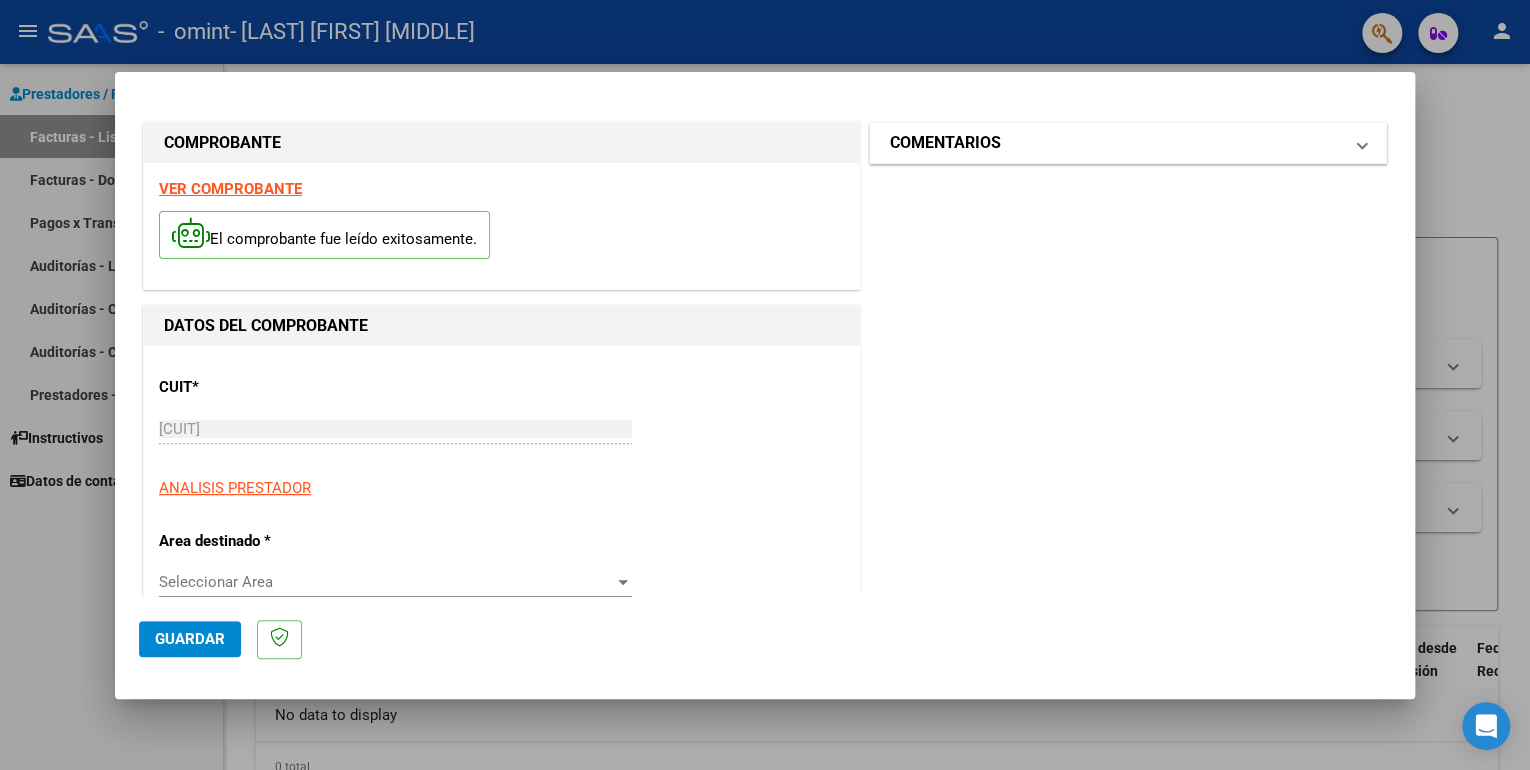 click on "COMENTARIOS" at bounding box center (1124, 143) 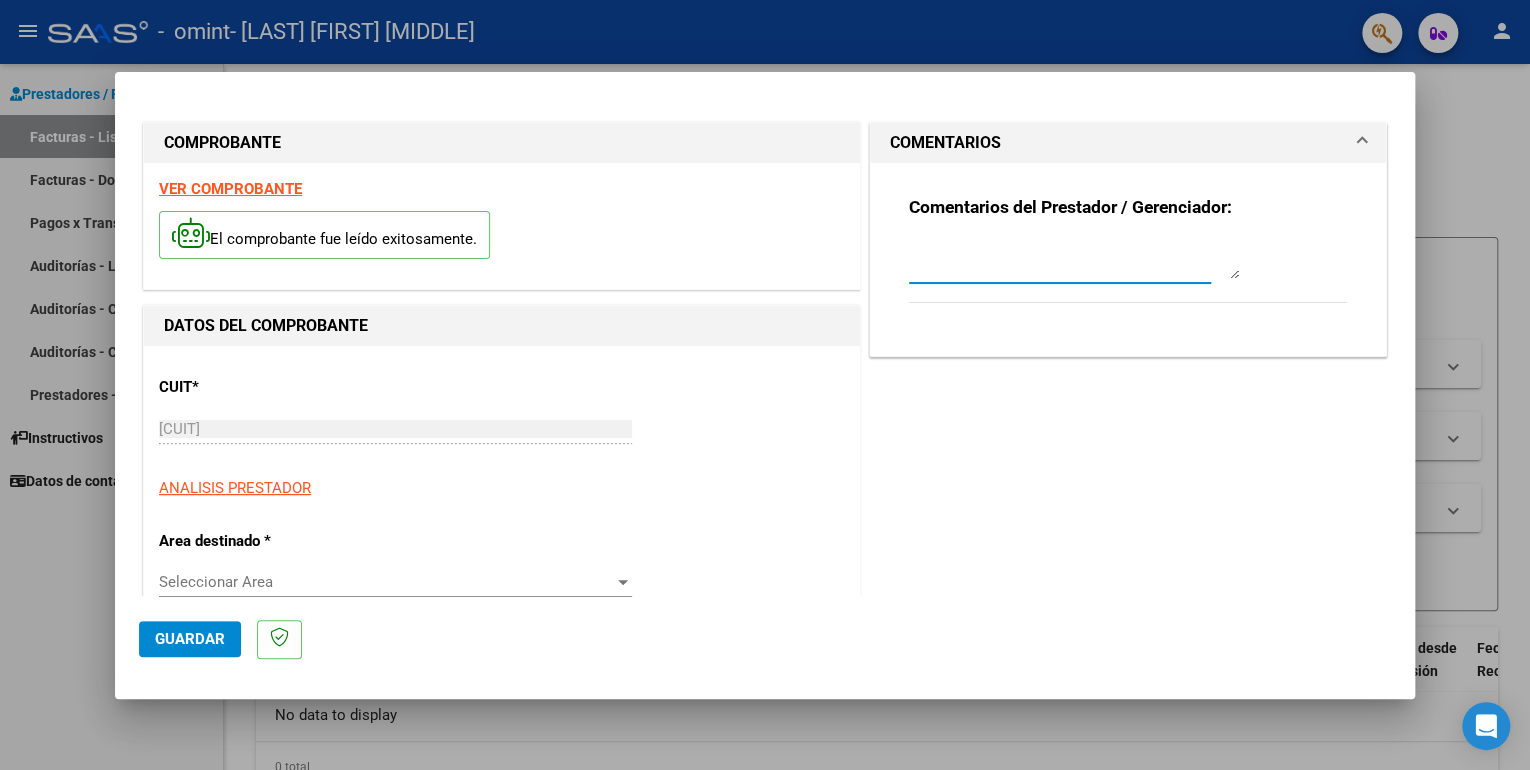 click at bounding box center (1074, 259) 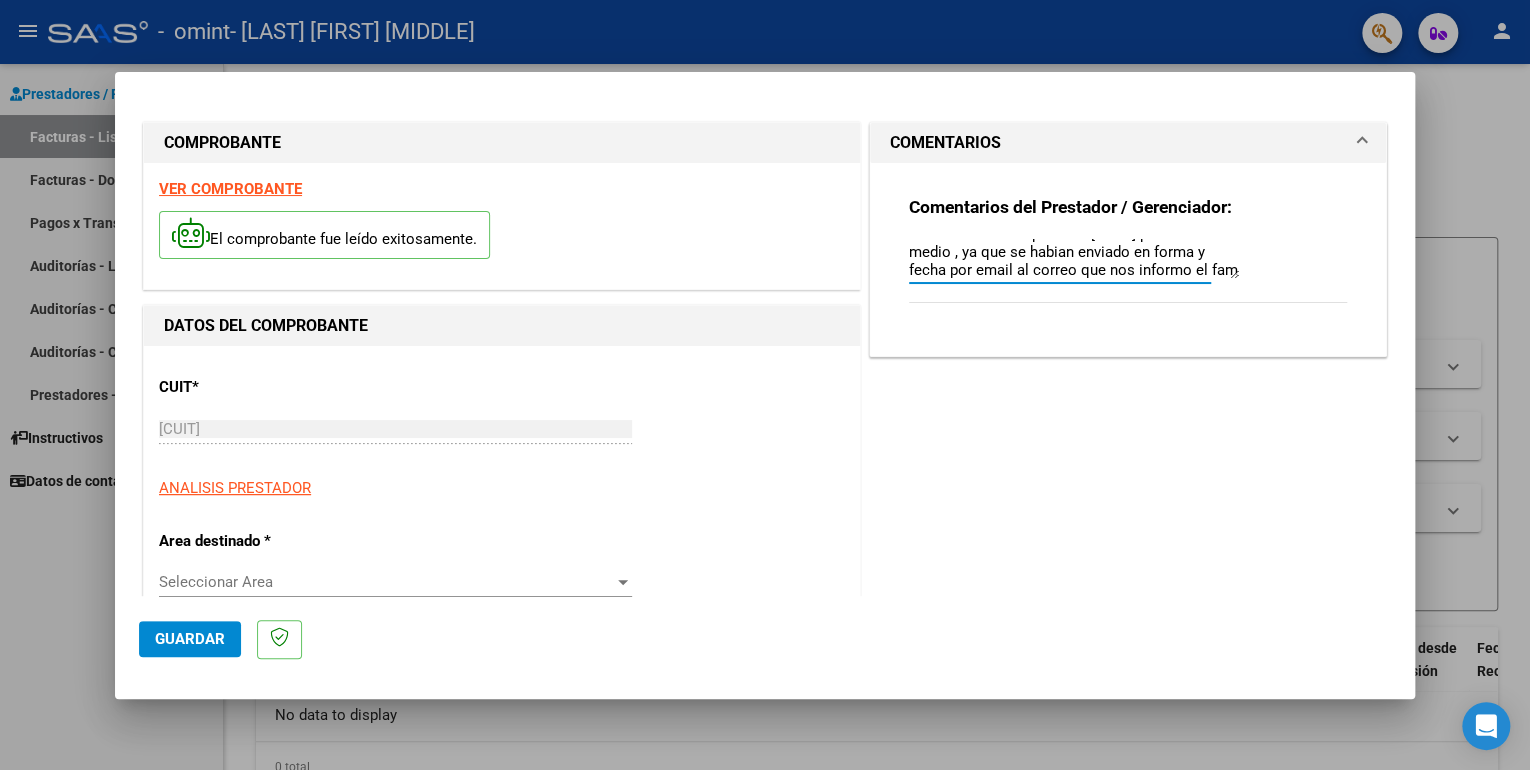 scroll, scrollTop: 33, scrollLeft: 0, axis: vertical 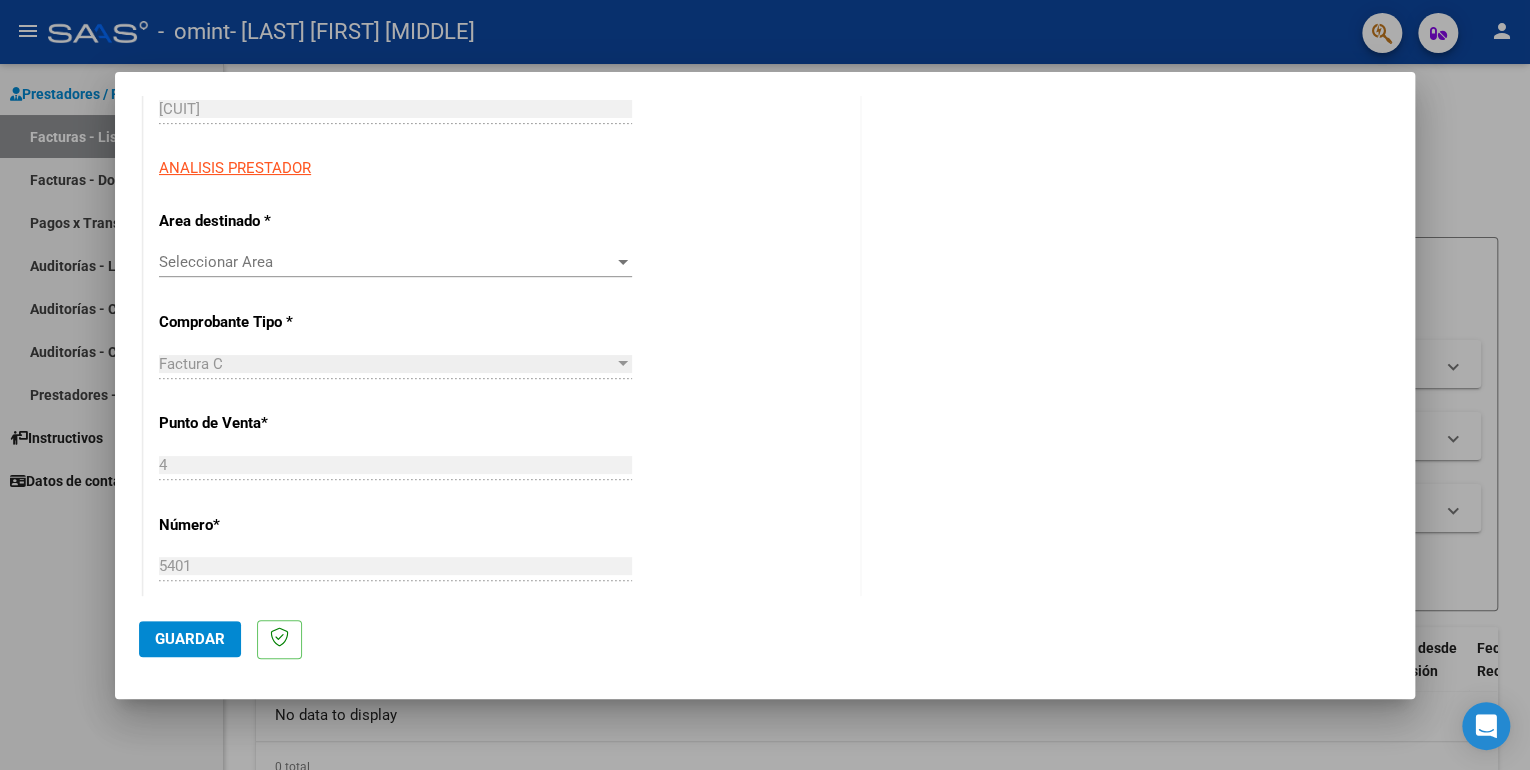 type on "Se envía factura a partir de marzo por este medio, ya que se habian enviado en forma y fecha por email al correo que nos informo el familiar y no por el portal." 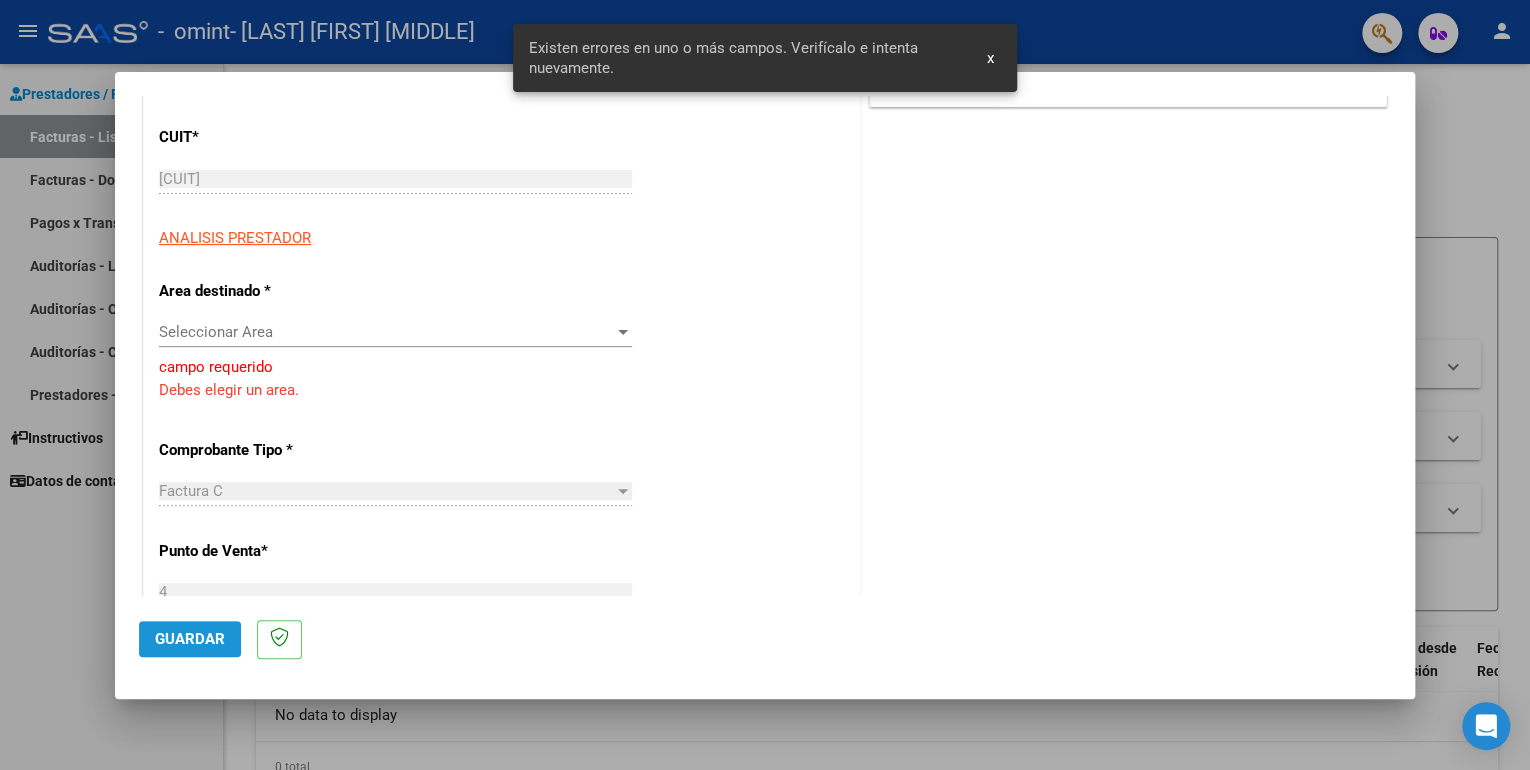 scroll, scrollTop: 226, scrollLeft: 0, axis: vertical 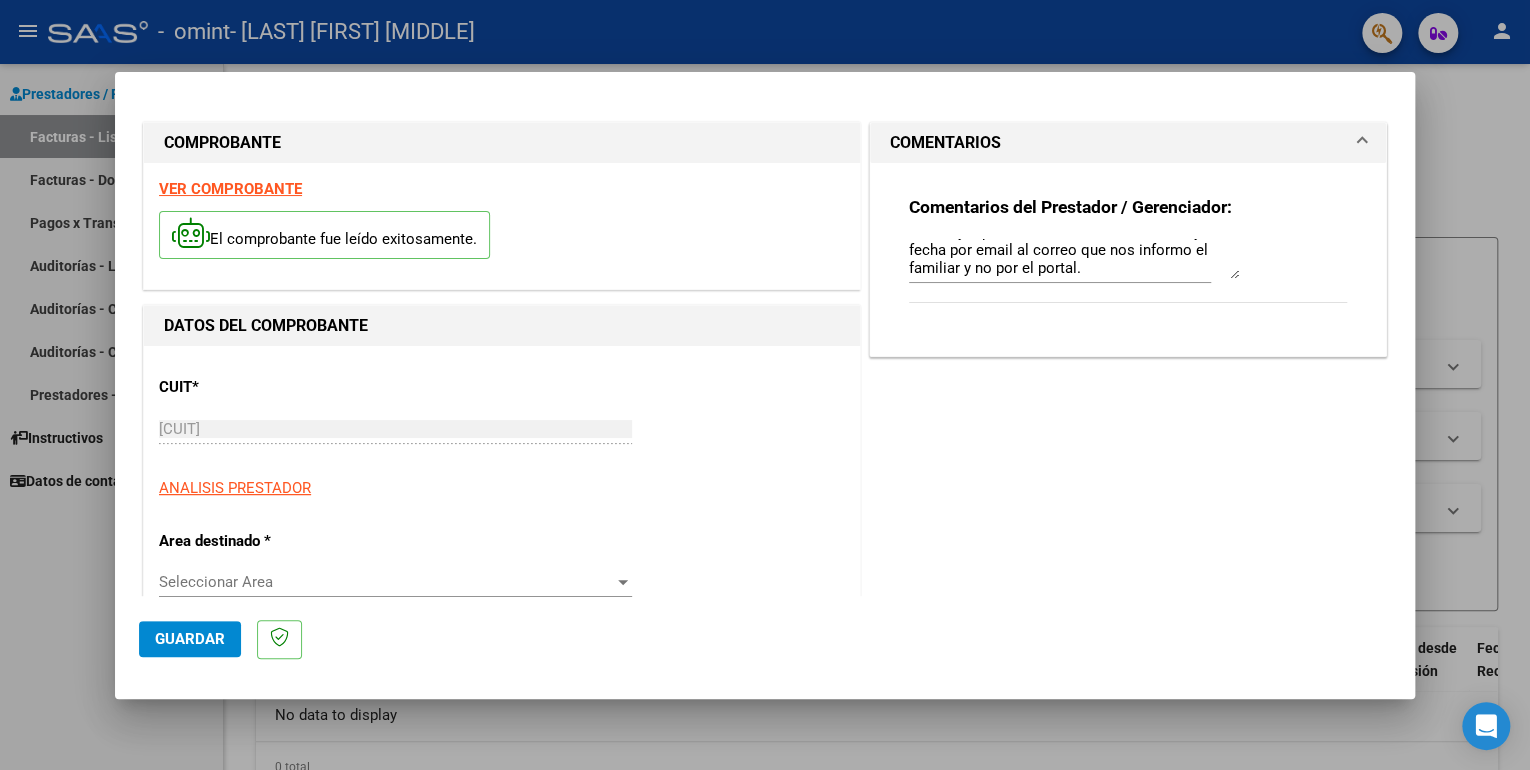 click on "COMENTARIOS" at bounding box center (1128, 143) 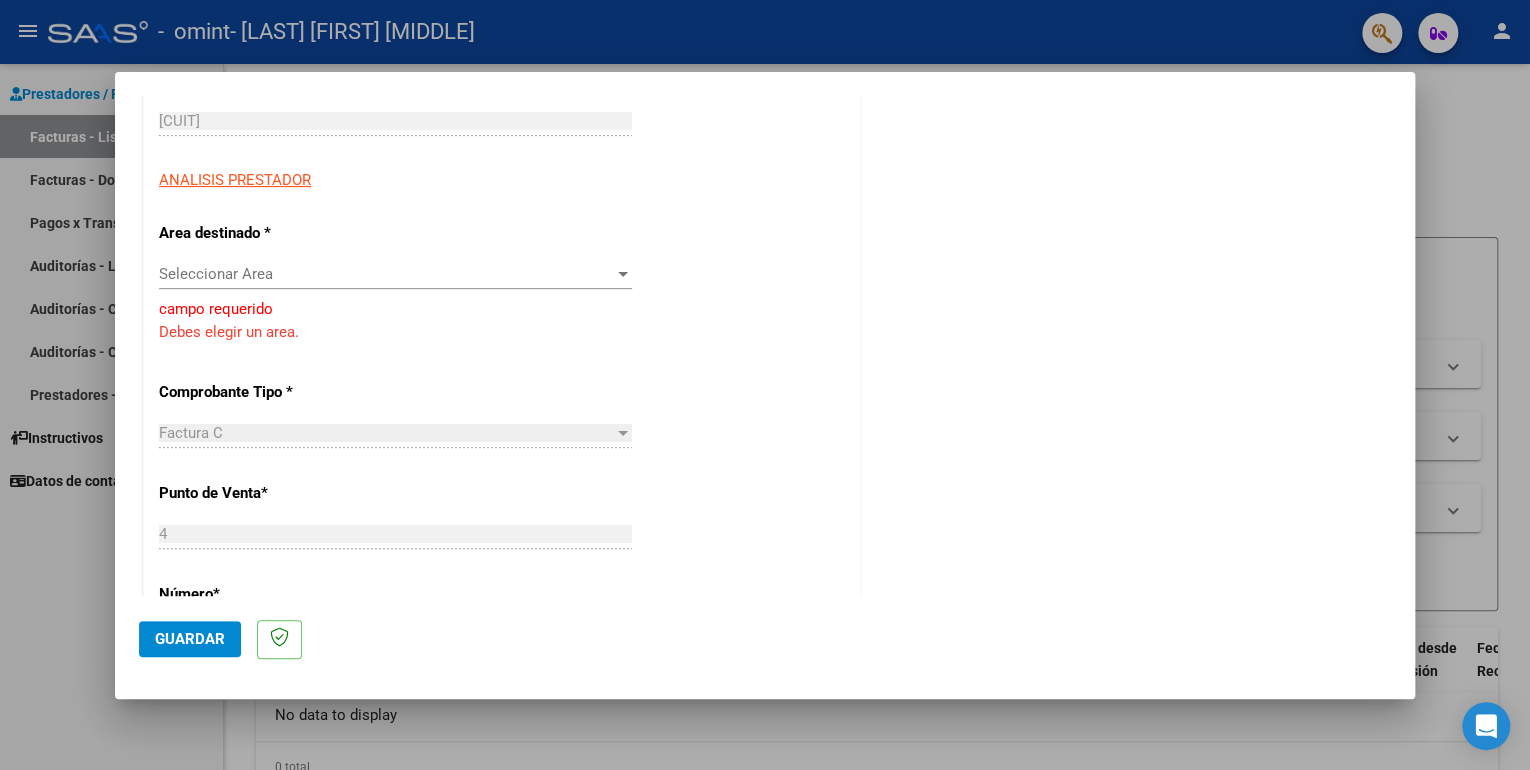 scroll, scrollTop: 320, scrollLeft: 0, axis: vertical 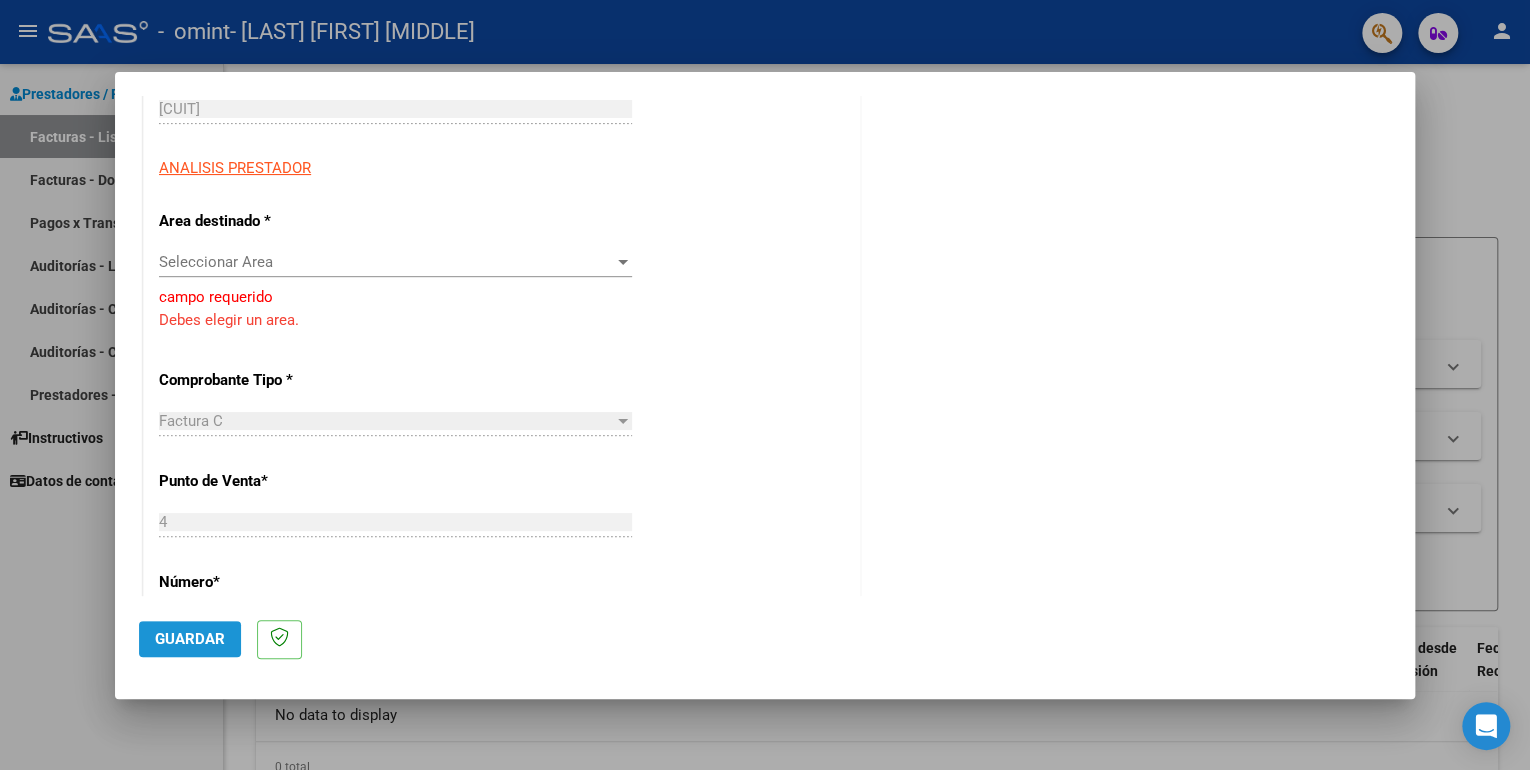 click on "Guardar" 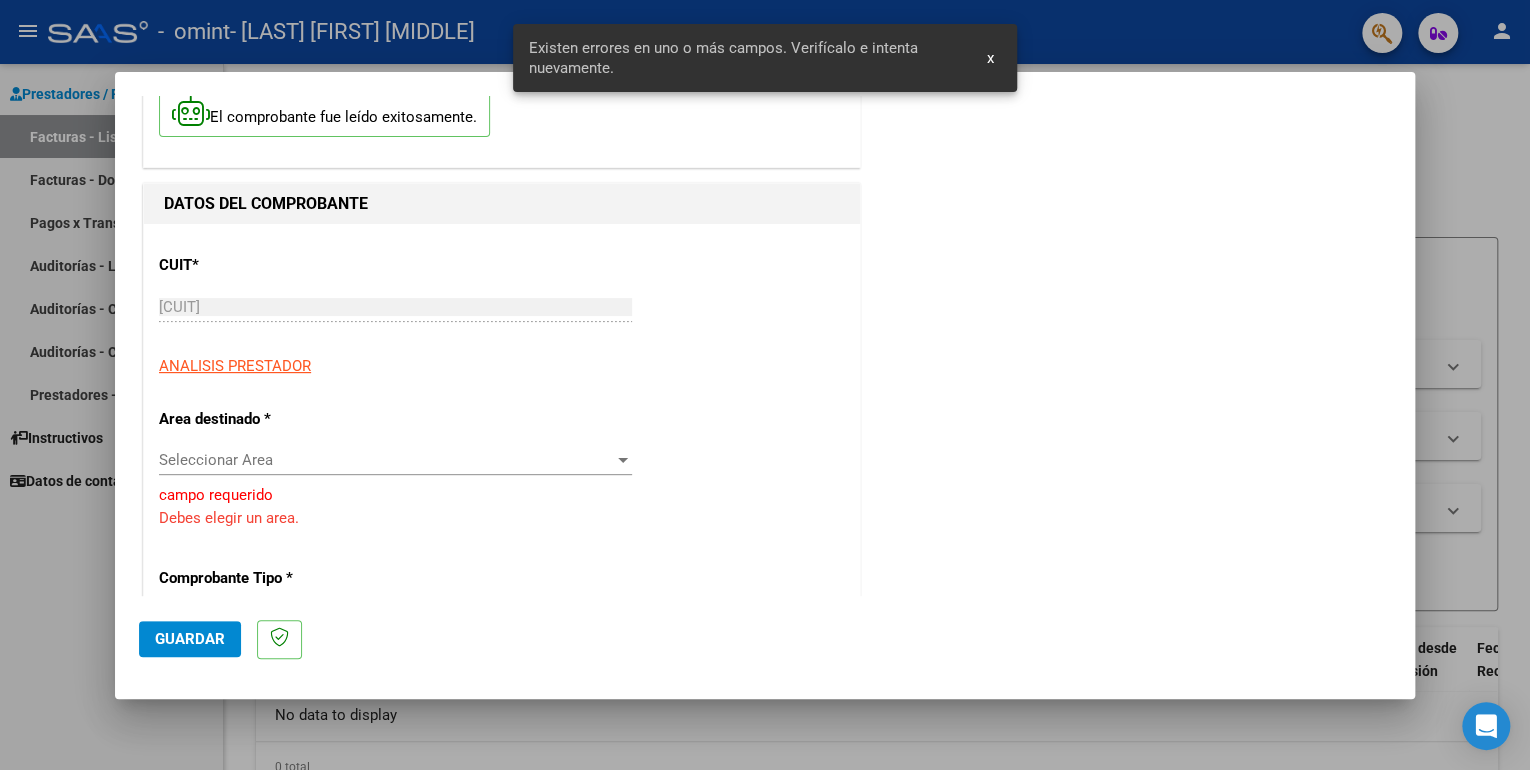 scroll, scrollTop: 160, scrollLeft: 0, axis: vertical 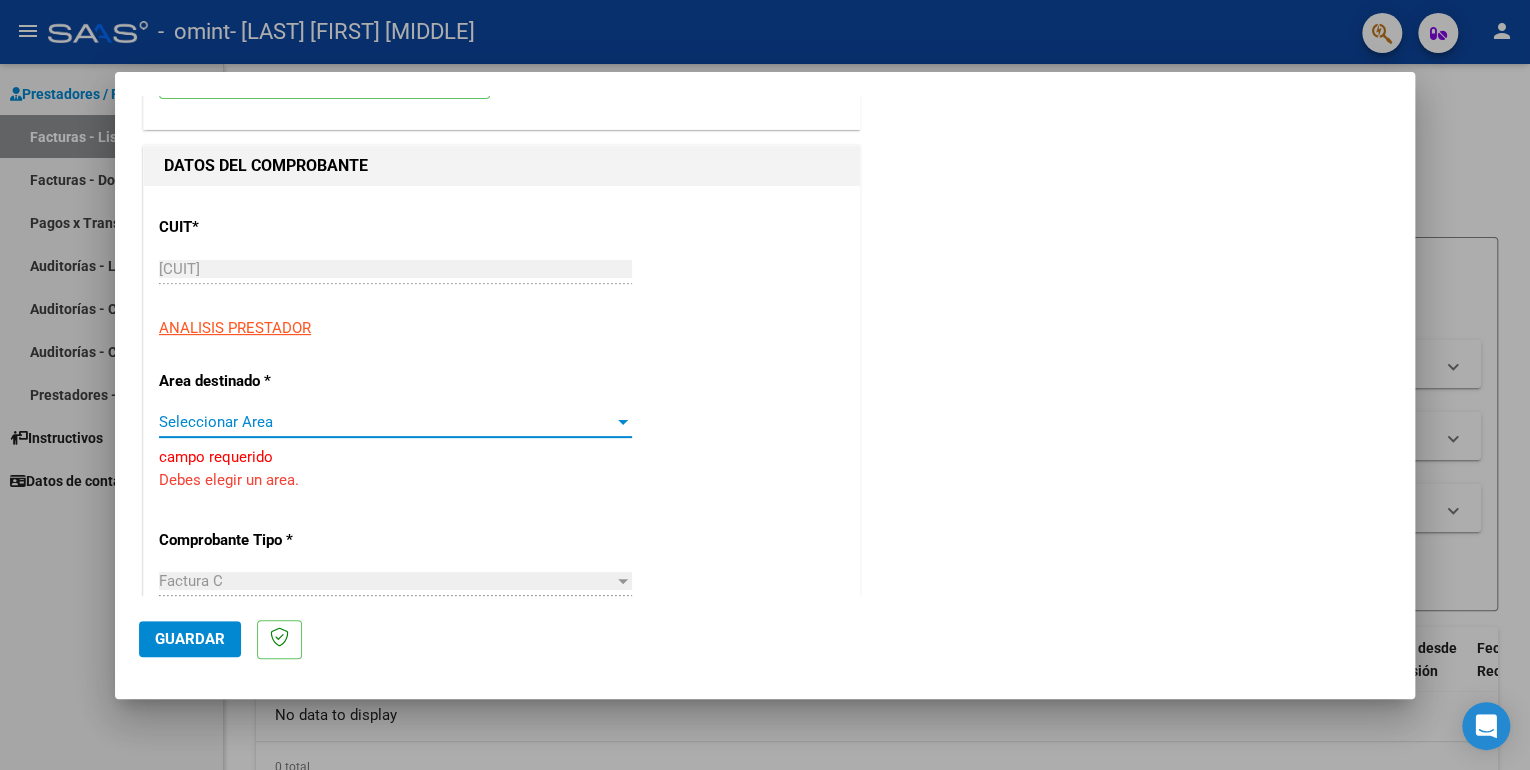 click at bounding box center [623, 422] 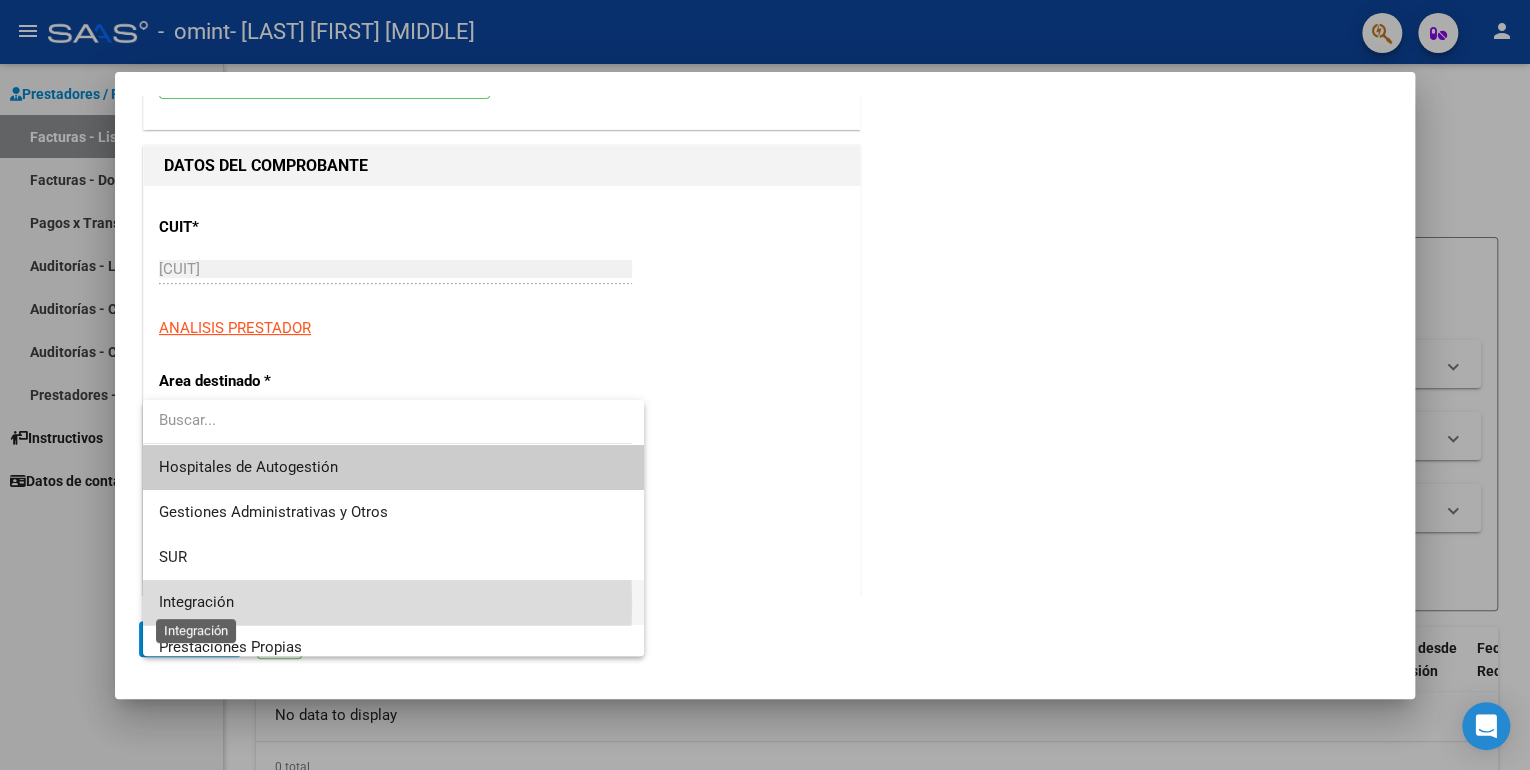 click on "Integración" at bounding box center [196, 602] 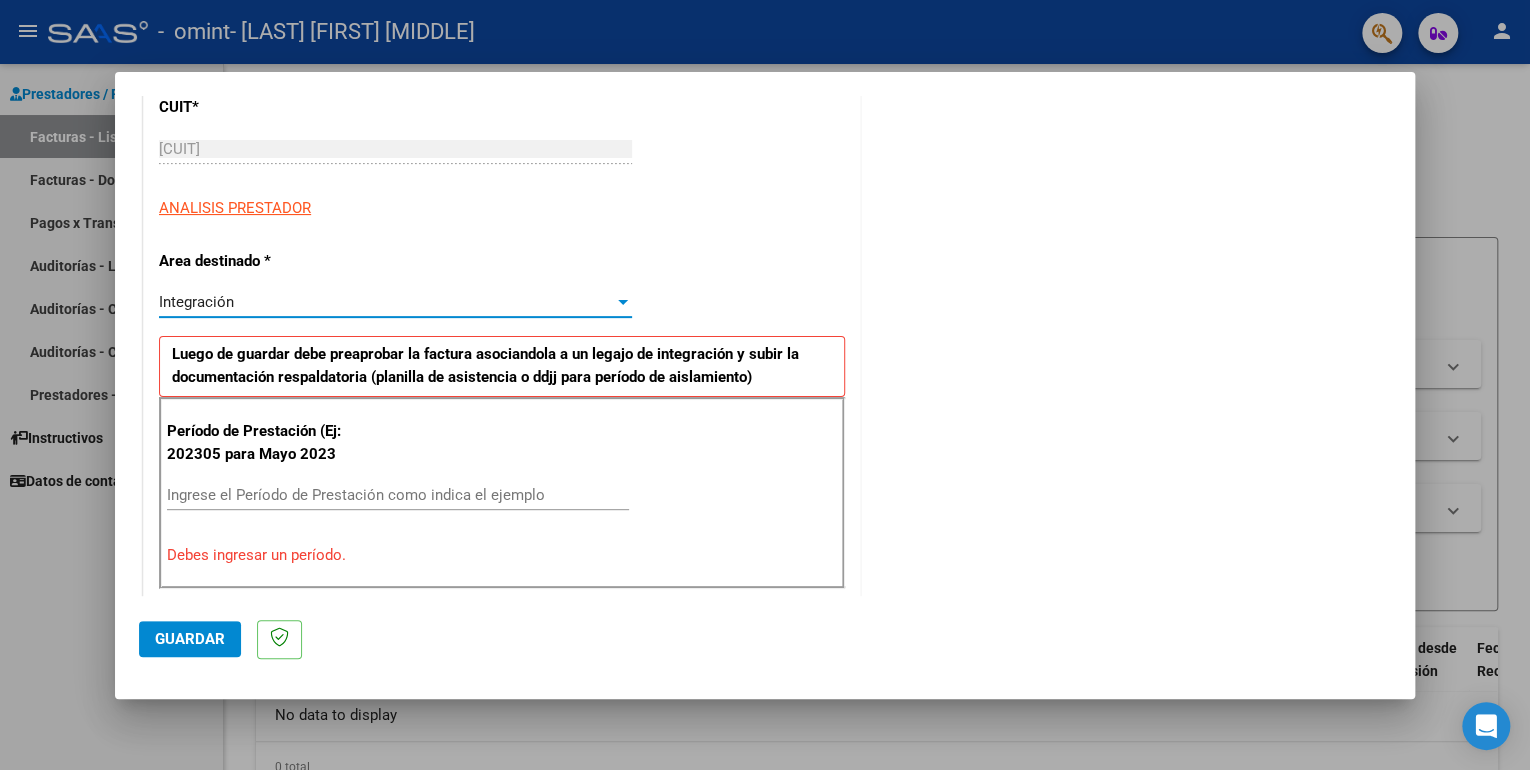 scroll, scrollTop: 320, scrollLeft: 0, axis: vertical 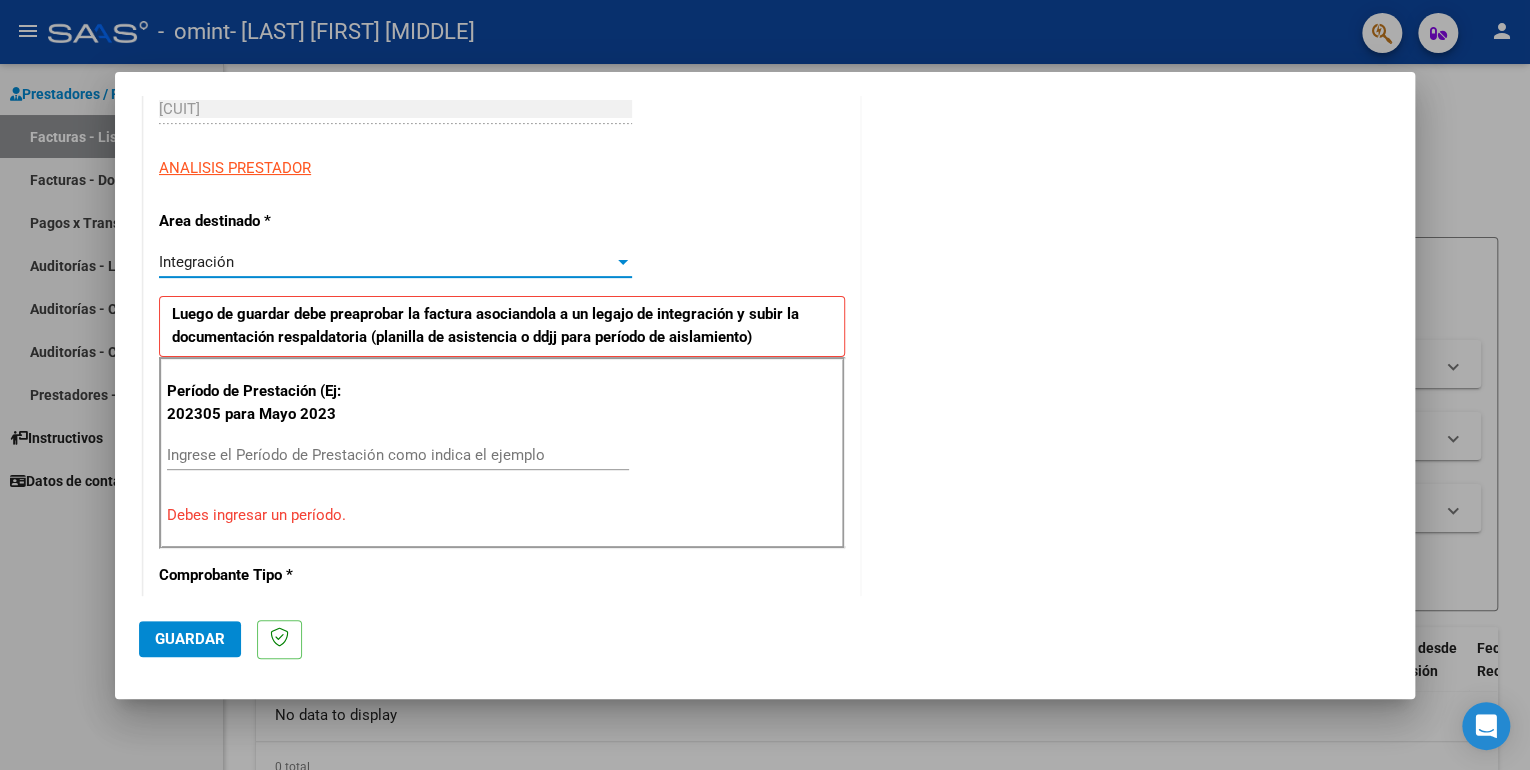 click on "Ingrese el Período de Prestación como indica el ejemplo" at bounding box center (398, 455) 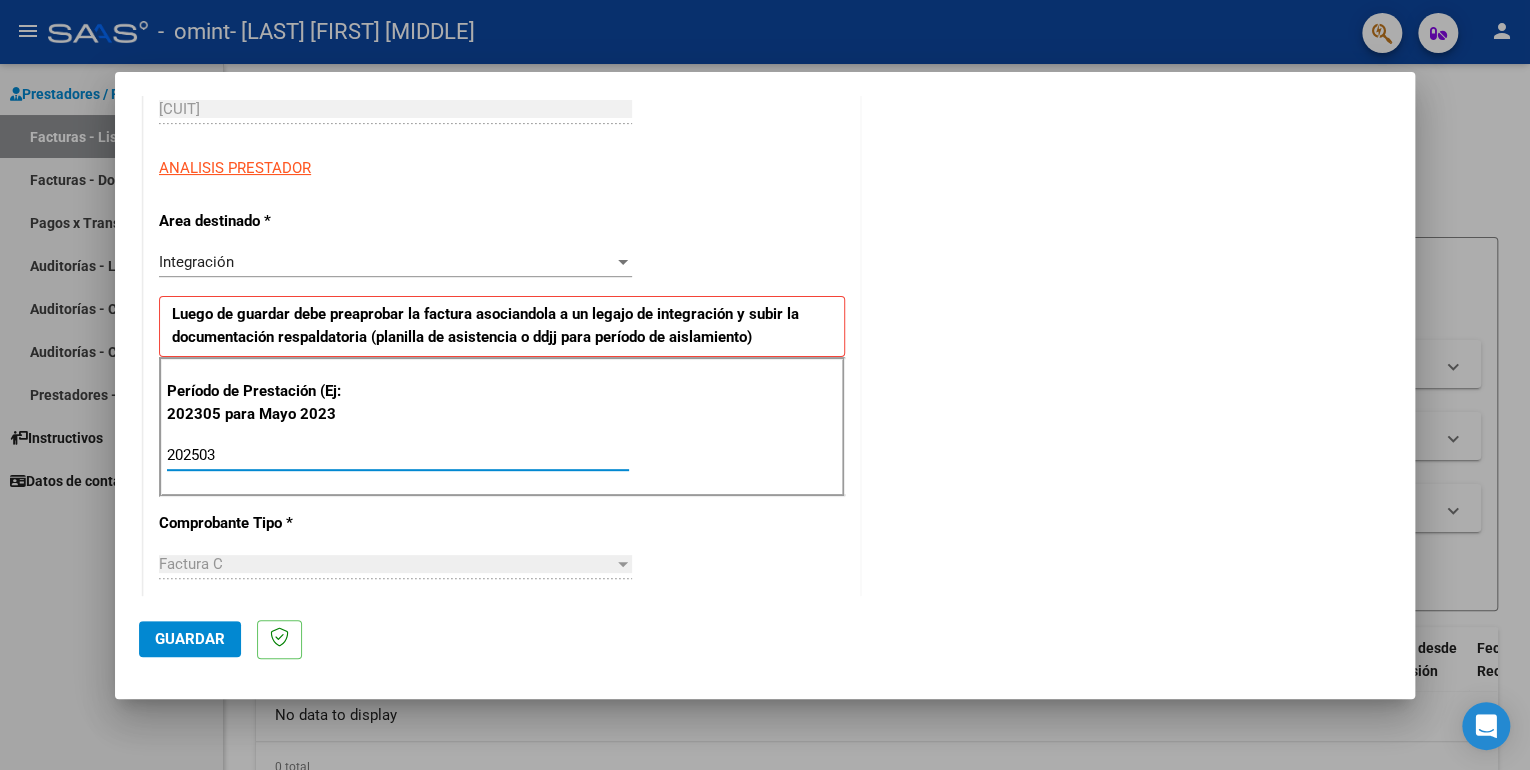 type on "202503" 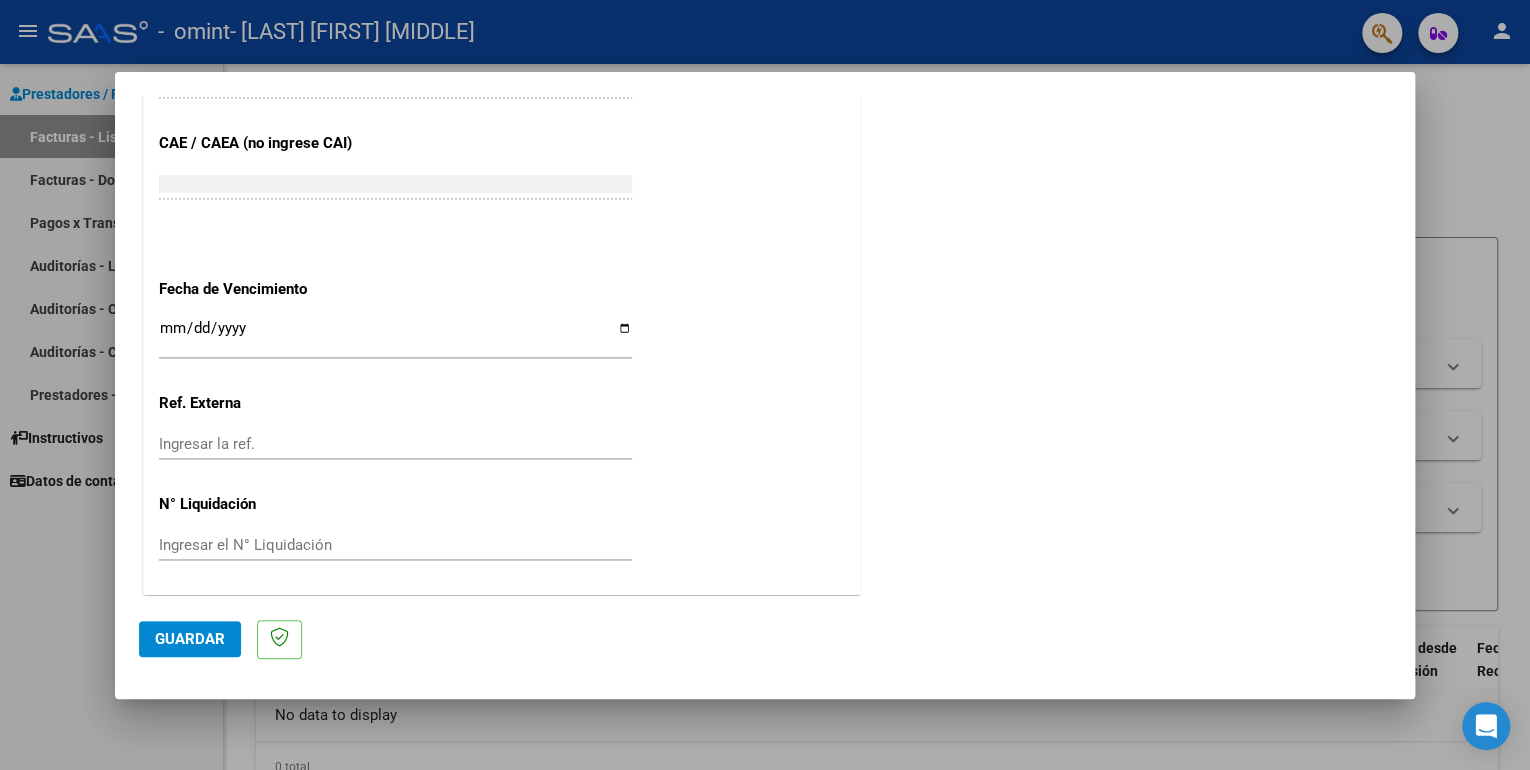 scroll, scrollTop: 1220, scrollLeft: 0, axis: vertical 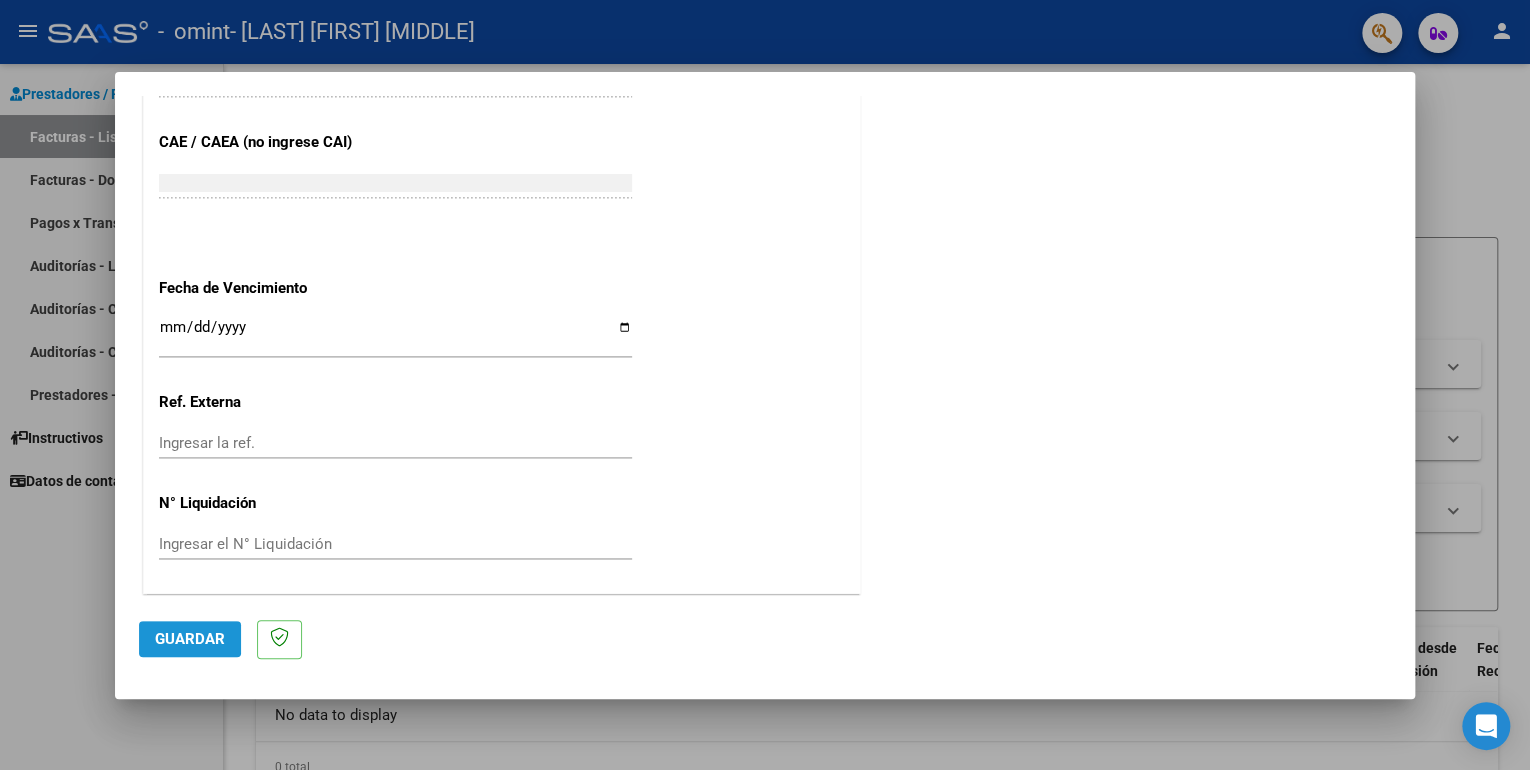 click on "Guardar" 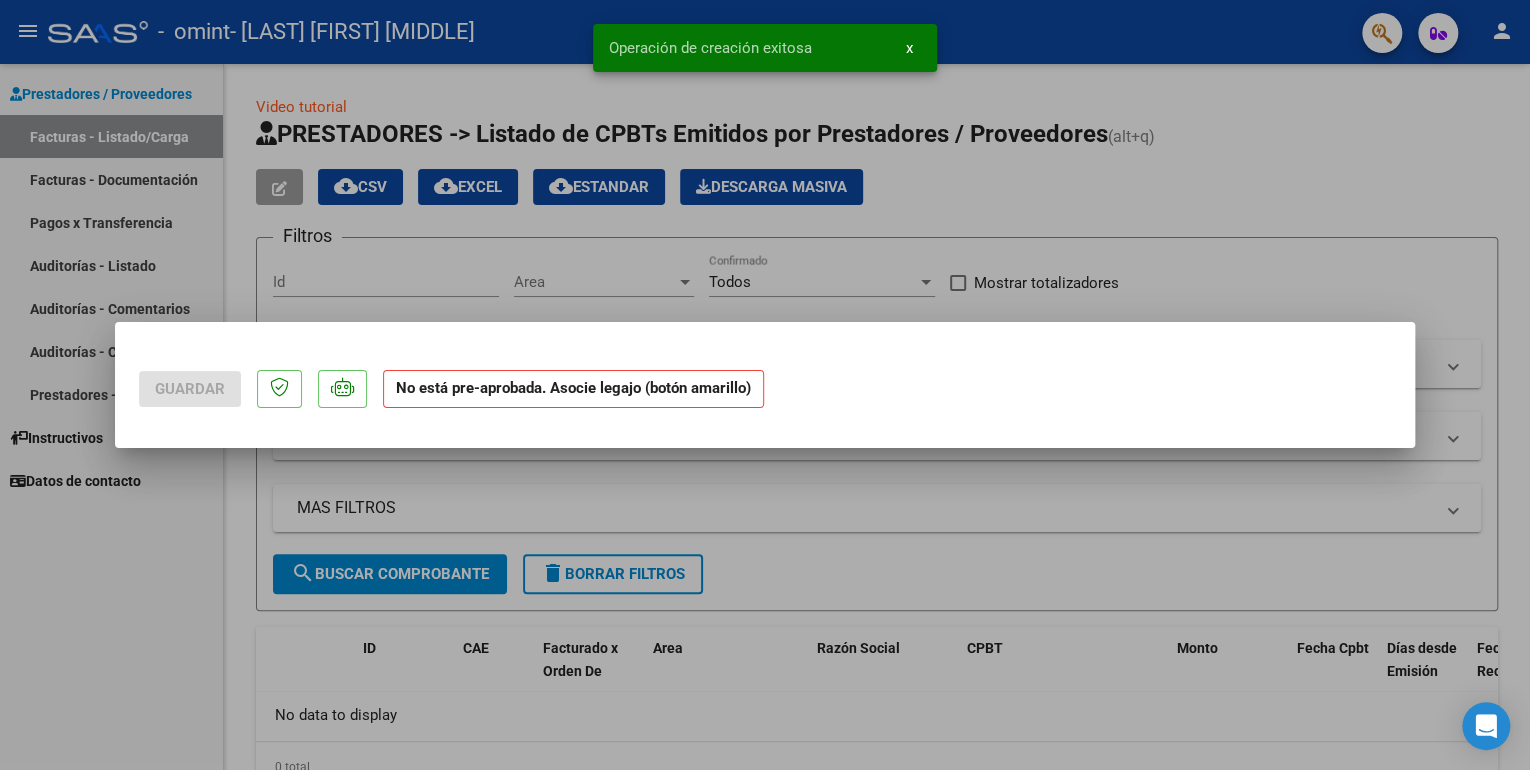 scroll, scrollTop: 0, scrollLeft: 0, axis: both 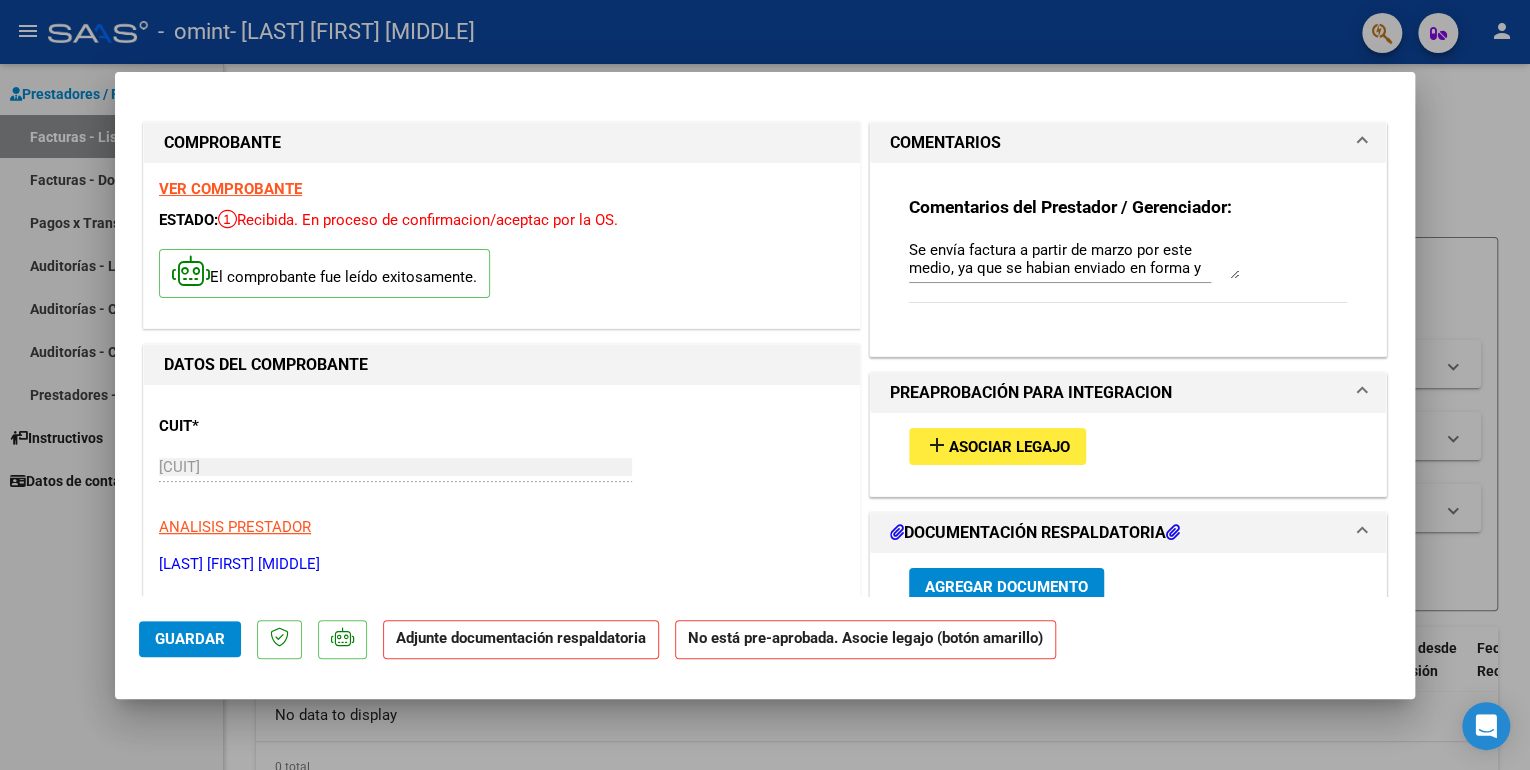 click on "Asociar Legajo" at bounding box center (1009, 447) 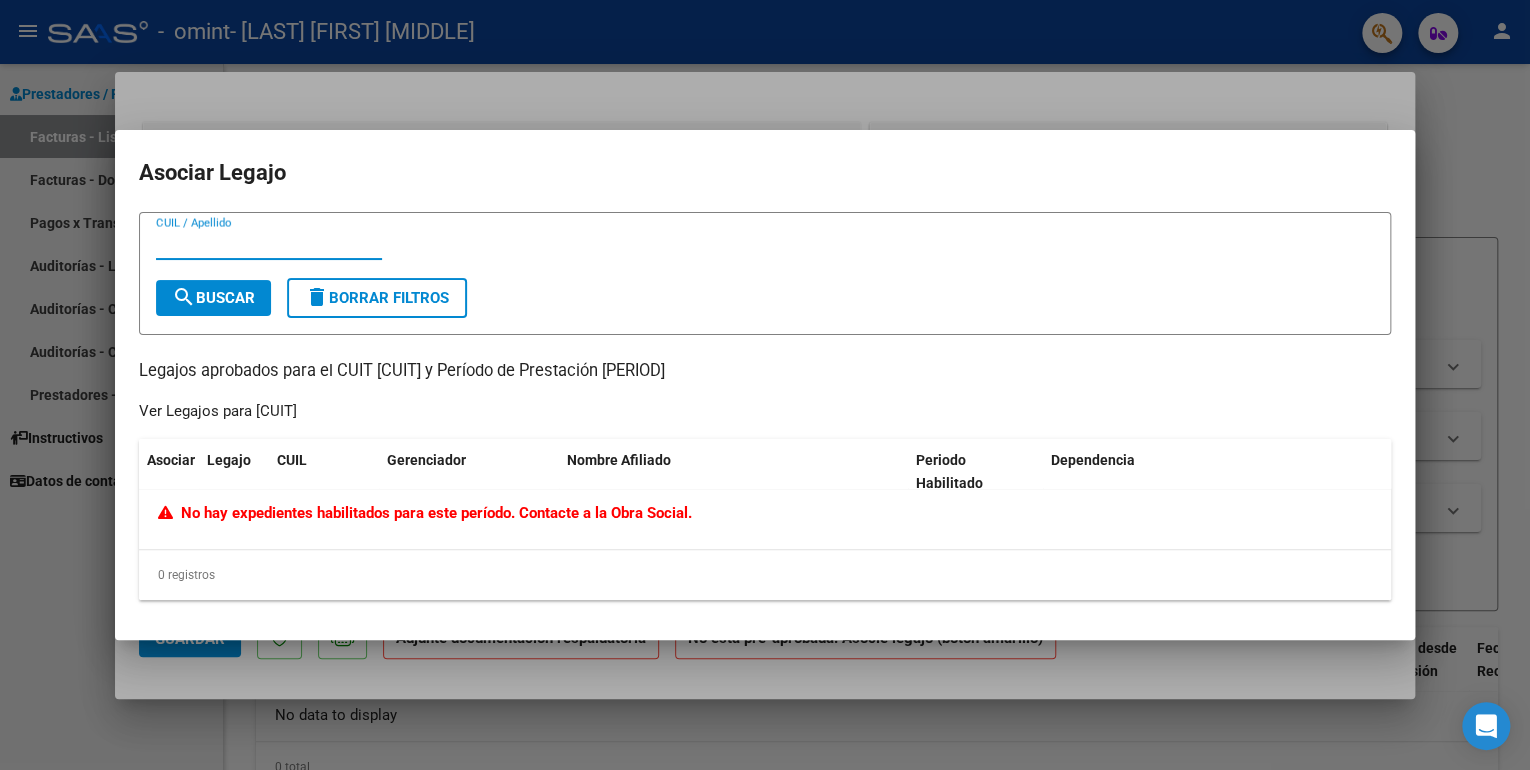 click on "CUIL / Apellido" at bounding box center (269, 244) 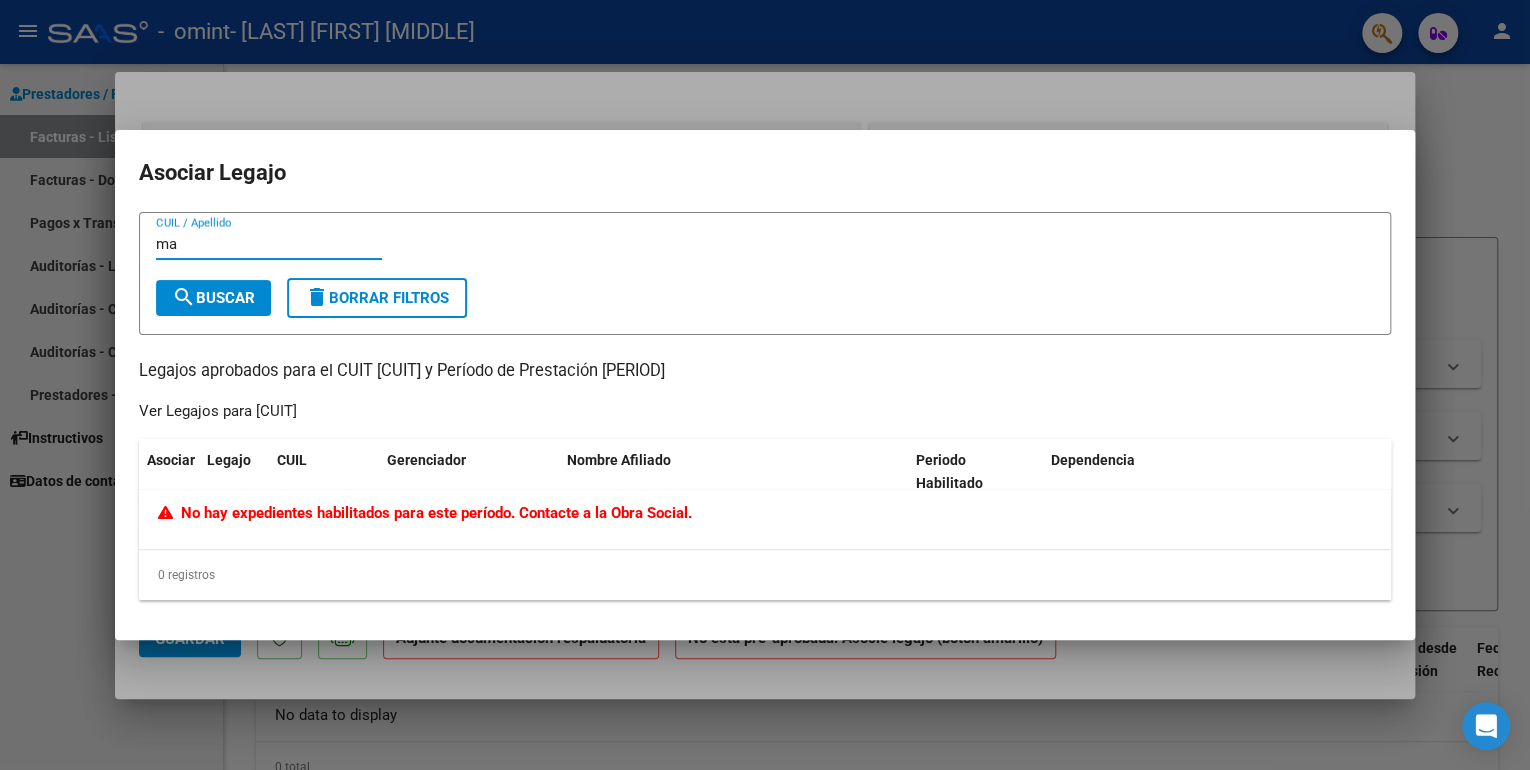 type on "m" 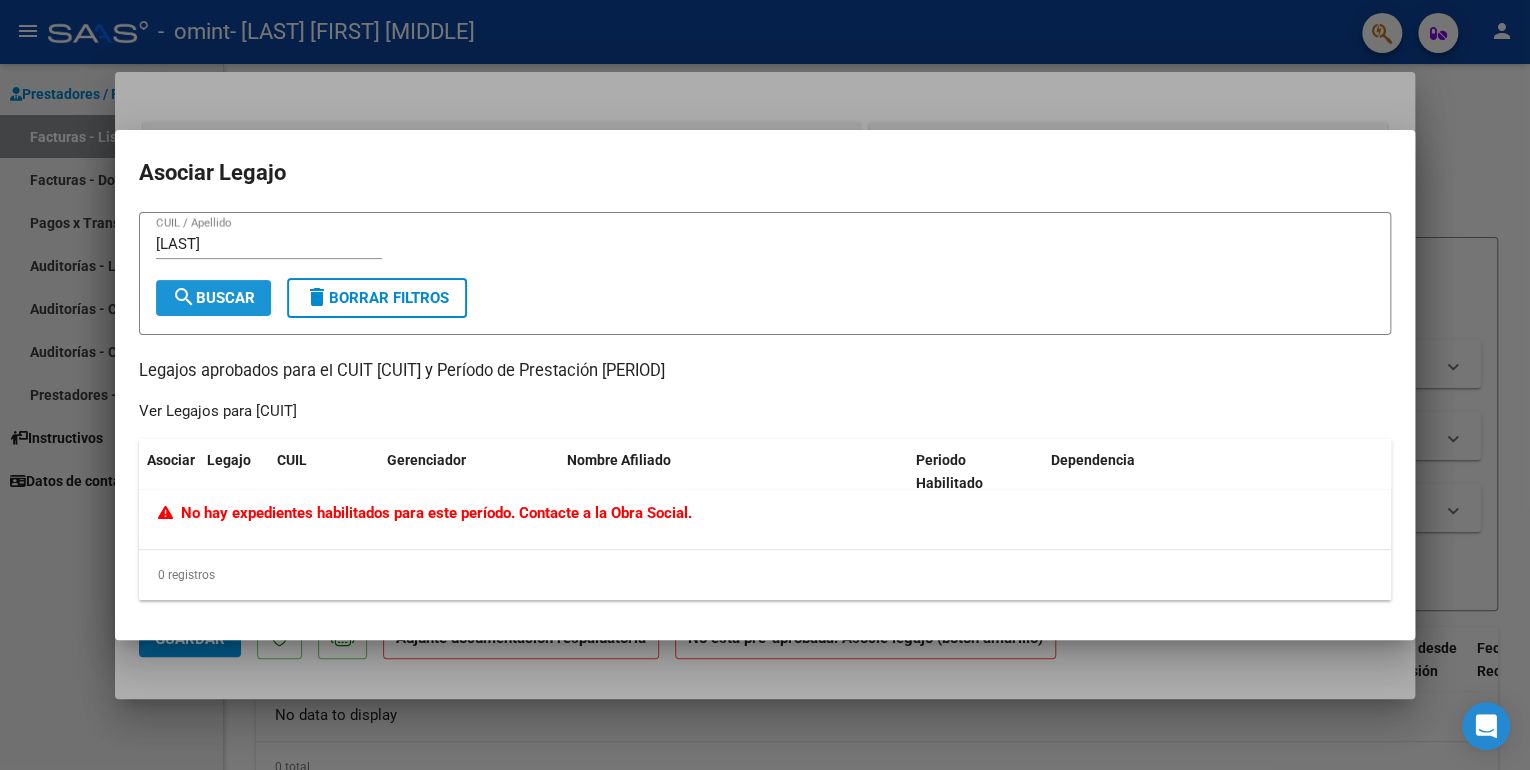 click on "search  Buscar" at bounding box center [213, 298] 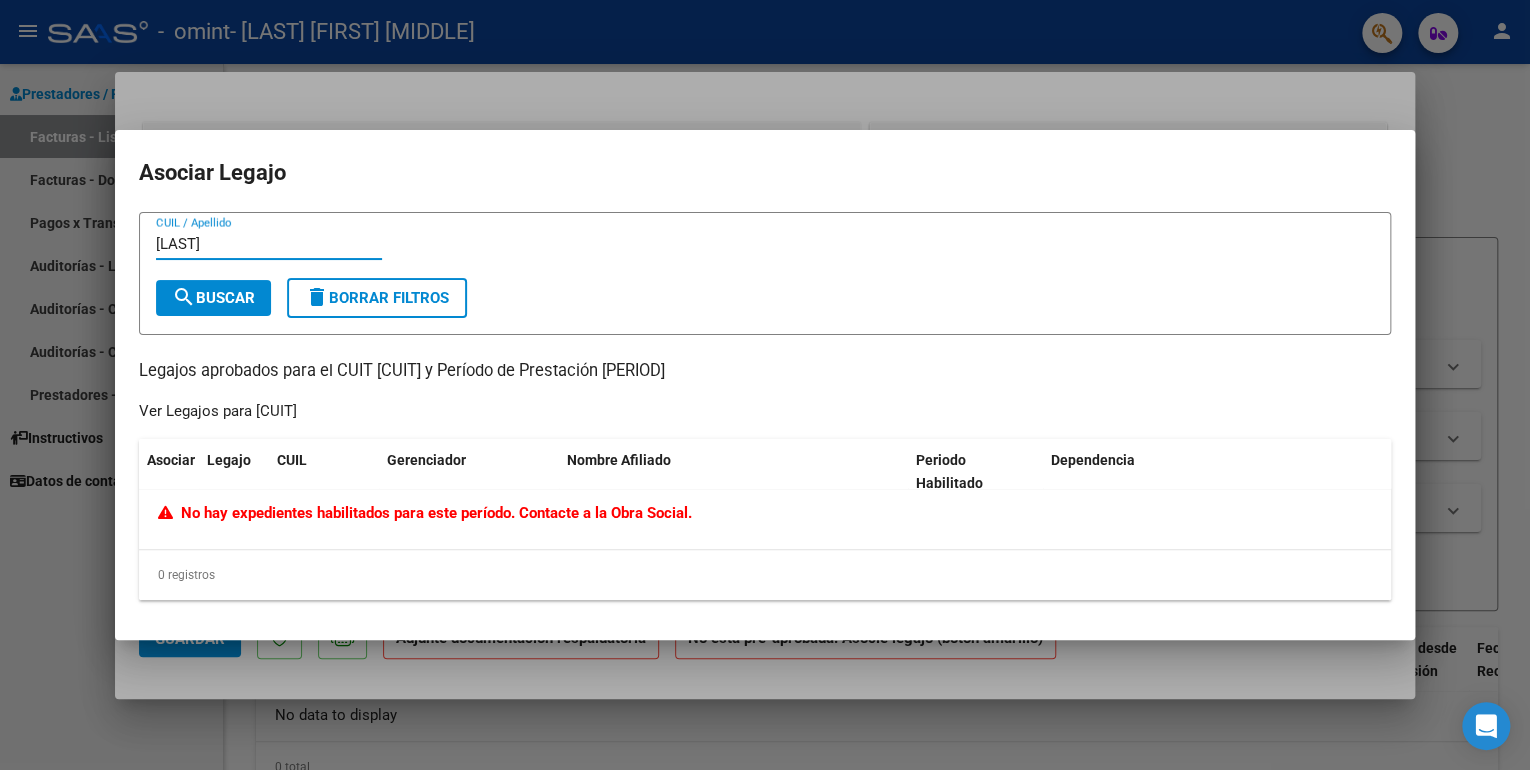 click on "[LAST]" at bounding box center [269, 244] 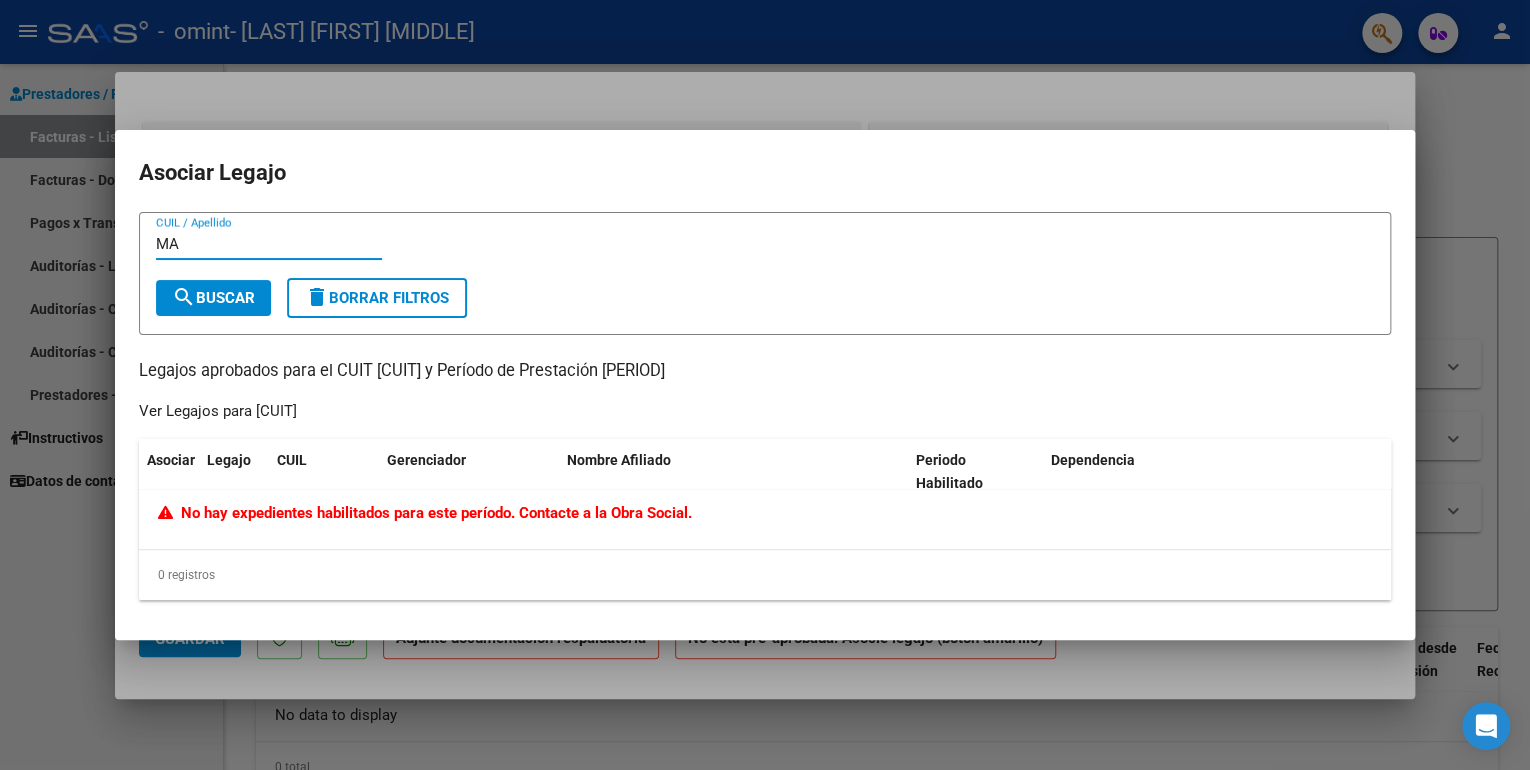 type on "M" 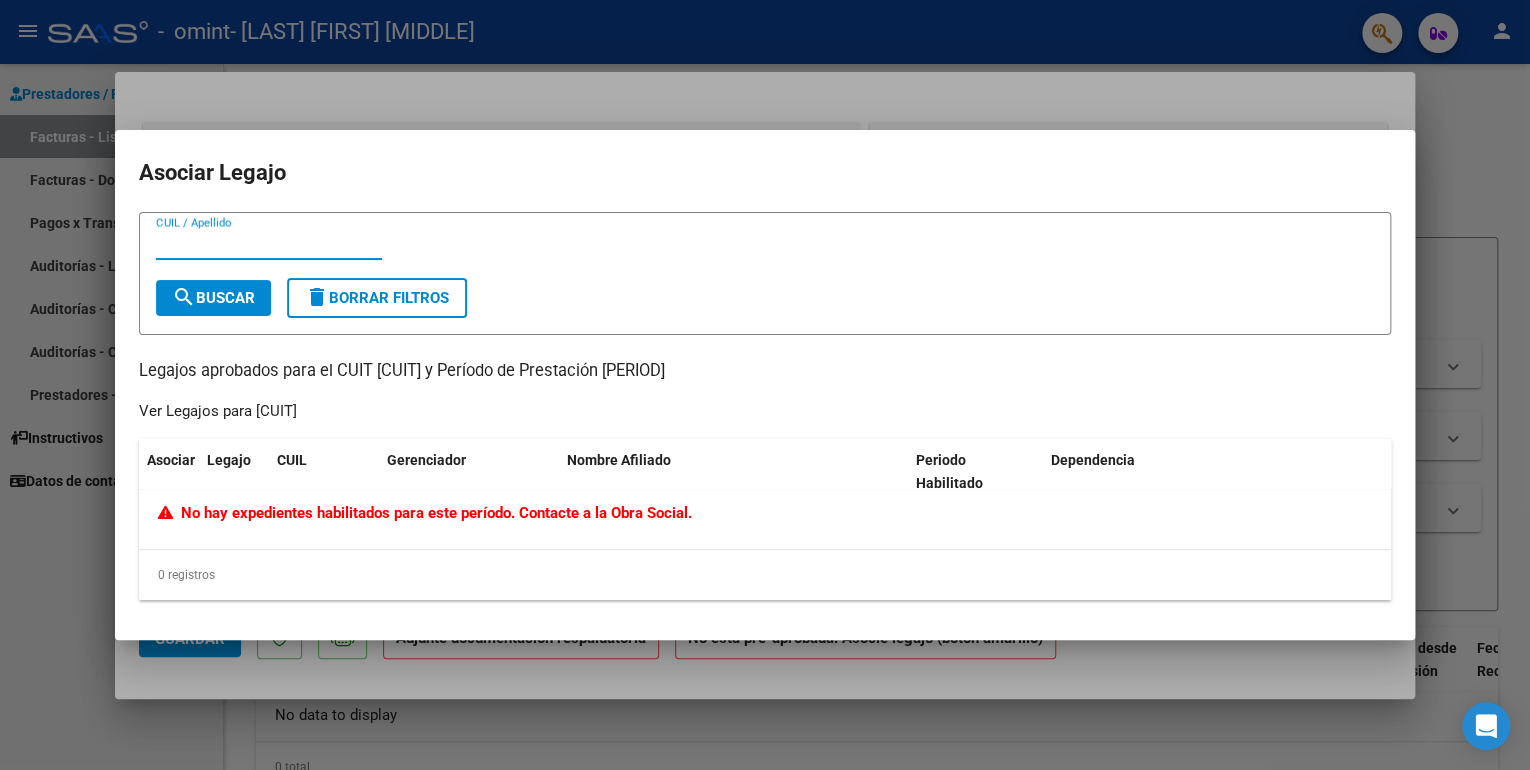 paste on "57250615" 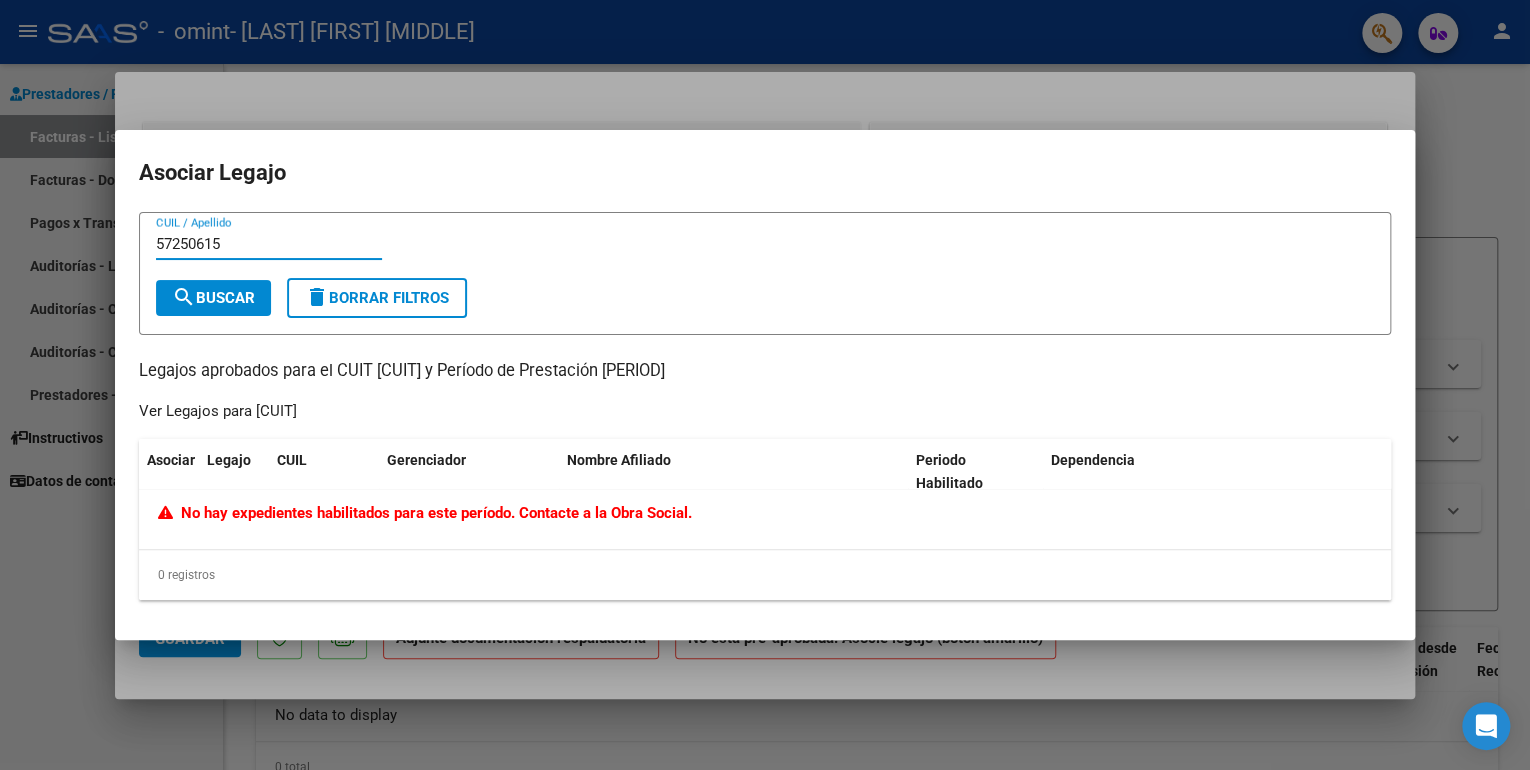 type on "57250615" 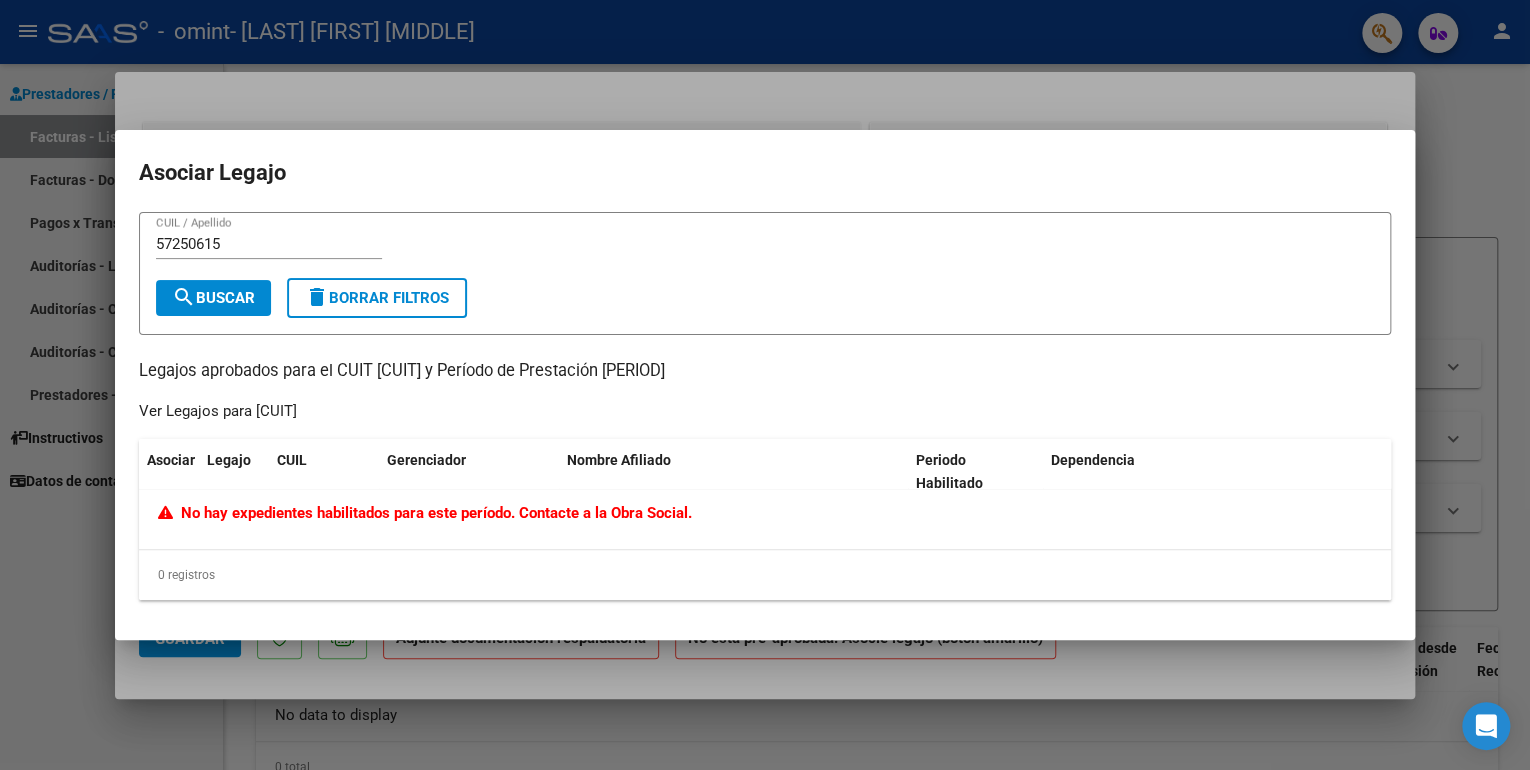 click on "delete  Borrar Filtros" at bounding box center (377, 298) 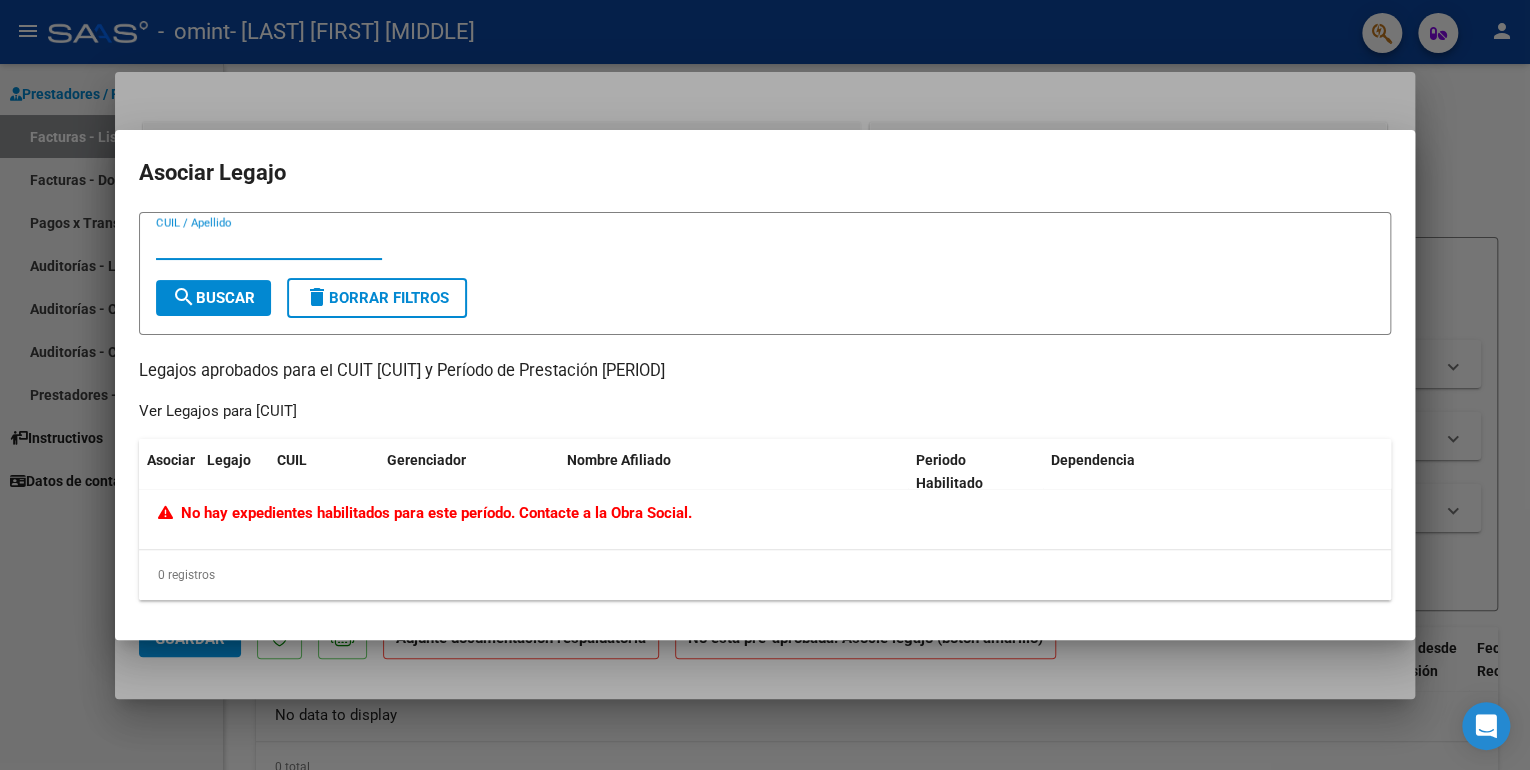 click on "CUIL / Apellido" at bounding box center [269, 244] 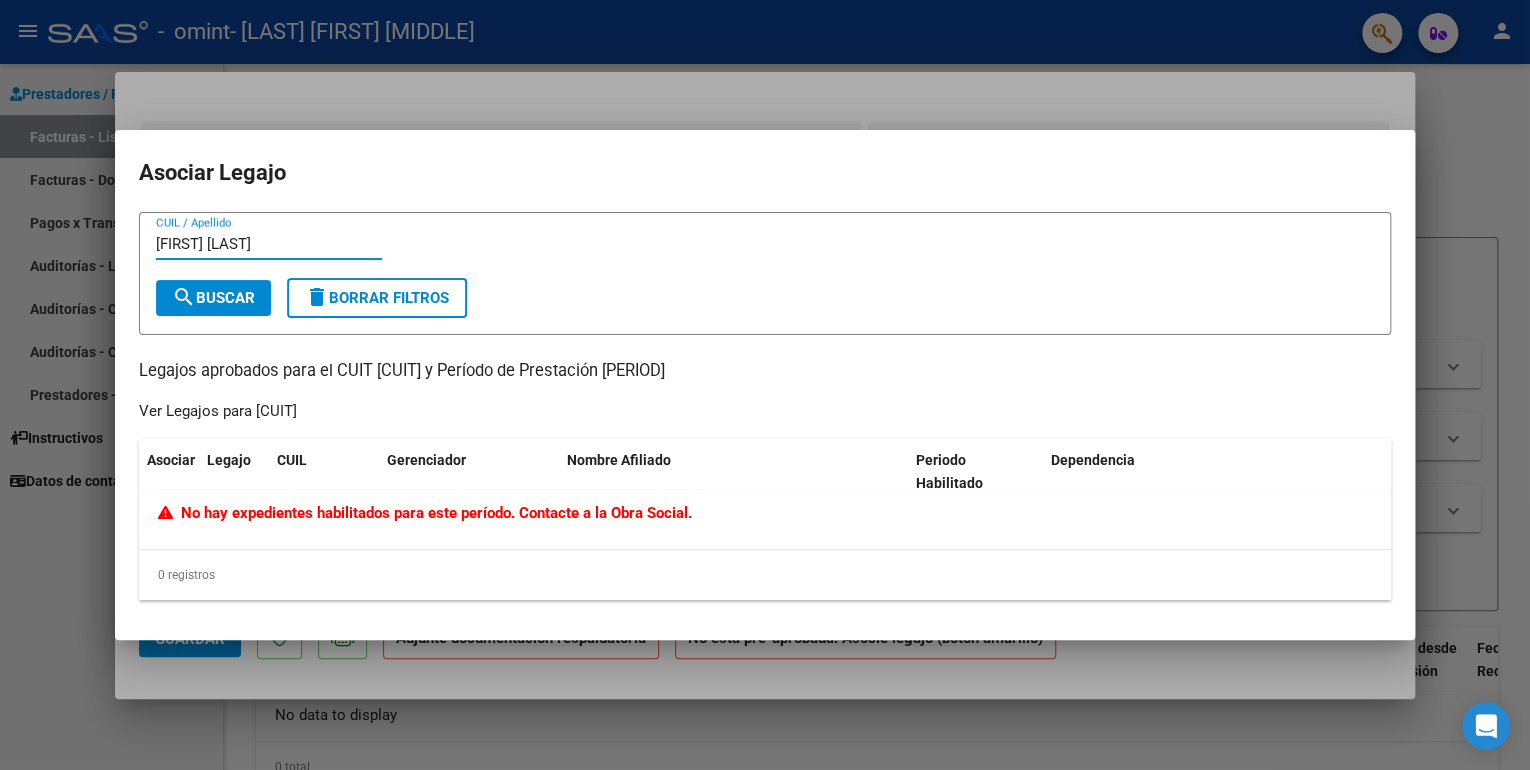 type on "[FIRST] [LAST]" 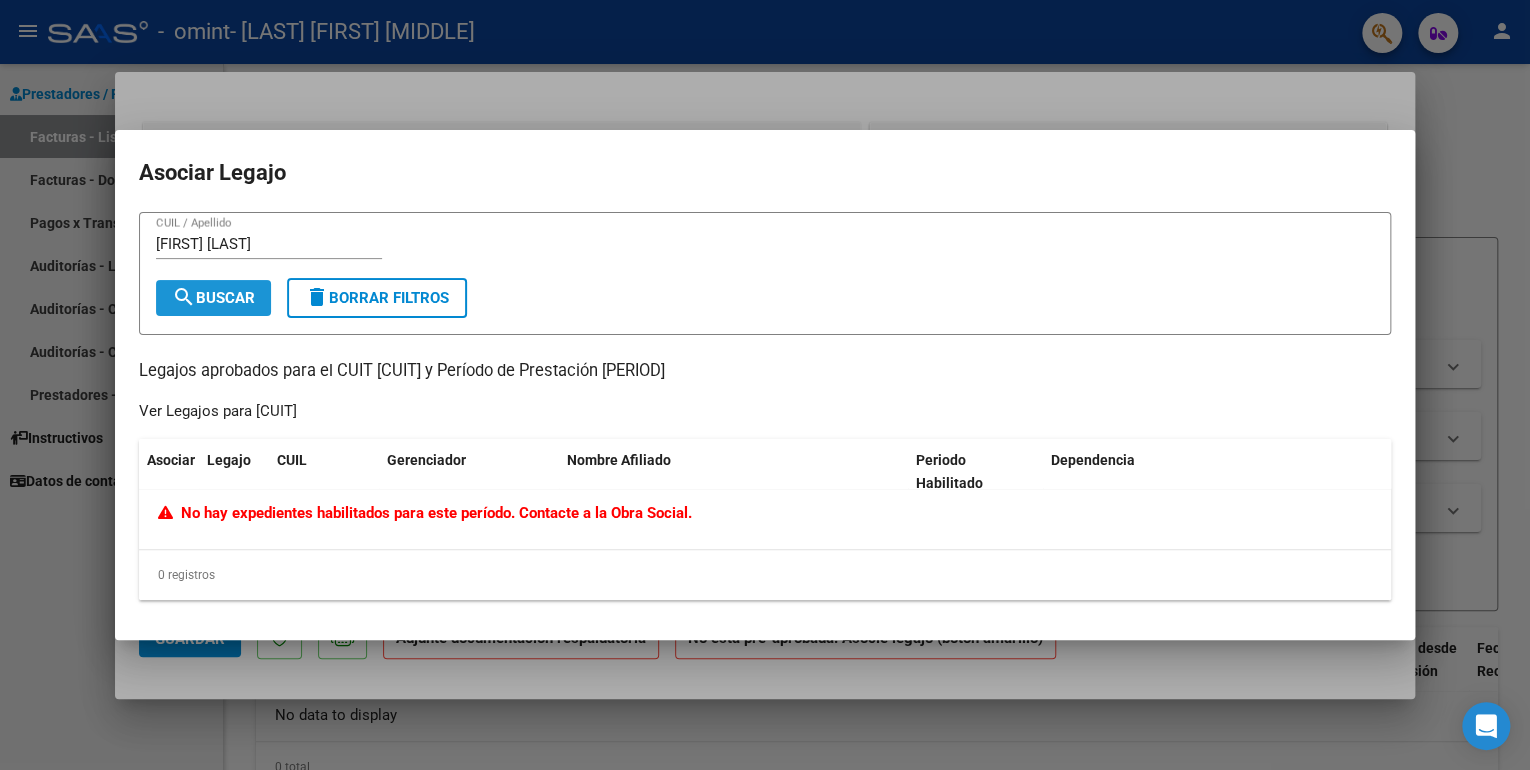click on "search  Buscar" at bounding box center (213, 298) 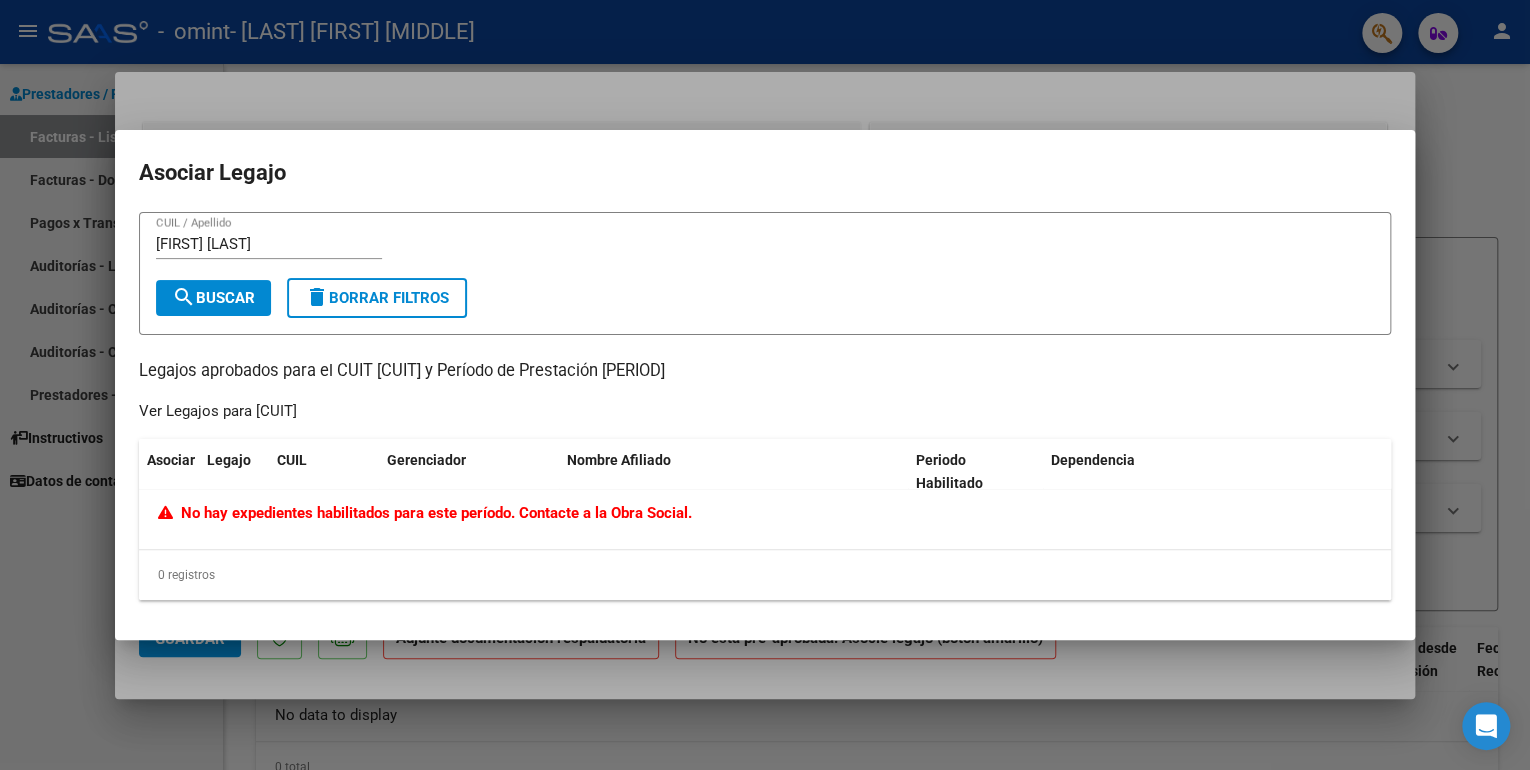 click on "delete  Borrar Filtros" at bounding box center [377, 298] 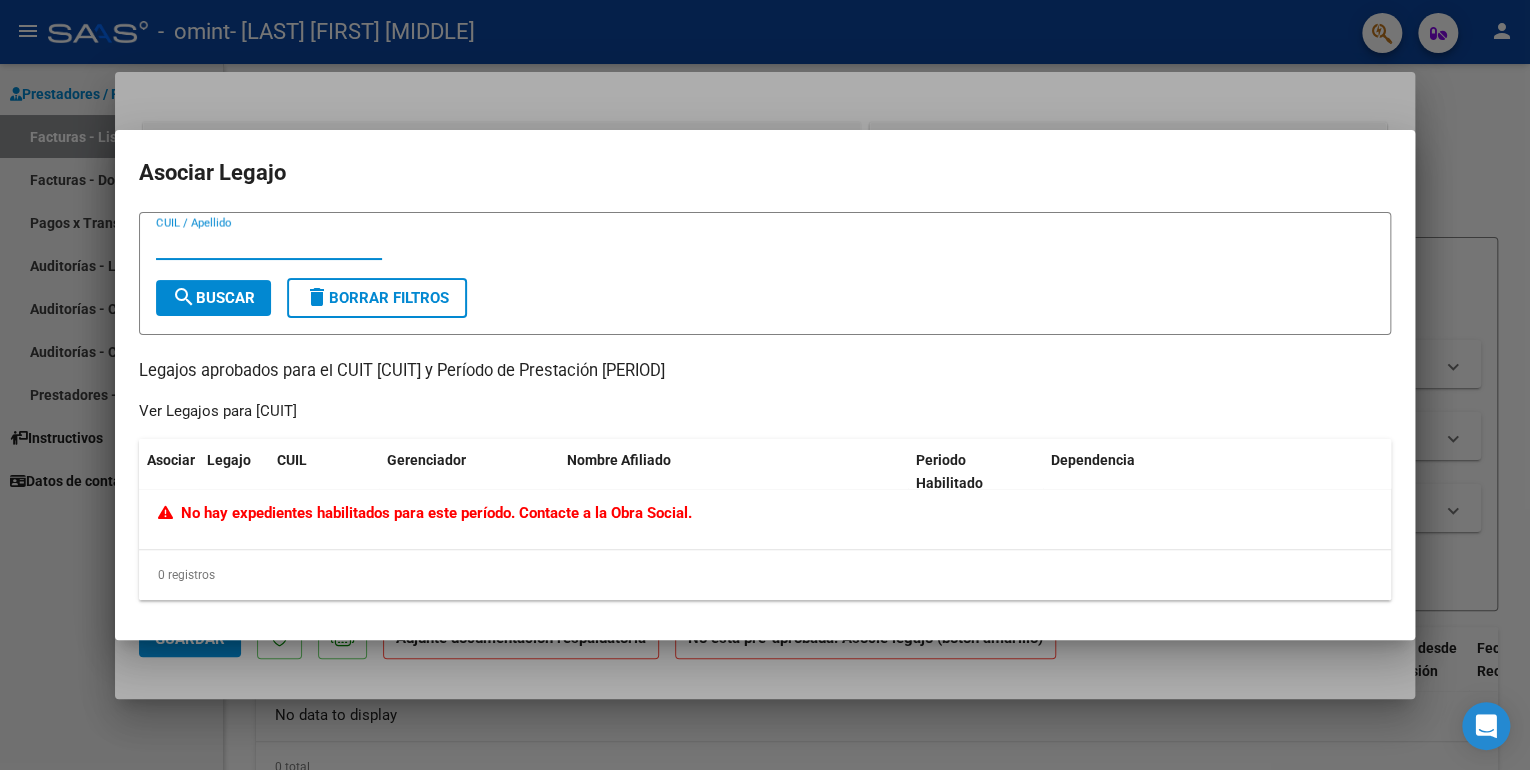 click on "CUIL / Apellido" at bounding box center [269, 244] 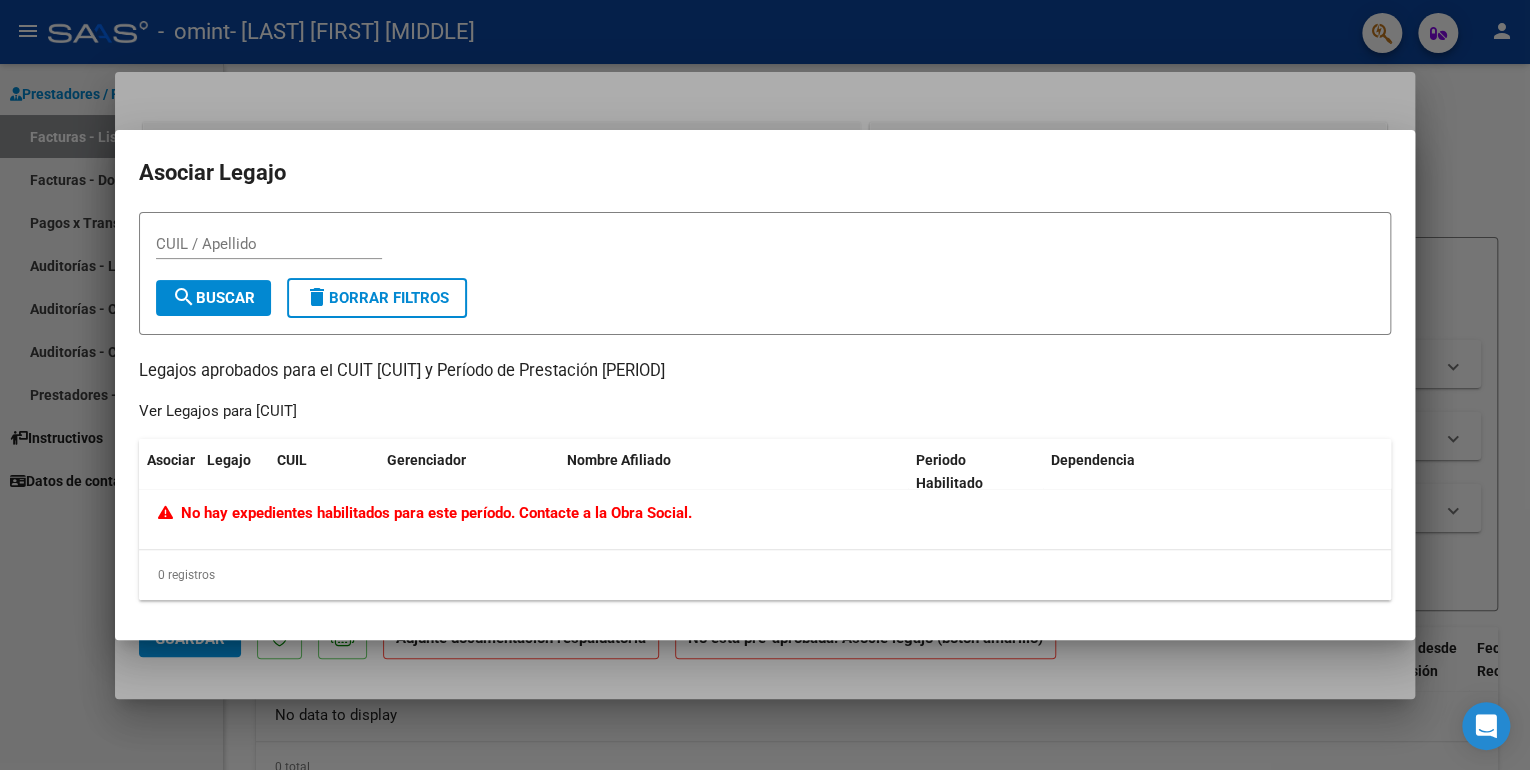 click on "Ver Legajos para [CUIT]" 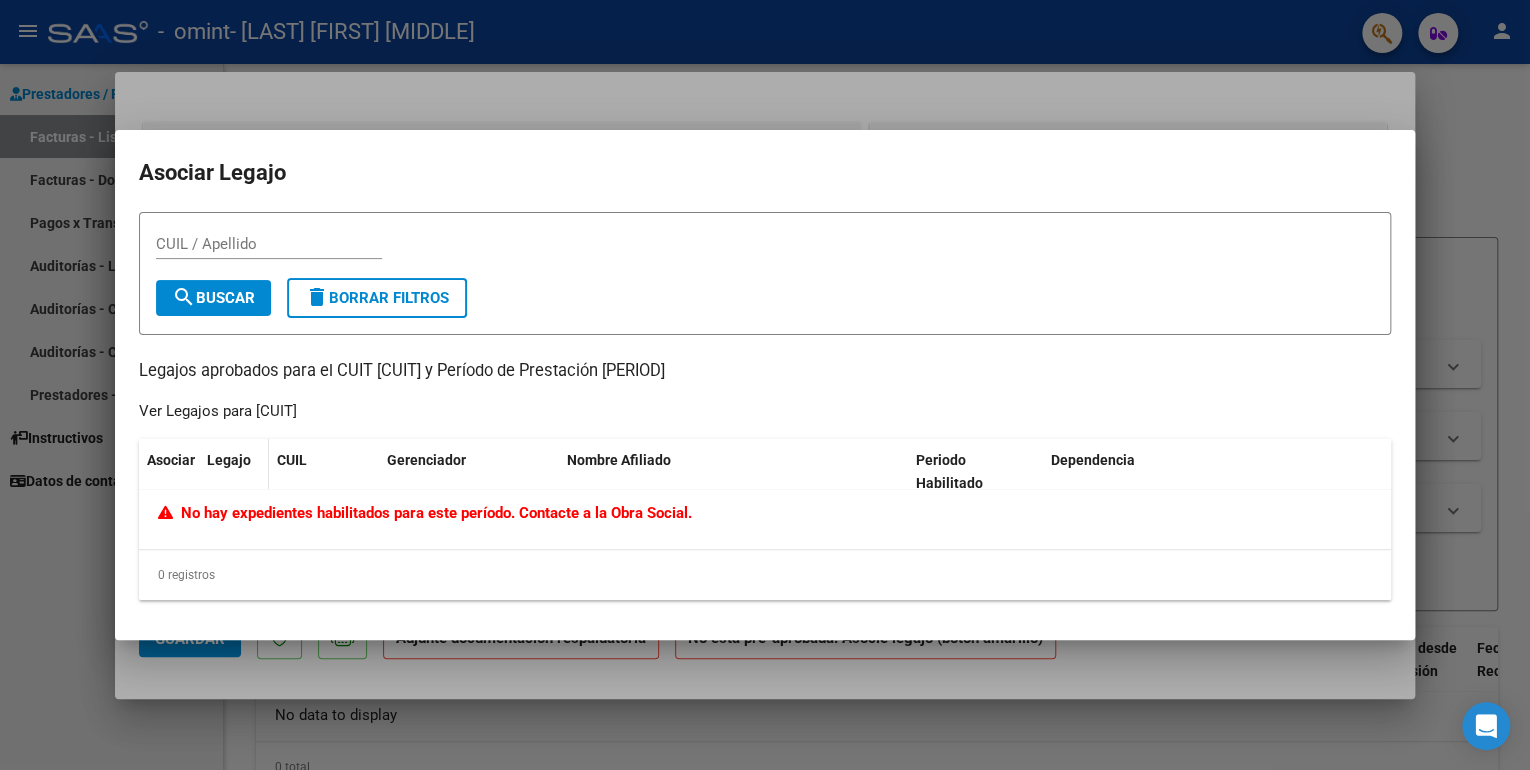 click on "Legajo" 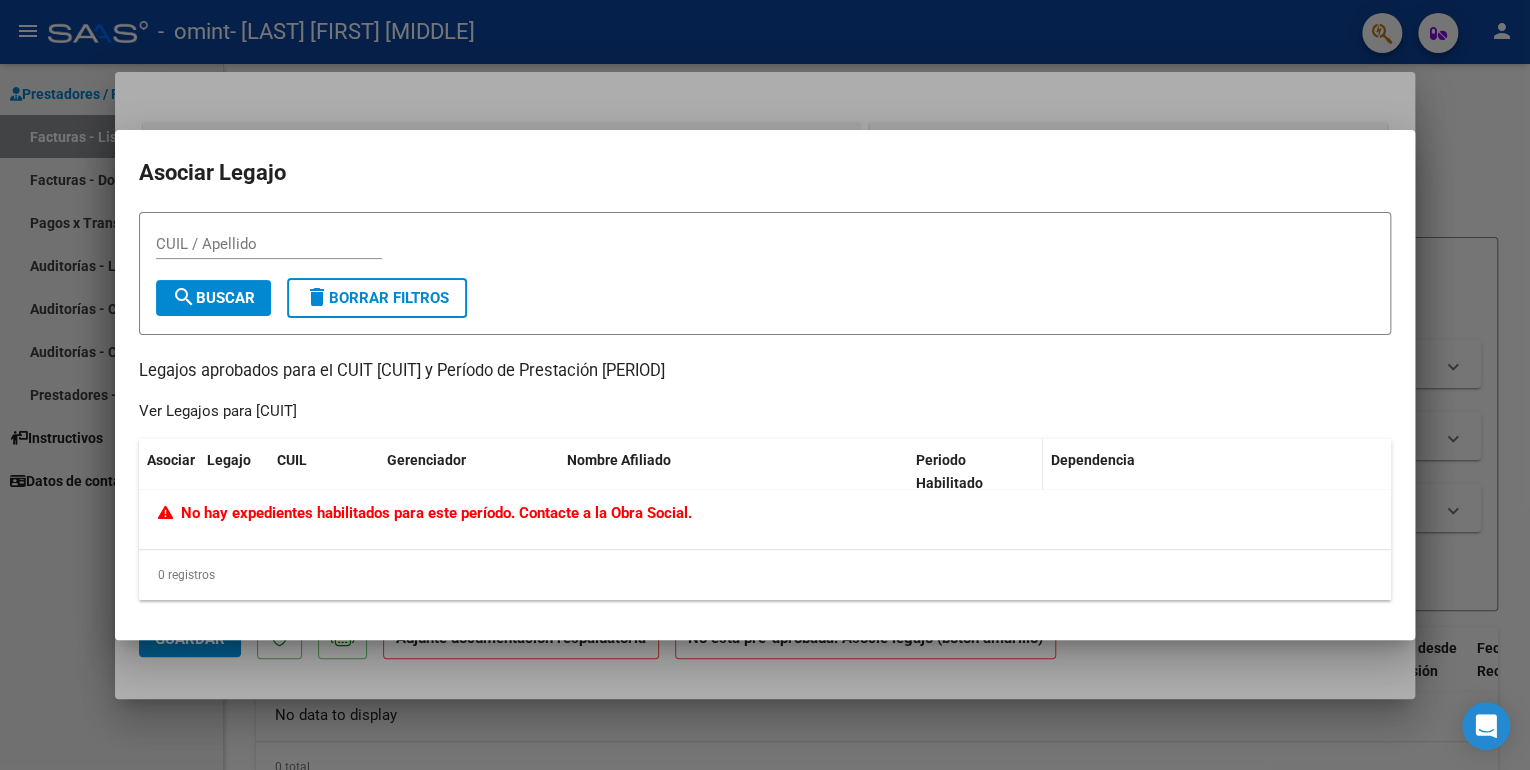 click on "Periodo Habilitado" 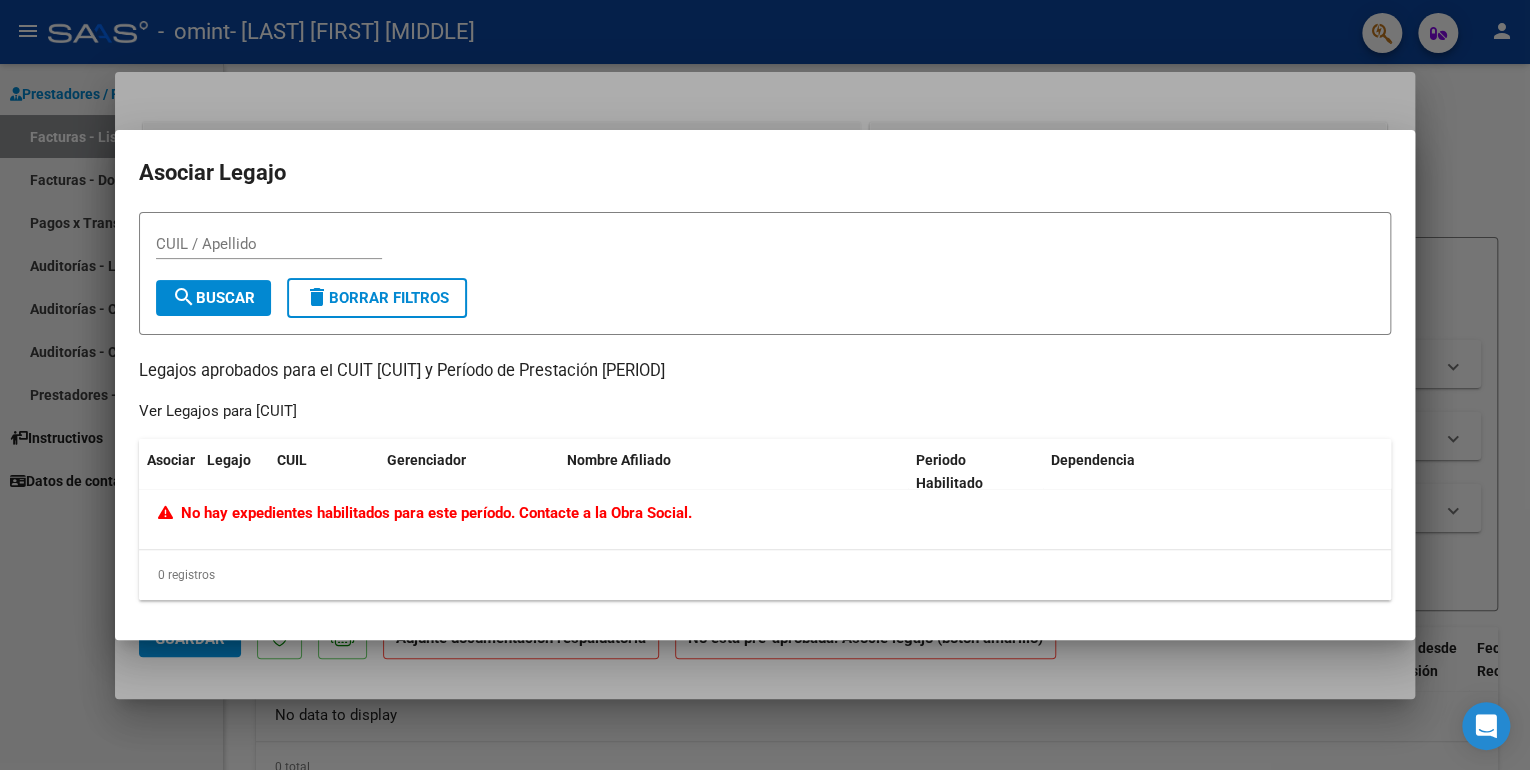 click at bounding box center [765, 385] 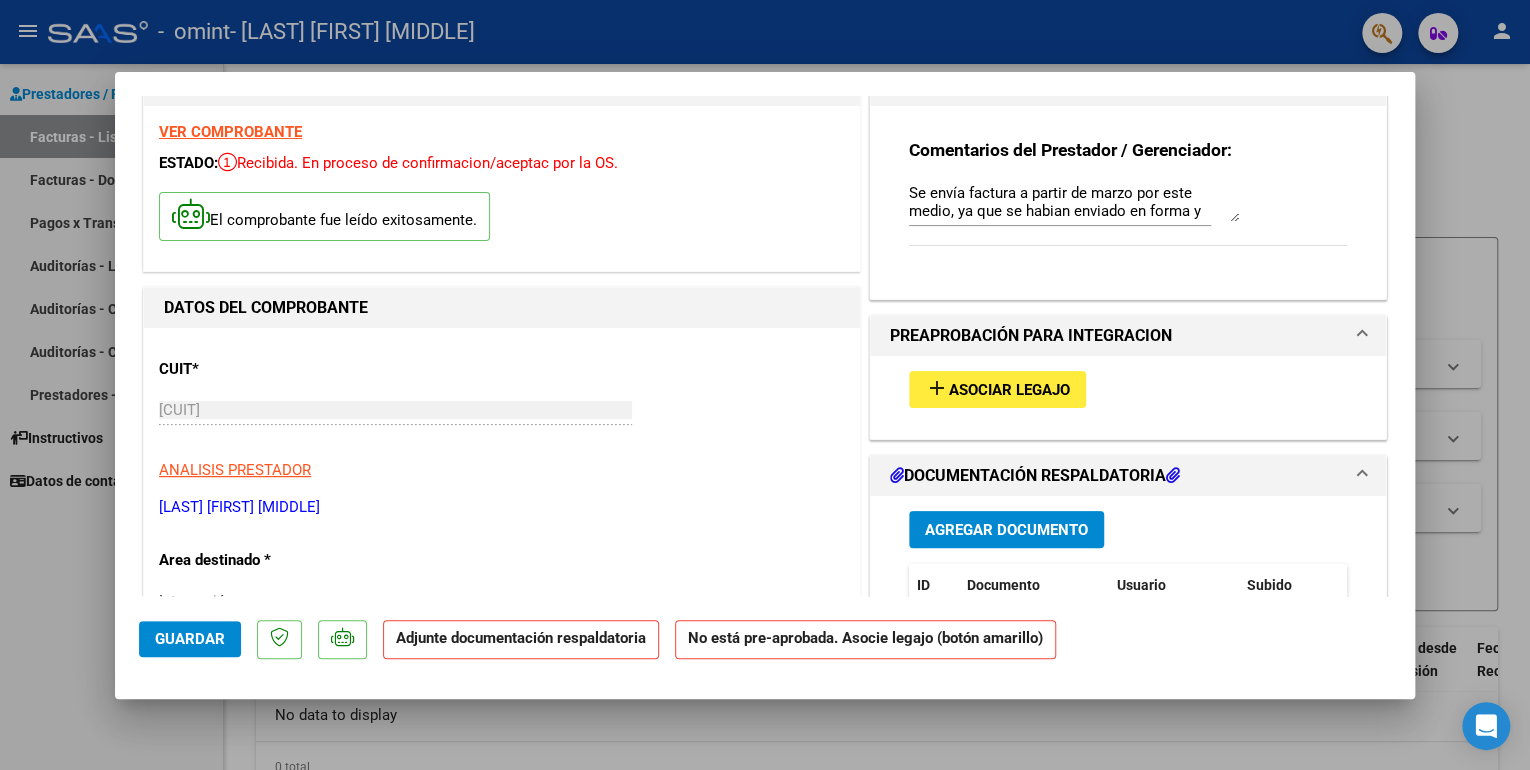scroll, scrollTop: 160, scrollLeft: 0, axis: vertical 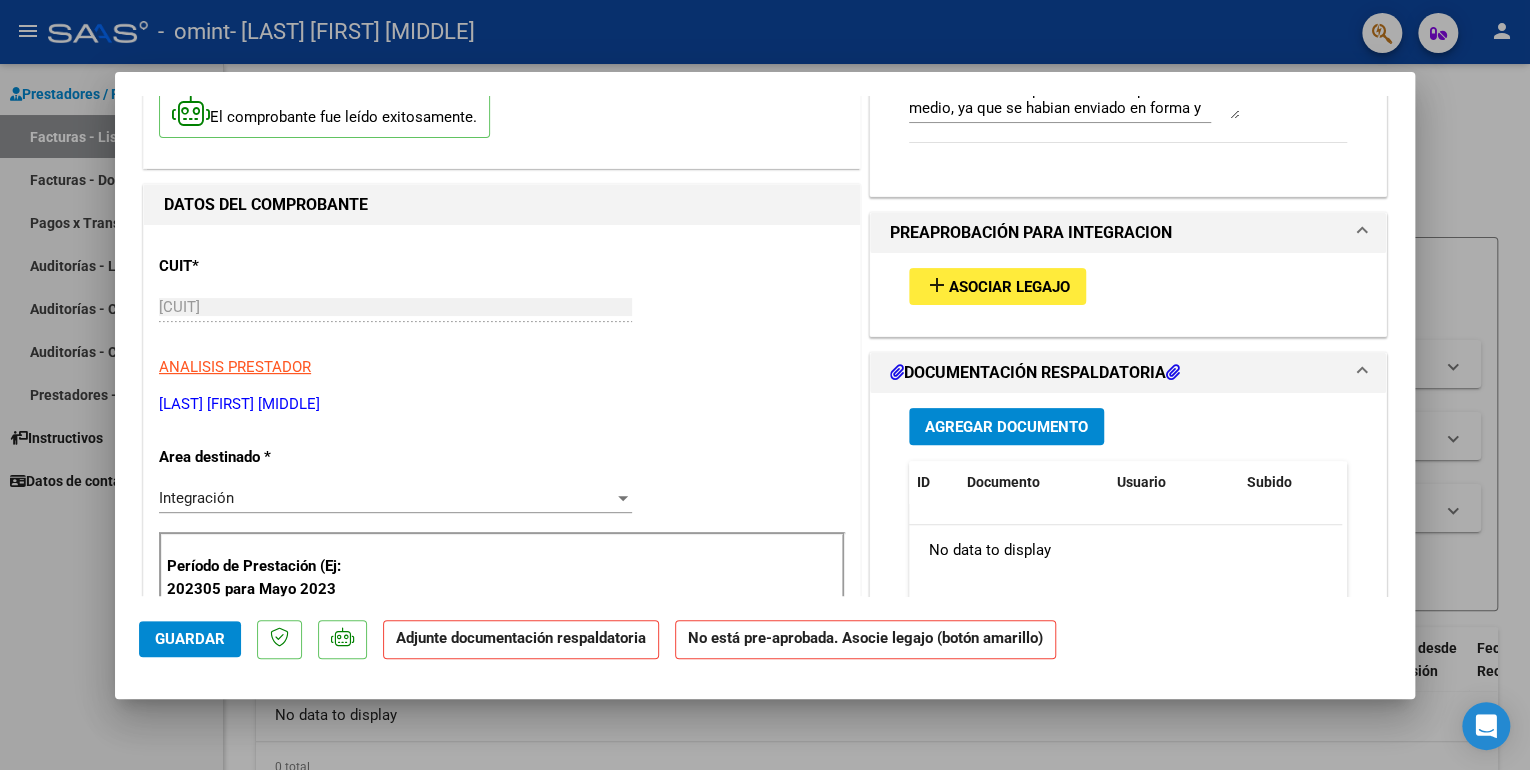 click on "Agregar Documento" at bounding box center [1006, 427] 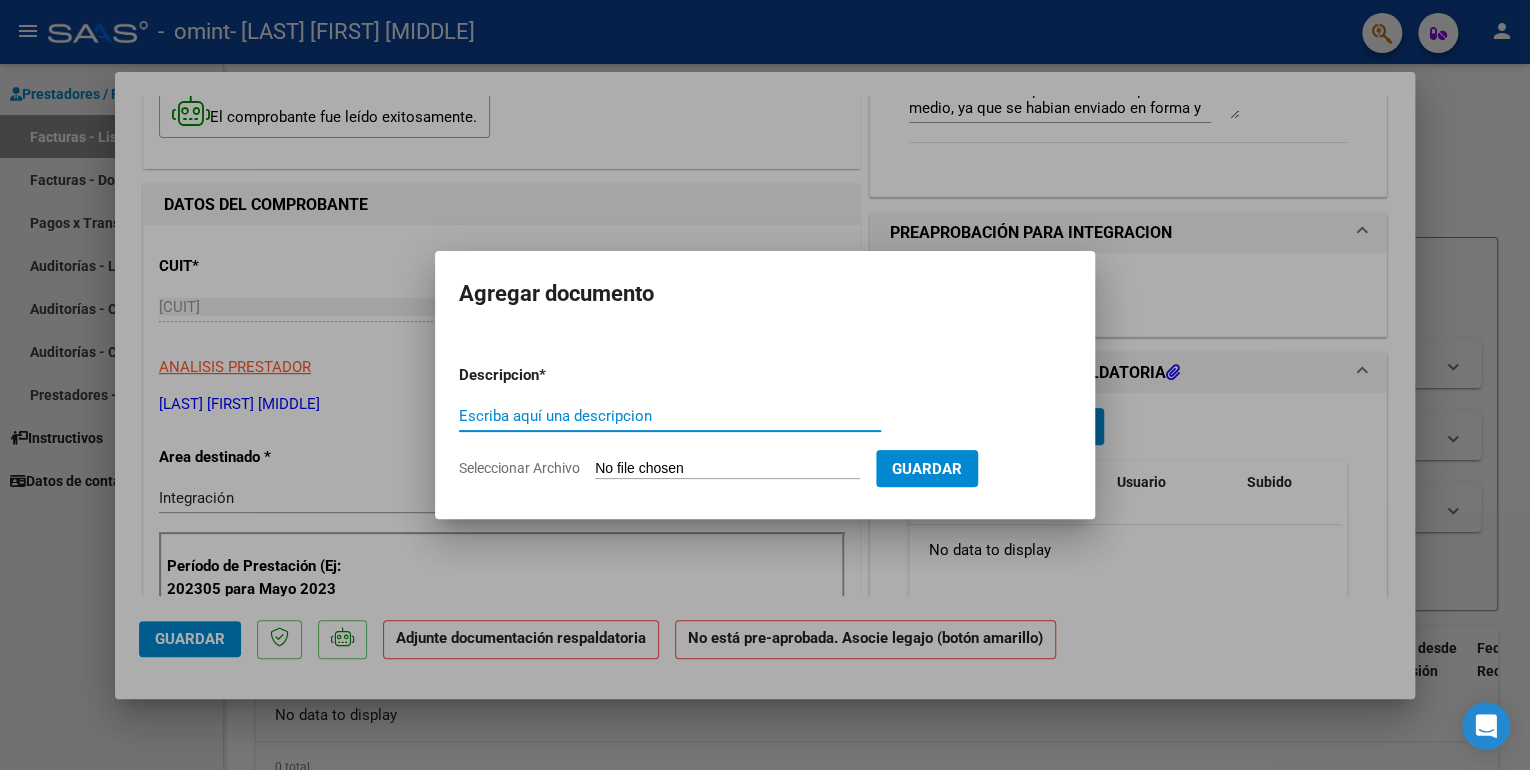 click on "Escriba aquí una descripcion" at bounding box center [670, 416] 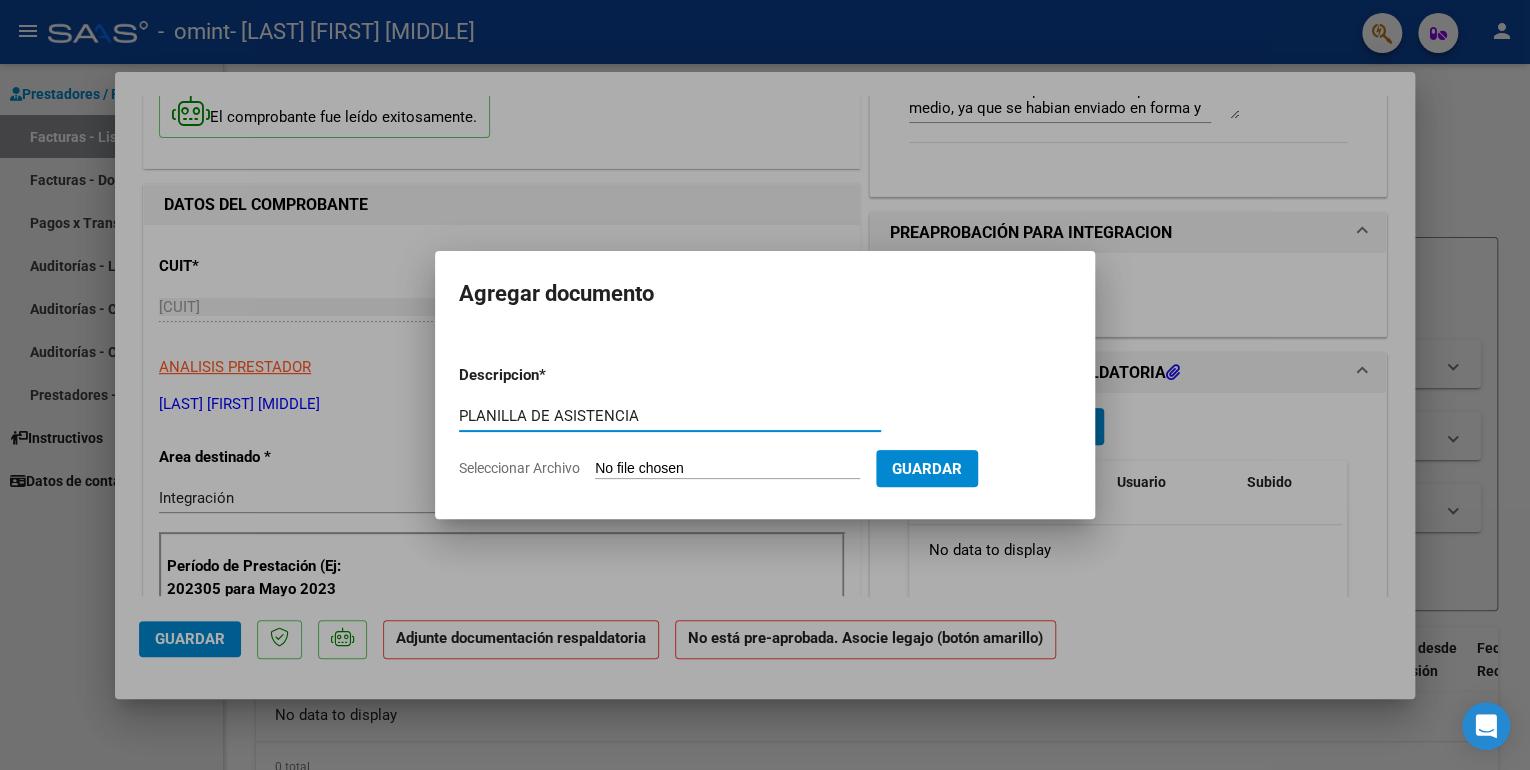 type on "PLANILLA DE ASISTENCIA" 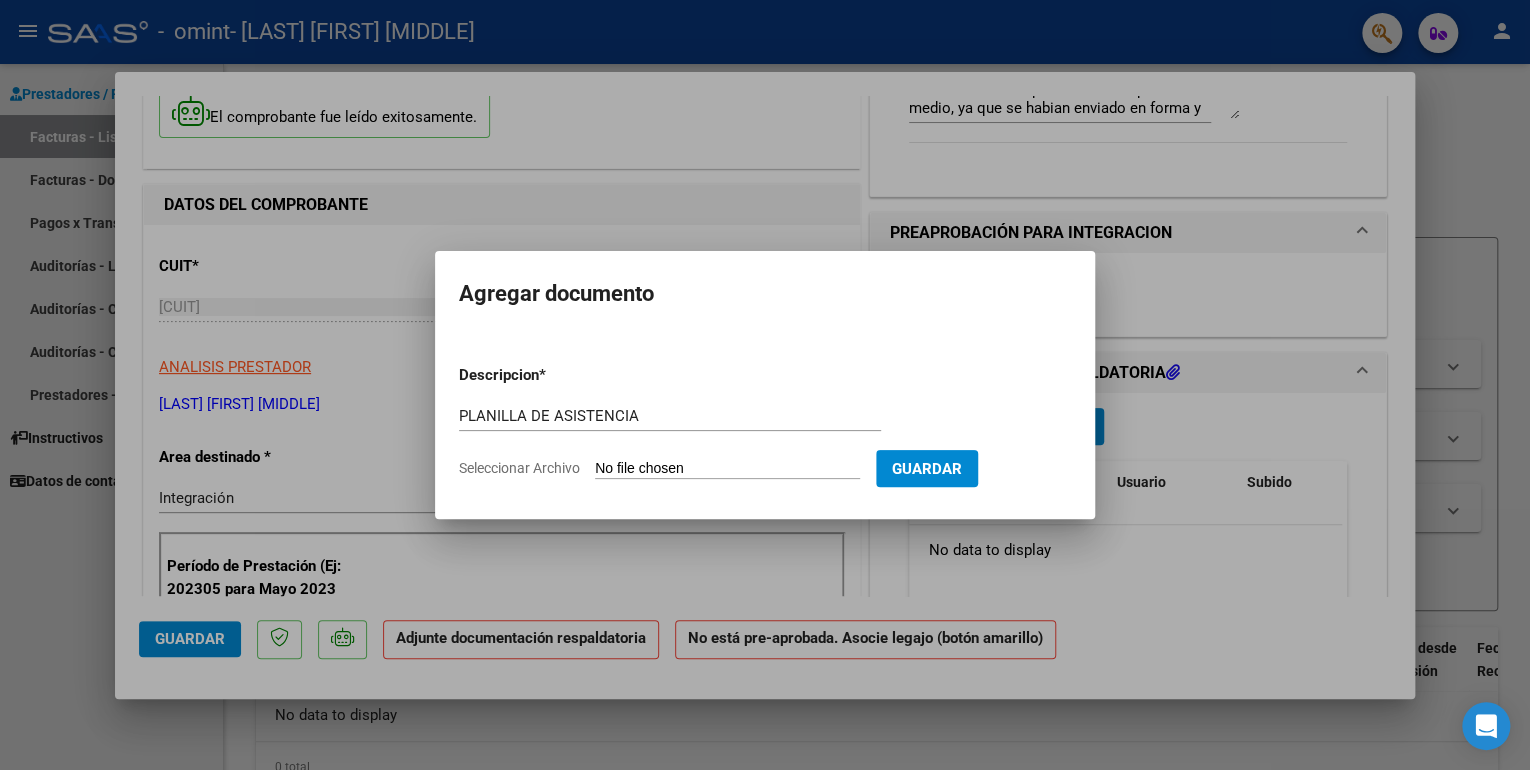 type on "C:\fakepath\ASISTENCIA MARZO 2025- [FIRST] [LAST]--087.pdf" 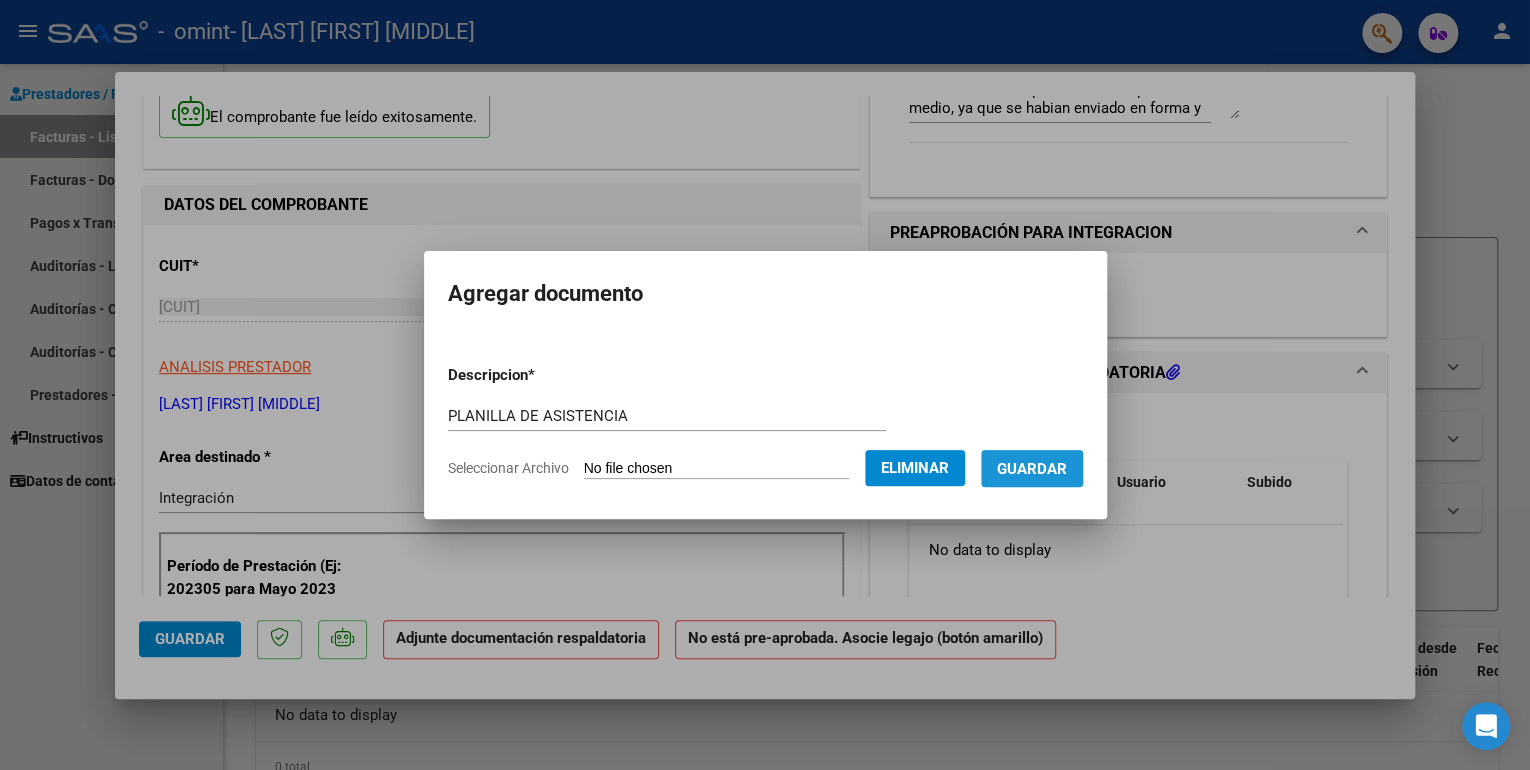 click on "Guardar" at bounding box center (1032, 469) 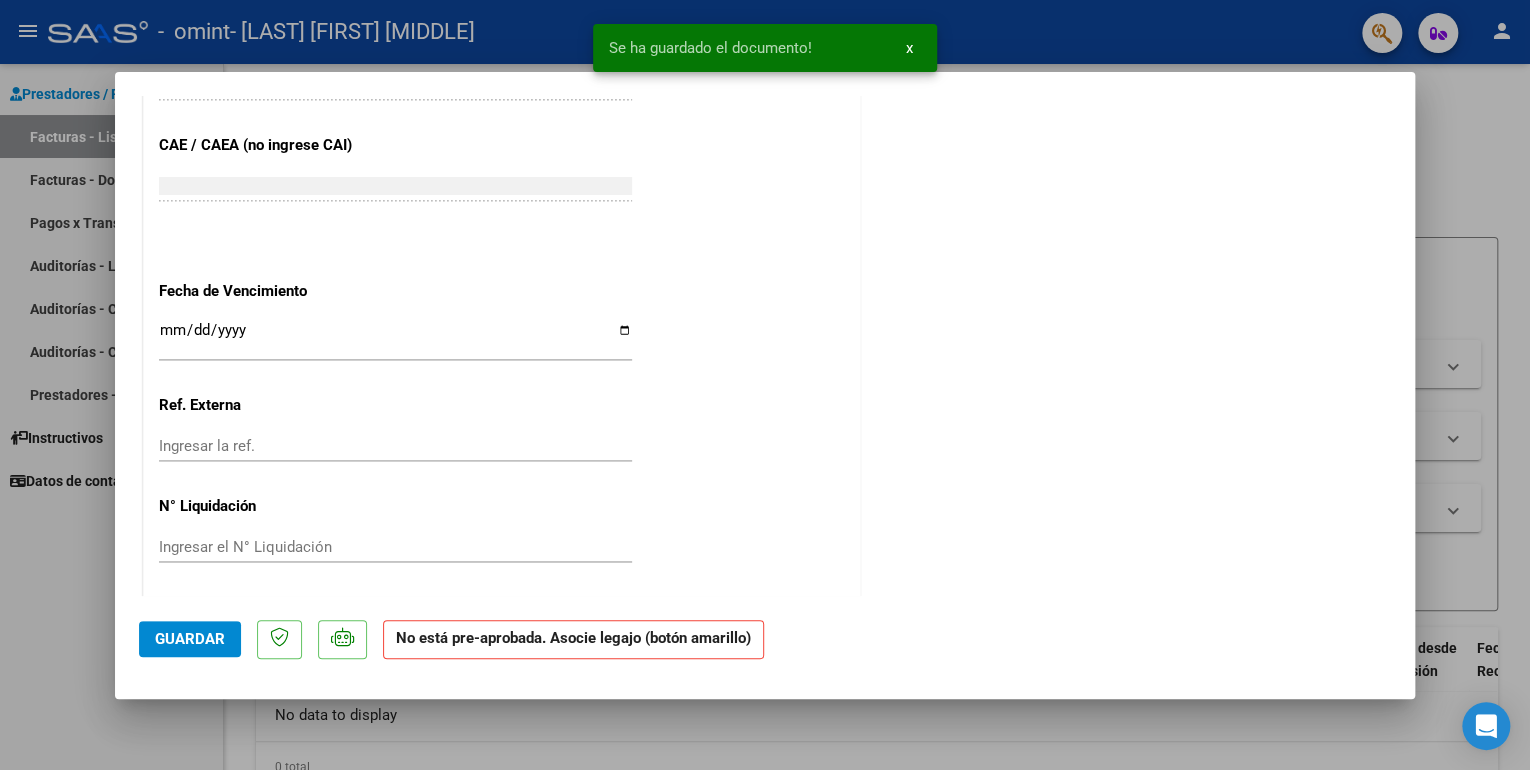 scroll, scrollTop: 1235, scrollLeft: 0, axis: vertical 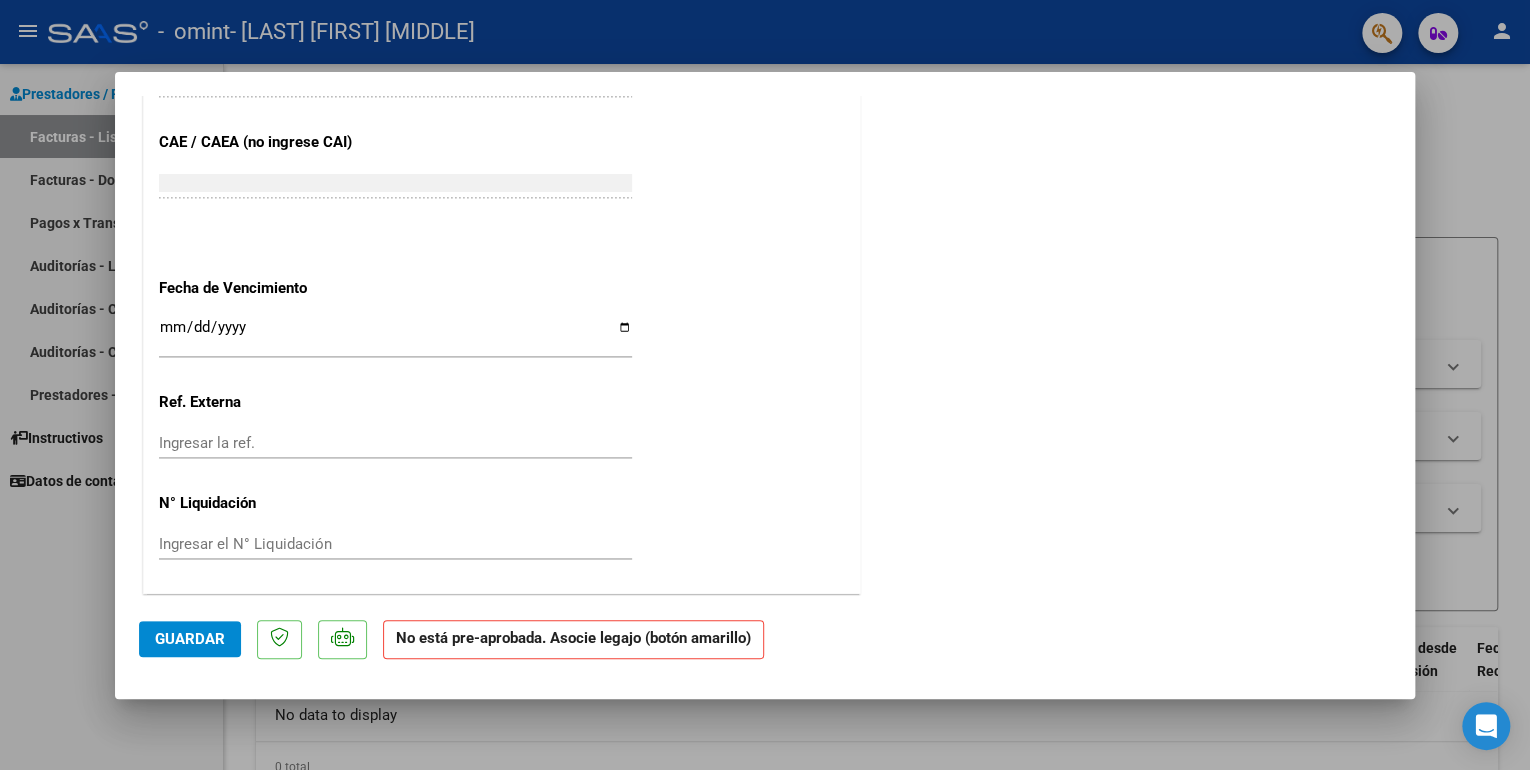 click on "No está pre-aprobada. Asocie legajo (botón amarillo)" 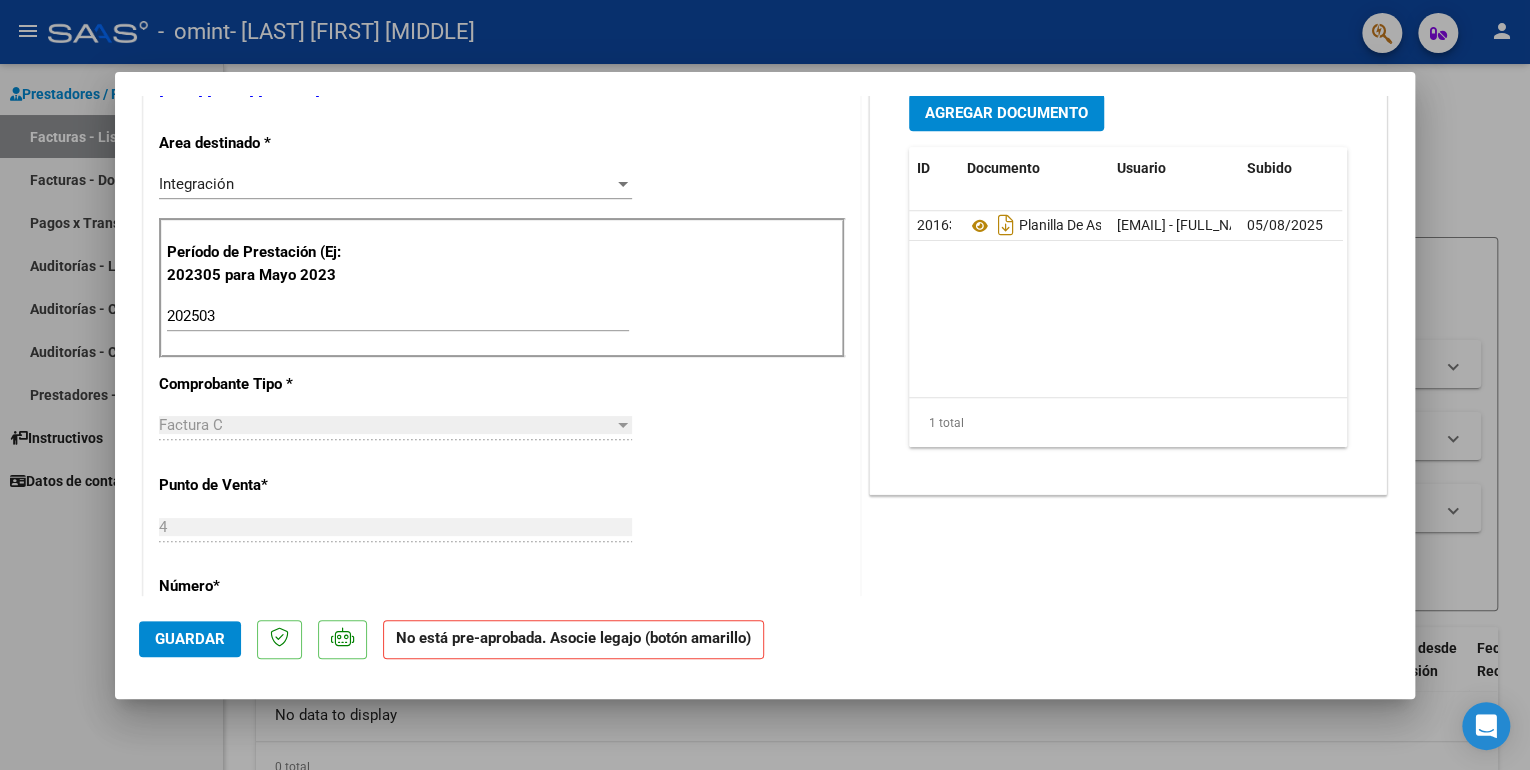 scroll, scrollTop: 480, scrollLeft: 0, axis: vertical 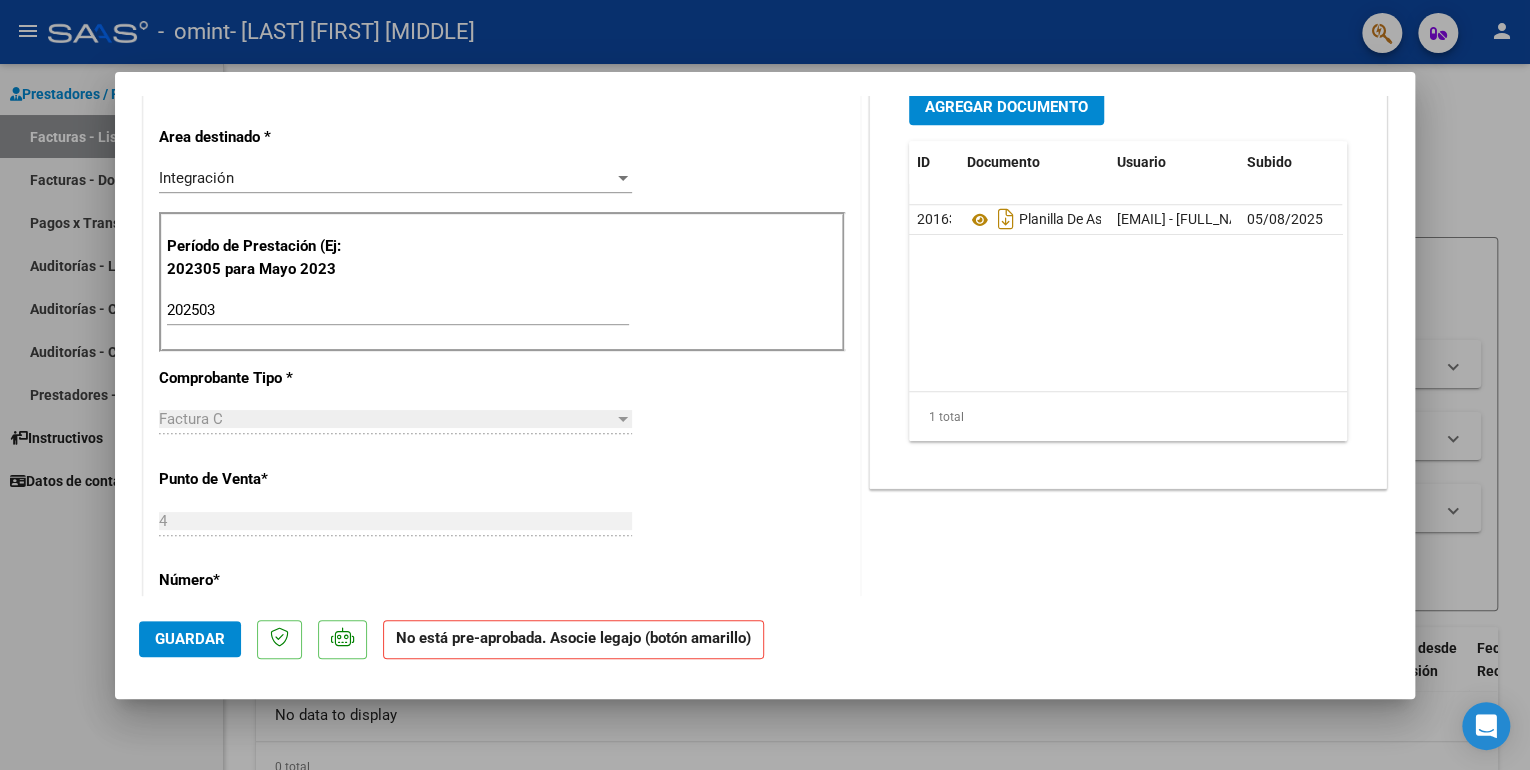 click on "Guardar" 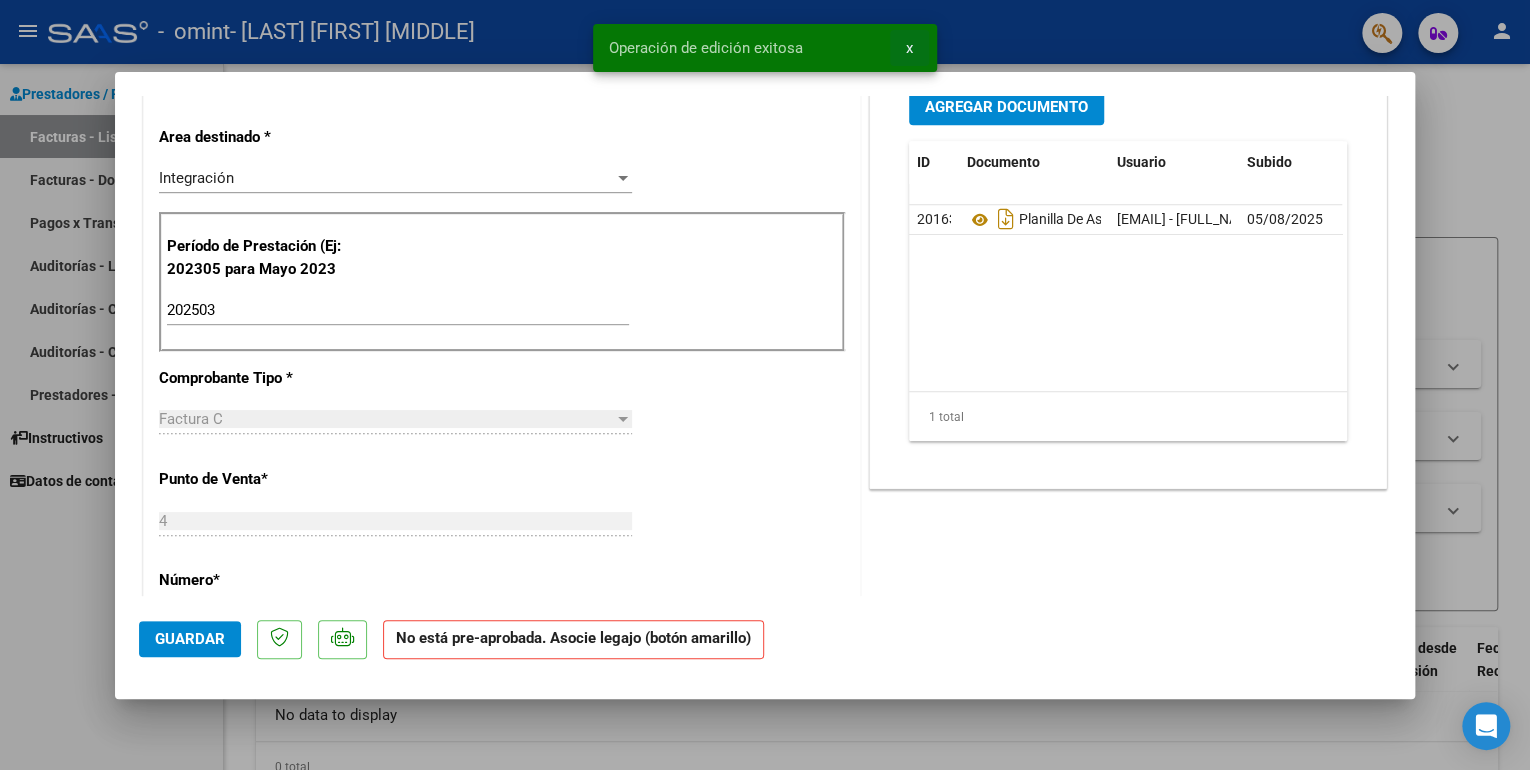 click on "x" at bounding box center [909, 48] 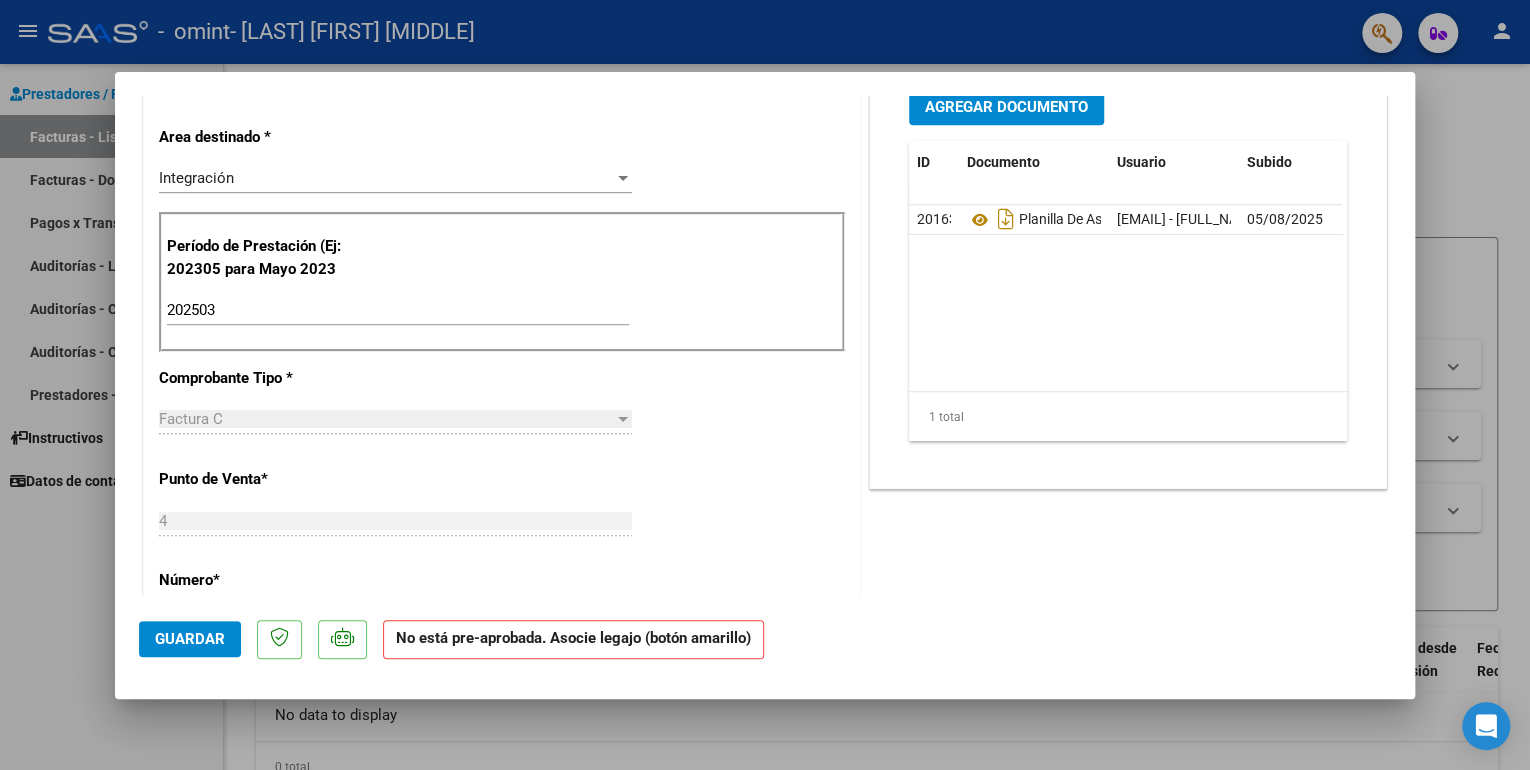 click at bounding box center [765, 385] 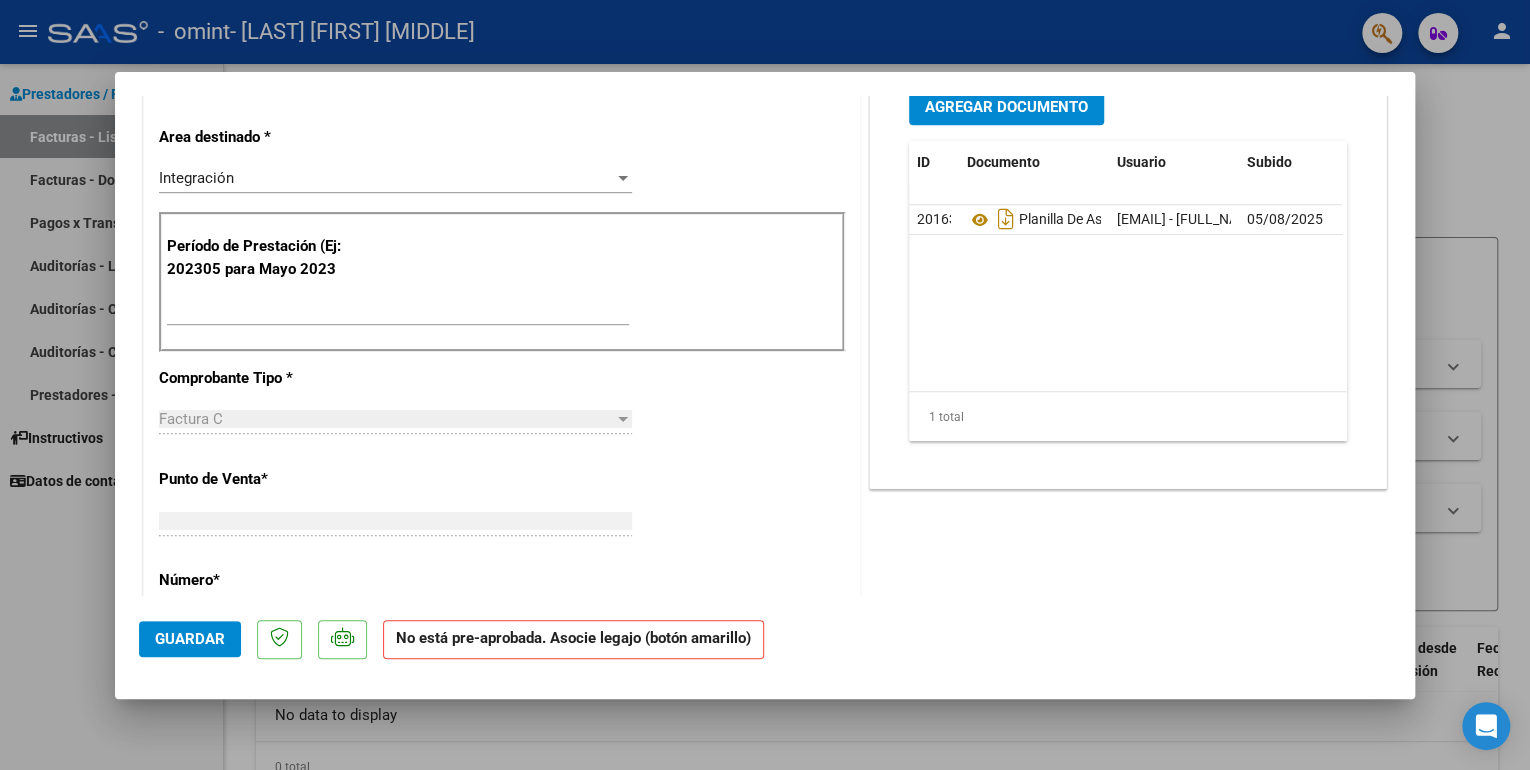 scroll, scrollTop: 0, scrollLeft: 0, axis: both 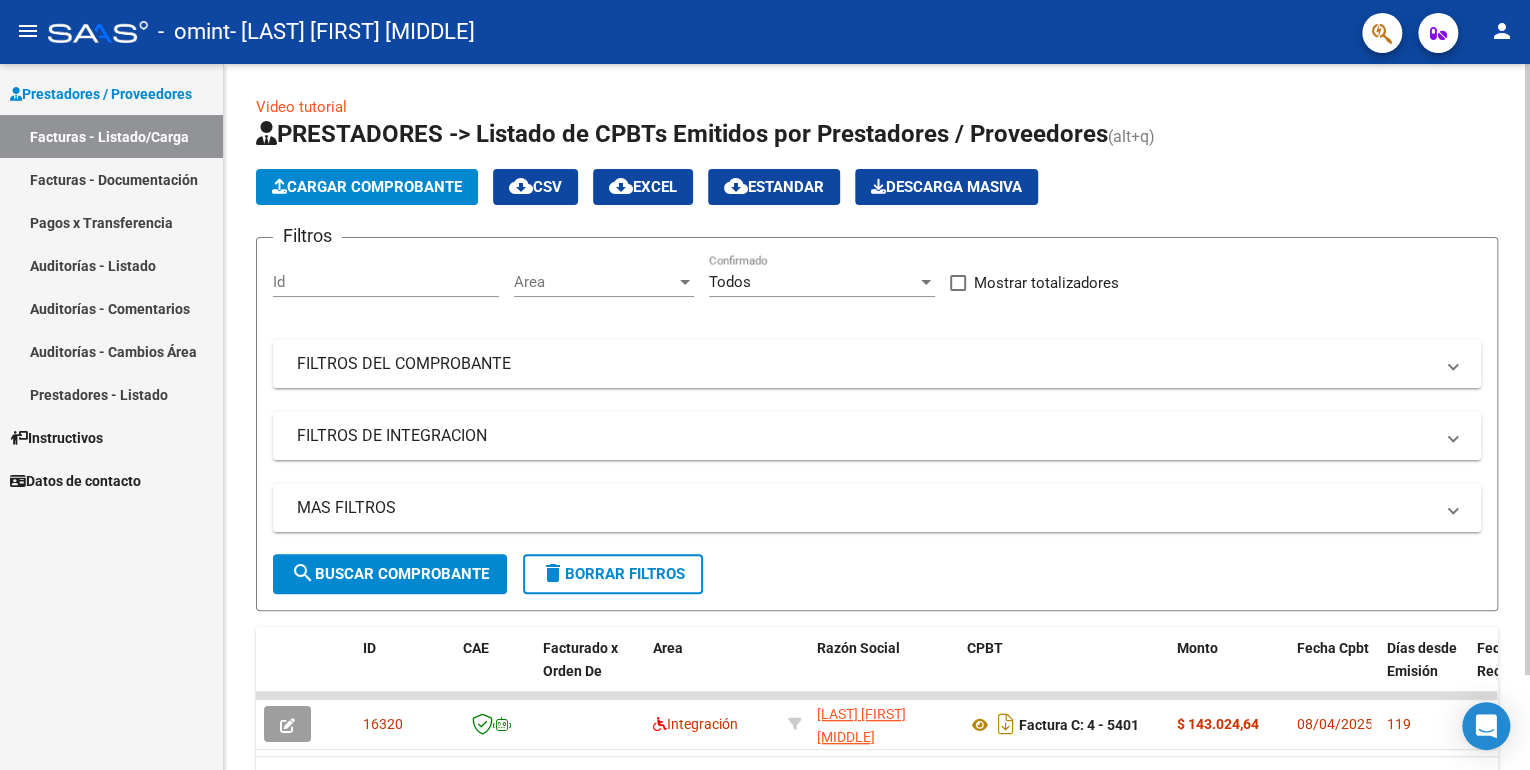 click on "Cargar Comprobante" 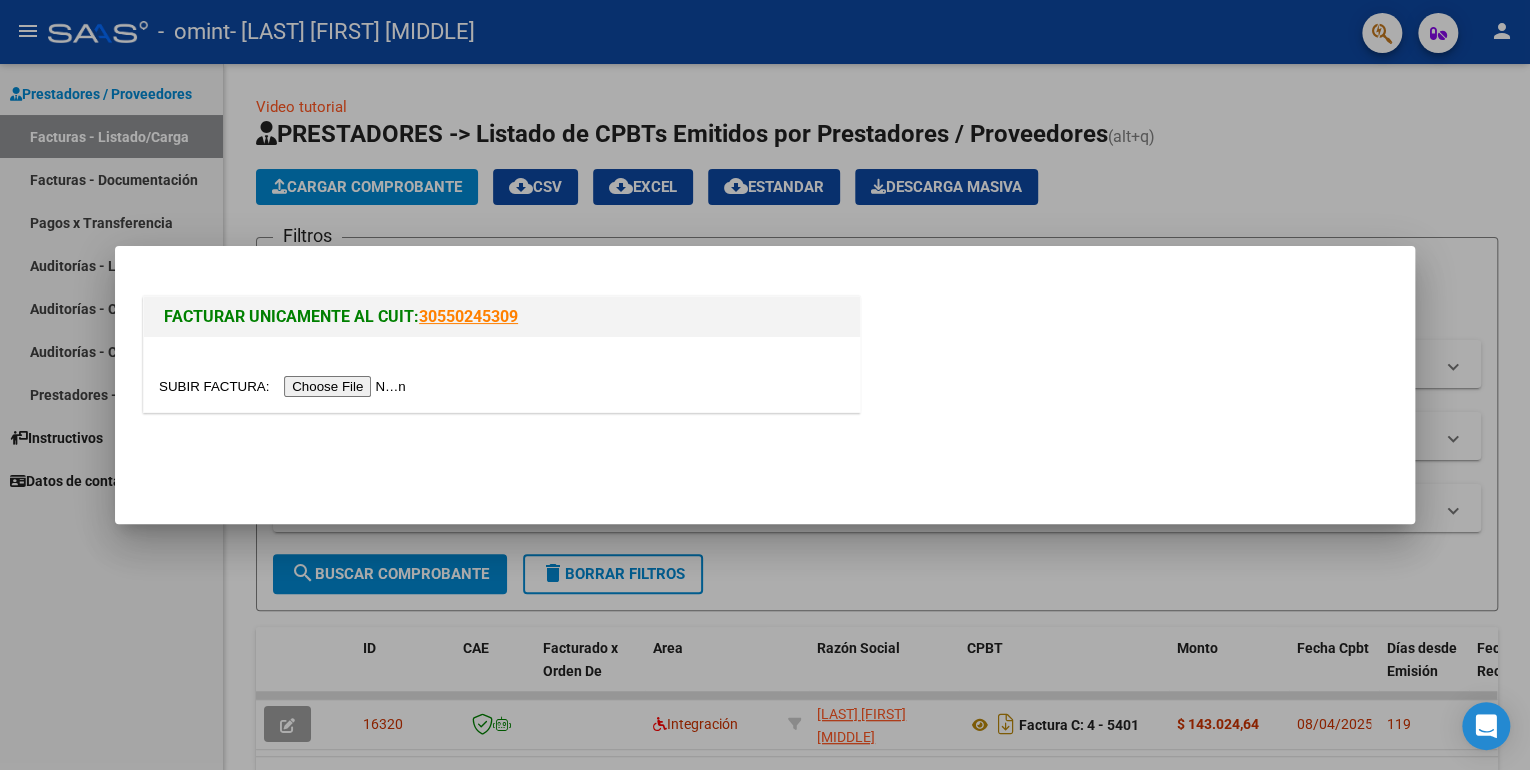 click at bounding box center (285, 386) 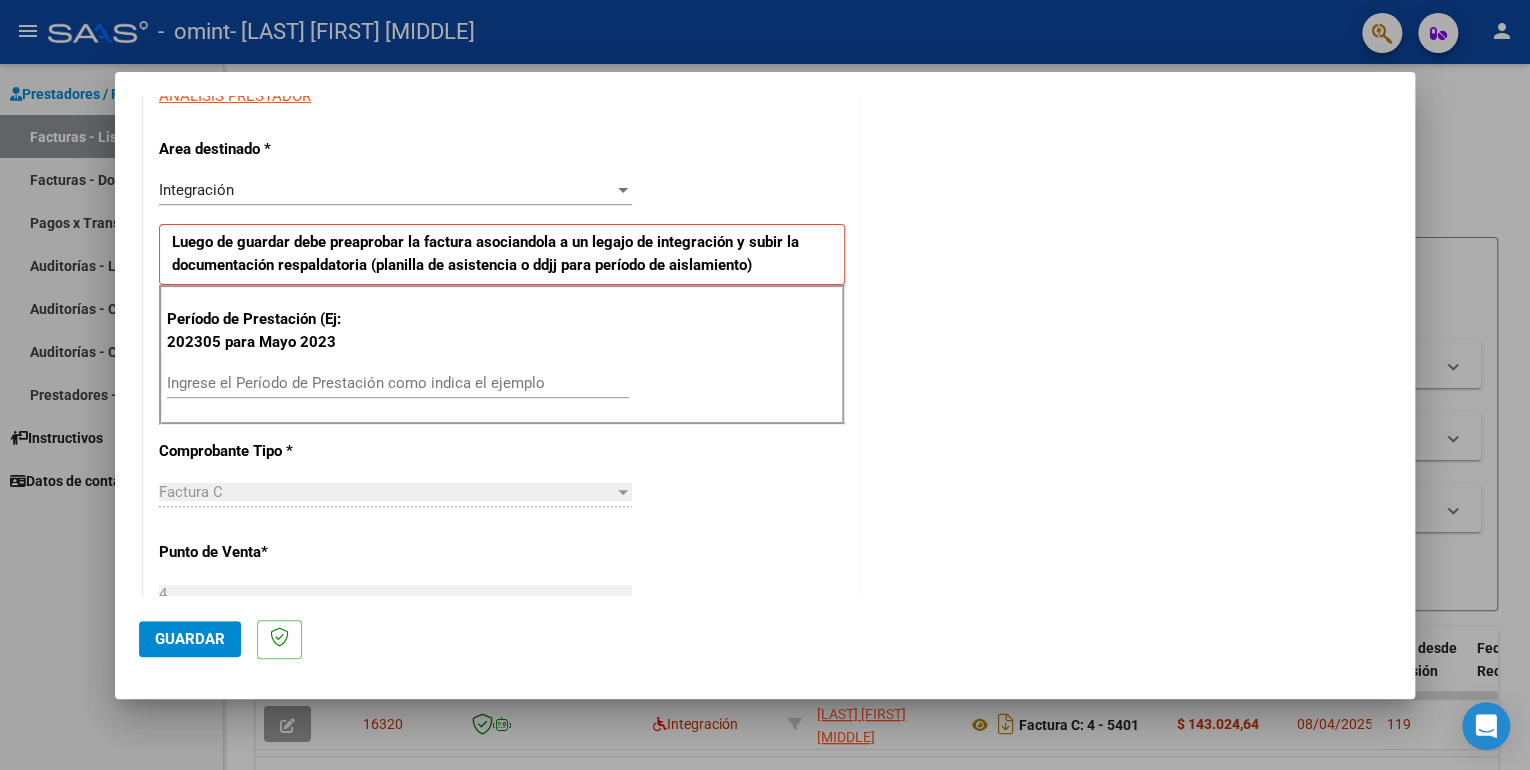 scroll, scrollTop: 400, scrollLeft: 0, axis: vertical 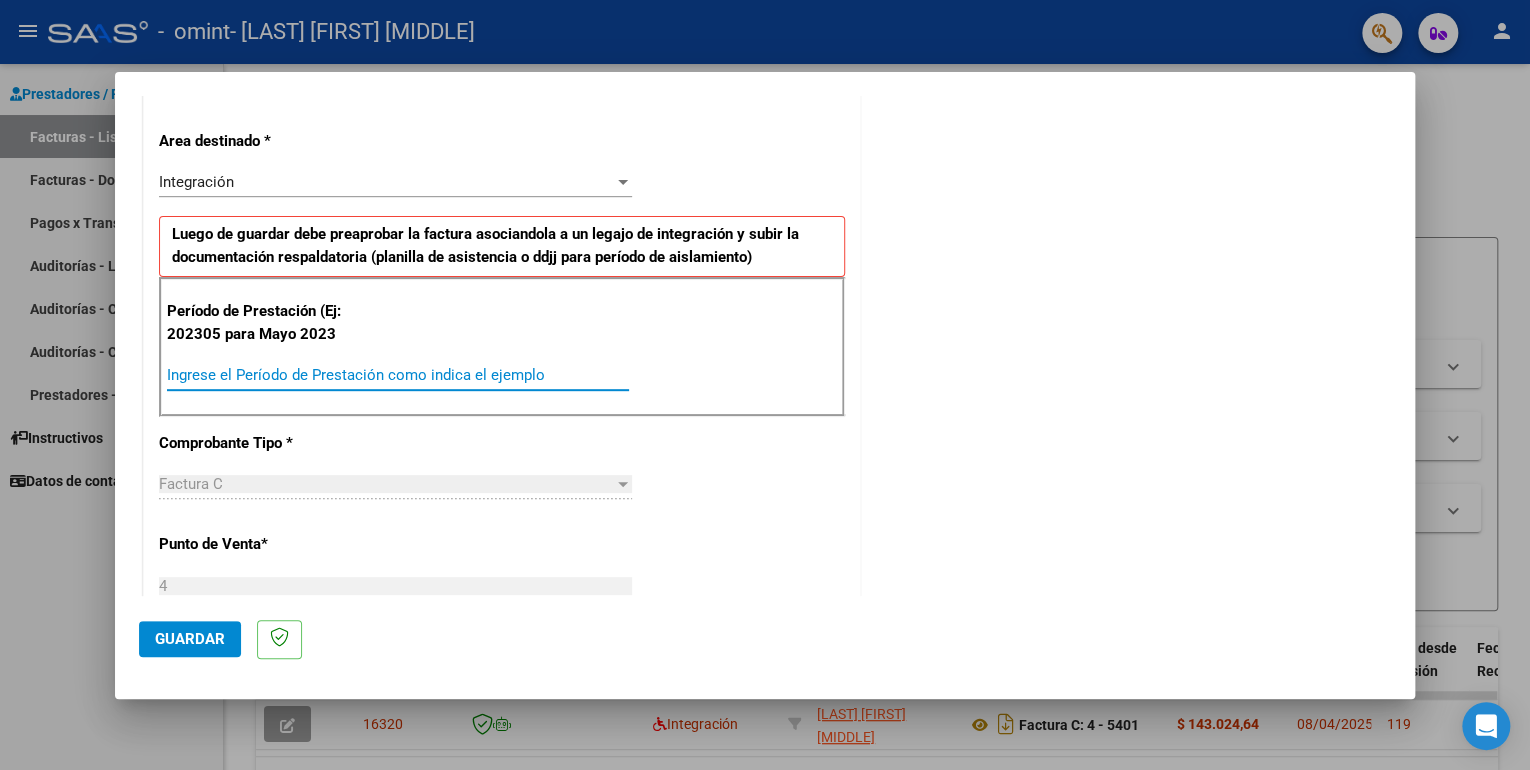 click on "Ingrese el Período de Prestación como indica el ejemplo" at bounding box center (398, 375) 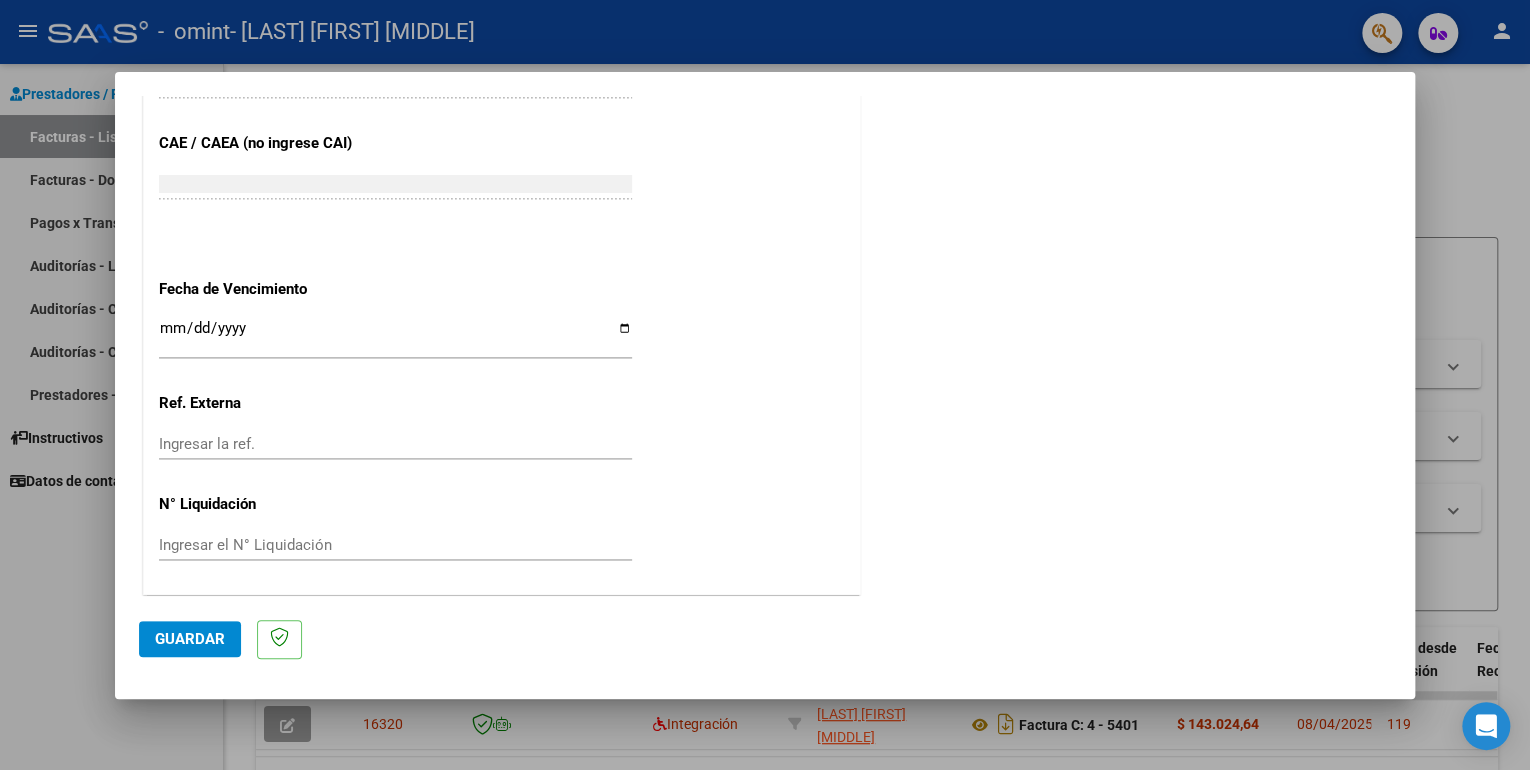 scroll, scrollTop: 1220, scrollLeft: 0, axis: vertical 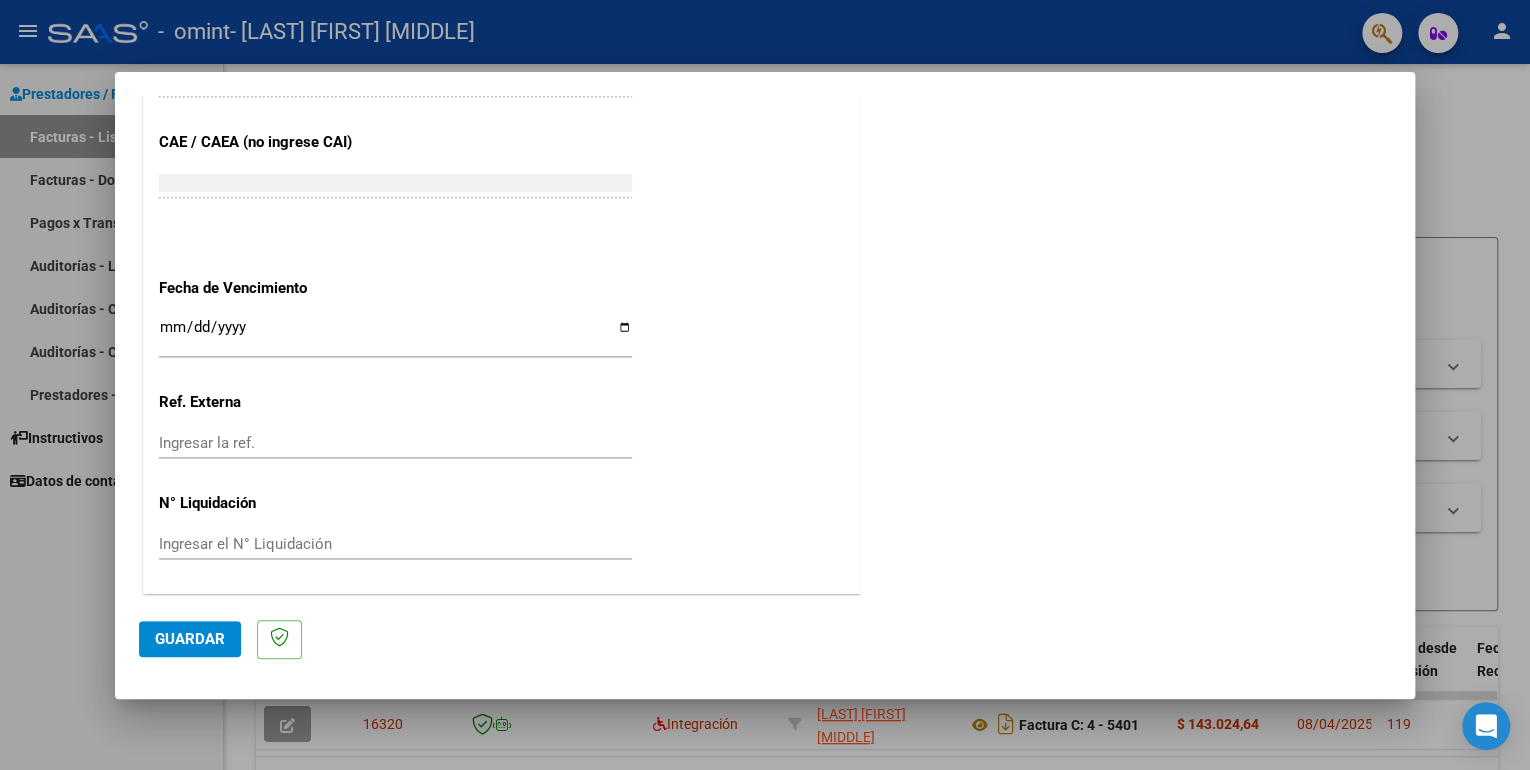 type on "202504" 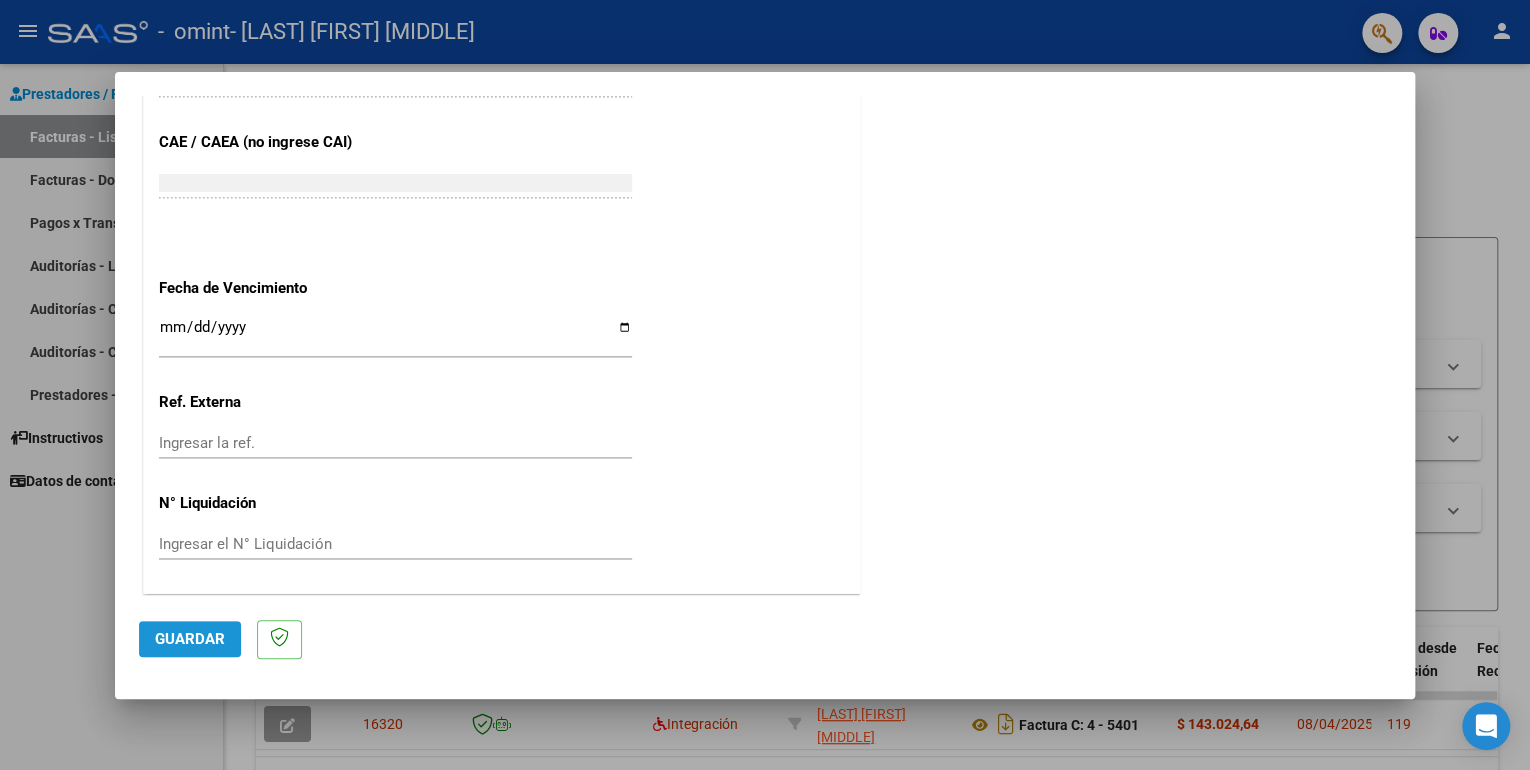 click on "Guardar" 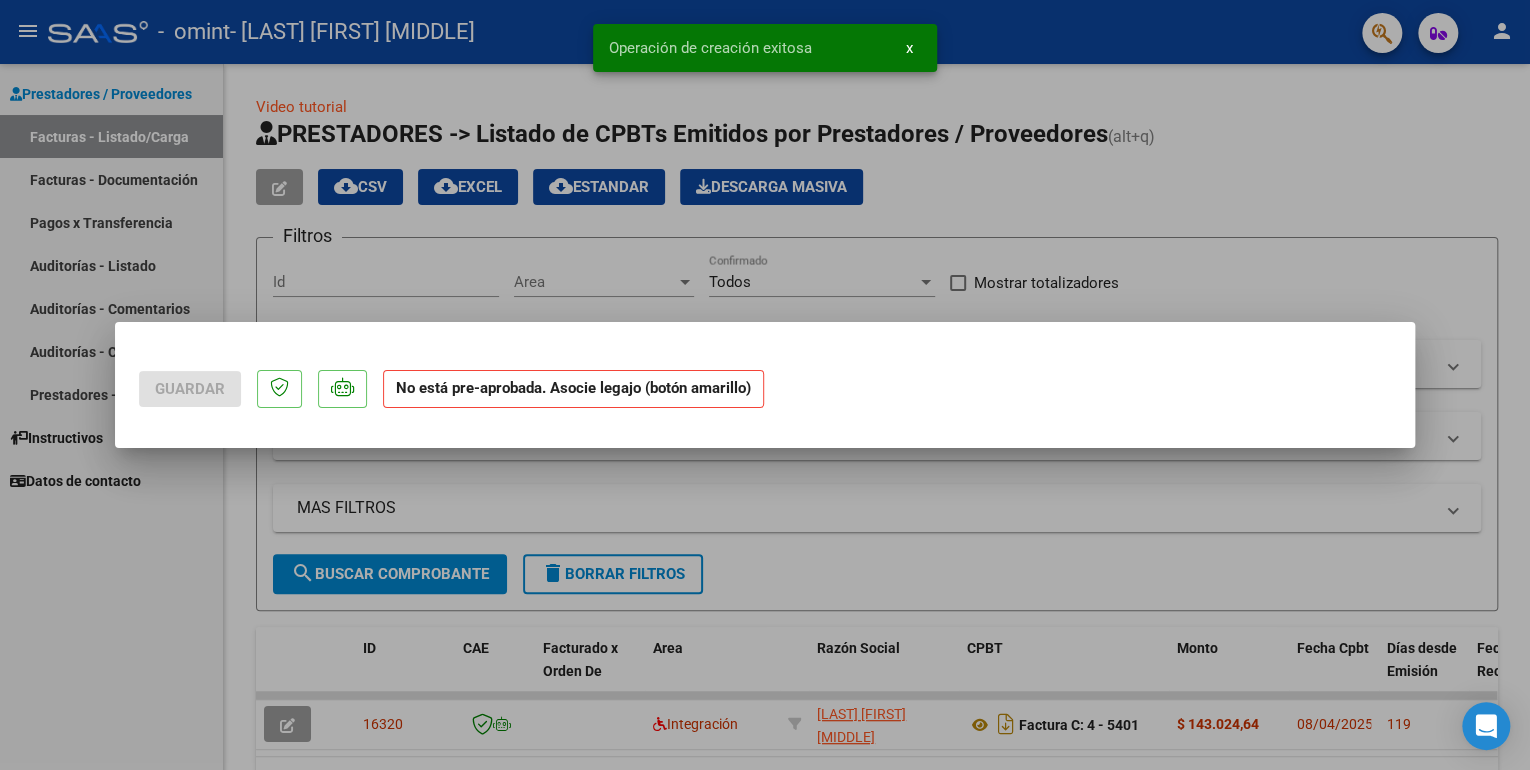 scroll, scrollTop: 0, scrollLeft: 0, axis: both 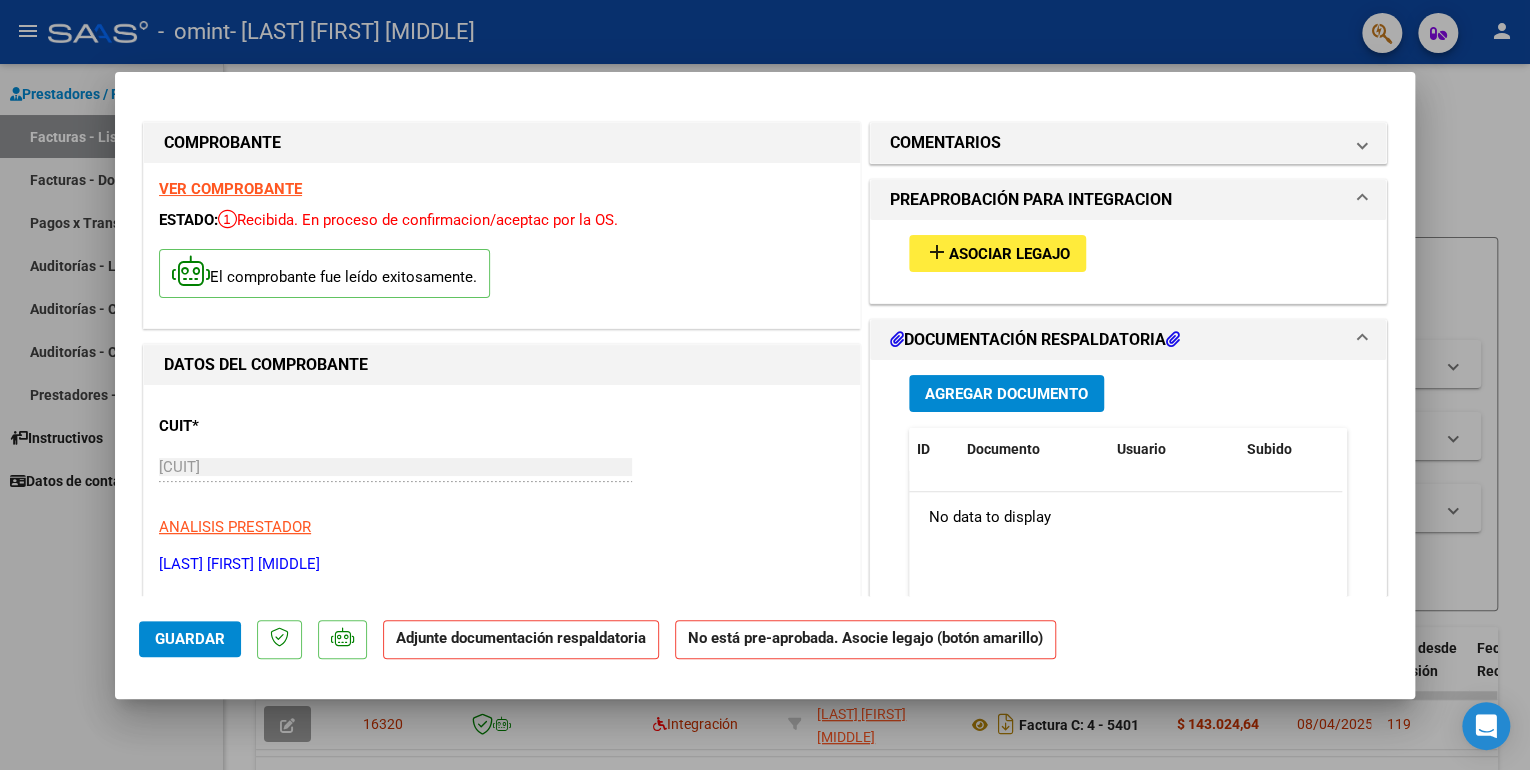 click on "Asociar Legajo" at bounding box center (1009, 254) 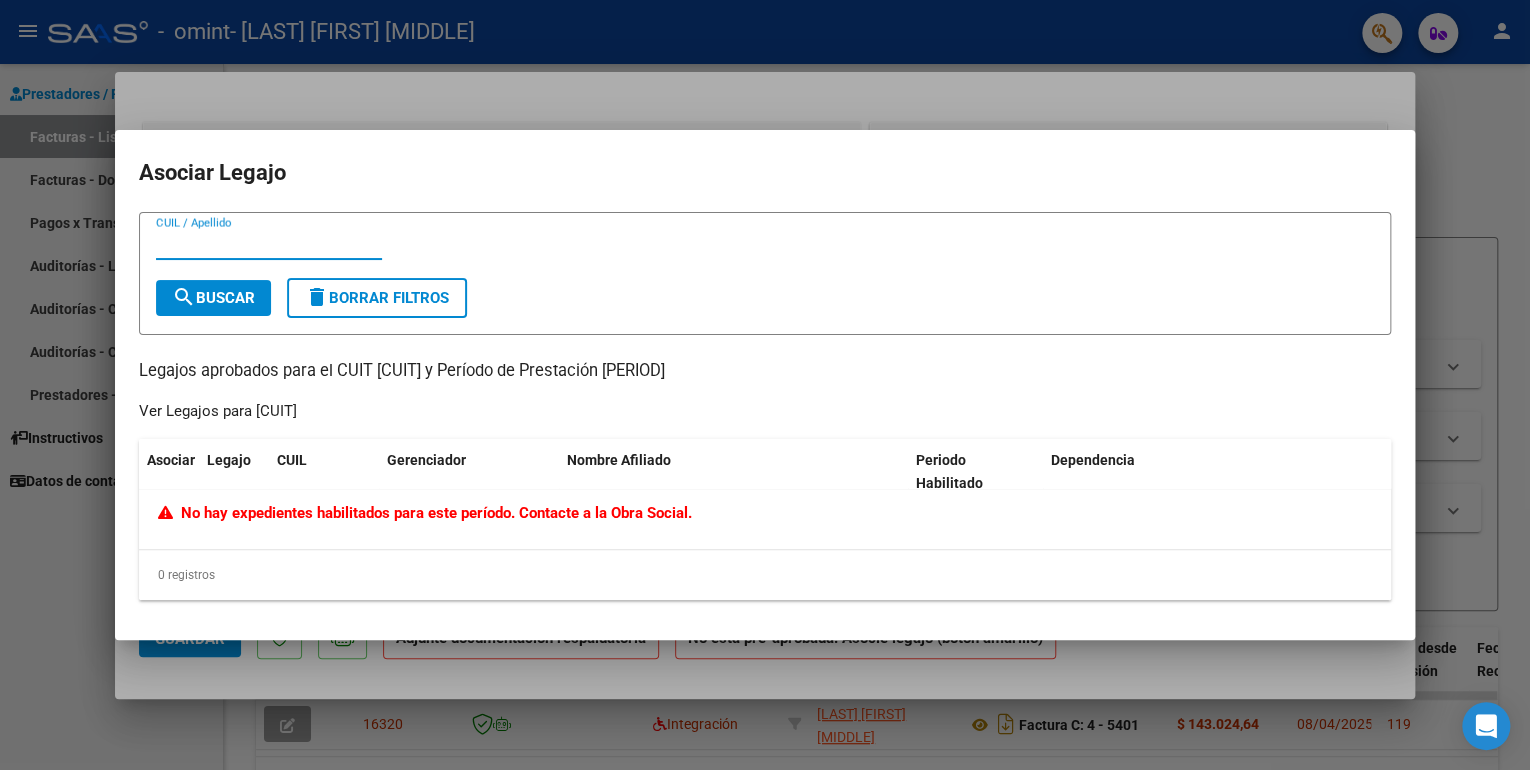click on "CUIL / Apellido" at bounding box center [269, 244] 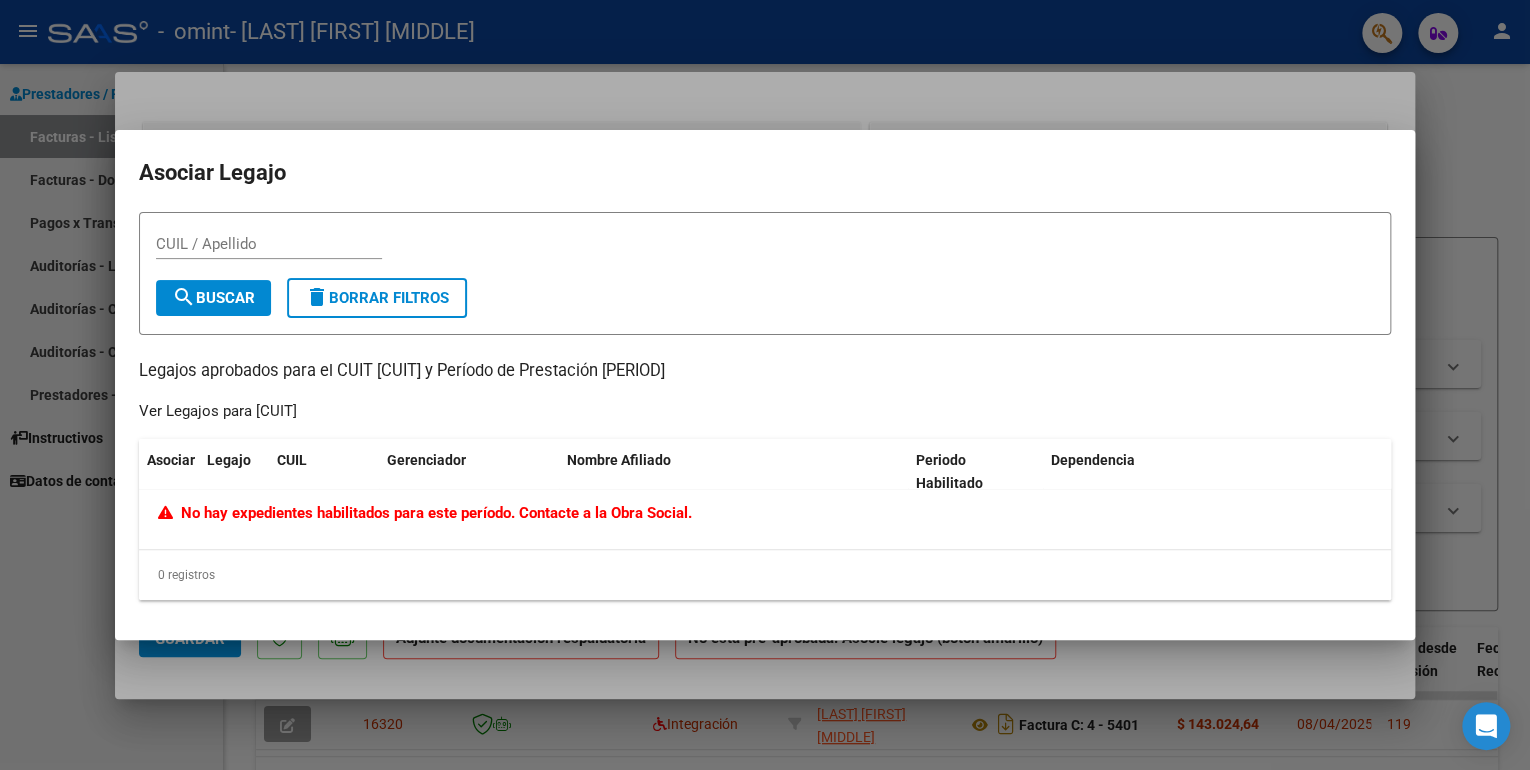 click on "No hay expedientes habilitados para este período. Contacte a la Obra Social." 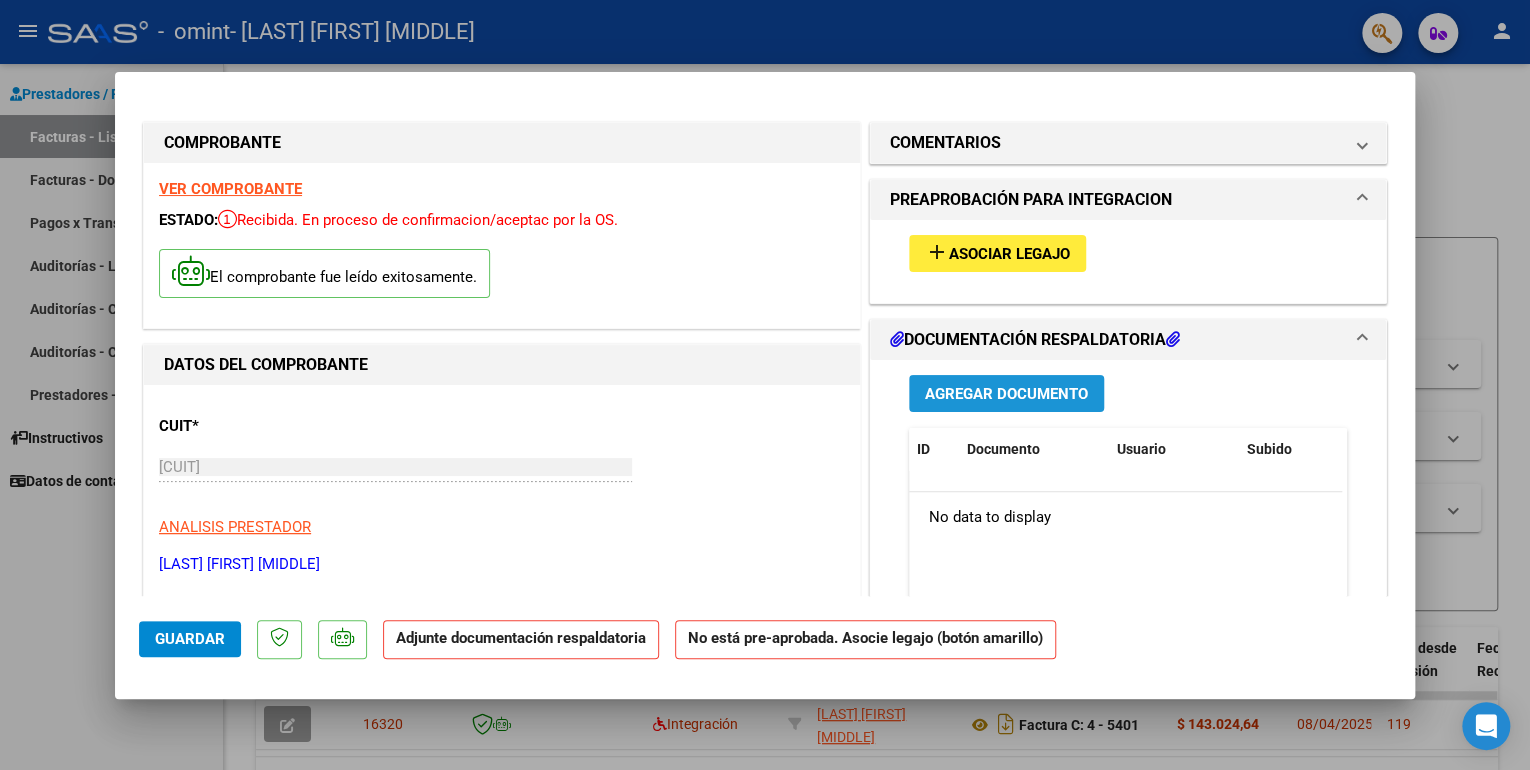 click on "Agregar Documento" at bounding box center (1006, 394) 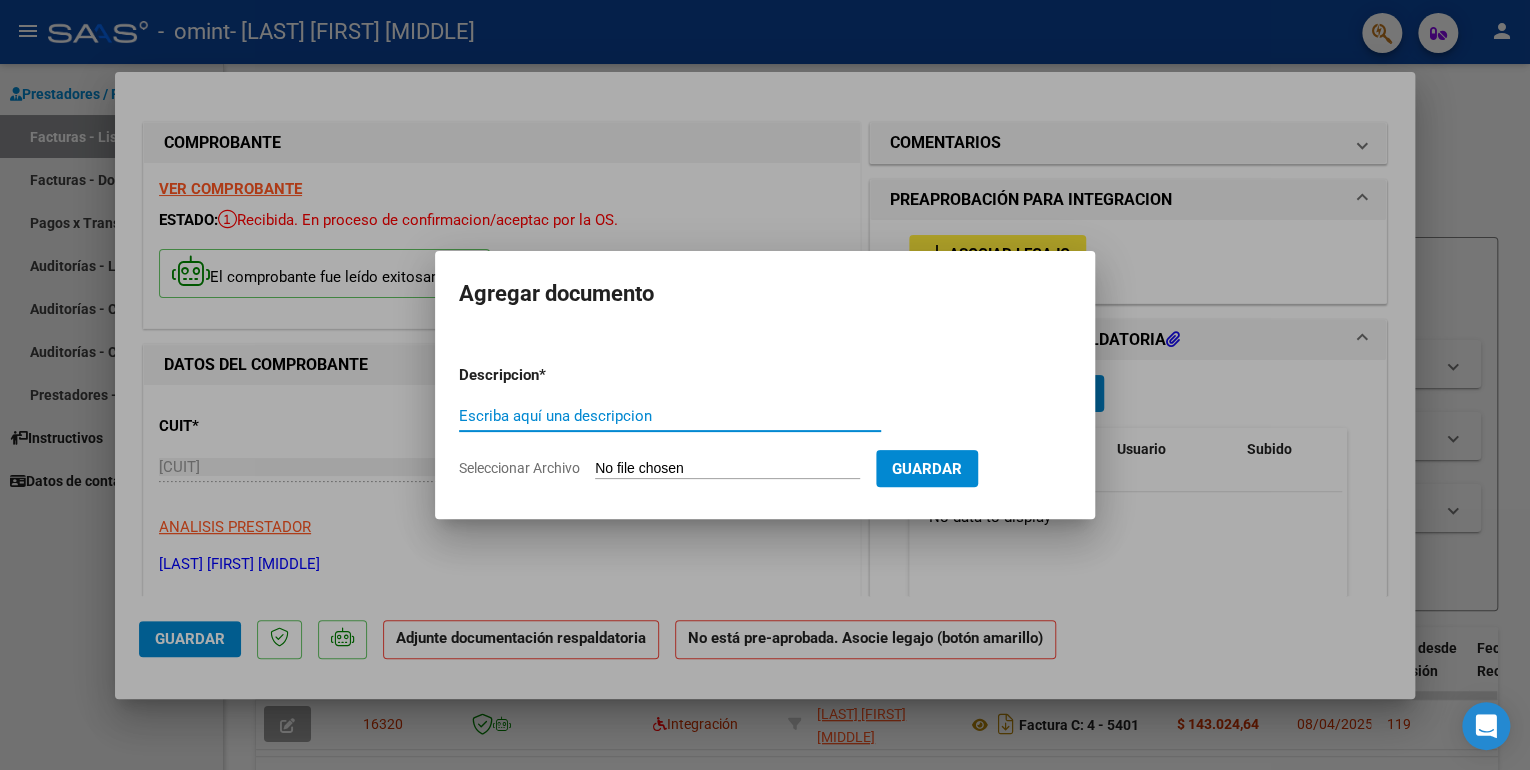 click on "Escriba aquí una descripcion" at bounding box center [670, 416] 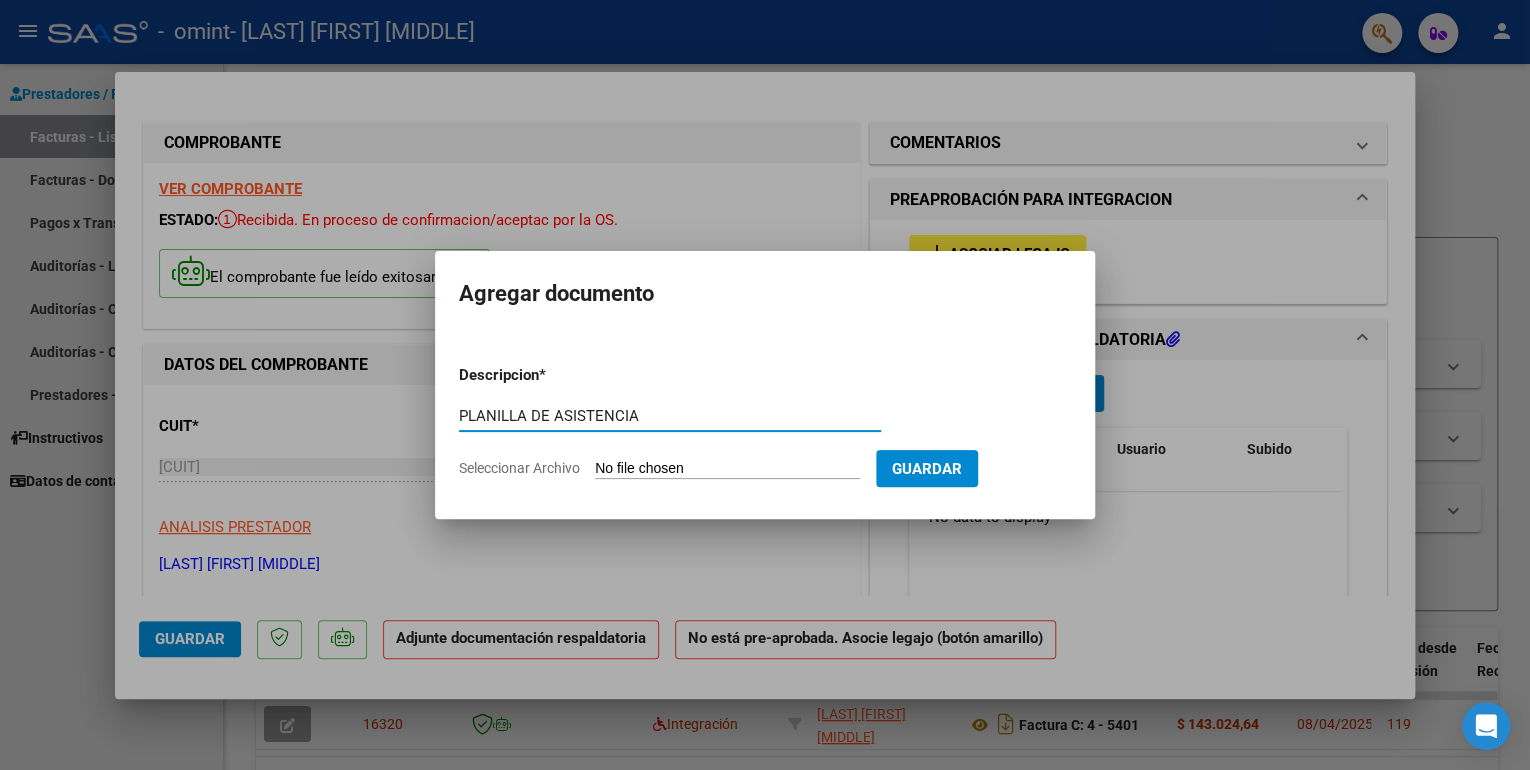 type on "PLANILLA DE ASISTENCIA" 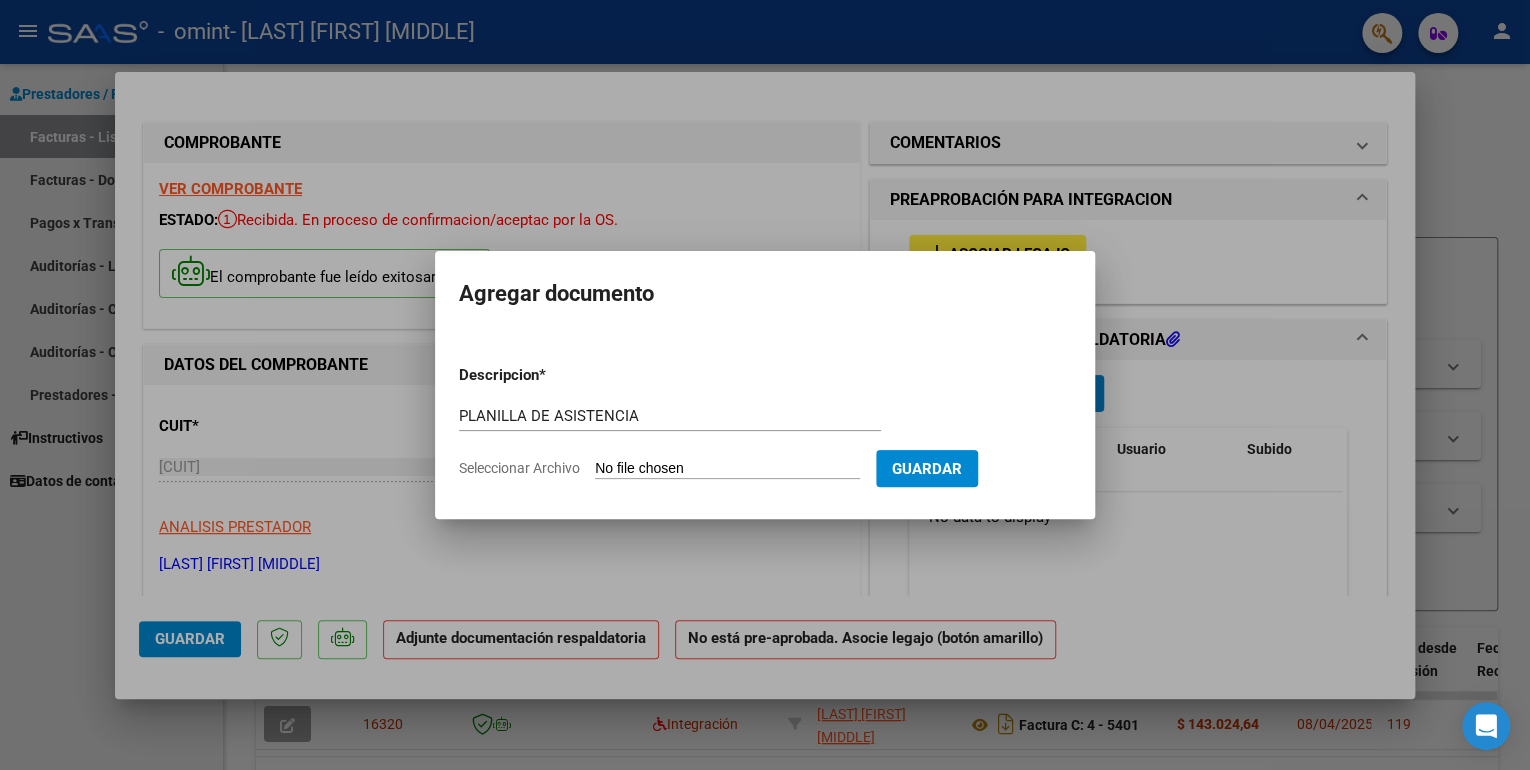 click on "Seleccionar Archivo" at bounding box center (727, 469) 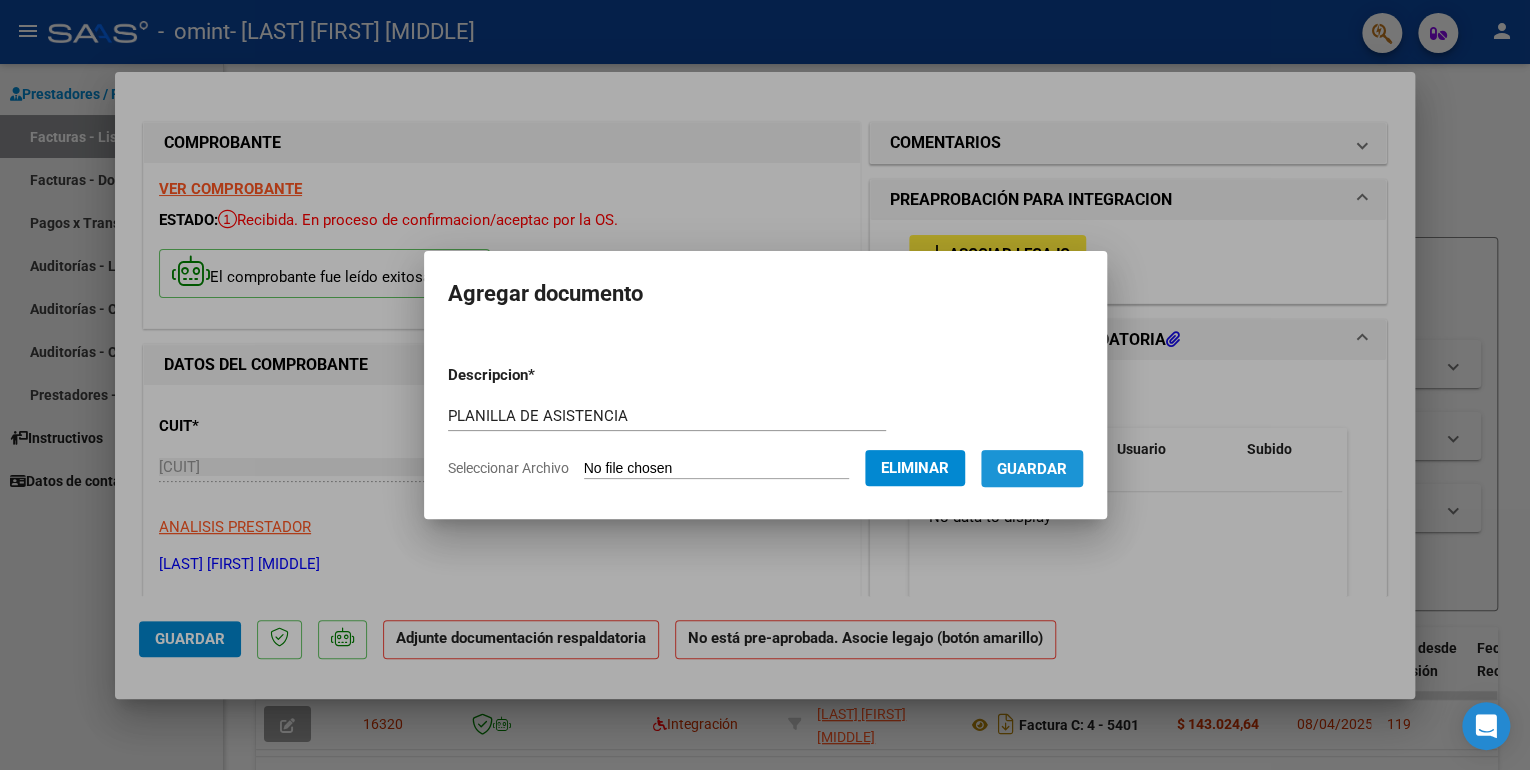 click on "Guardar" at bounding box center (1032, 469) 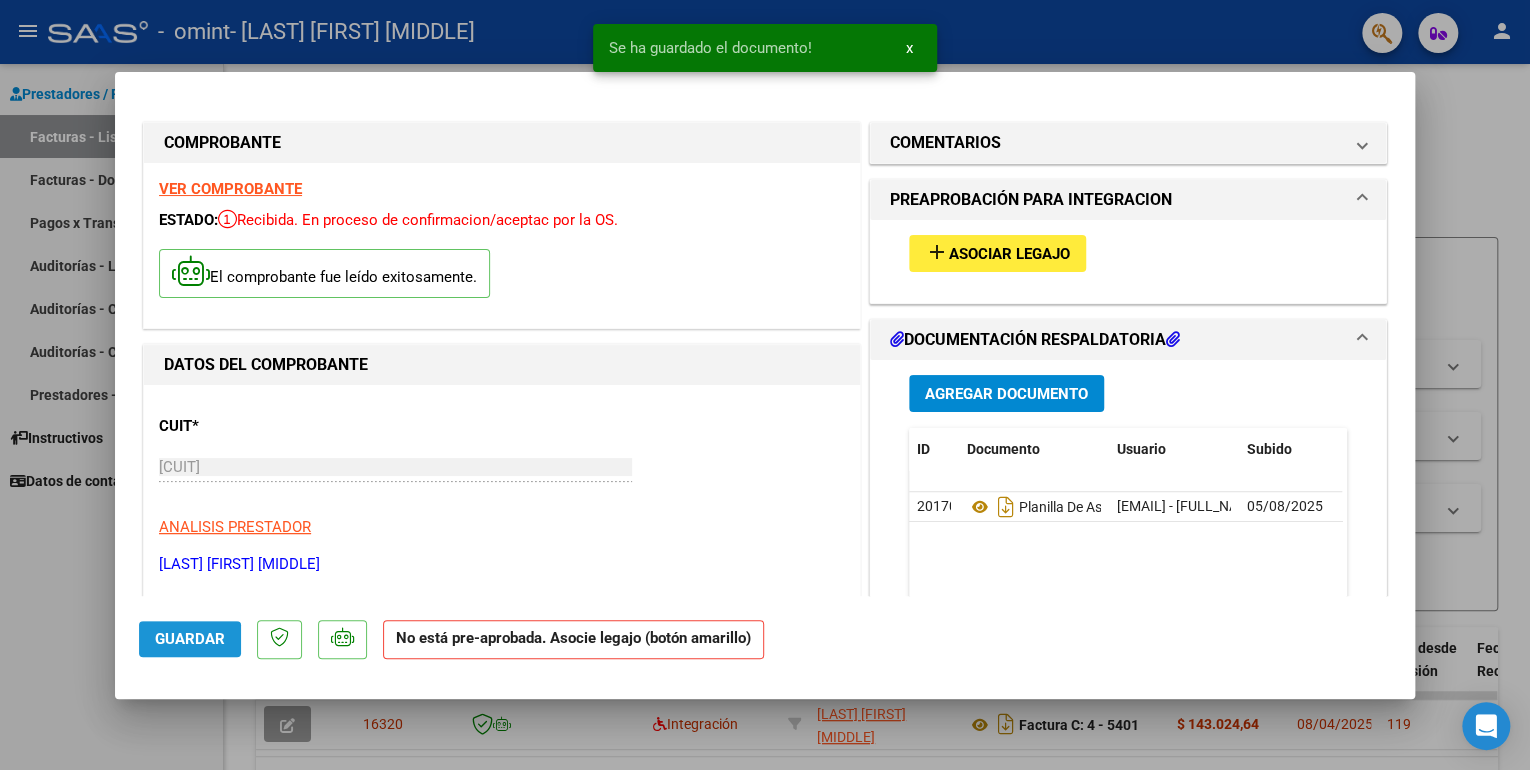 click on "Guardar" 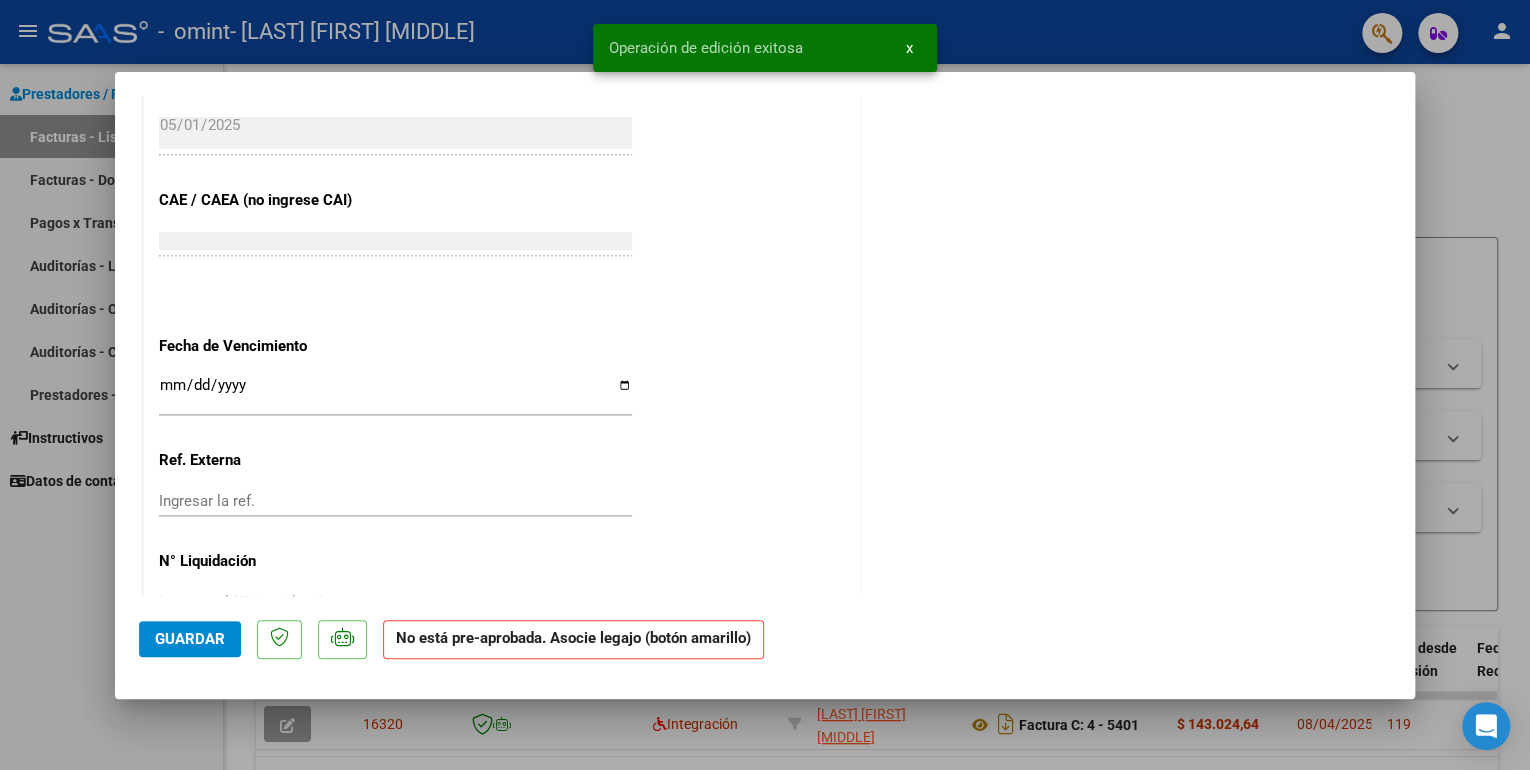 scroll, scrollTop: 1235, scrollLeft: 0, axis: vertical 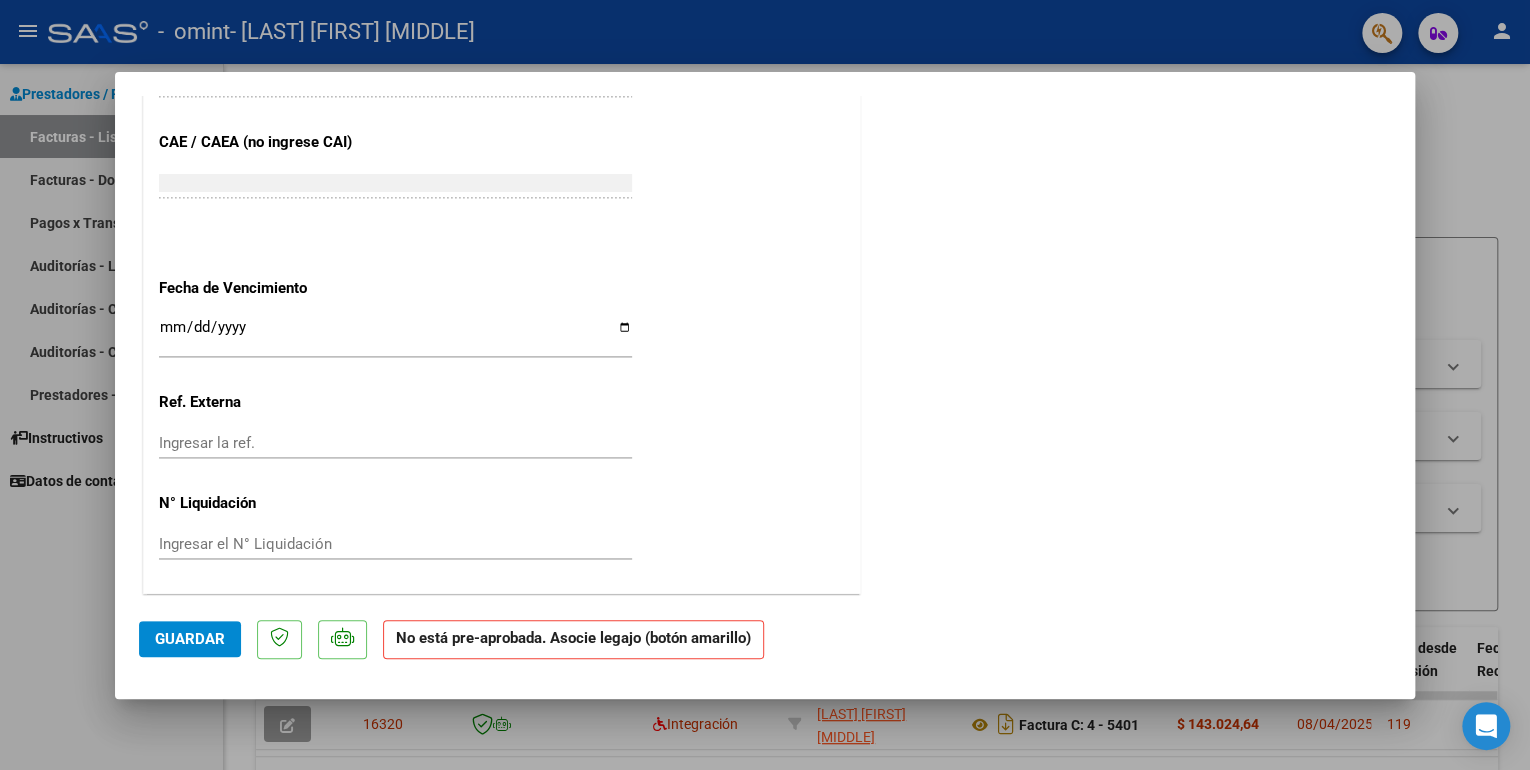click at bounding box center (765, 385) 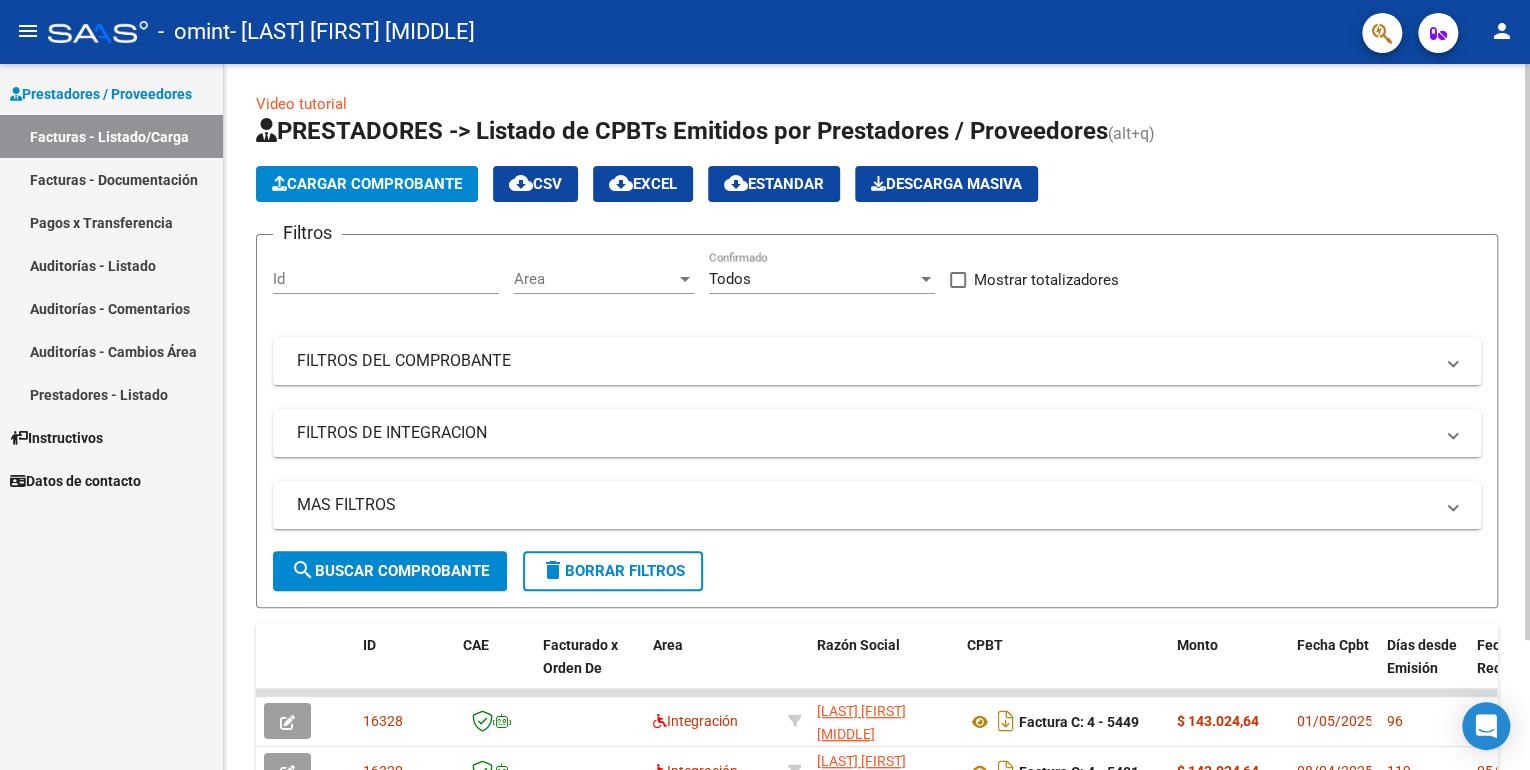 scroll, scrollTop: 0, scrollLeft: 0, axis: both 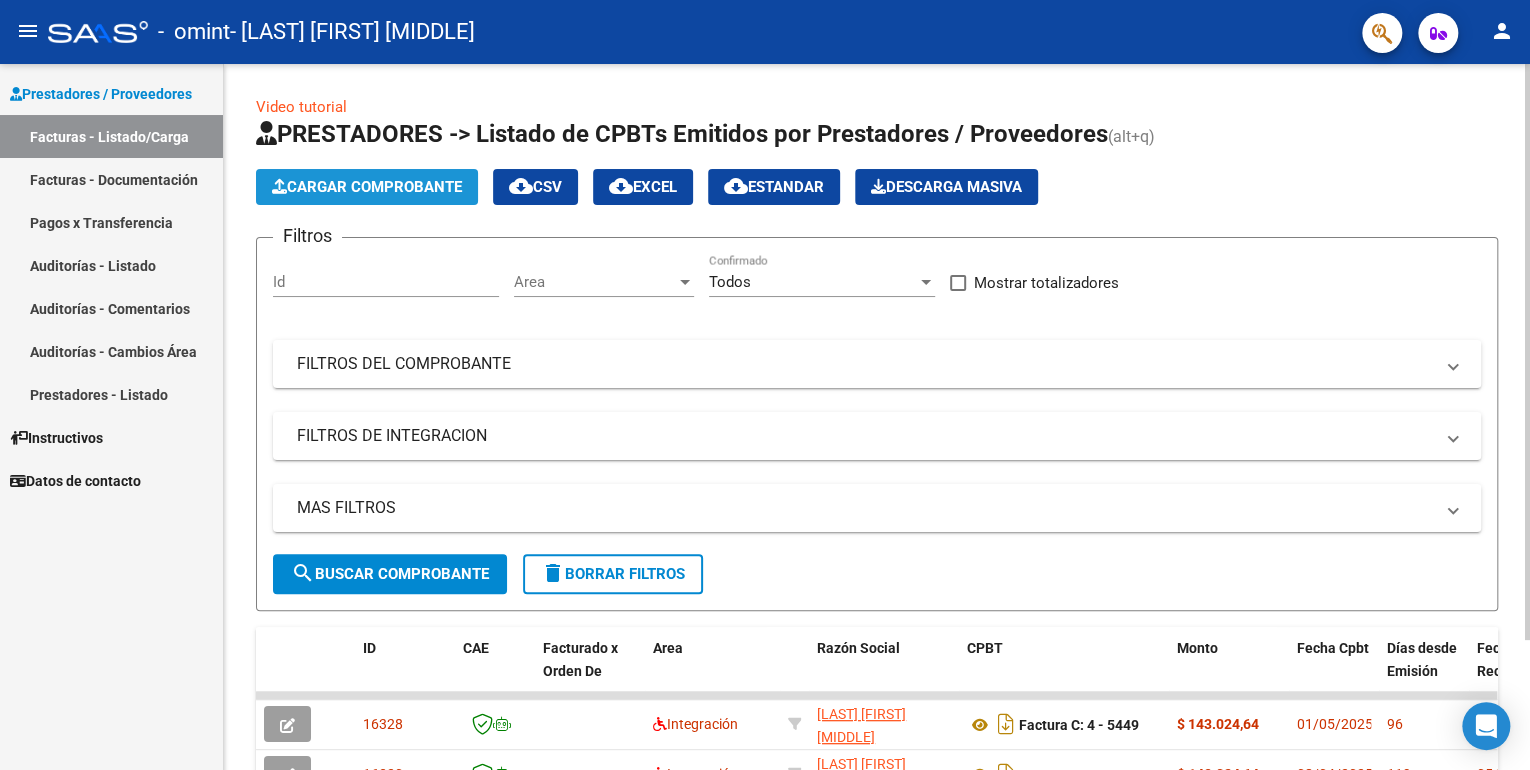 click on "Cargar Comprobante" 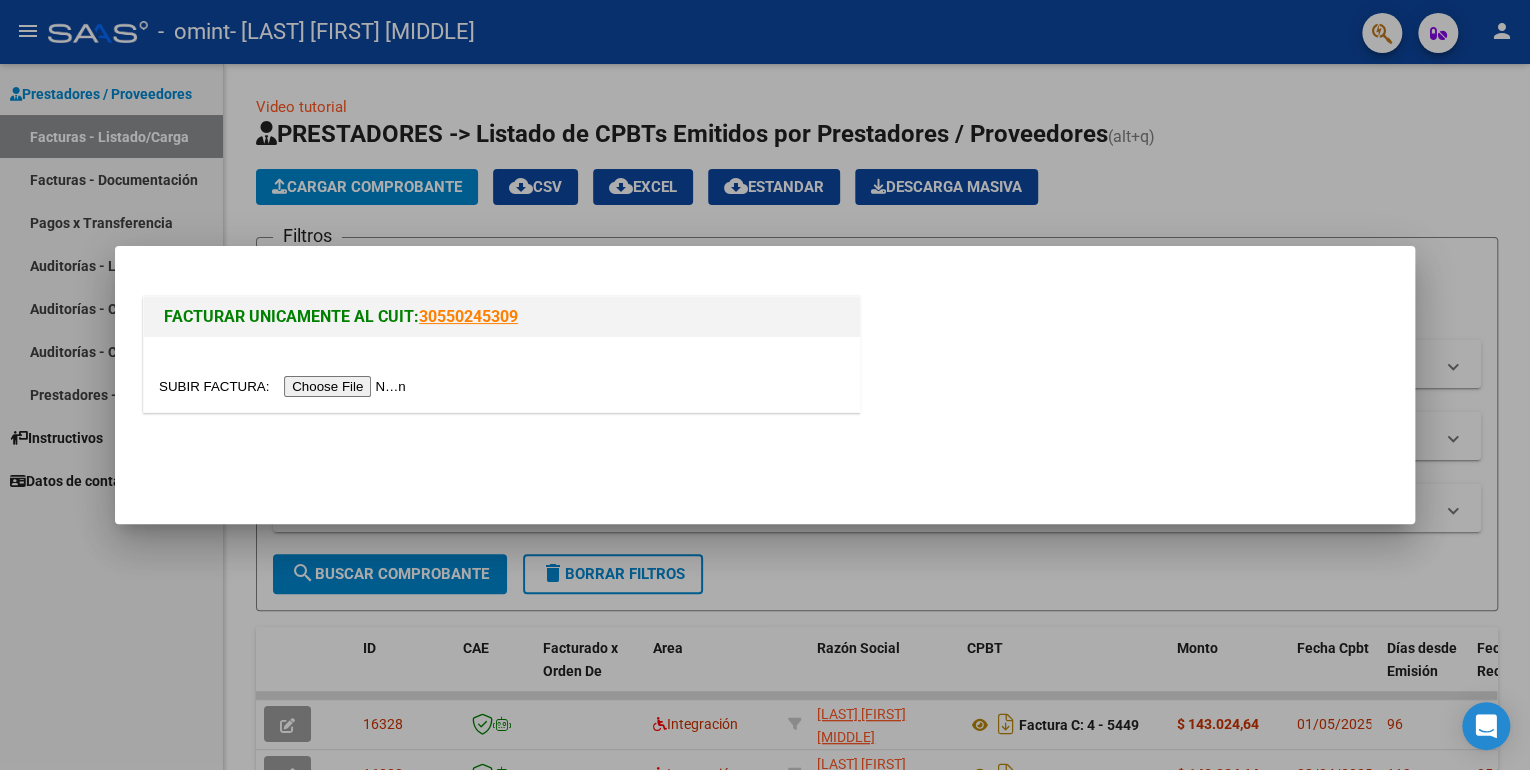 click at bounding box center [285, 386] 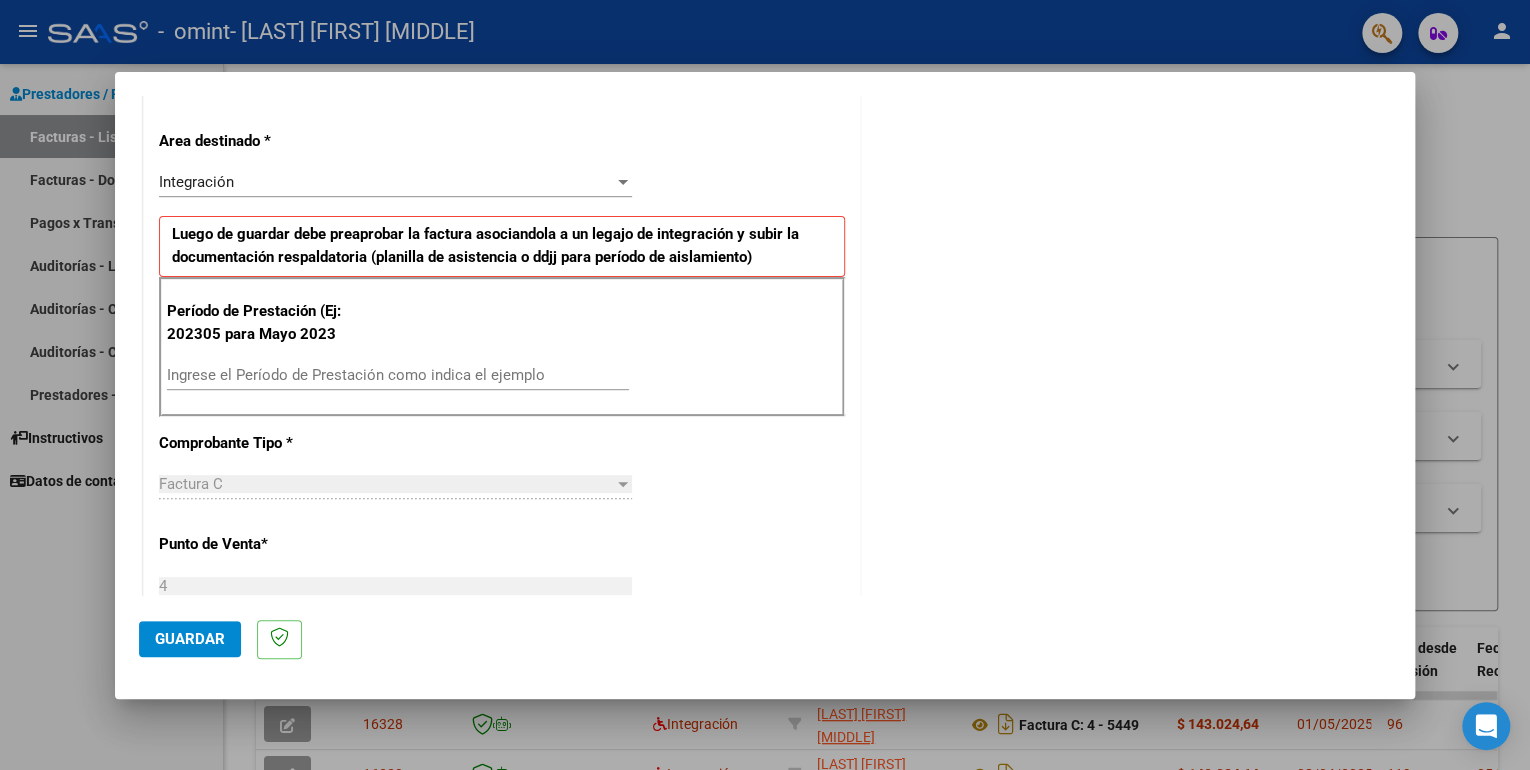 scroll, scrollTop: 480, scrollLeft: 0, axis: vertical 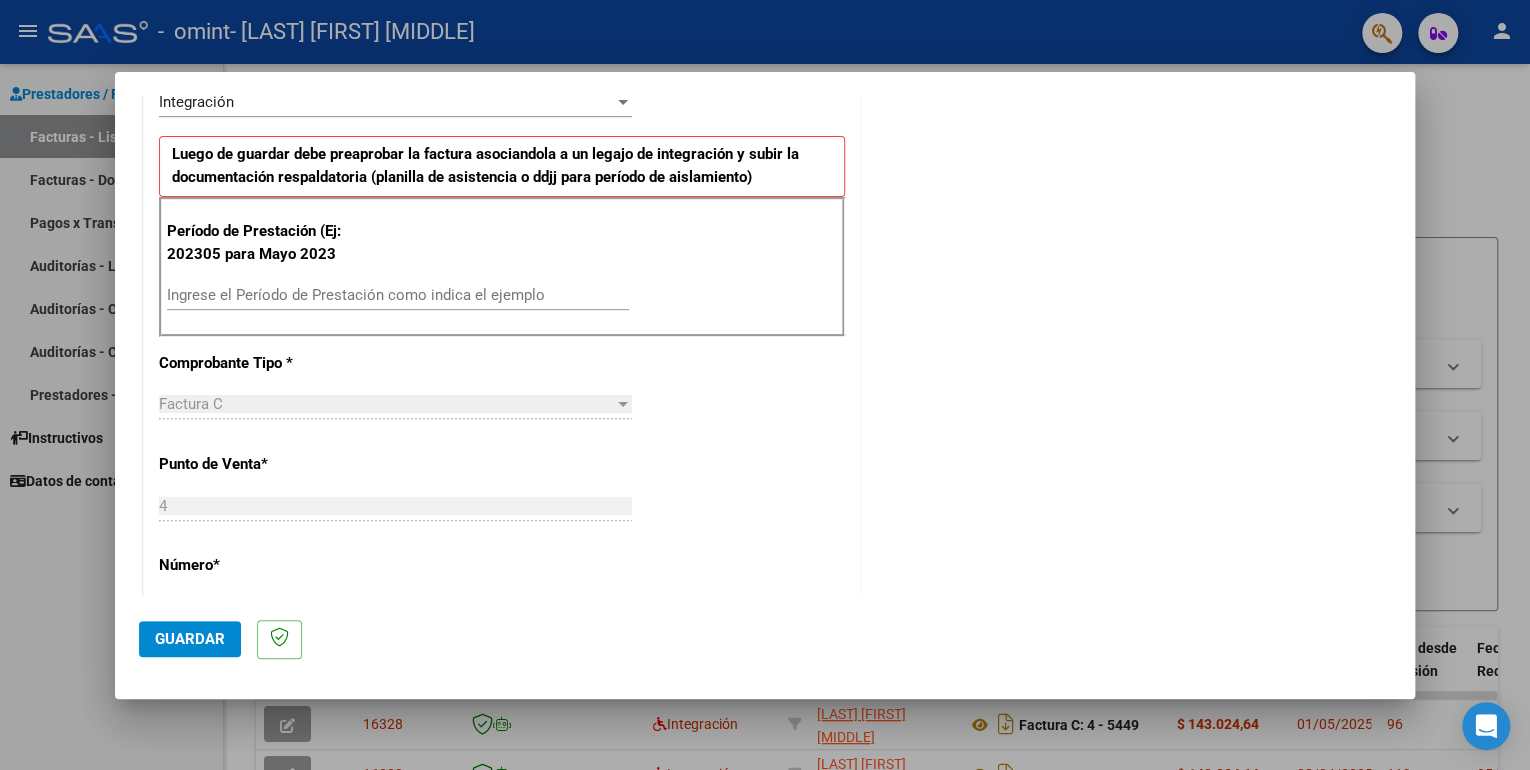 click on "Ingrese el Período de Prestación como indica el ejemplo" at bounding box center [398, 295] 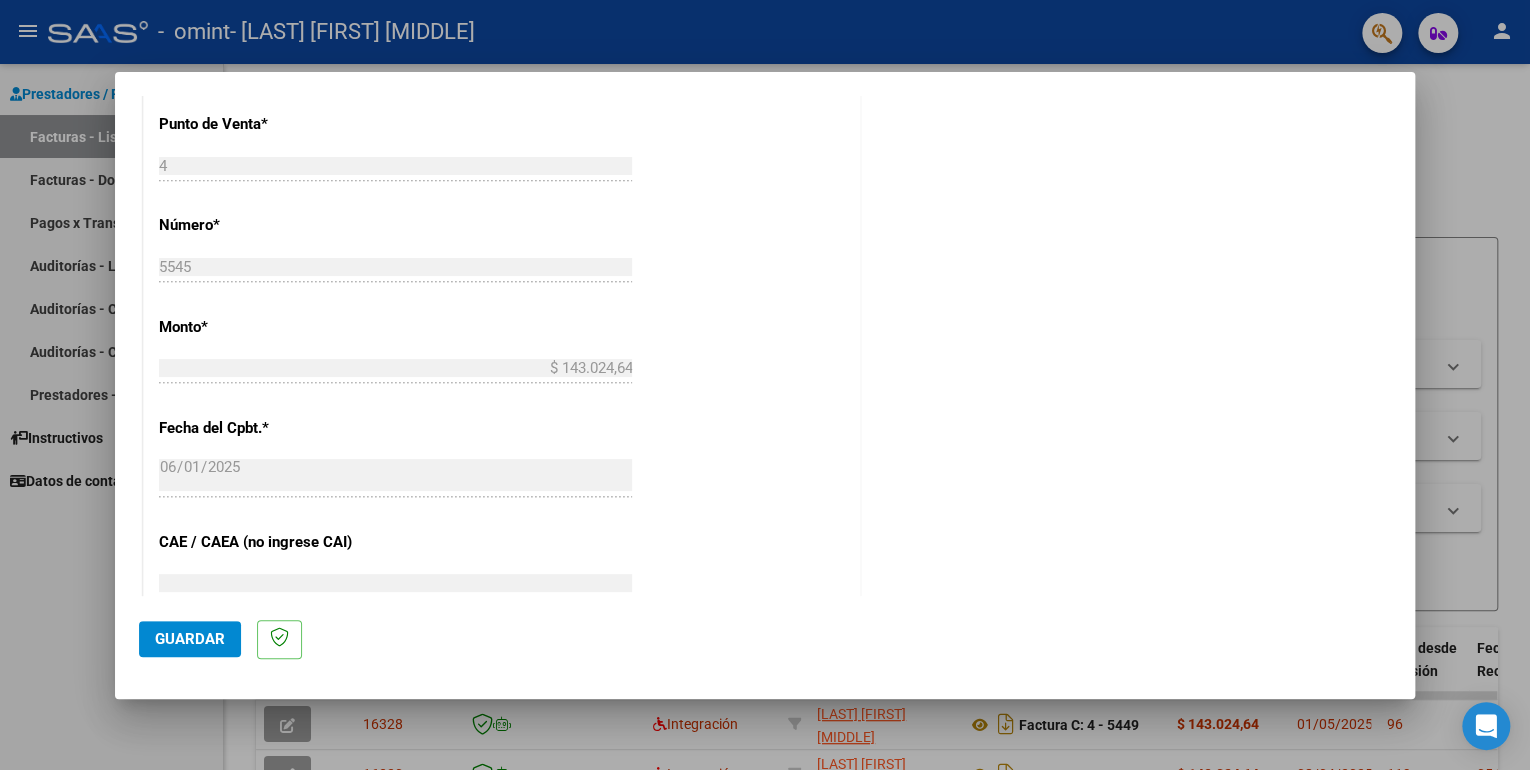 scroll, scrollTop: 1220, scrollLeft: 0, axis: vertical 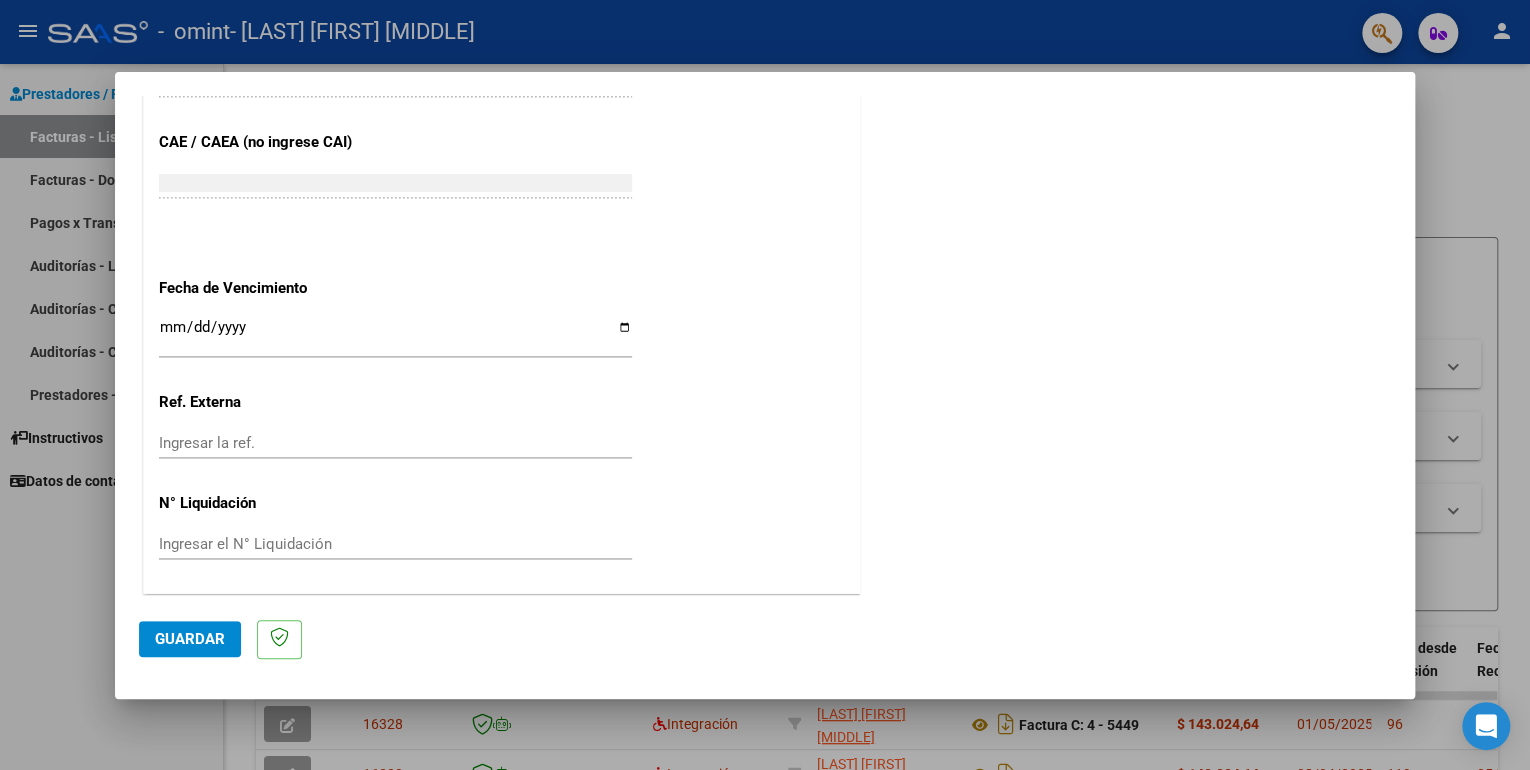 type on "202505" 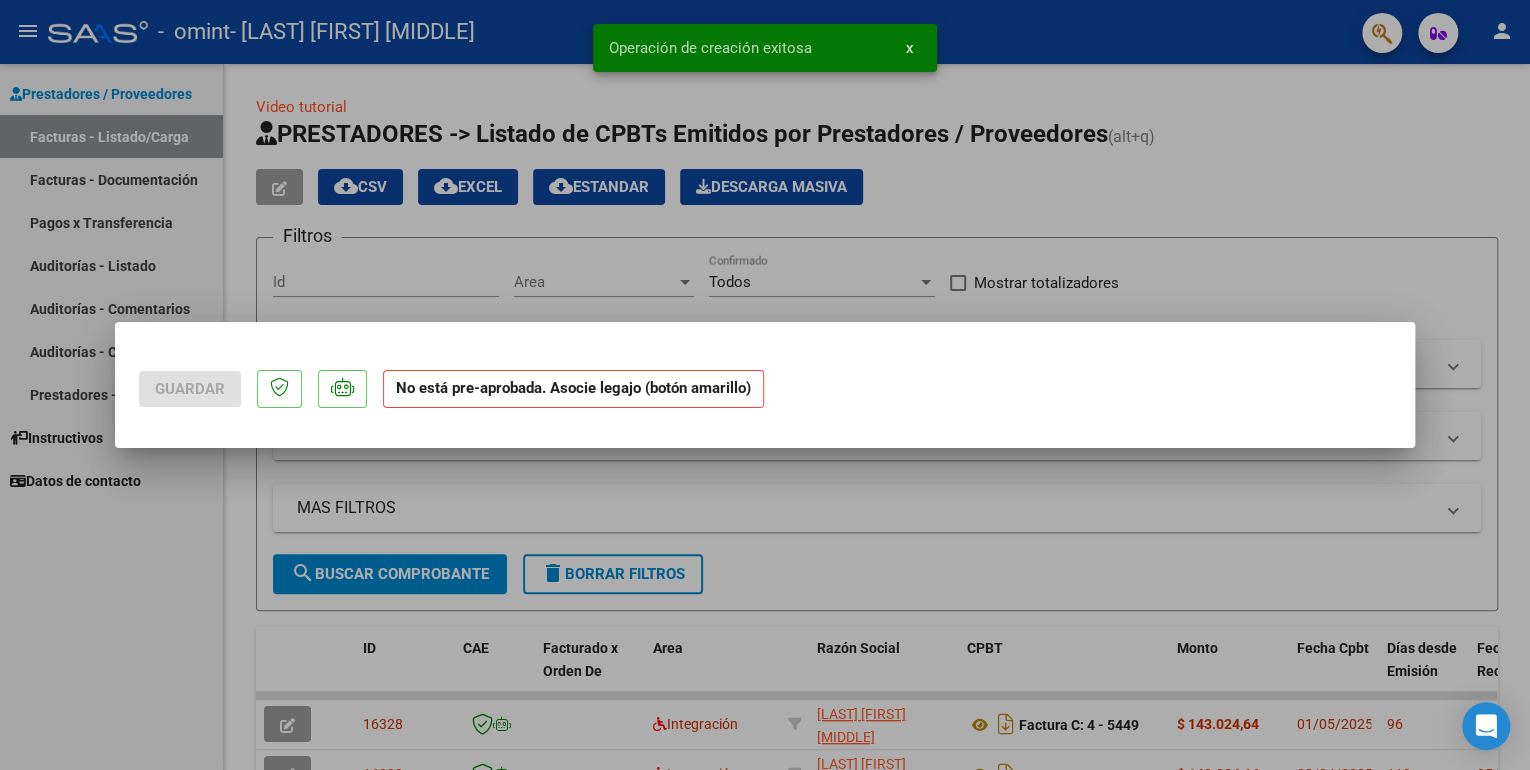 scroll, scrollTop: 0, scrollLeft: 0, axis: both 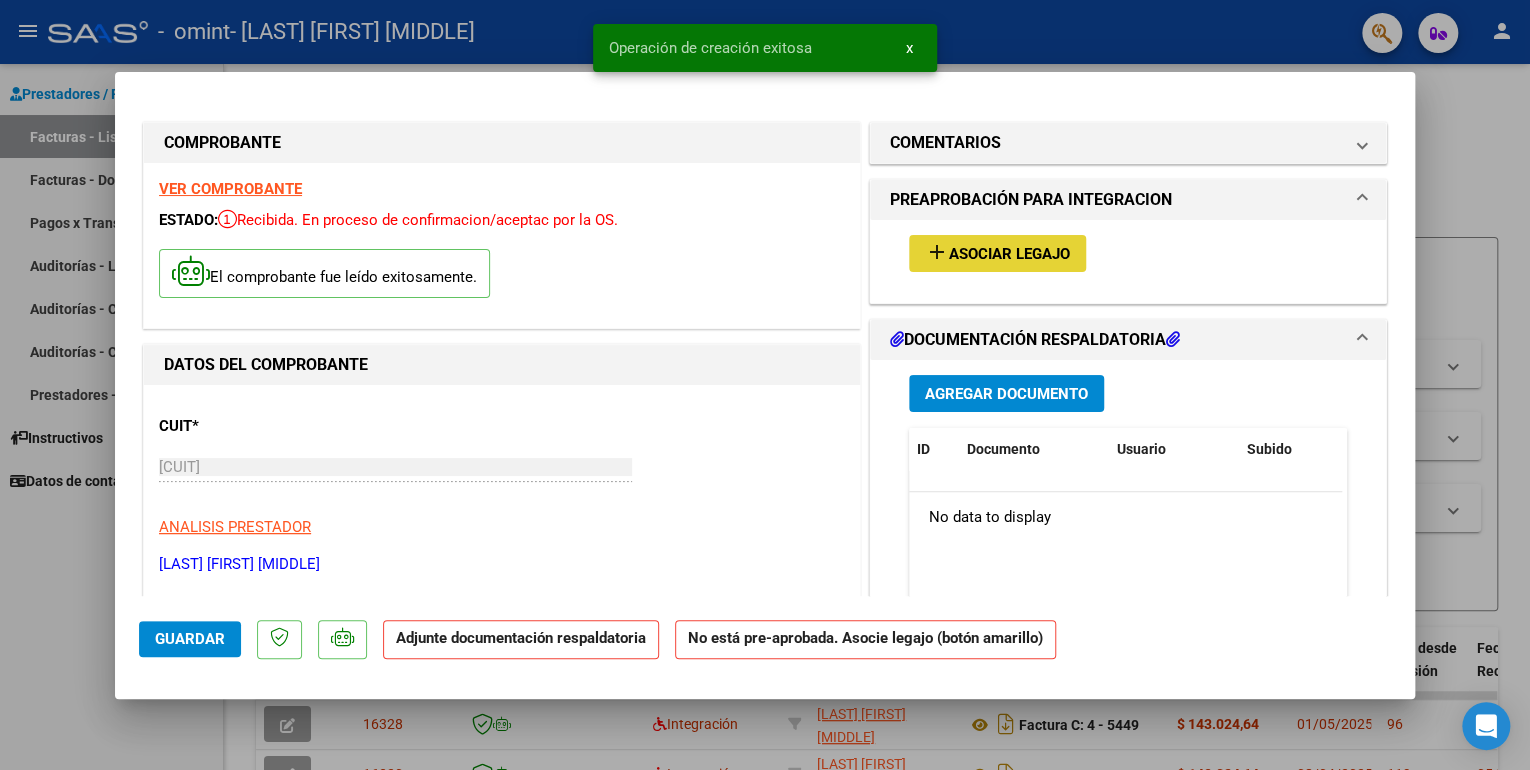 click on "Asociar Legajo" at bounding box center [1009, 254] 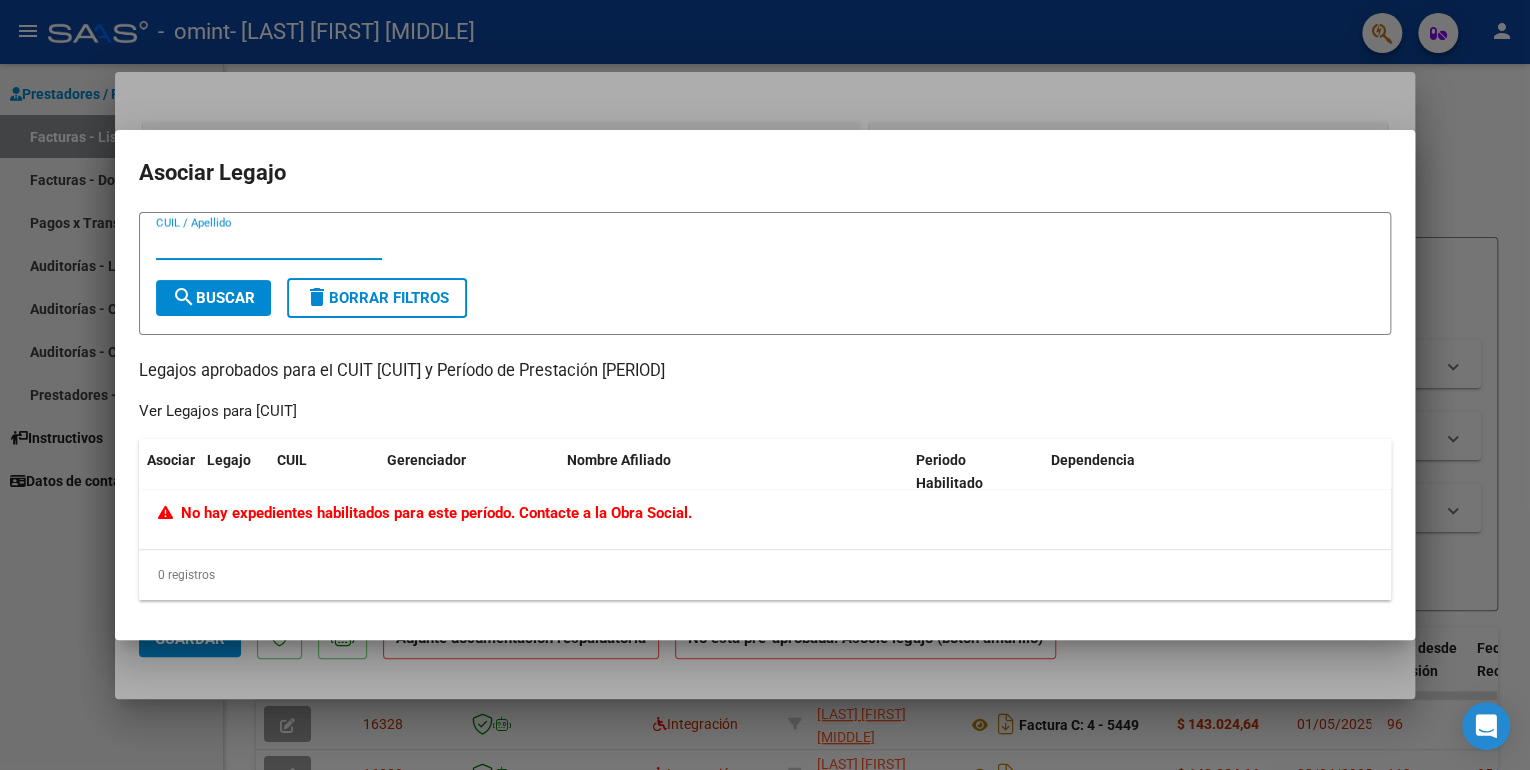 click on "CUIL / Apellido" at bounding box center [269, 244] 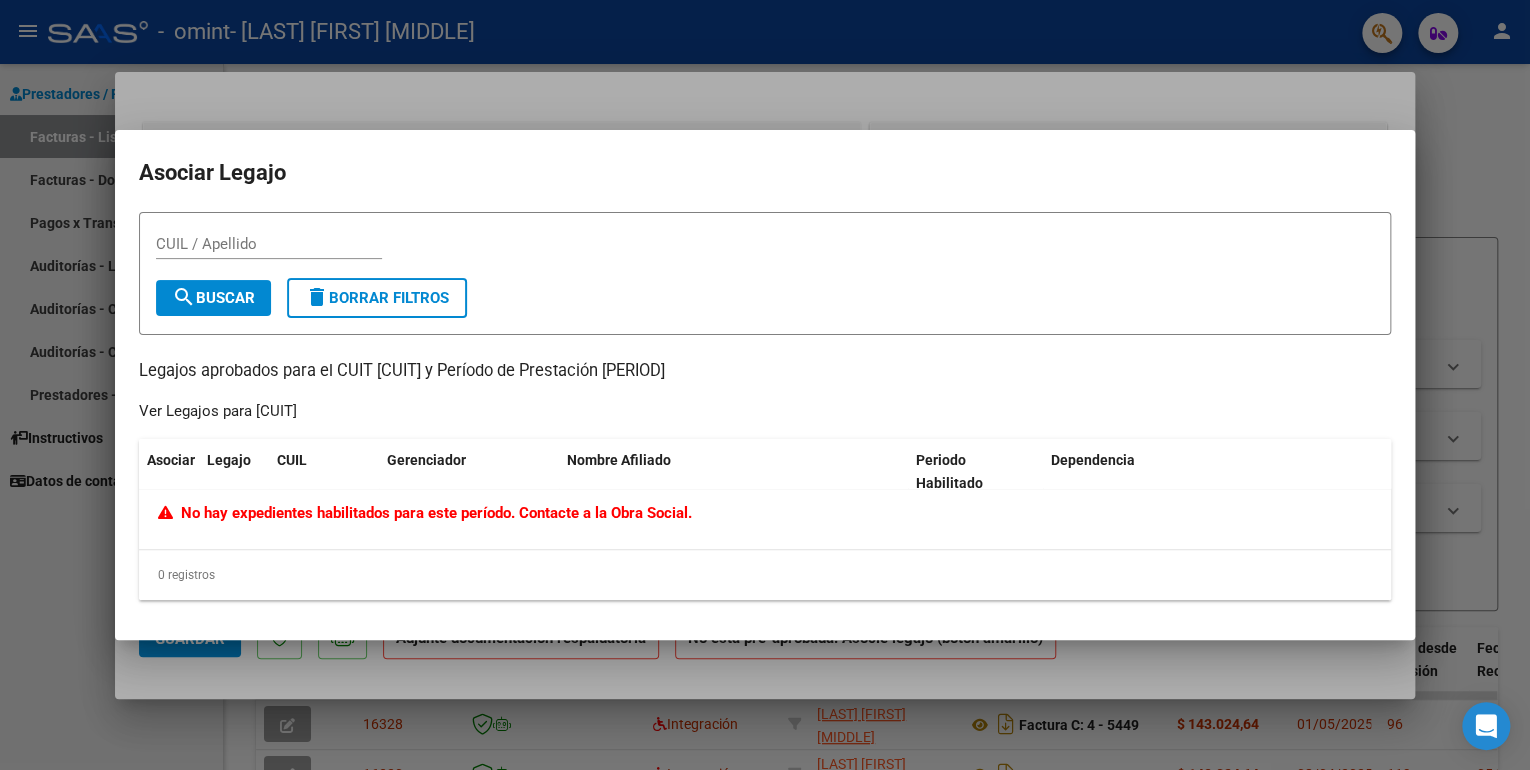 click 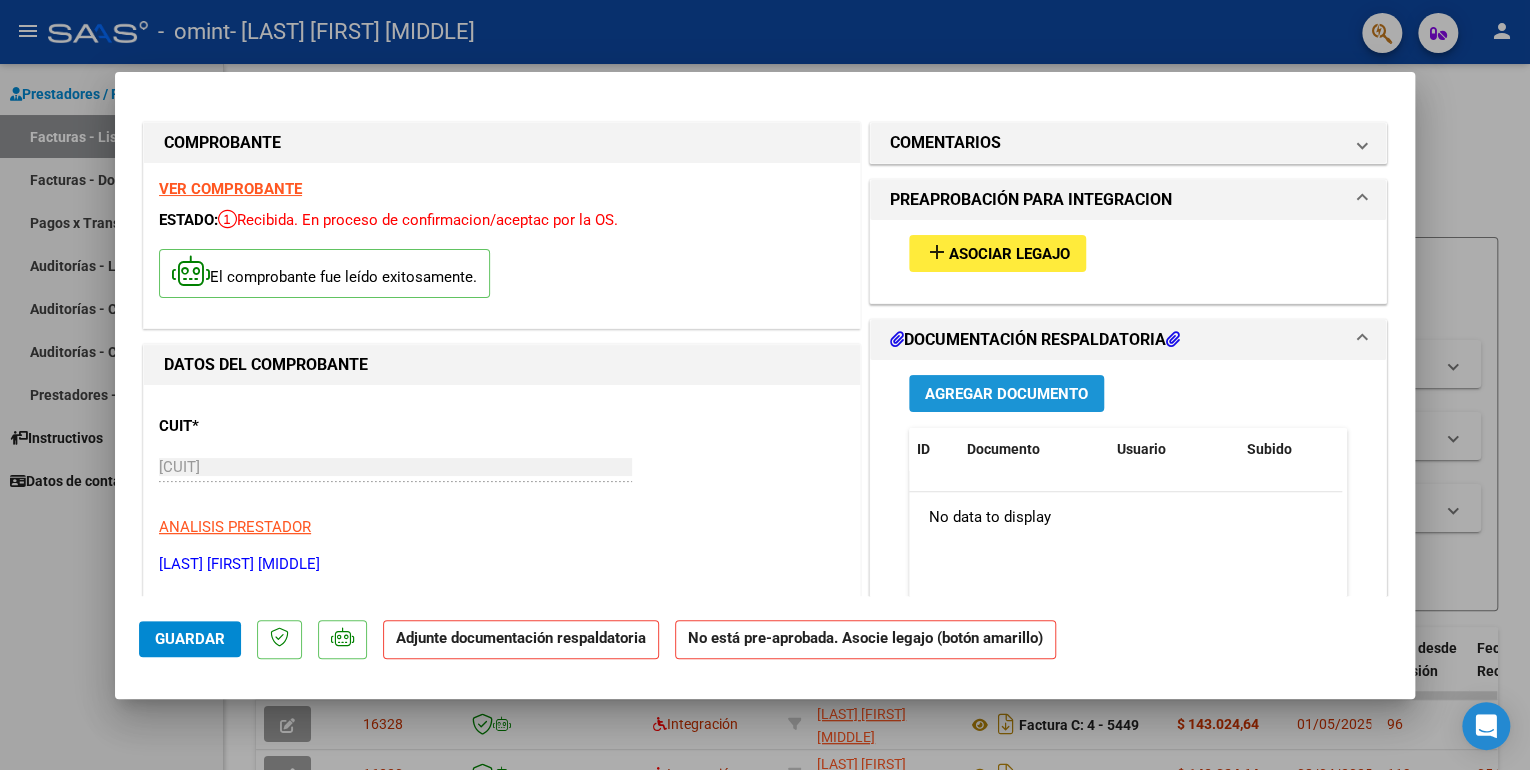 click on "Agregar Documento" at bounding box center [1006, 394] 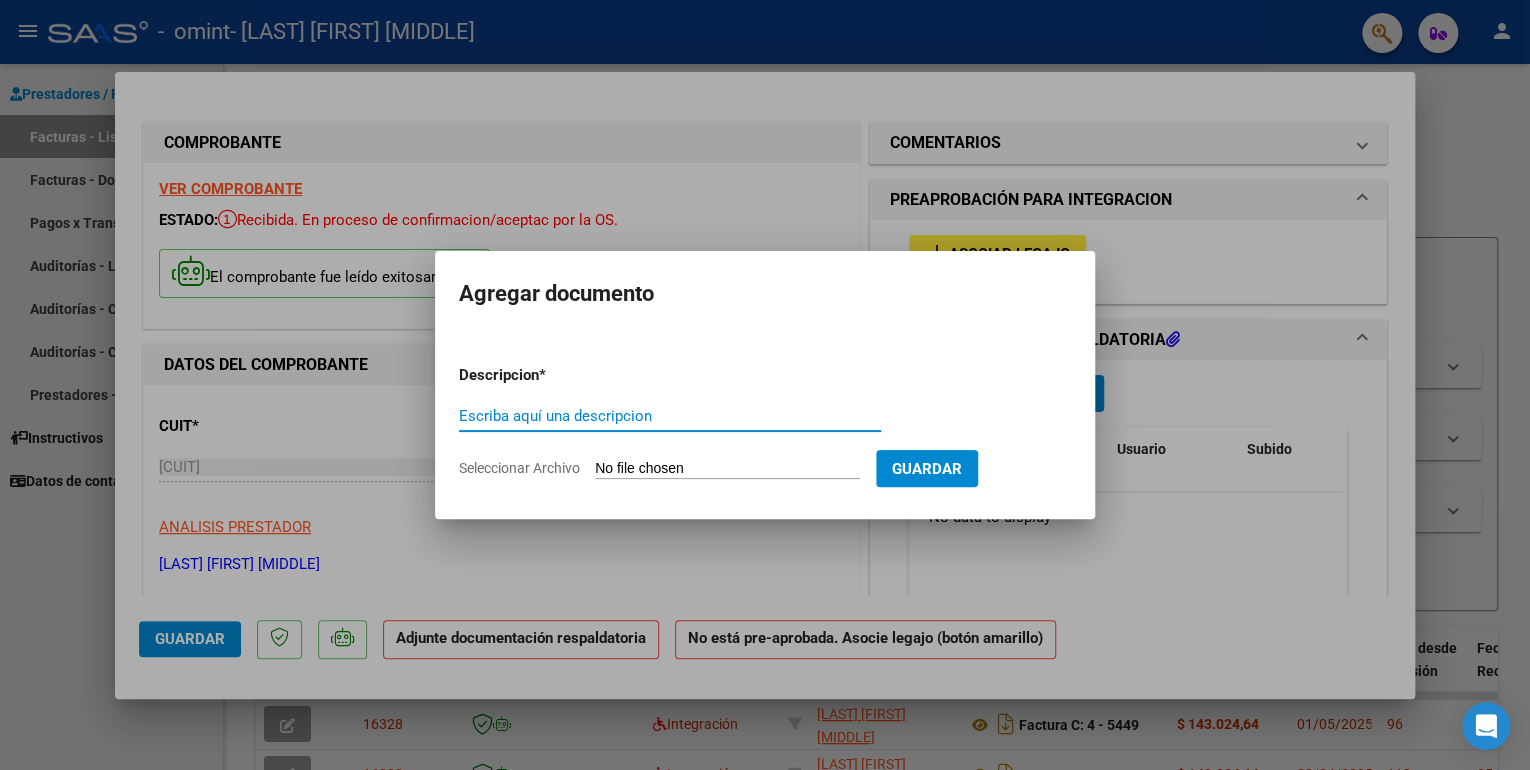 click on "Escriba aquí una descripcion" at bounding box center [670, 416] 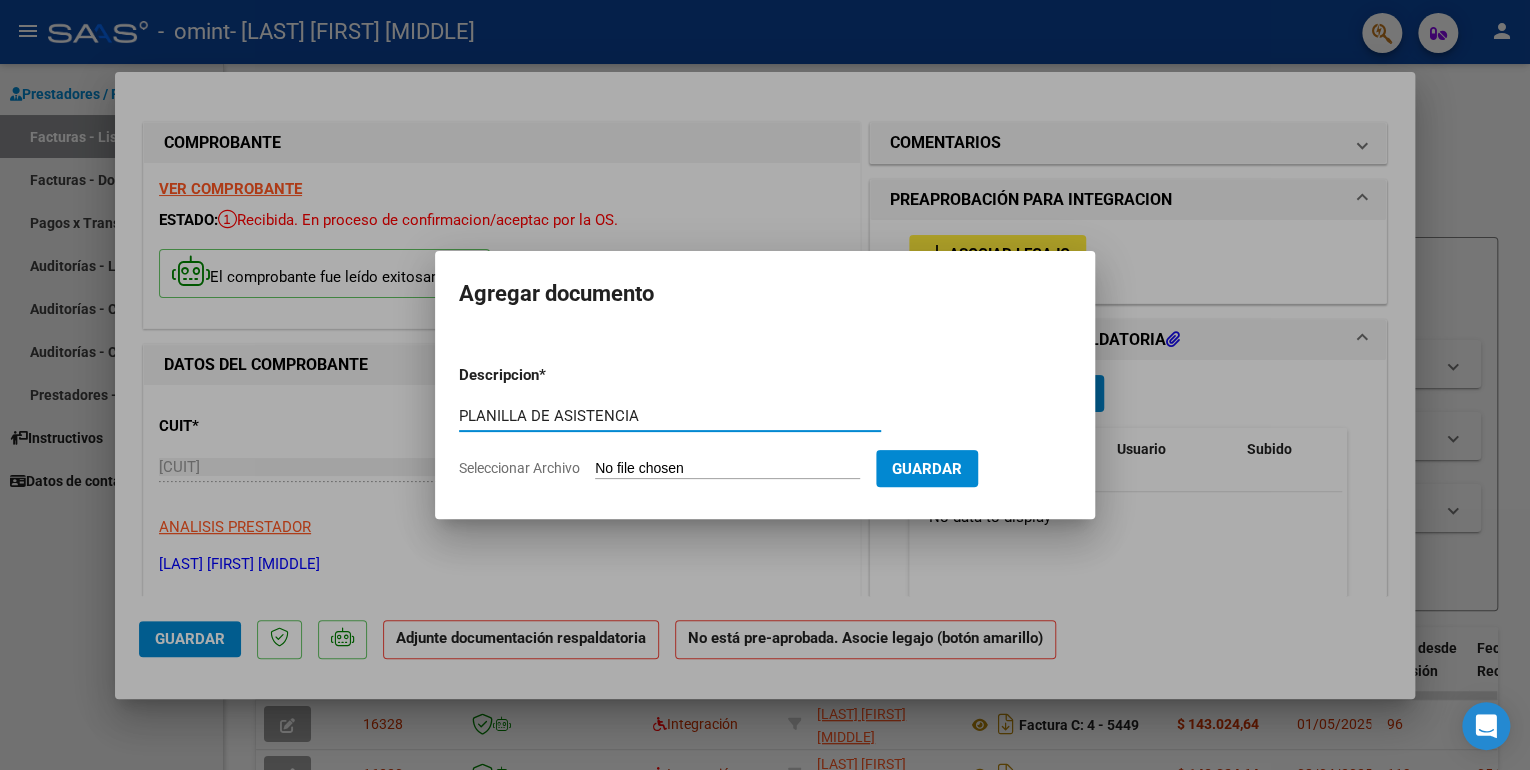 type on "PLANILLA DE ASISTENCIA" 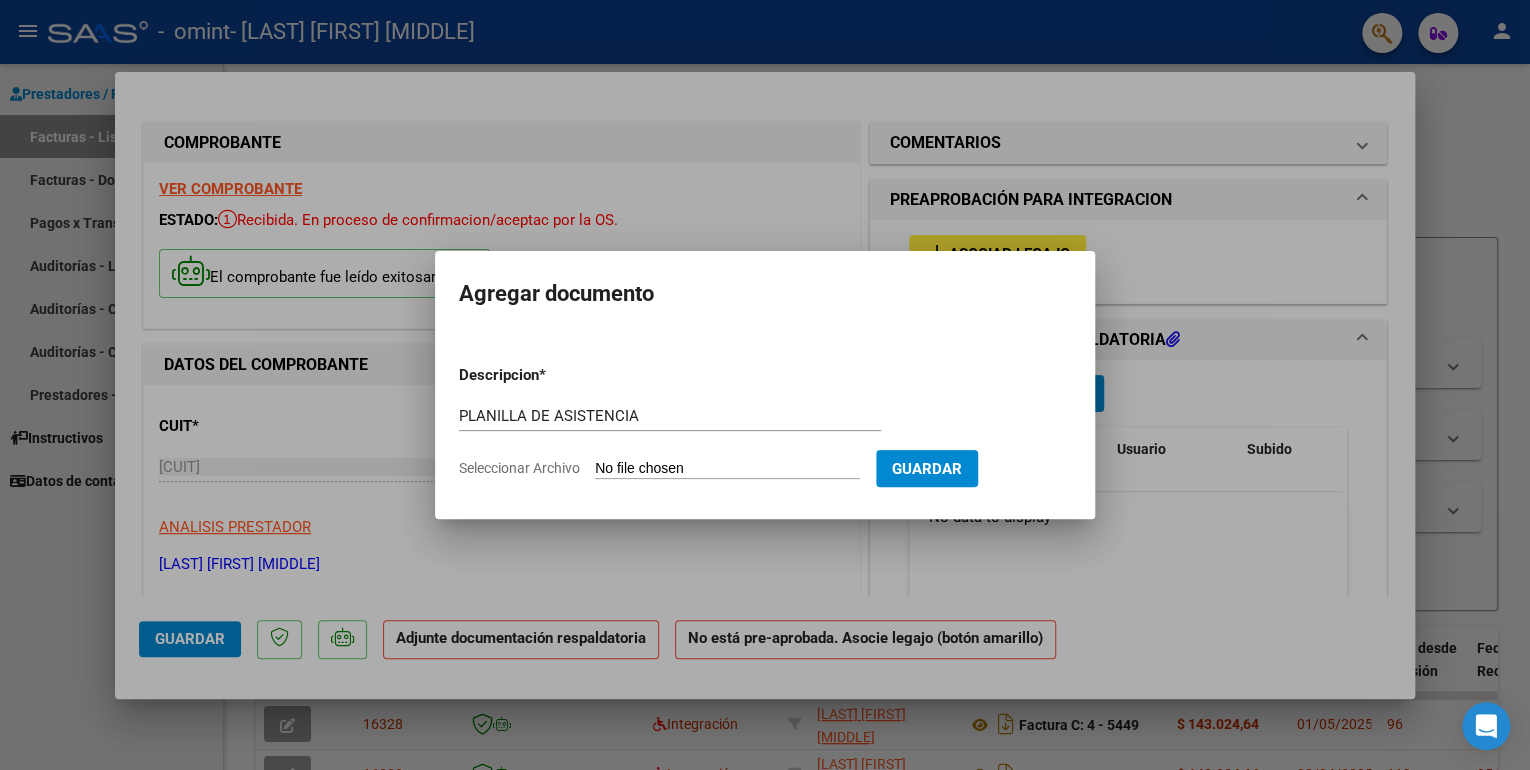 click on "Seleccionar Archivo" at bounding box center [727, 469] 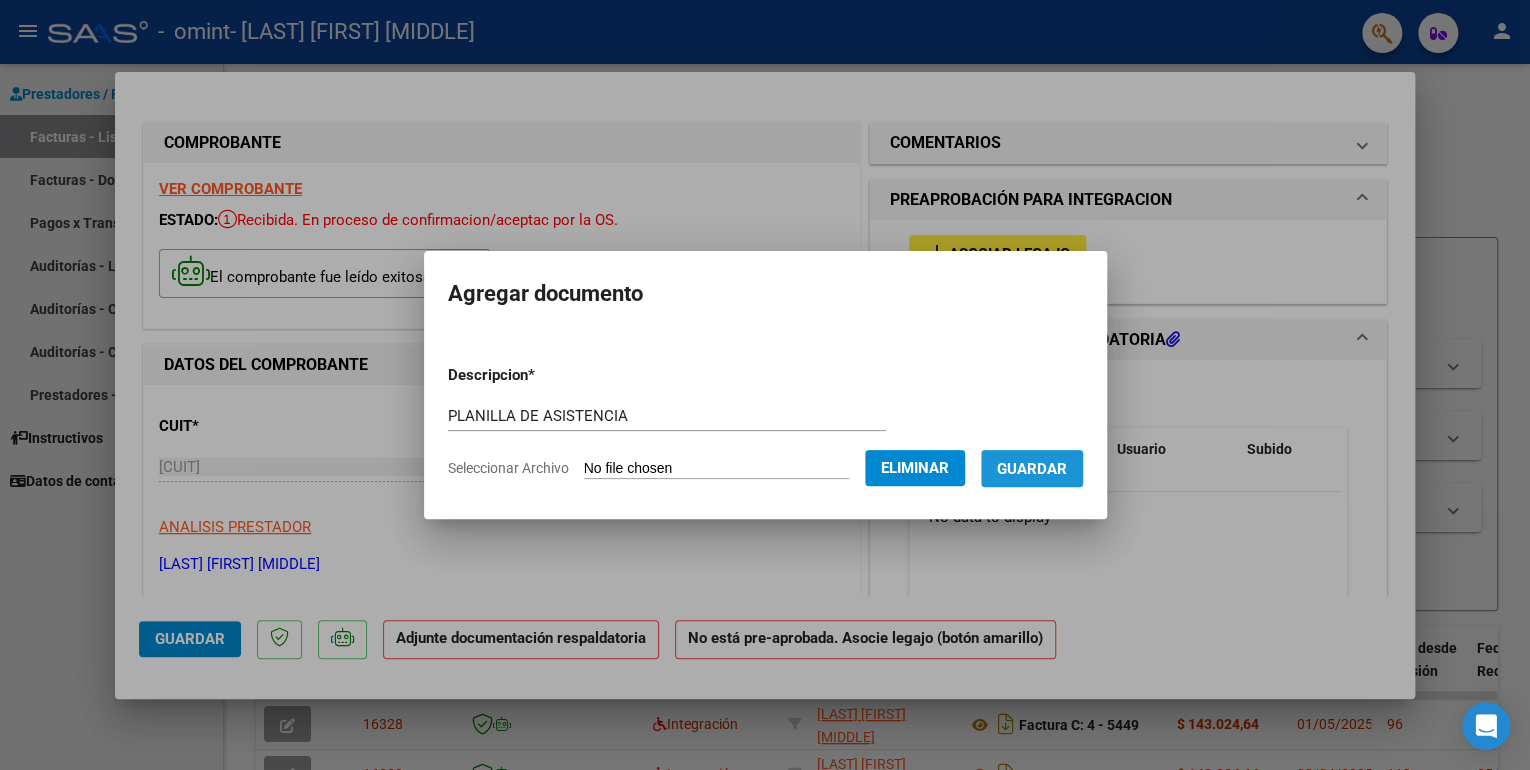 click on "Guardar" at bounding box center [1032, 469] 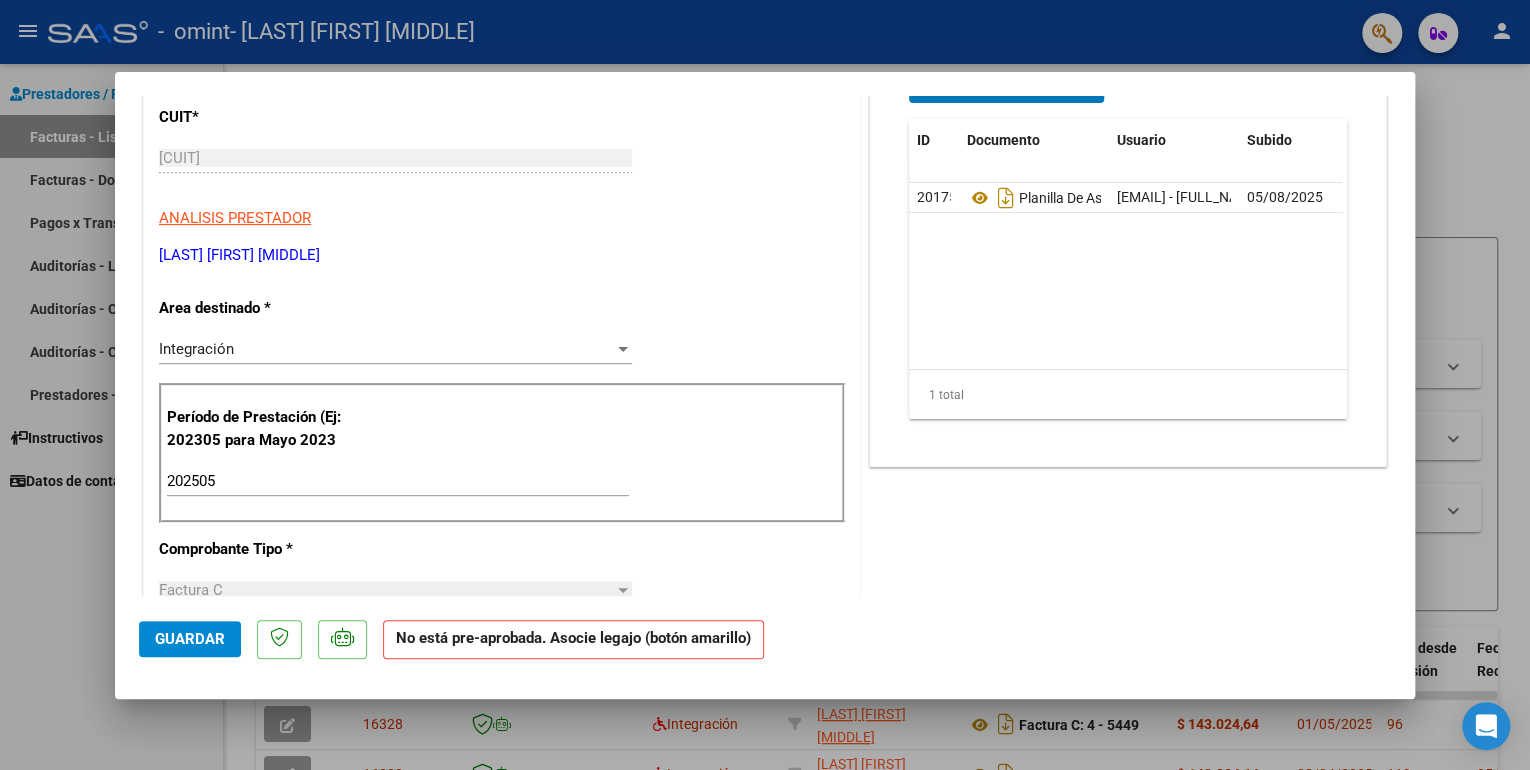 scroll, scrollTop: 320, scrollLeft: 0, axis: vertical 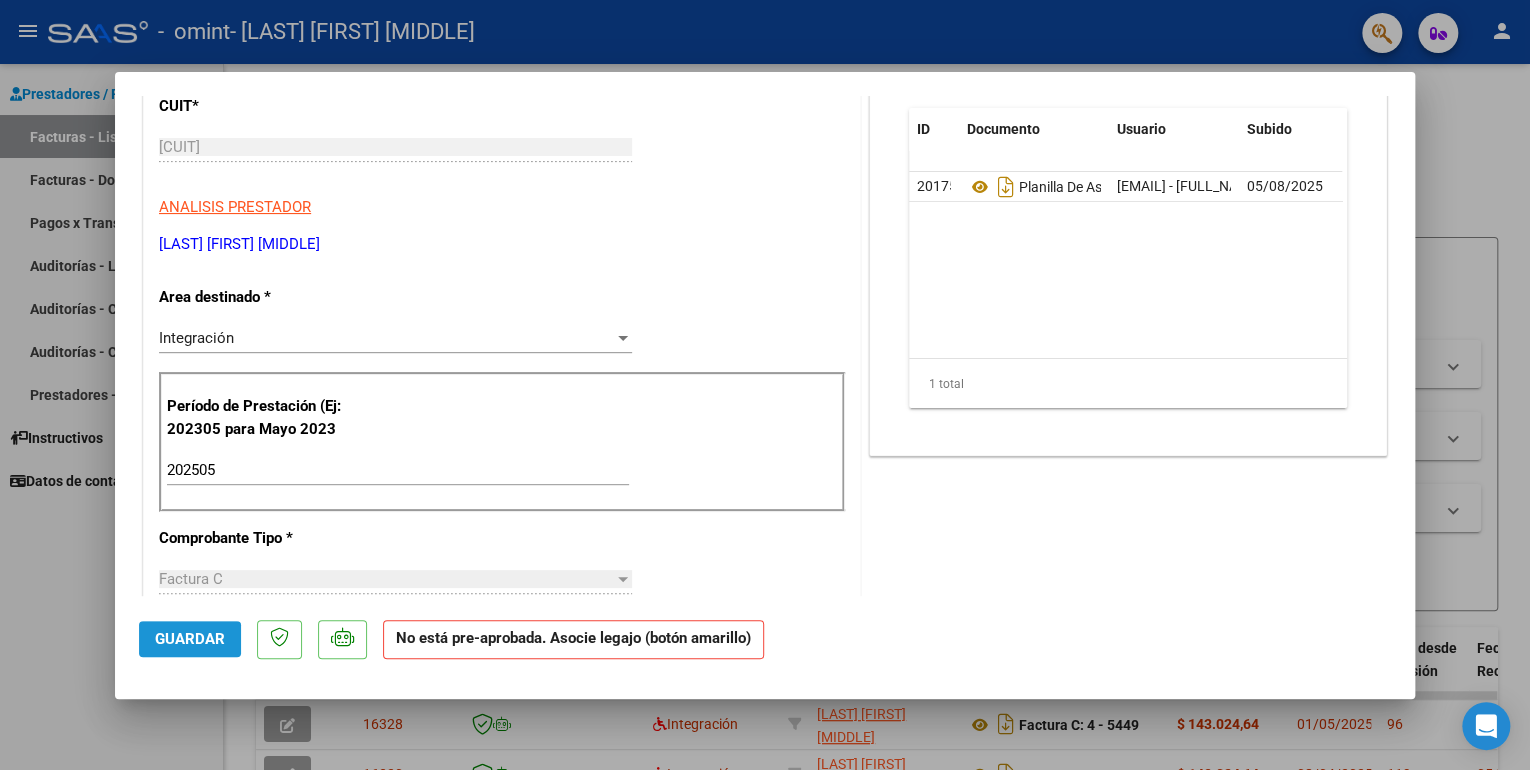 click on "Guardar" 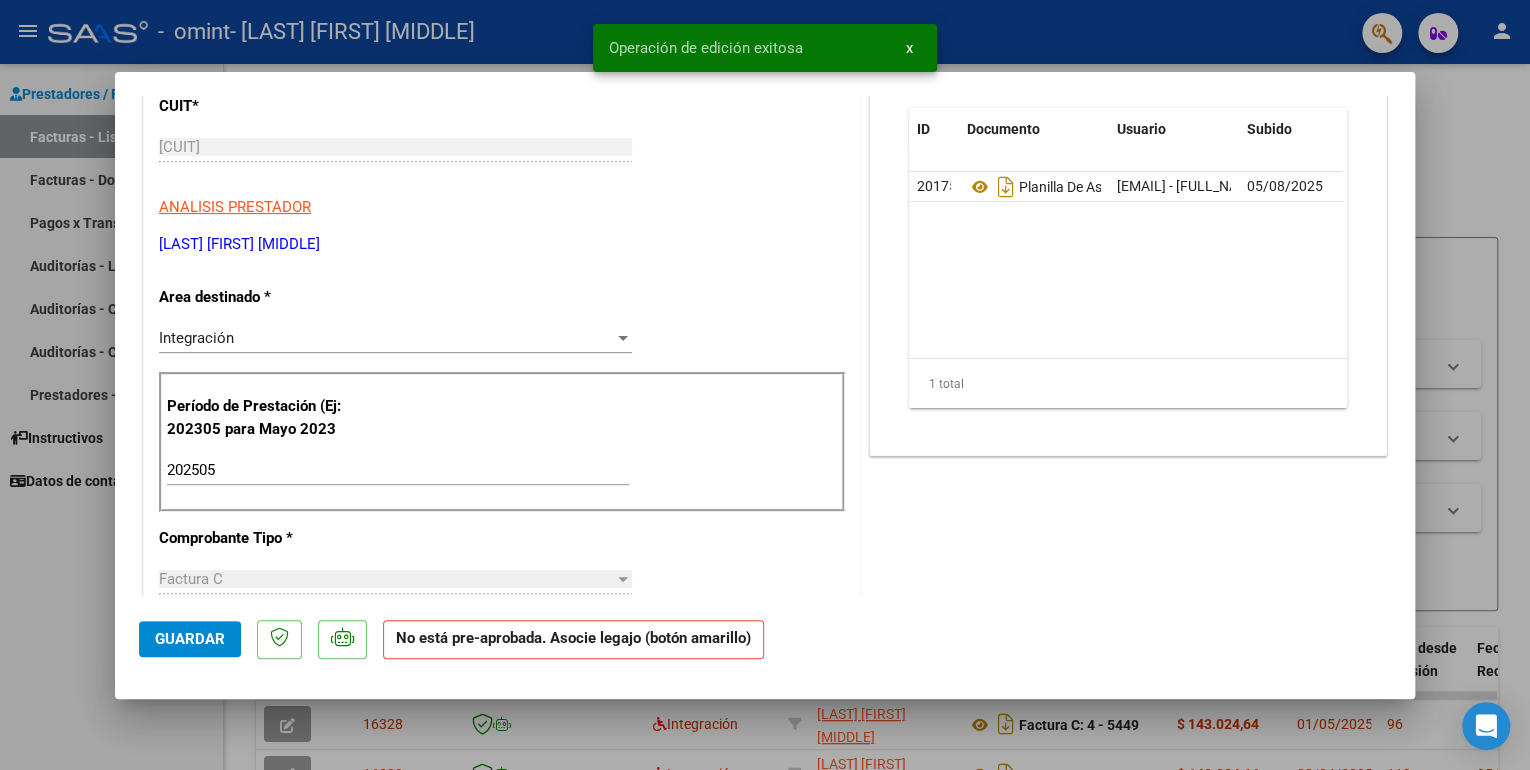 click on "No está pre-aprobada. Asocie legajo (botón amarillo)" 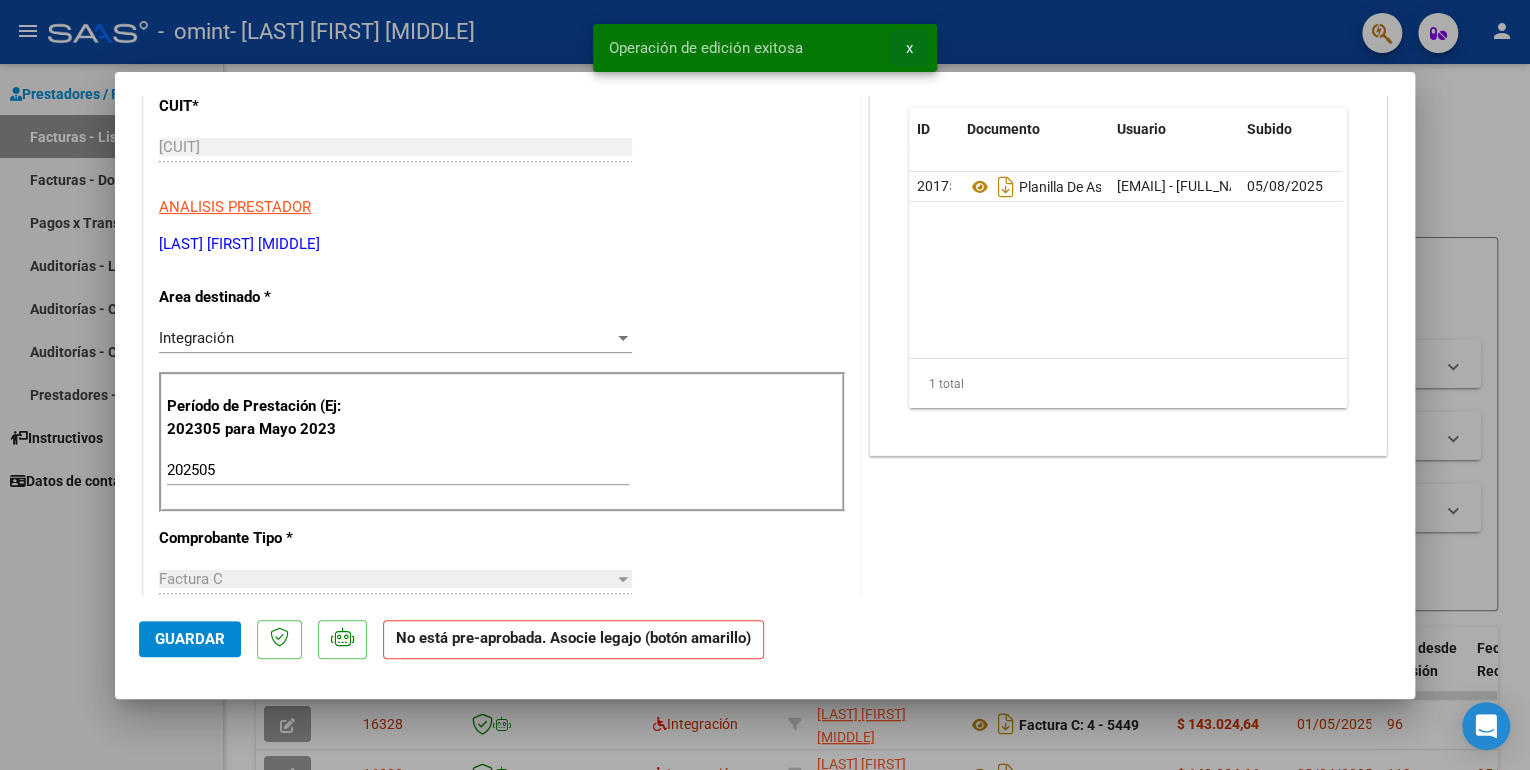 click on "x" at bounding box center (909, 48) 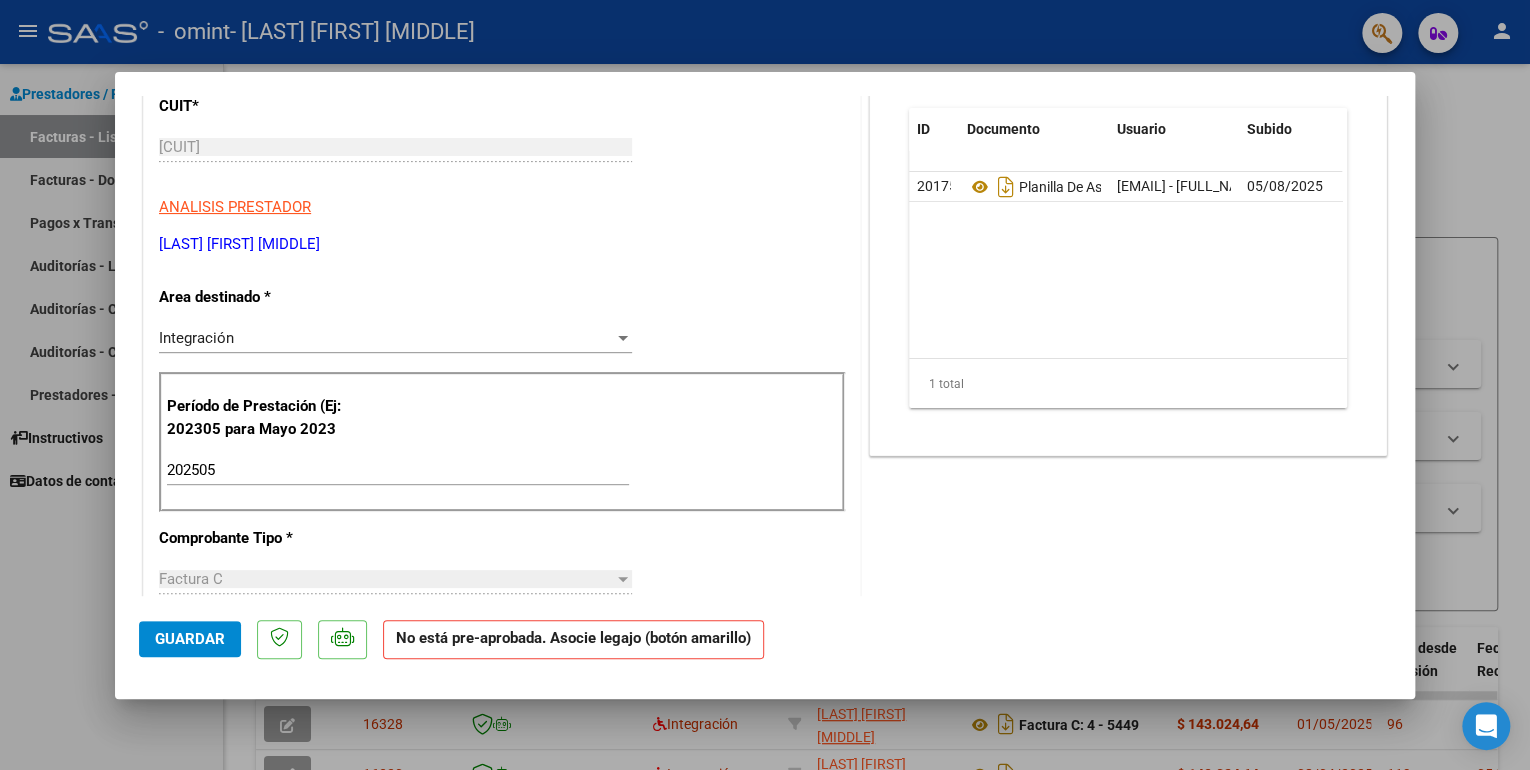 click at bounding box center [765, 385] 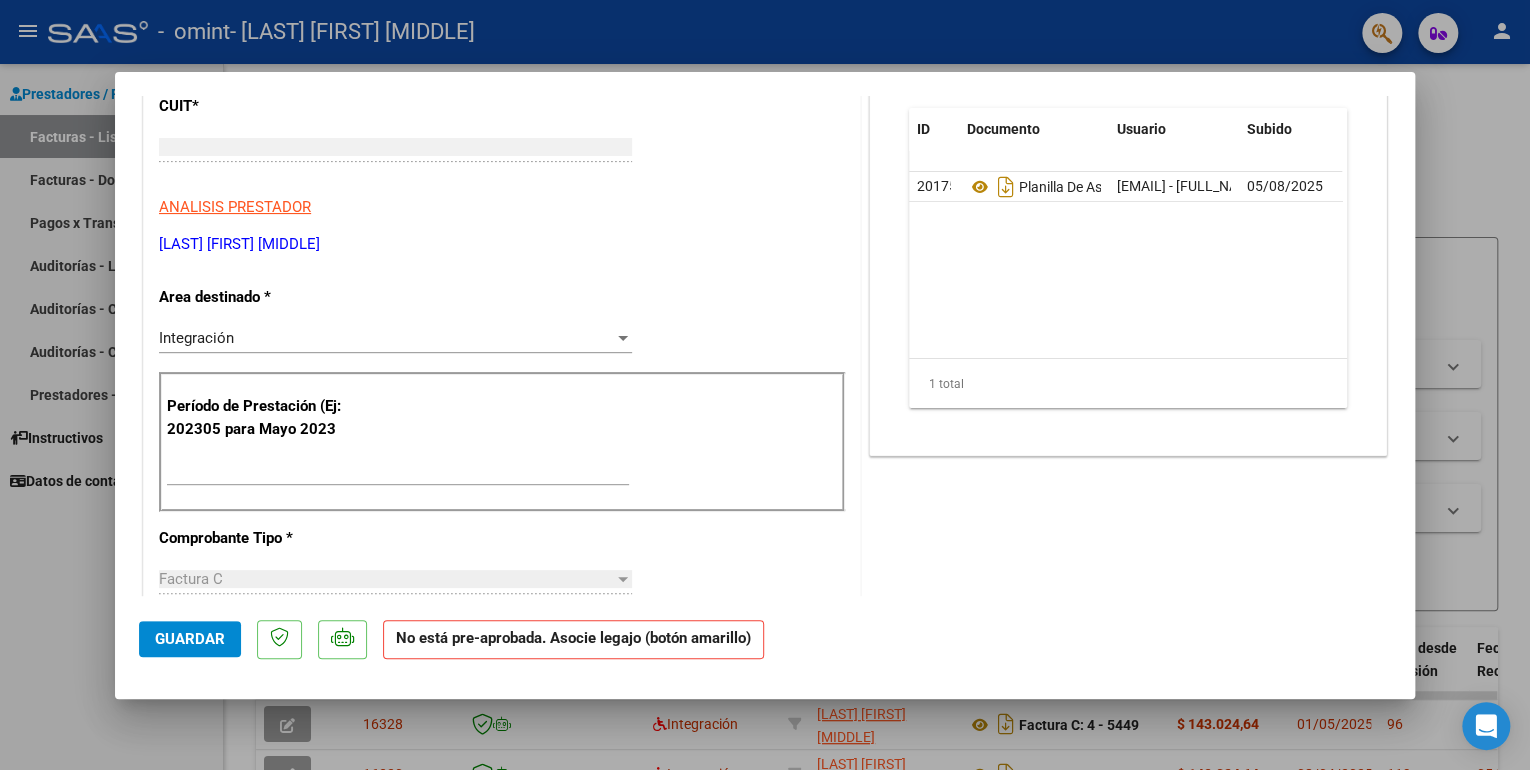 scroll, scrollTop: 0, scrollLeft: 0, axis: both 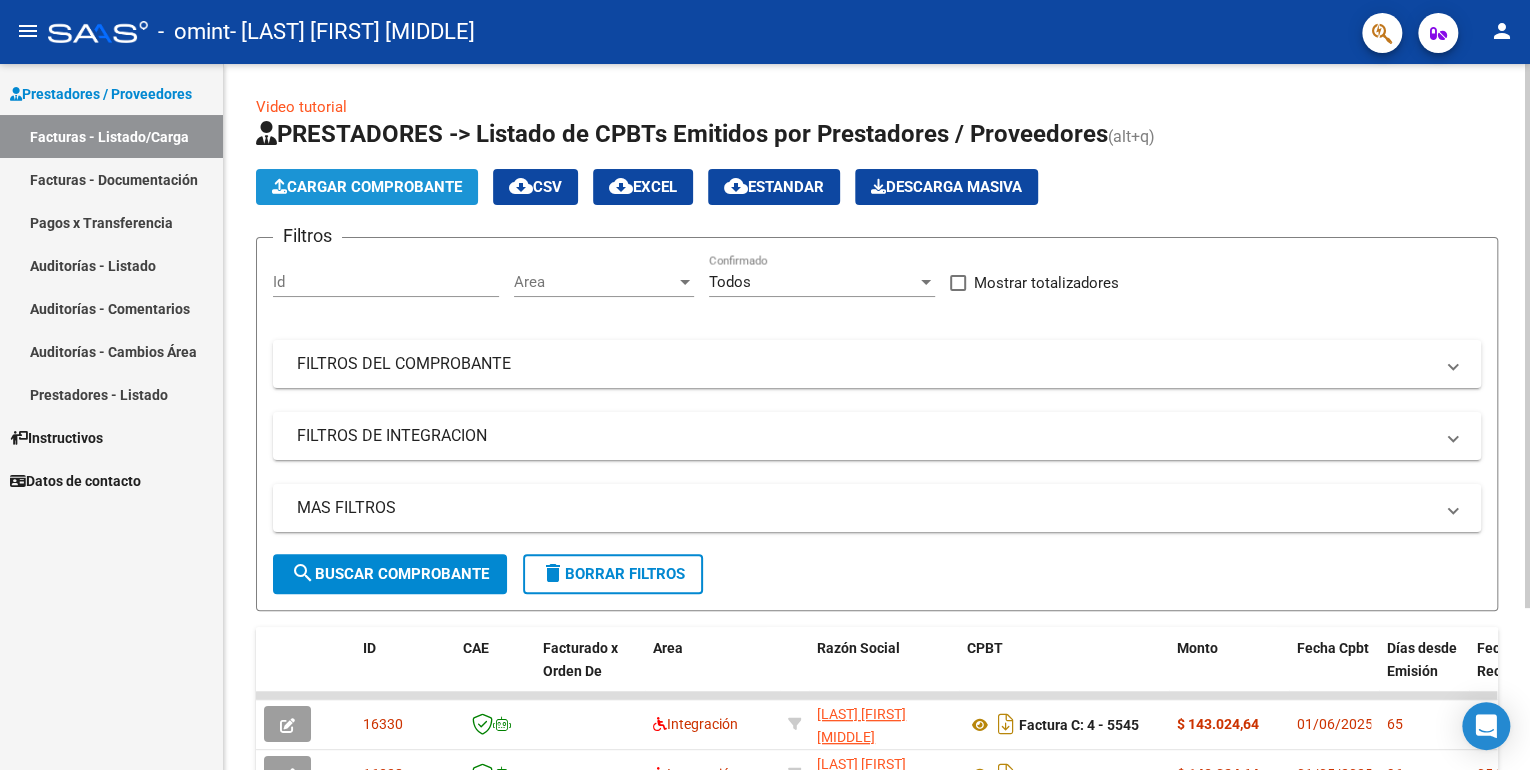 click on "Cargar Comprobante" 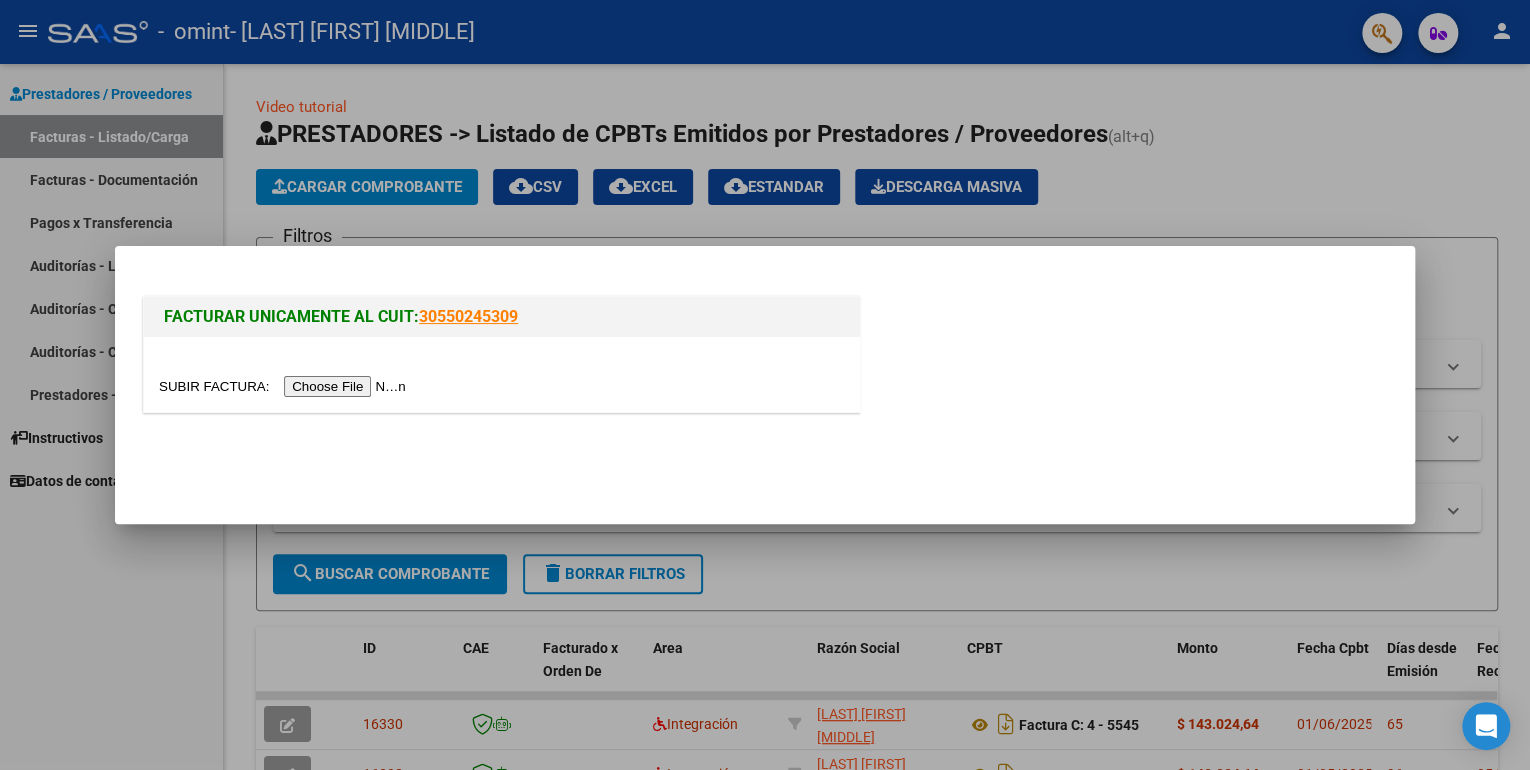 click at bounding box center (285, 386) 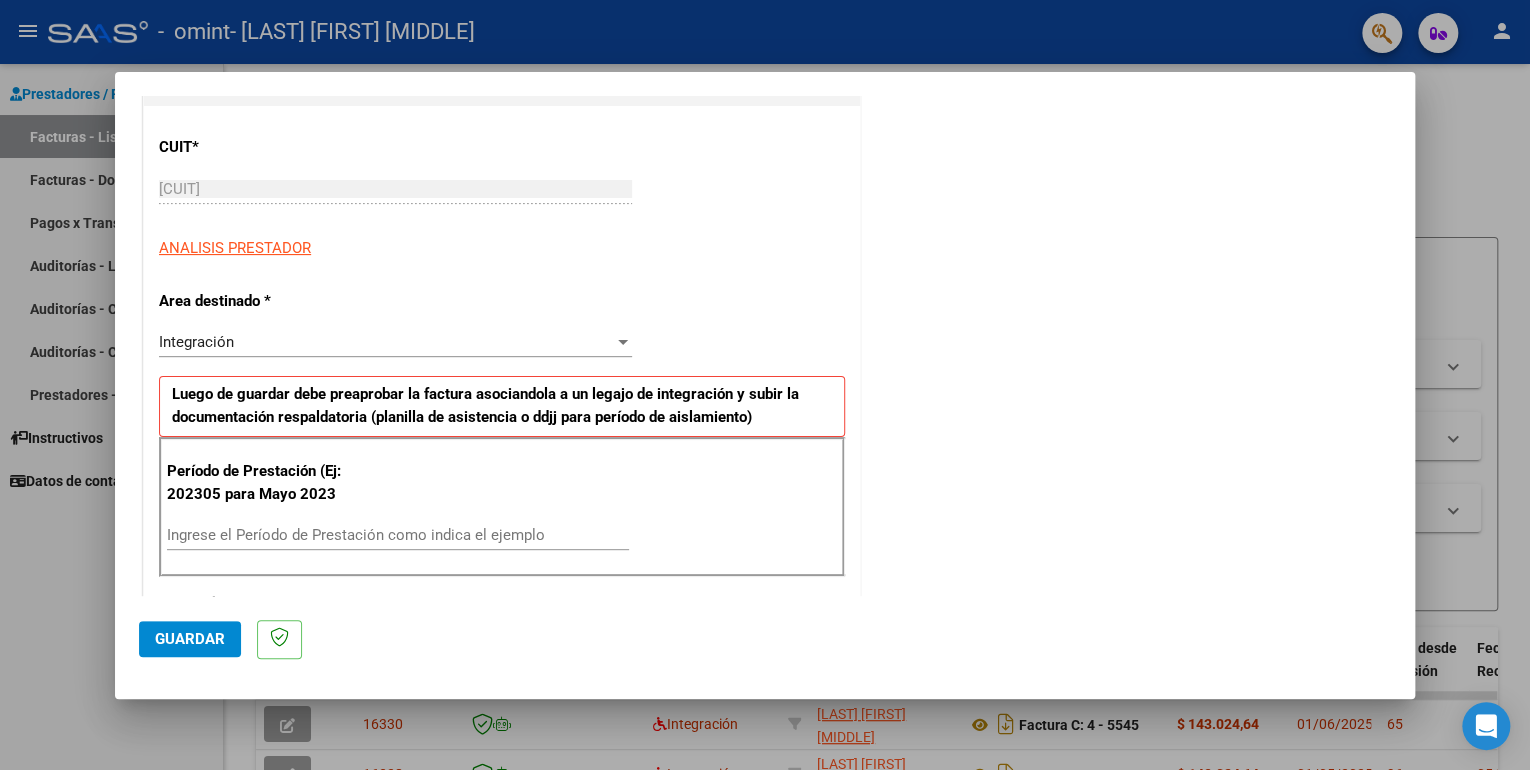 scroll, scrollTop: 480, scrollLeft: 0, axis: vertical 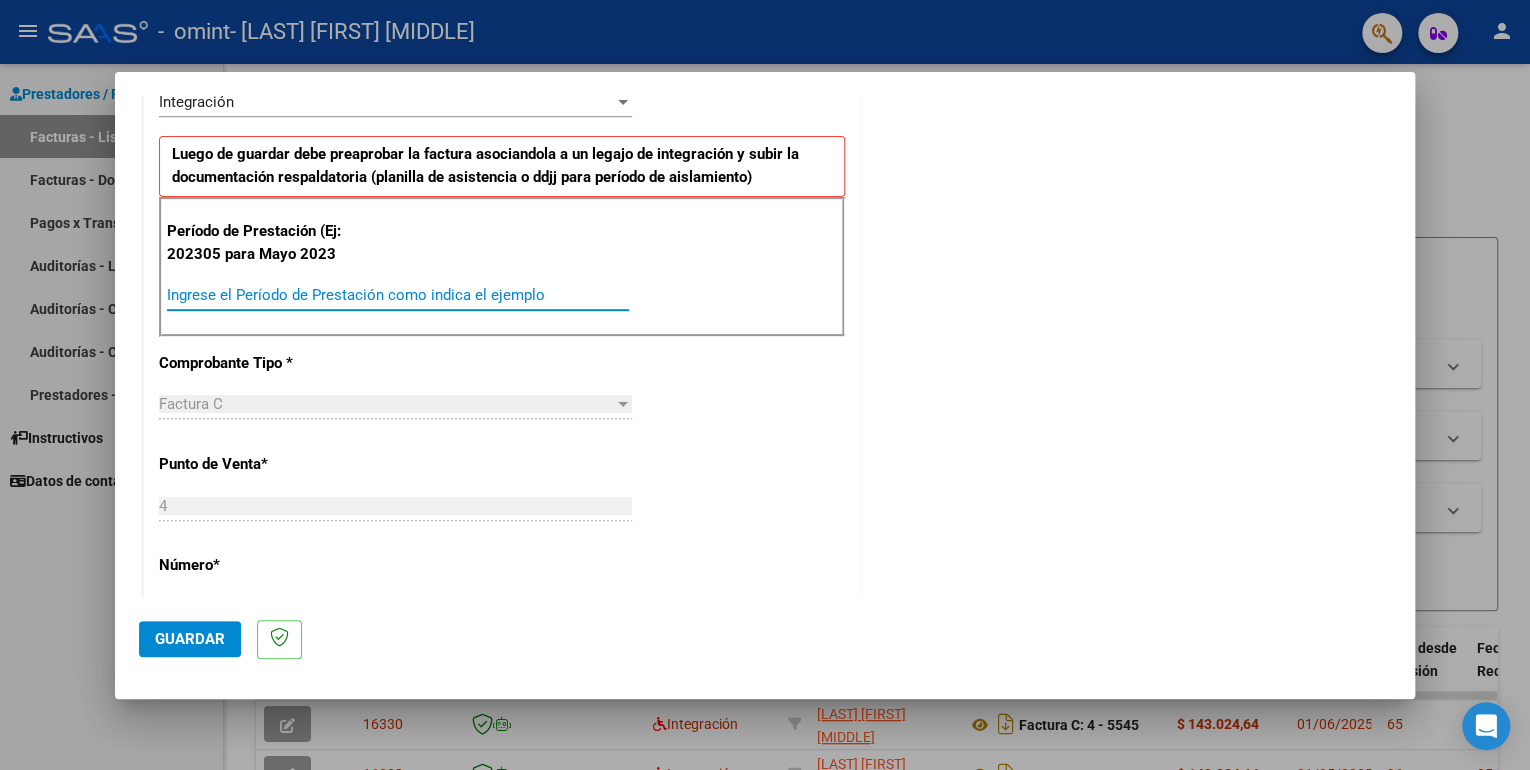 click on "Ingrese el Período de Prestación como indica el ejemplo" at bounding box center [398, 295] 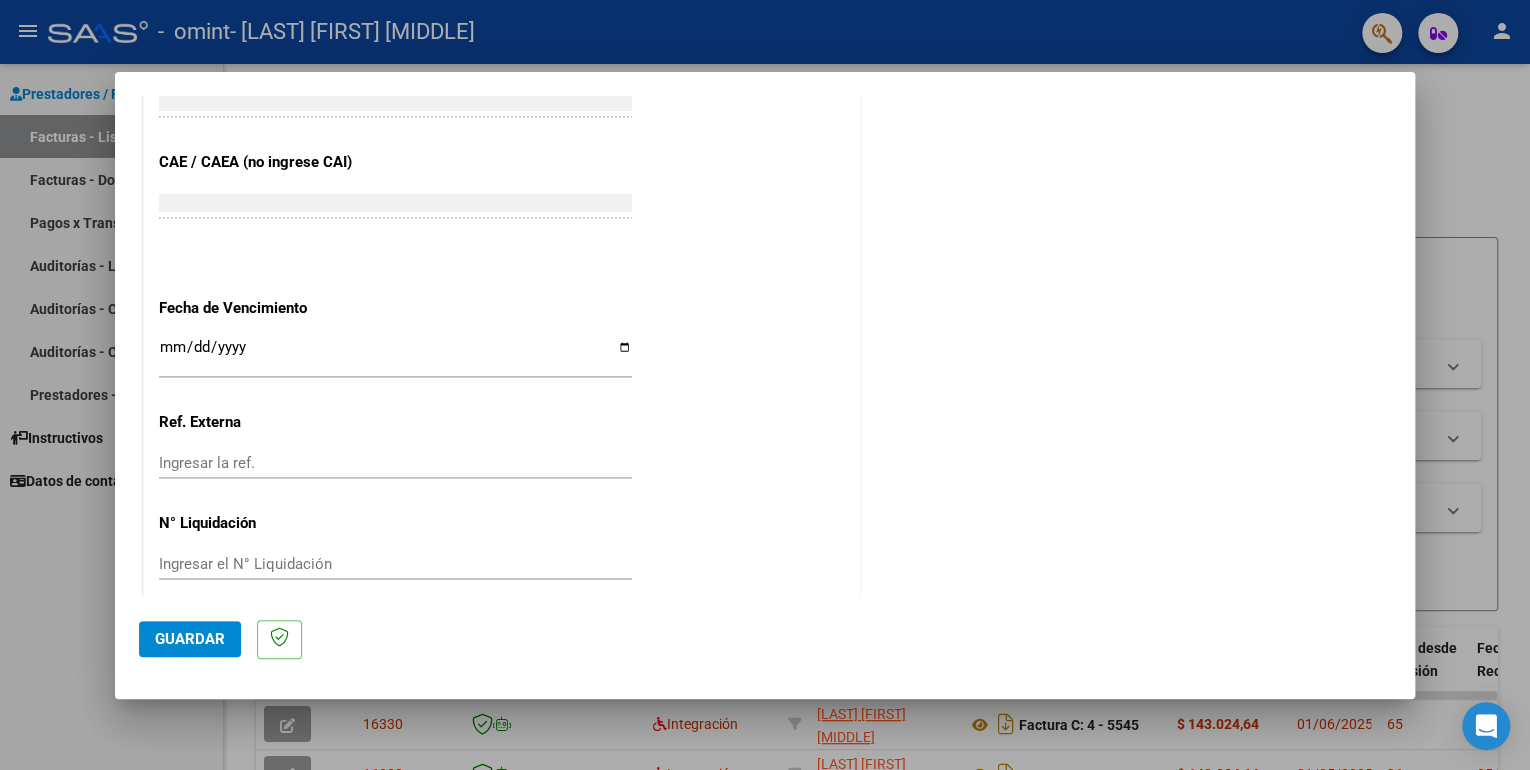 scroll, scrollTop: 1220, scrollLeft: 0, axis: vertical 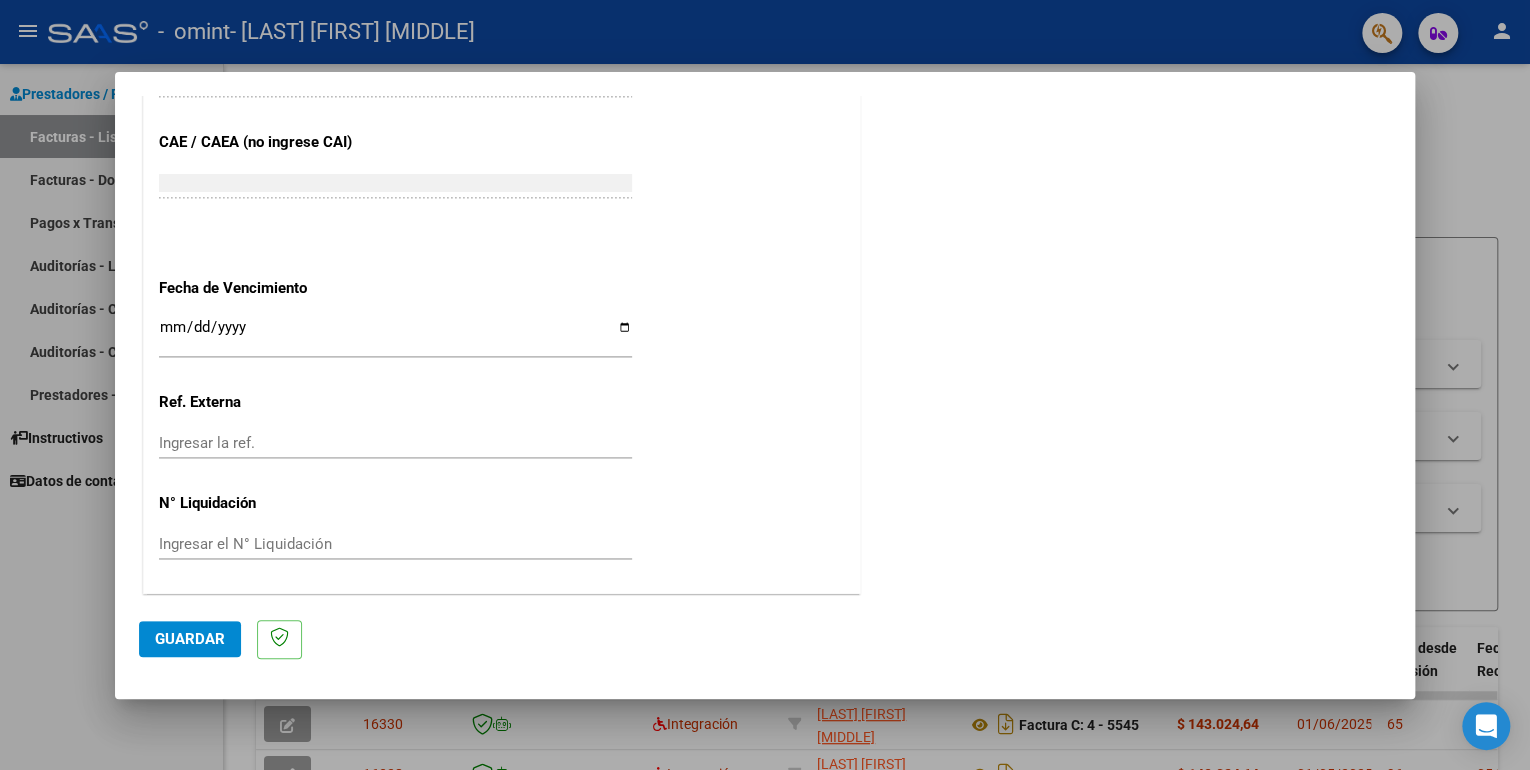 type on "202506" 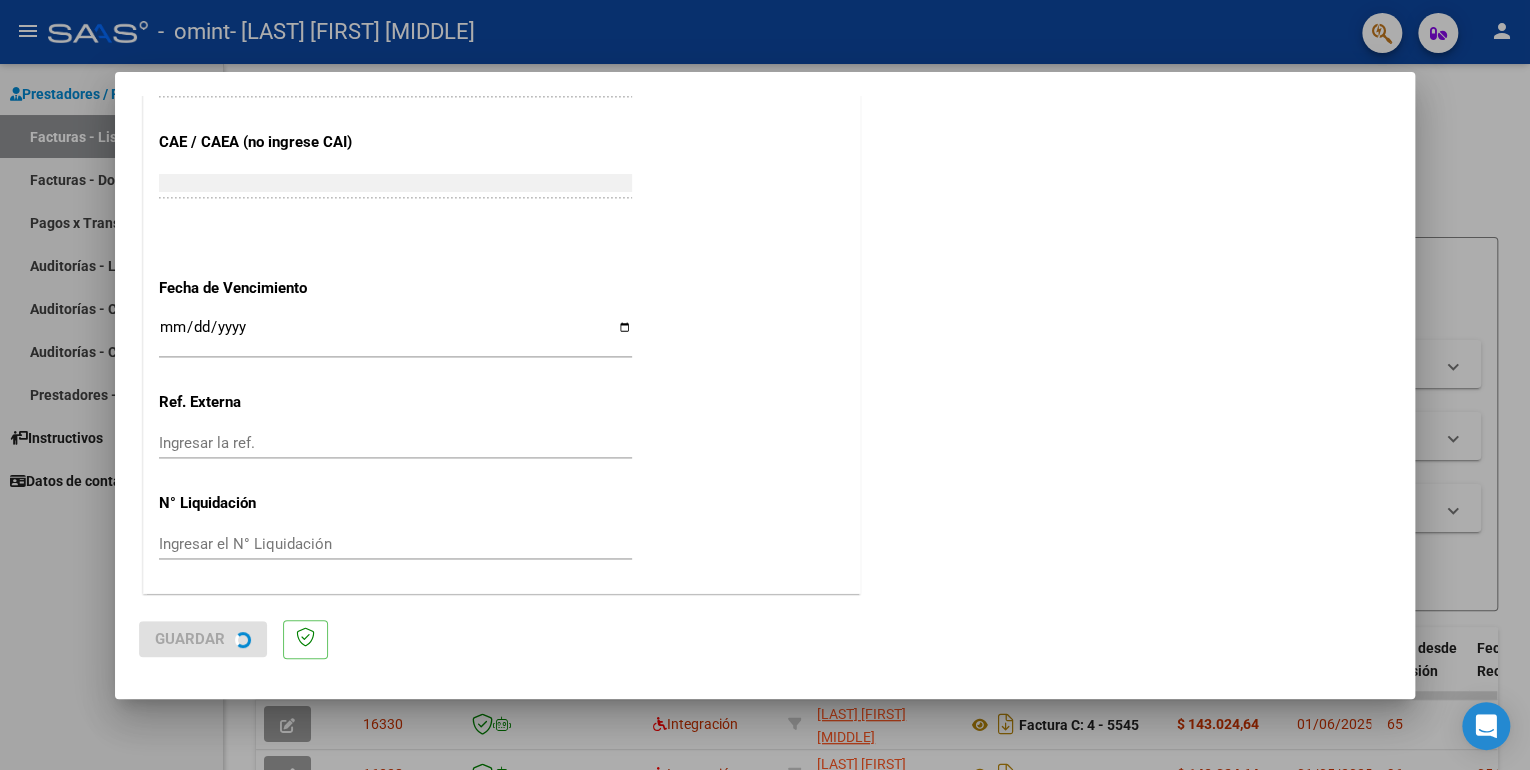 scroll, scrollTop: 0, scrollLeft: 0, axis: both 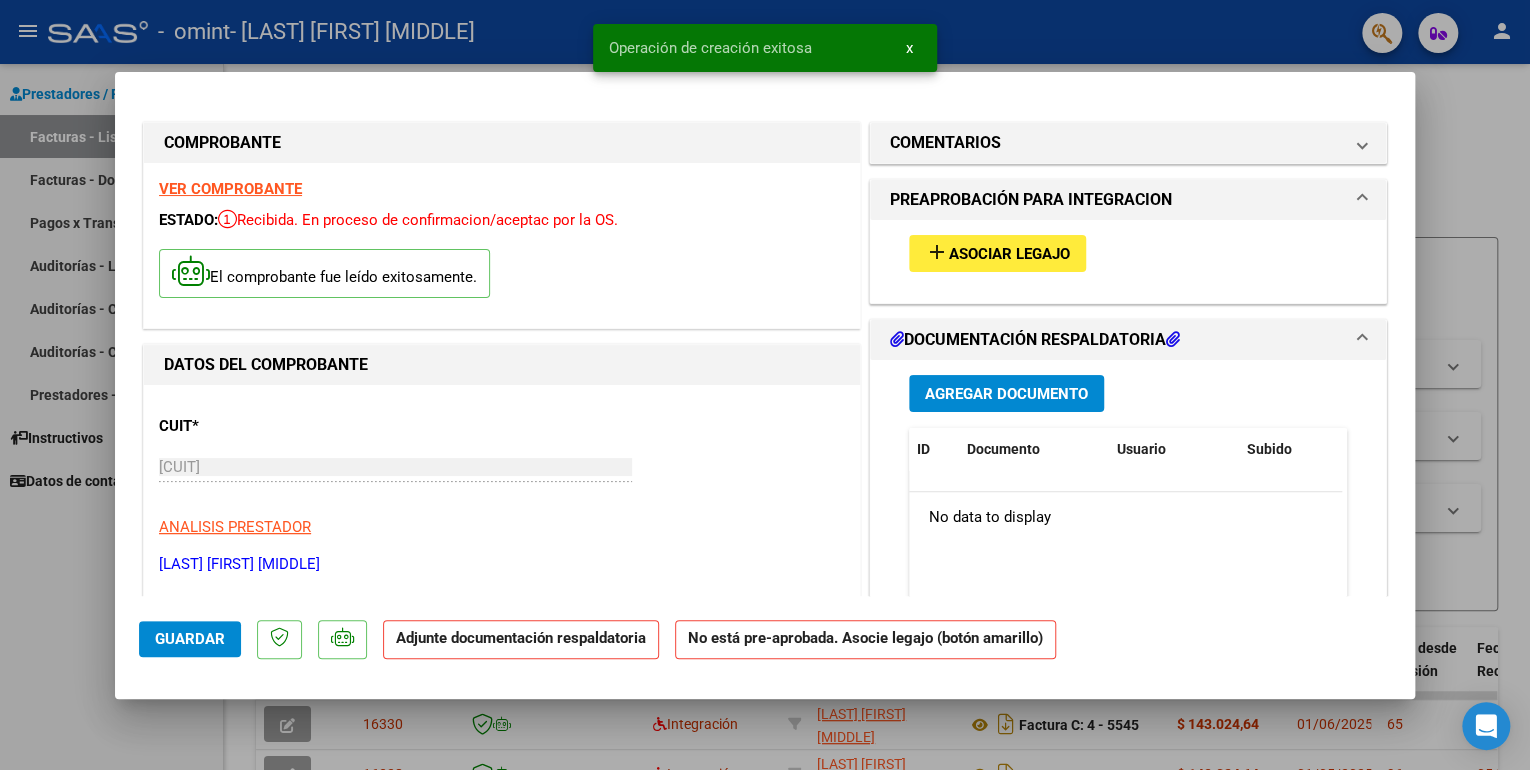 click on "Asociar Legajo" at bounding box center [1009, 254] 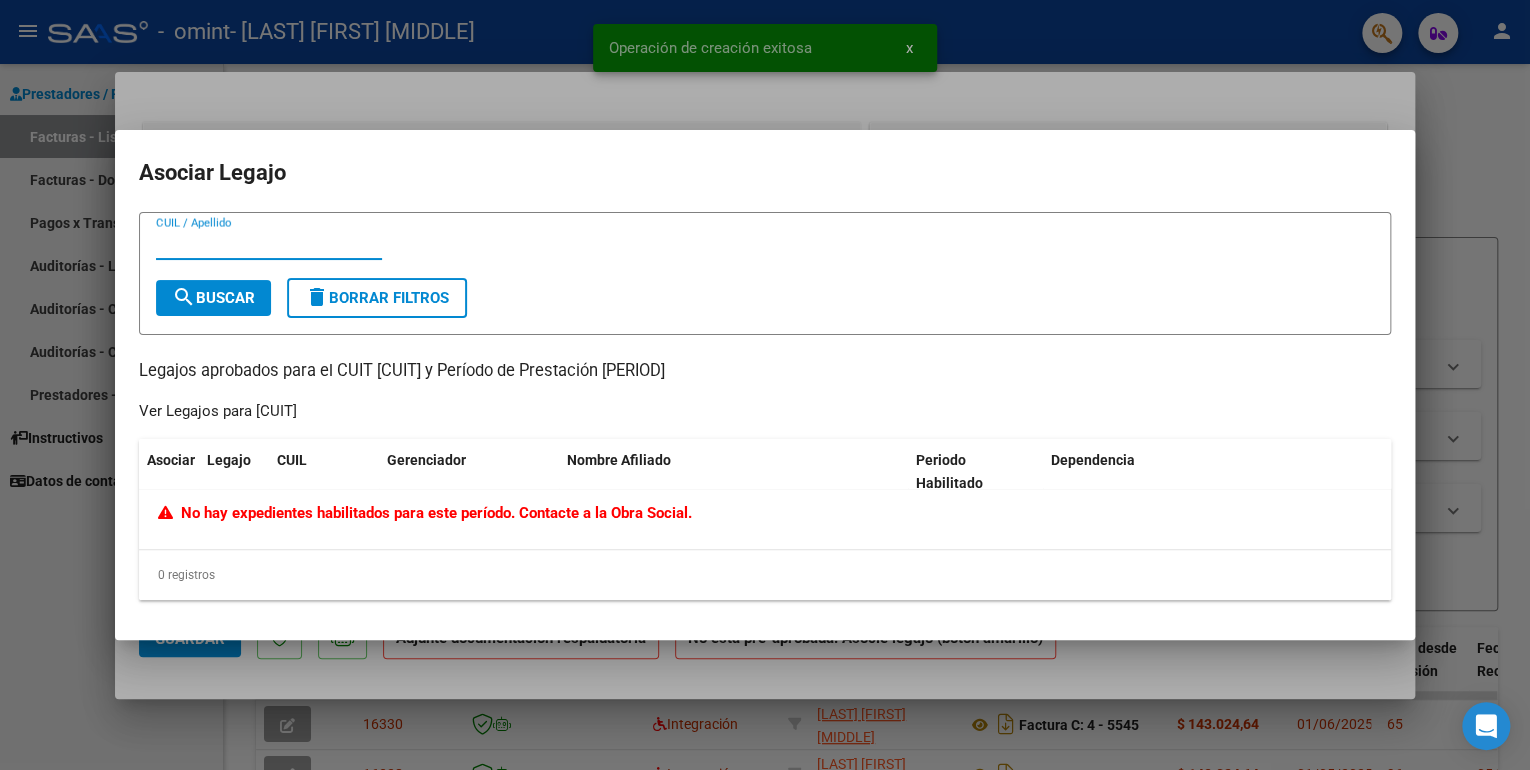 click on "CUIL / Apellido" at bounding box center [269, 244] 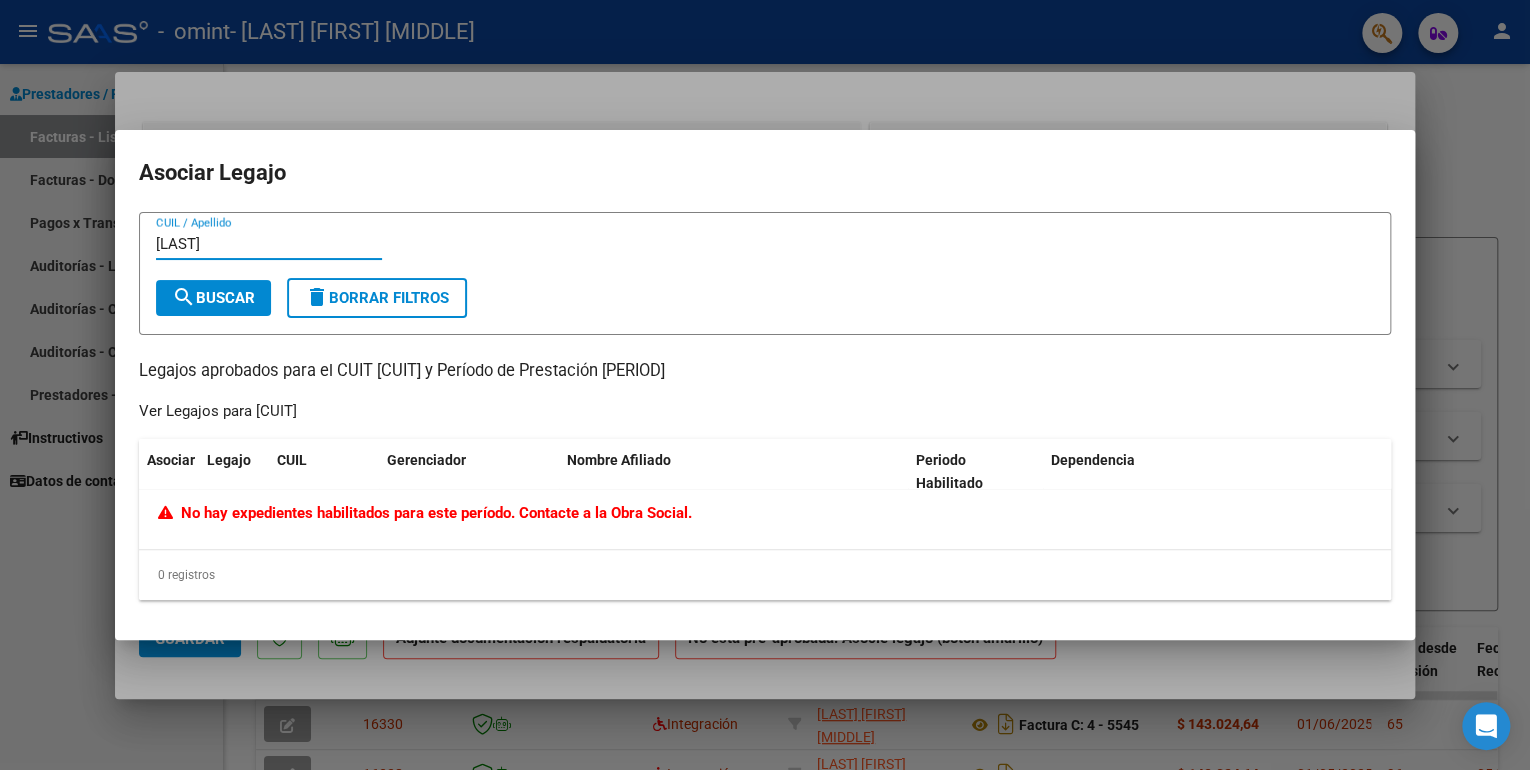 type on "[LAST]" 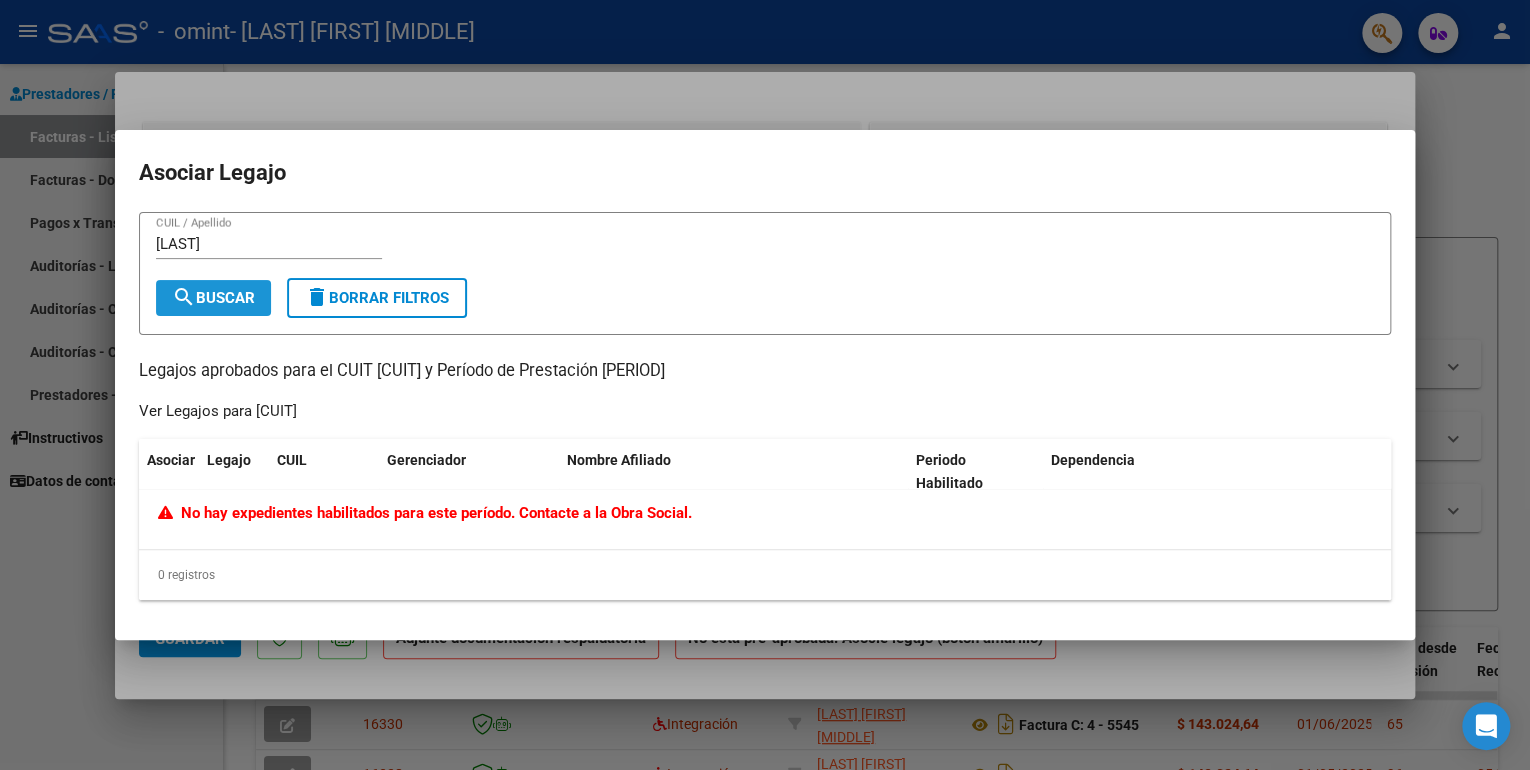 click on "search  Buscar" at bounding box center (213, 298) 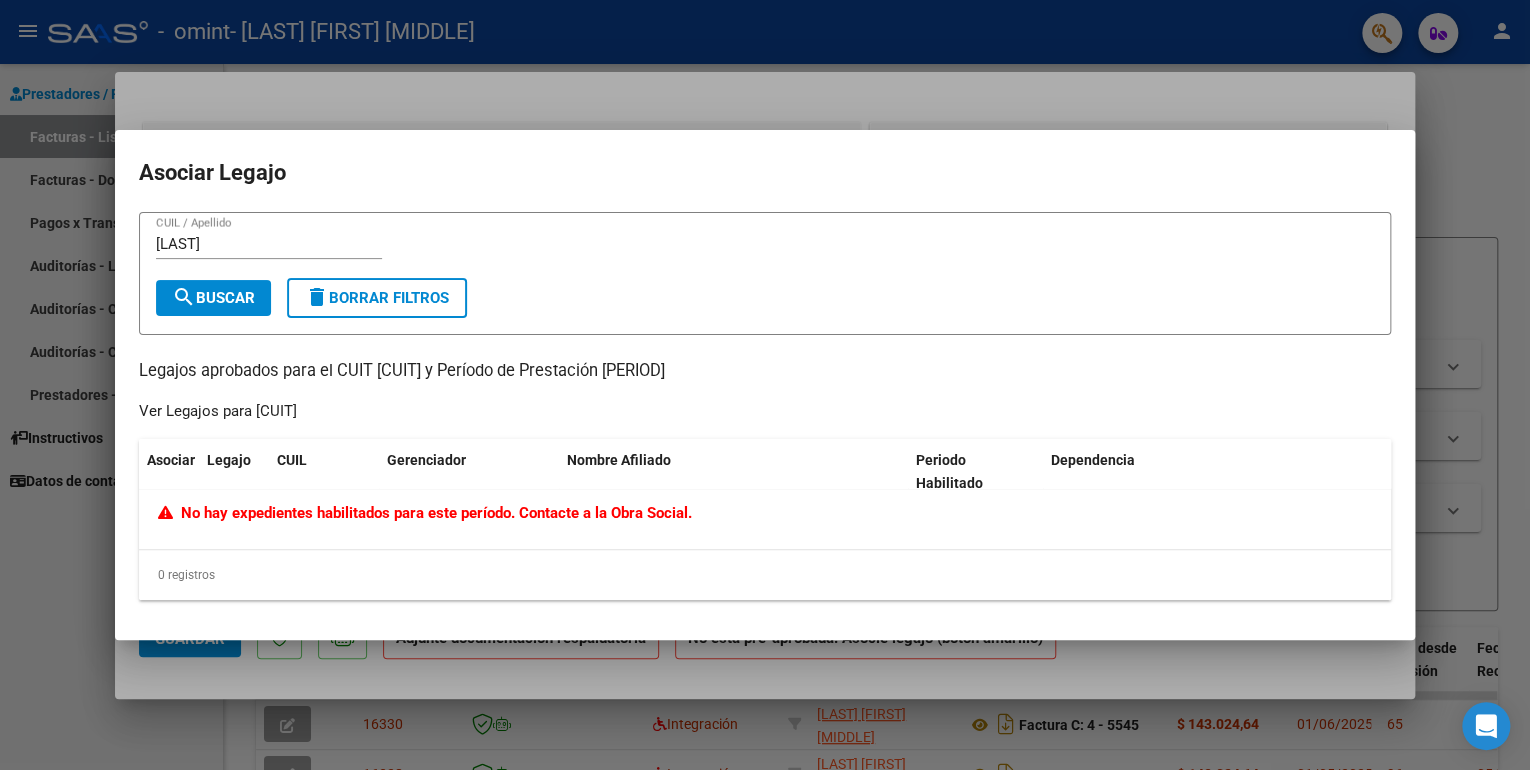click at bounding box center (765, 385) 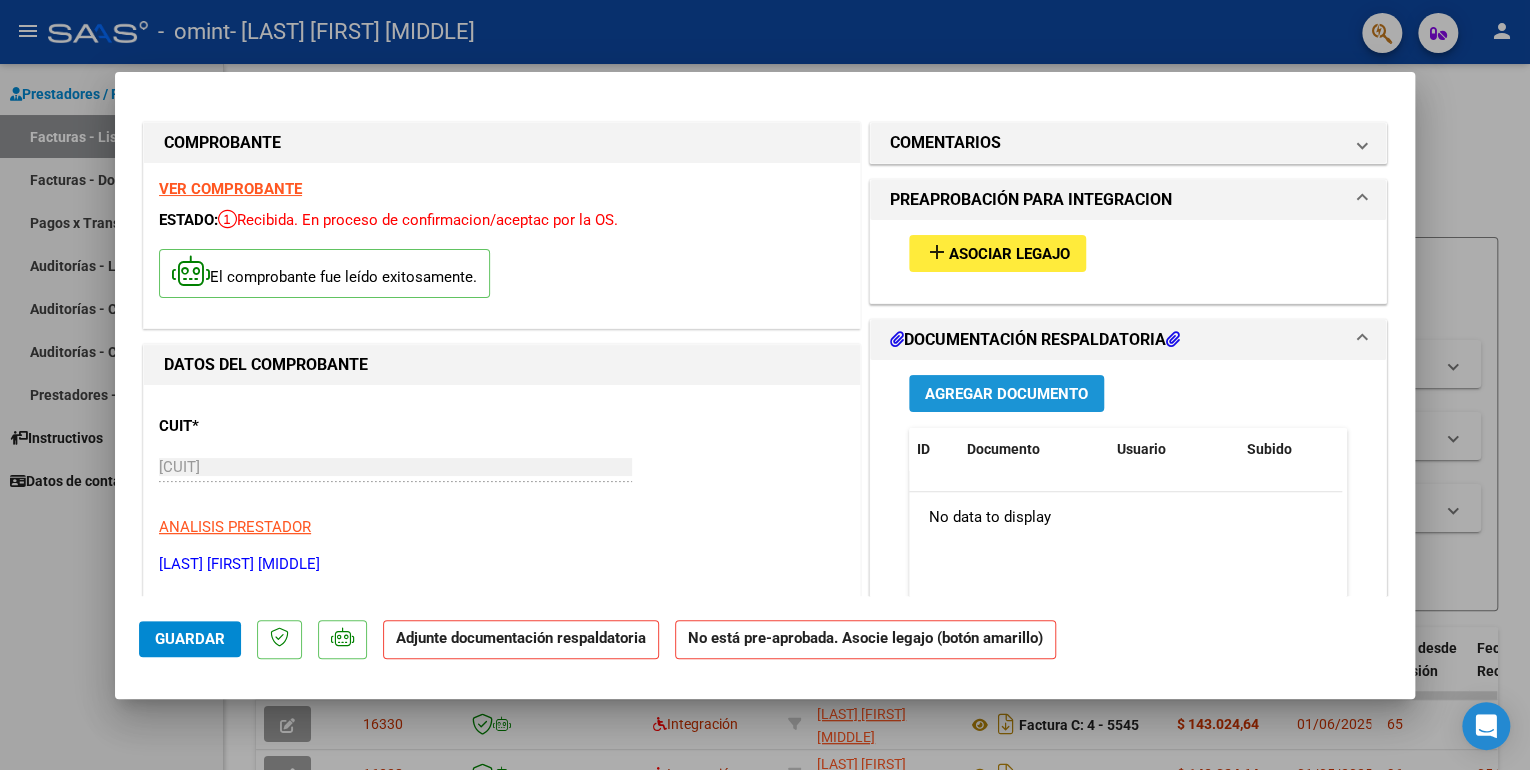 click on "Agregar Documento" at bounding box center [1006, 394] 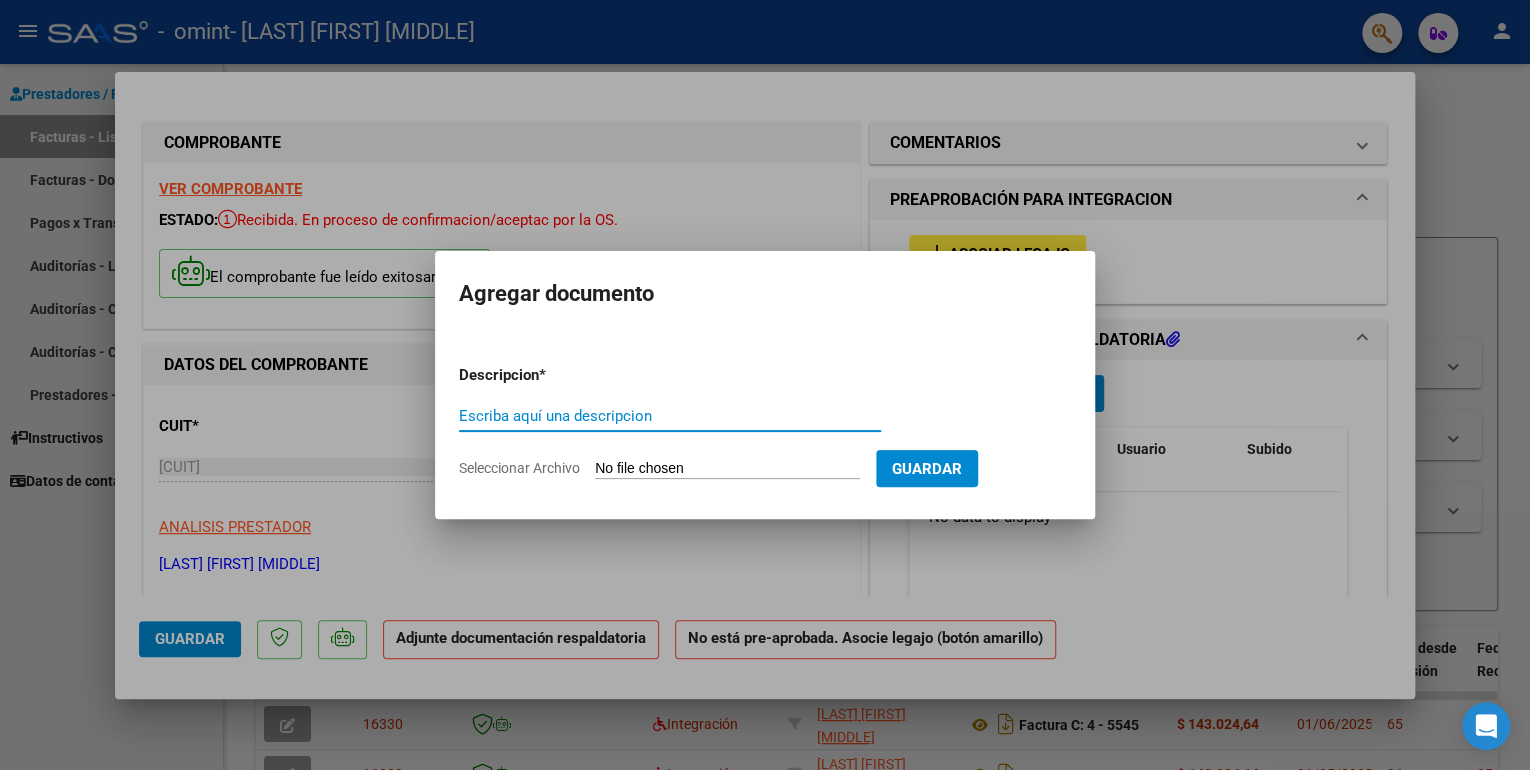 click on "Escriba aquí una descripcion" at bounding box center [670, 416] 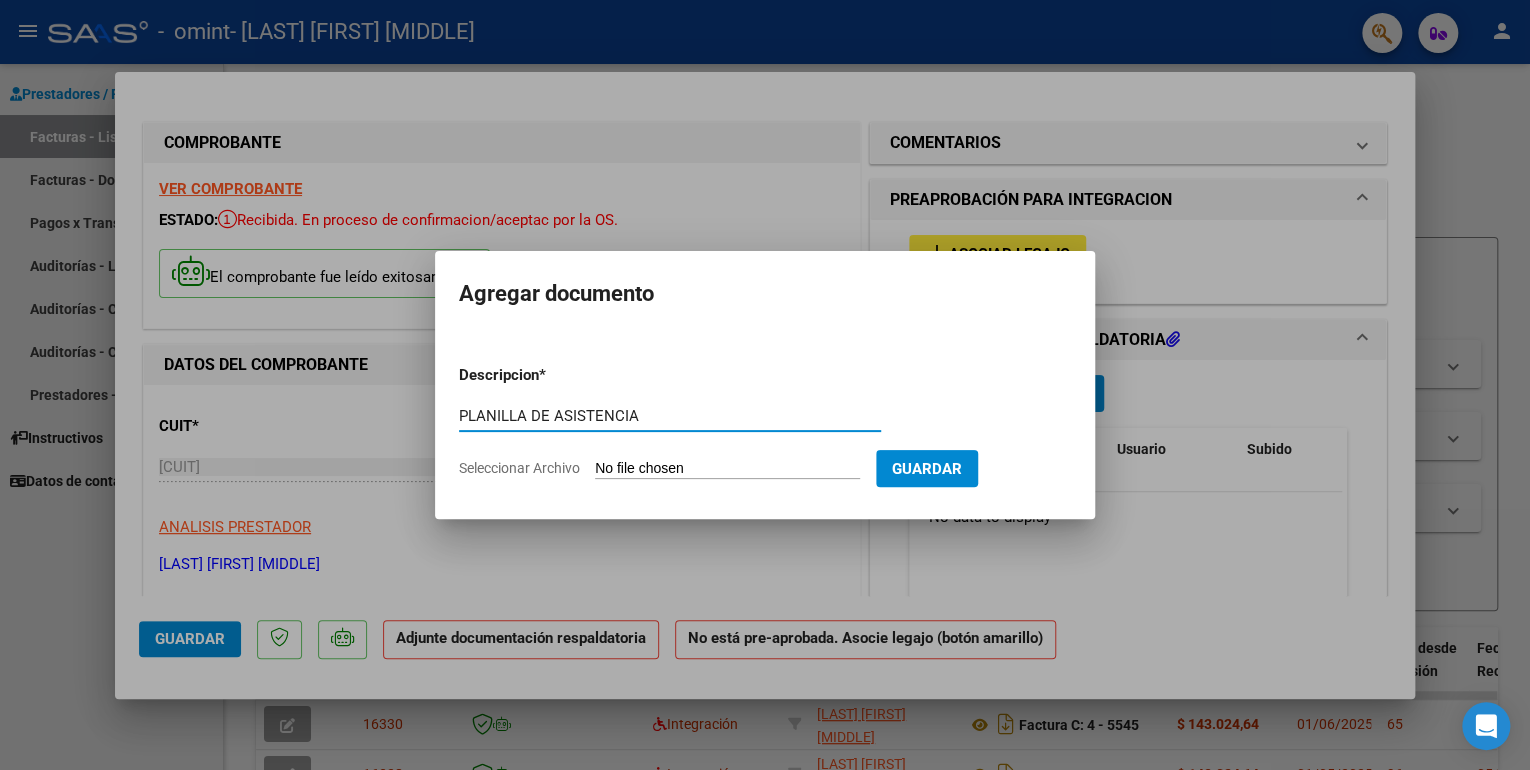 type on "PLANILLA DE ASISTENCIA" 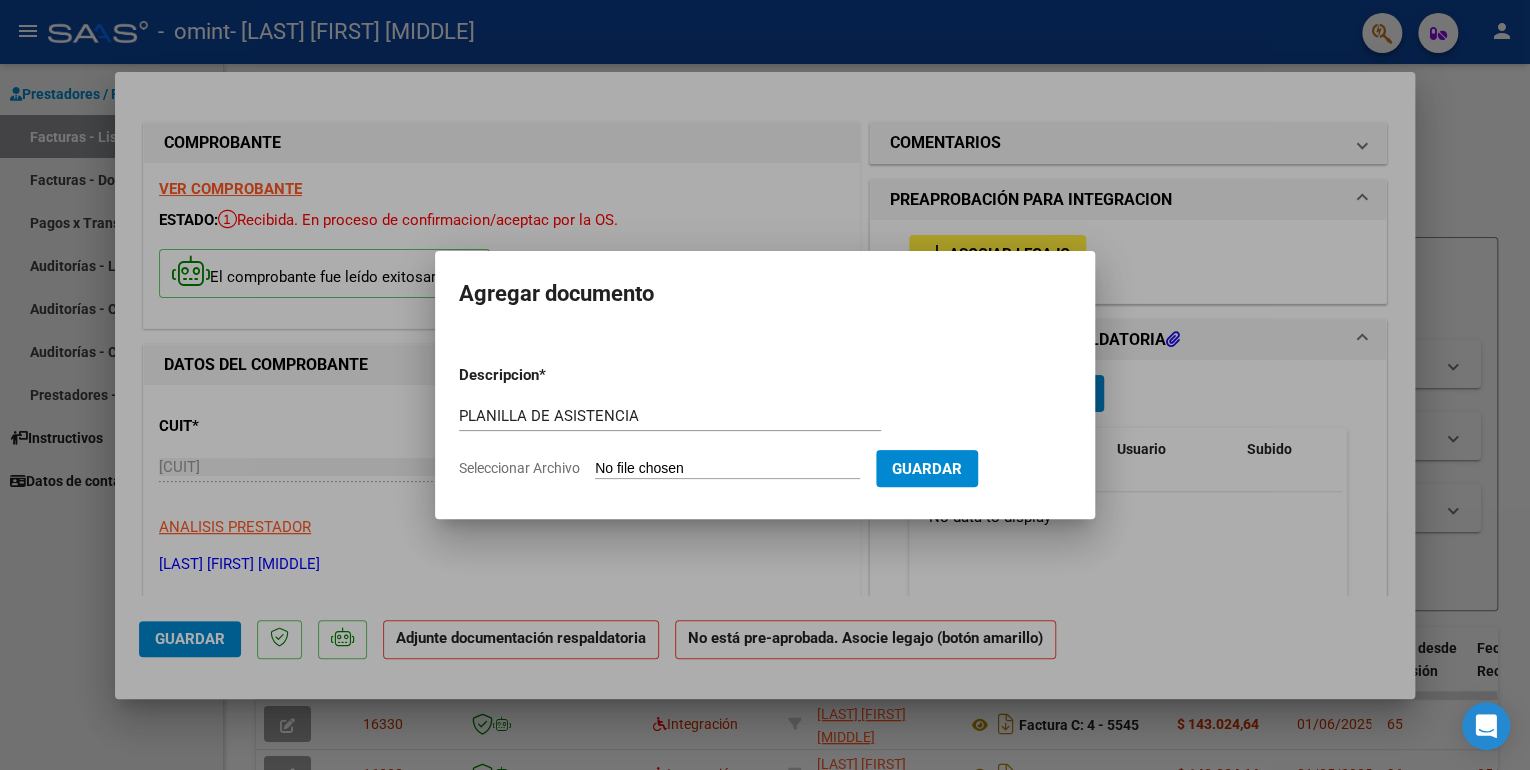 type on "C:\fakepath\ASISTENCIA JUNIO 2025- [FIRST] [LAST]-368.pdf" 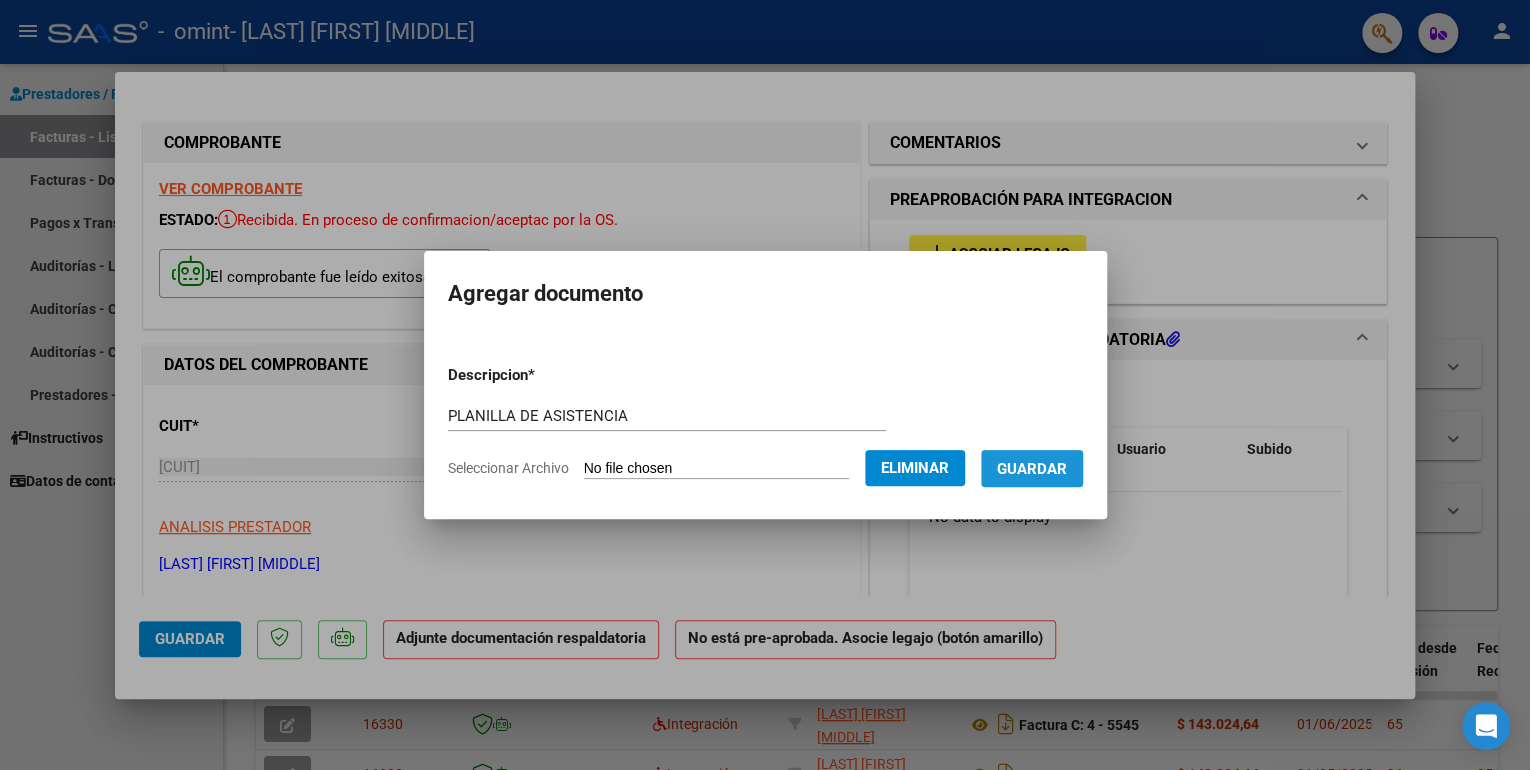 click on "Guardar" at bounding box center [1032, 469] 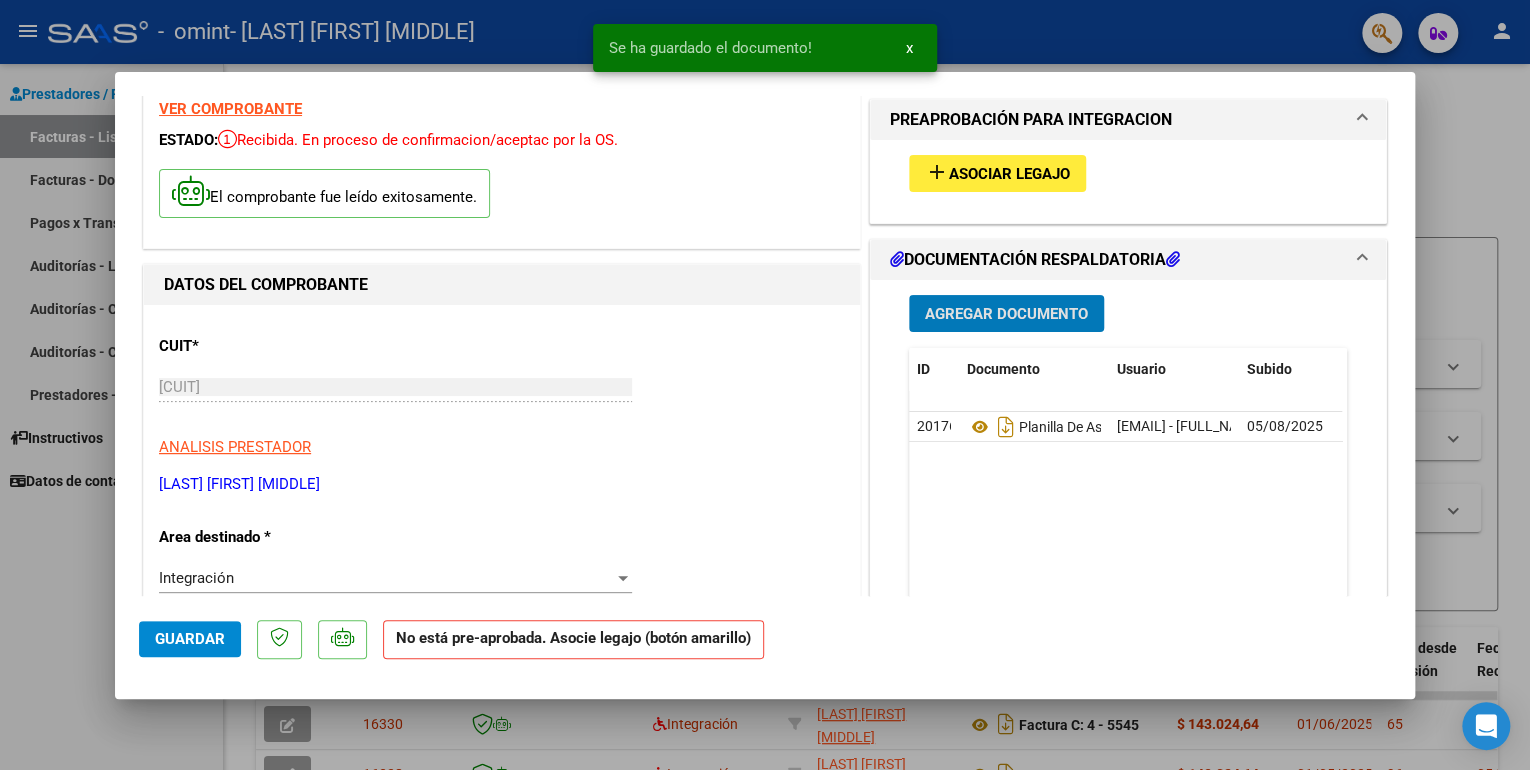 scroll, scrollTop: 0, scrollLeft: 0, axis: both 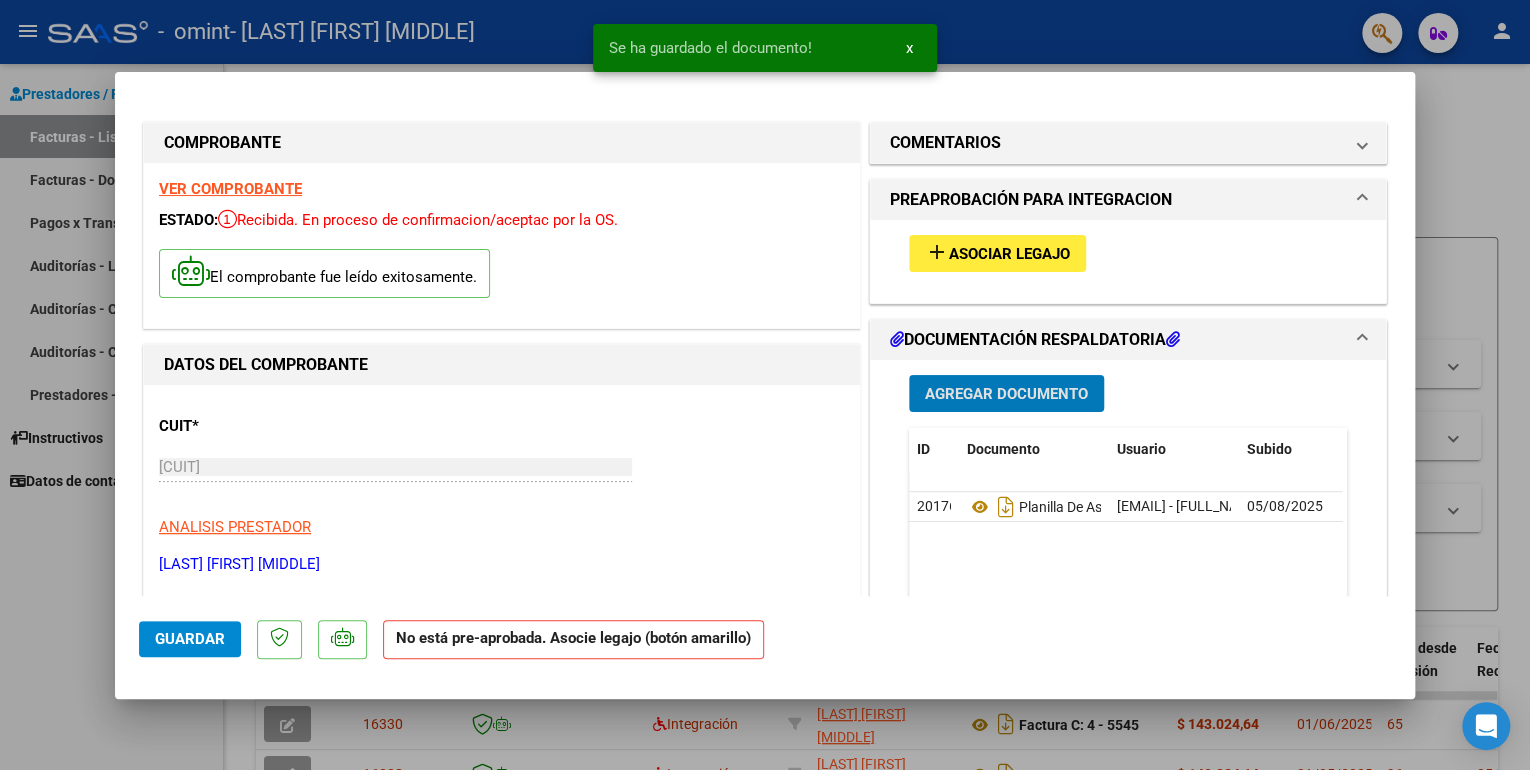 click on "Asociar Legajo" at bounding box center (1009, 254) 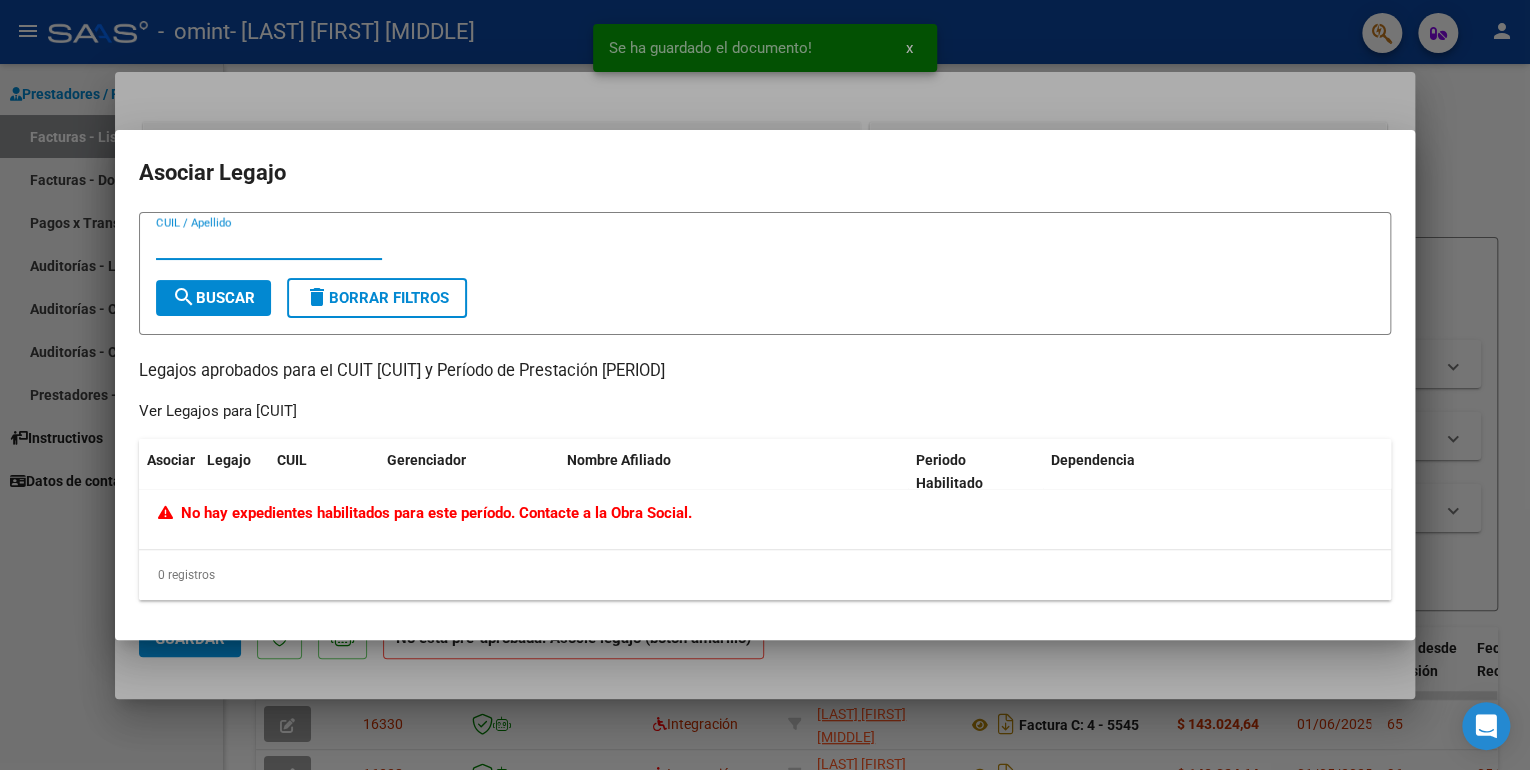 click on "CUIL / Apellido" at bounding box center (269, 244) 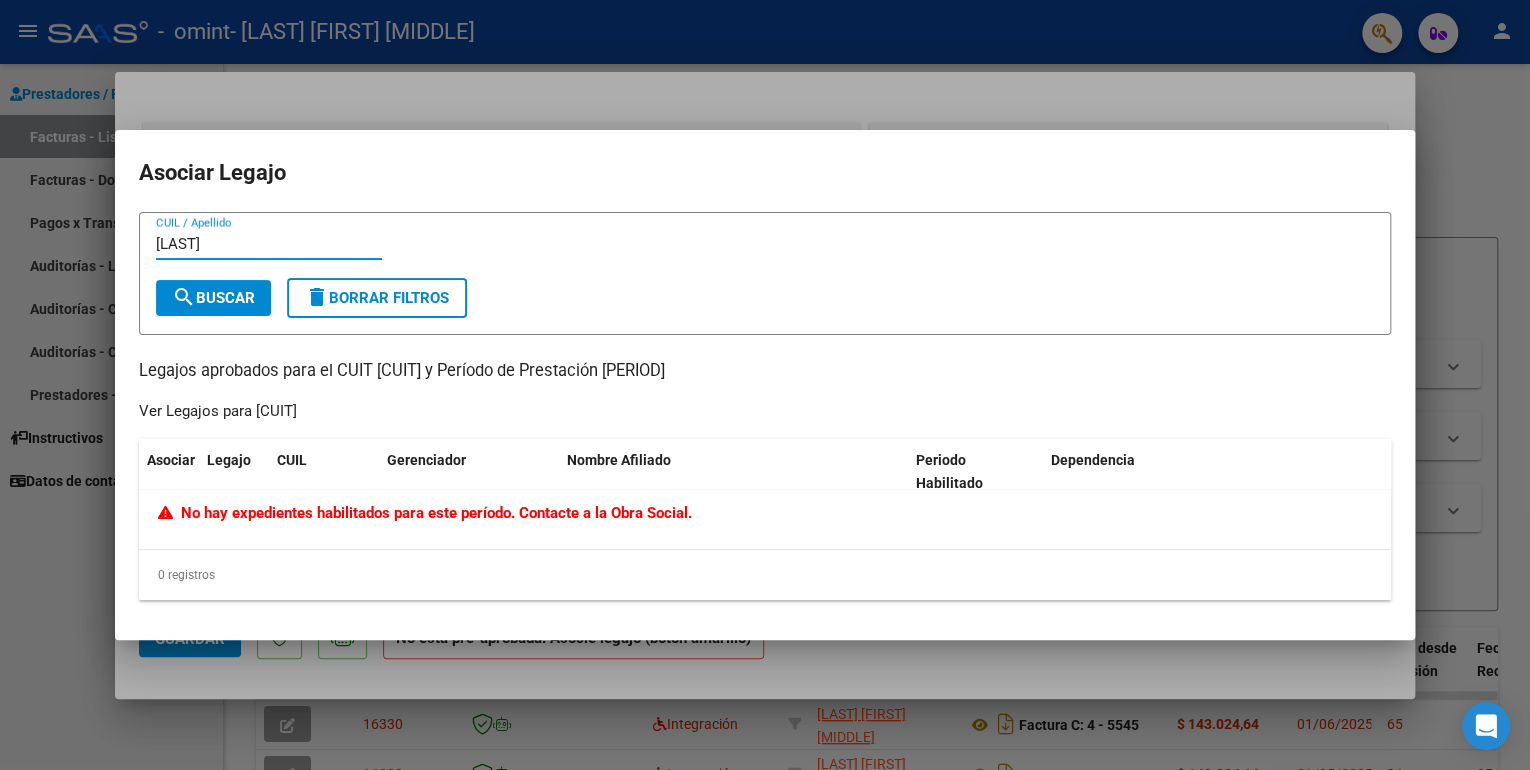 type on "[LAST]" 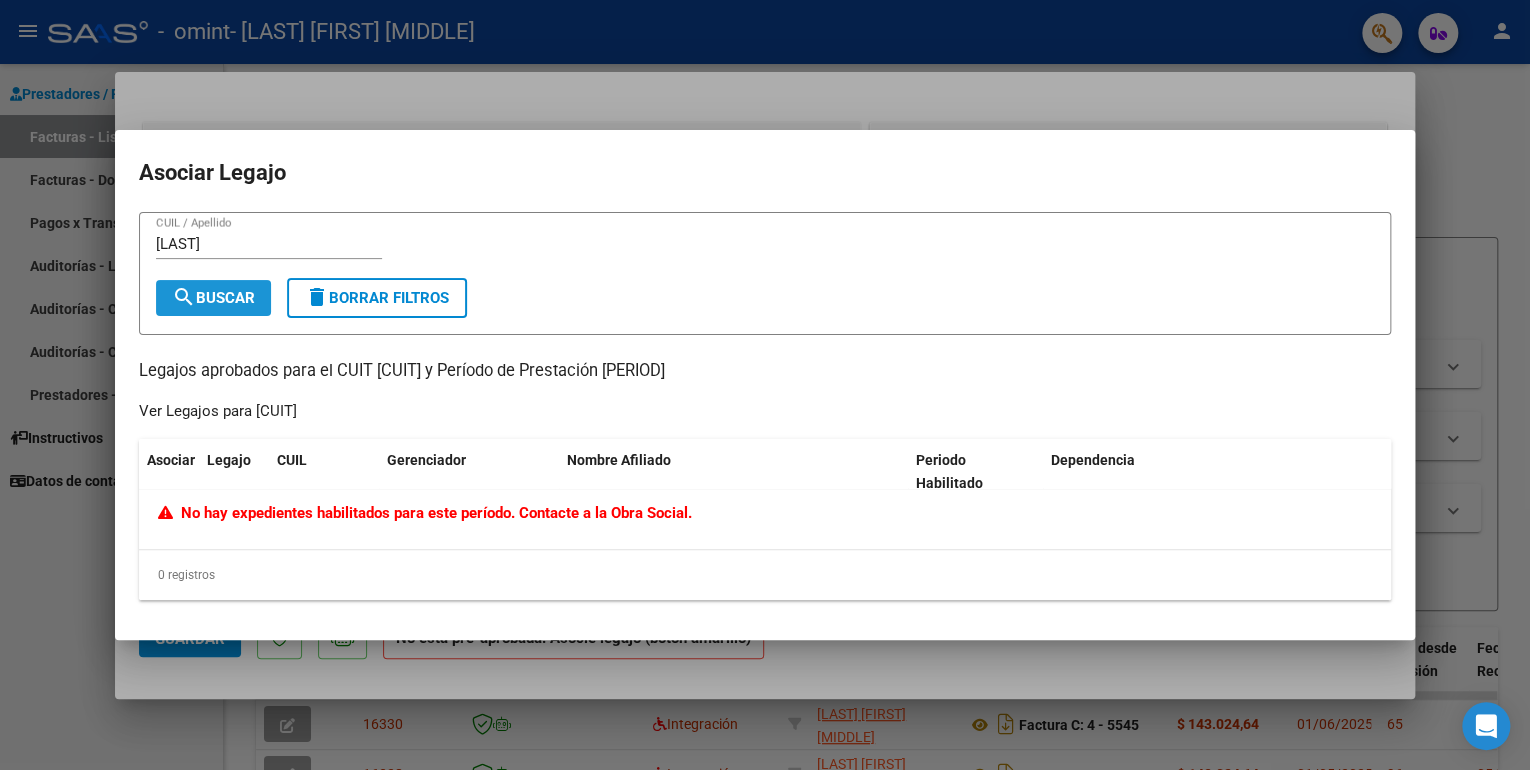 click on "search" at bounding box center (184, 297) 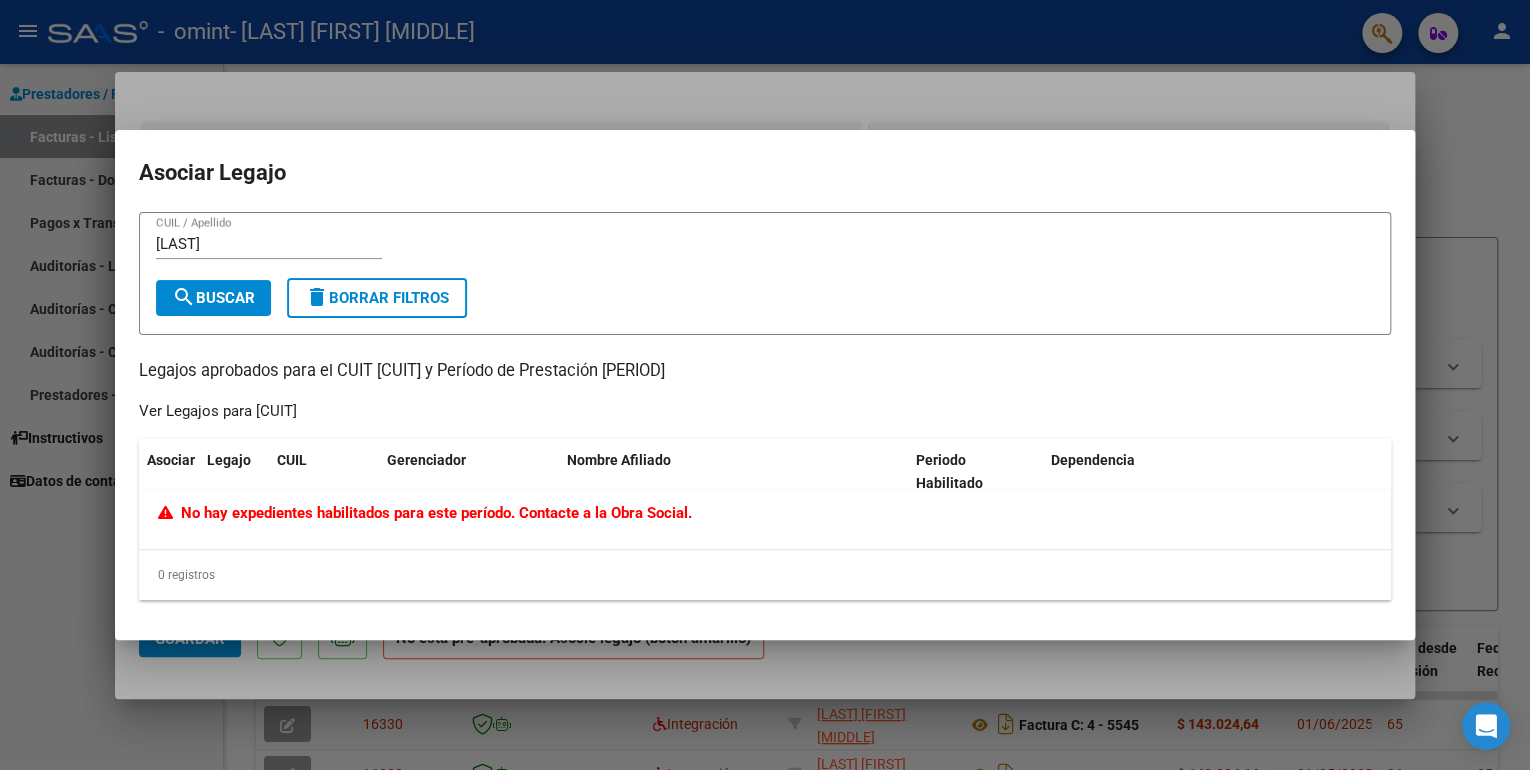 click at bounding box center [765, 385] 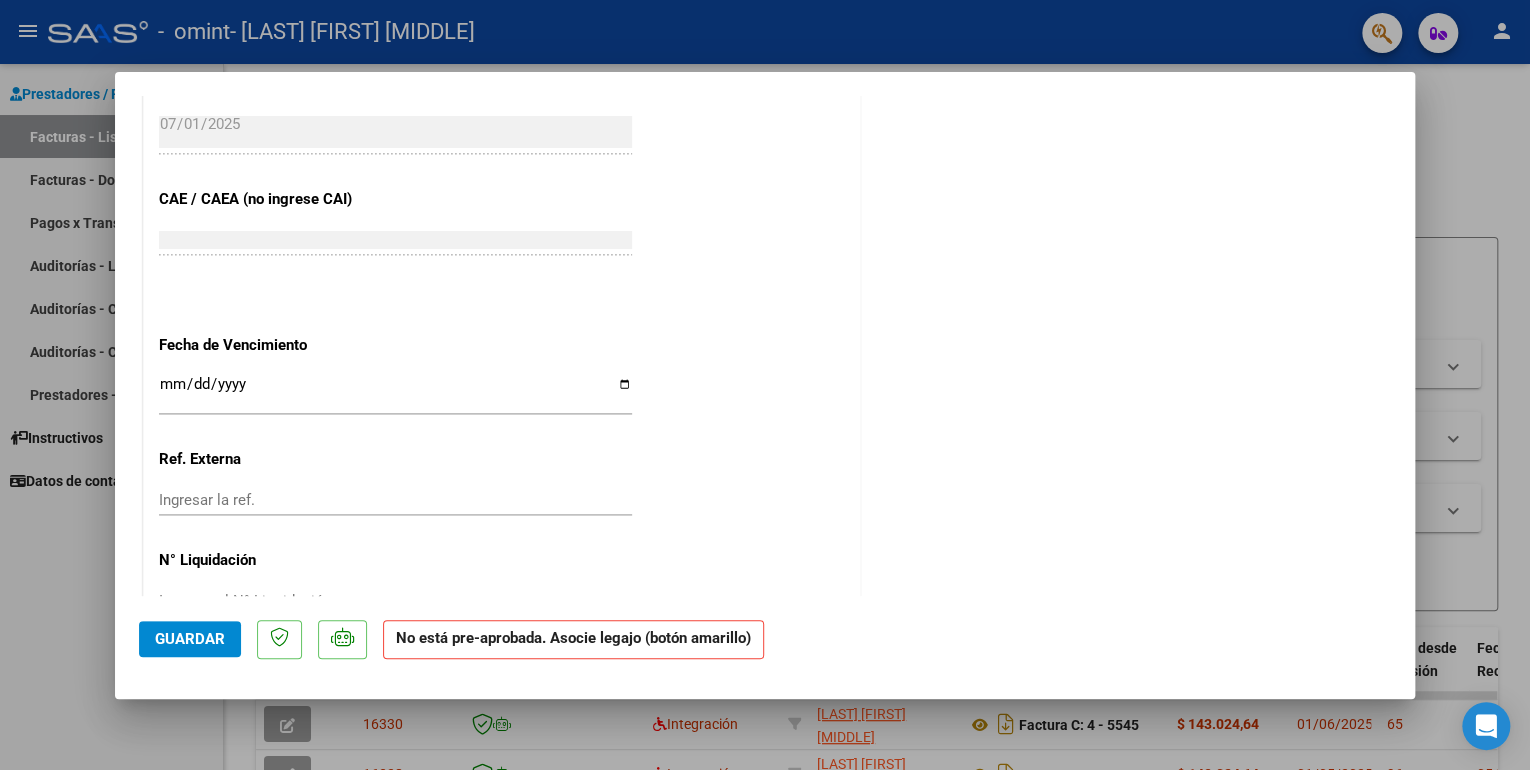 scroll, scrollTop: 1235, scrollLeft: 0, axis: vertical 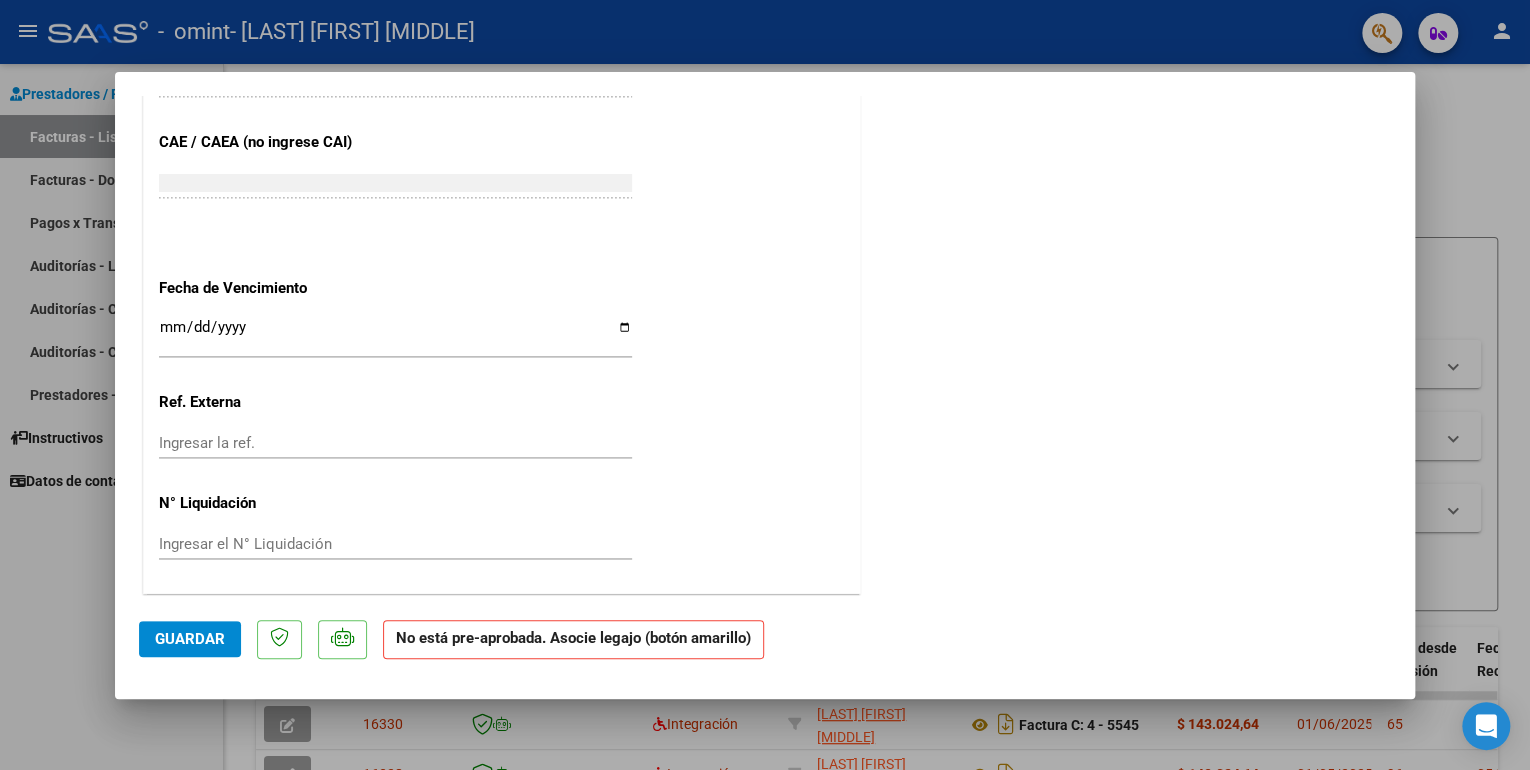 click on "Guardar" 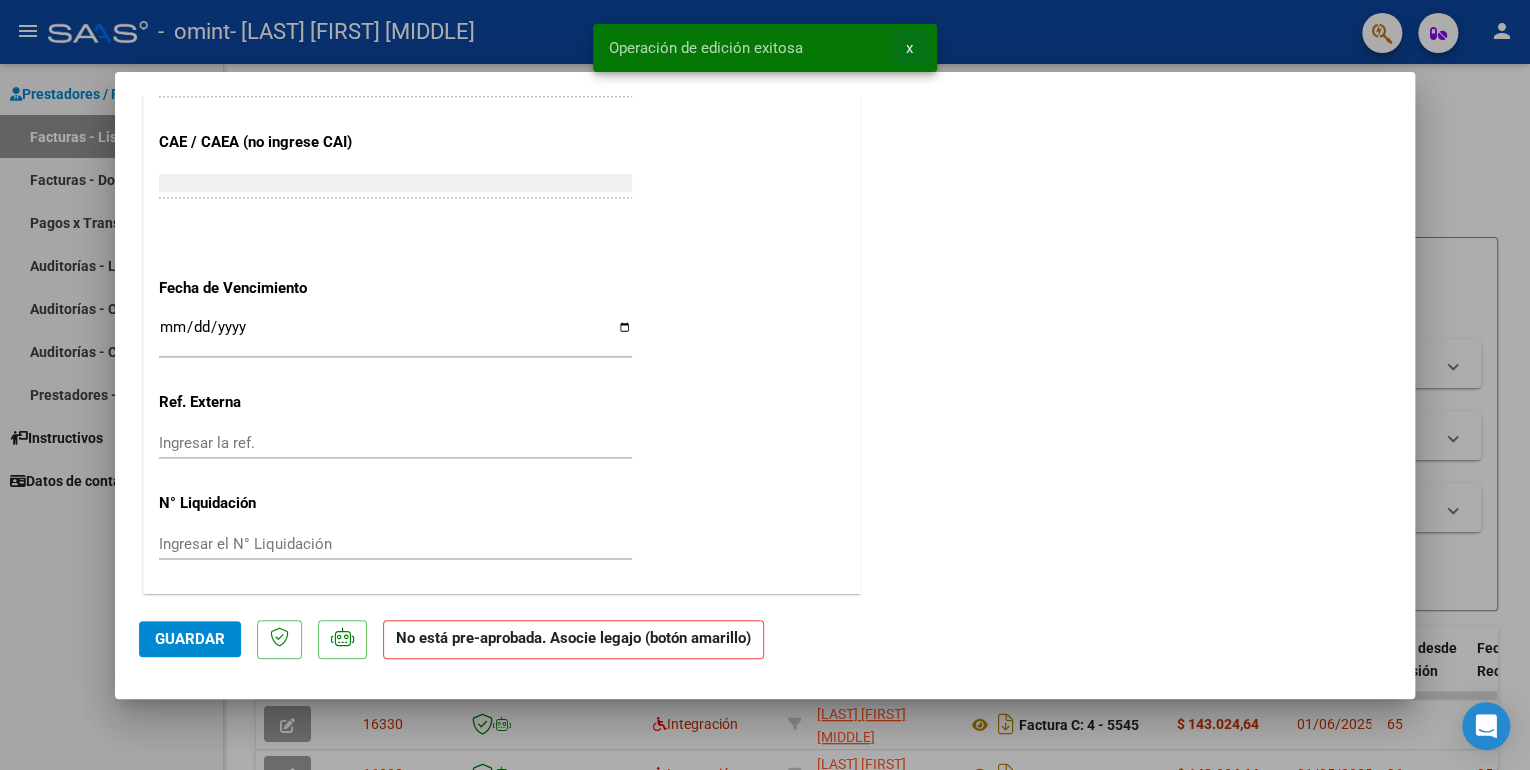 click on "x" at bounding box center (909, 48) 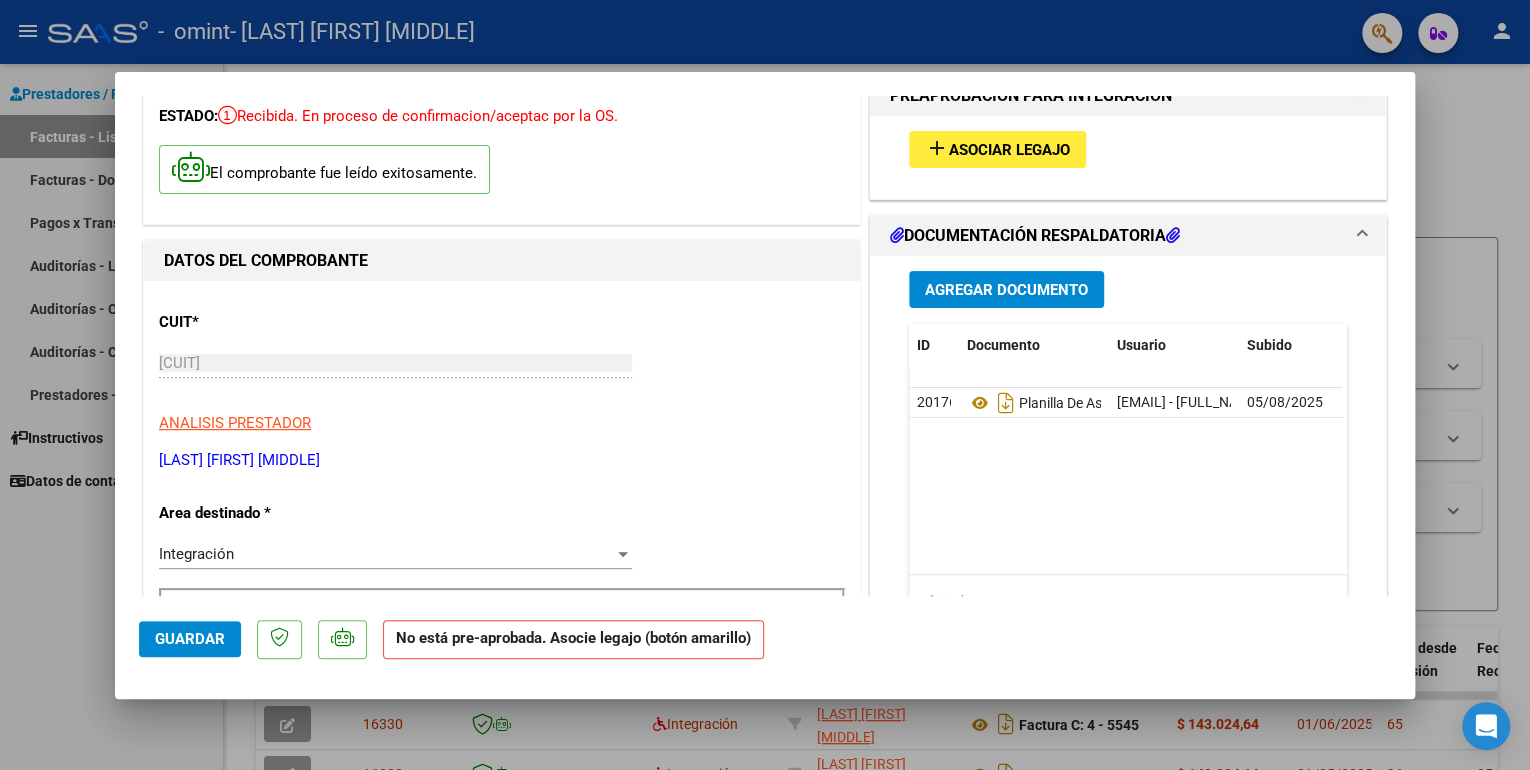 scroll, scrollTop: 0, scrollLeft: 0, axis: both 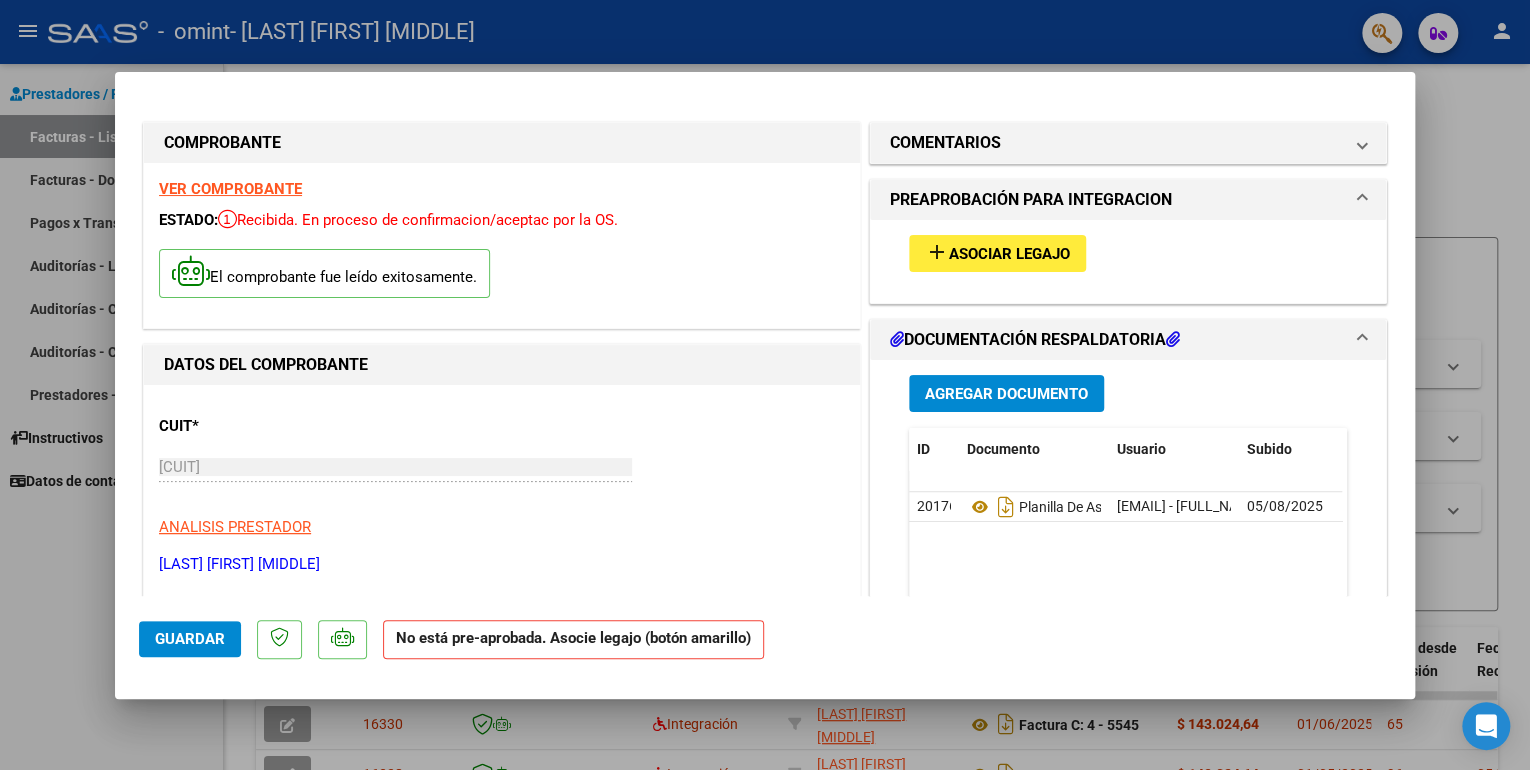 click at bounding box center [765, 385] 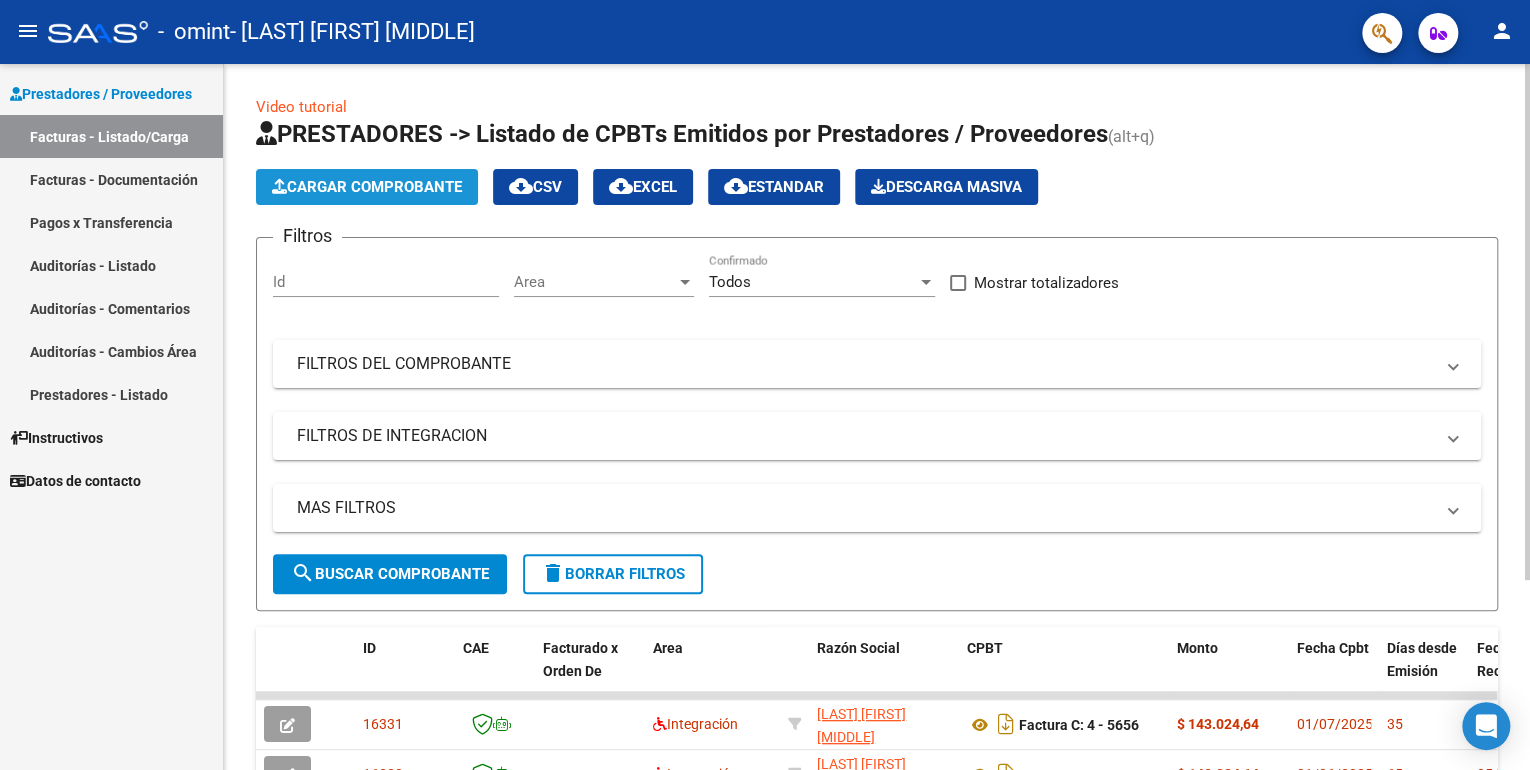 click on "Cargar Comprobante" 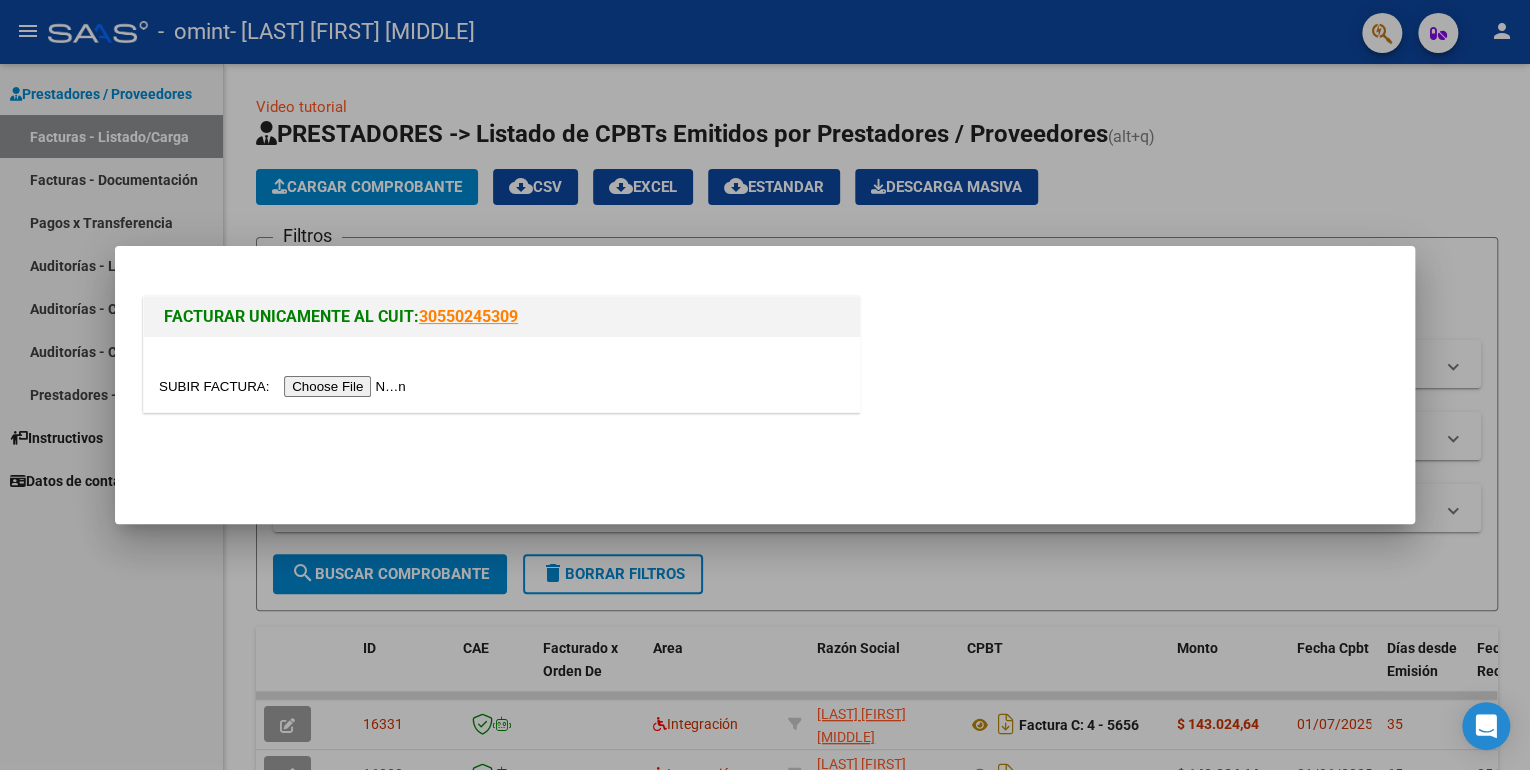 click at bounding box center [285, 386] 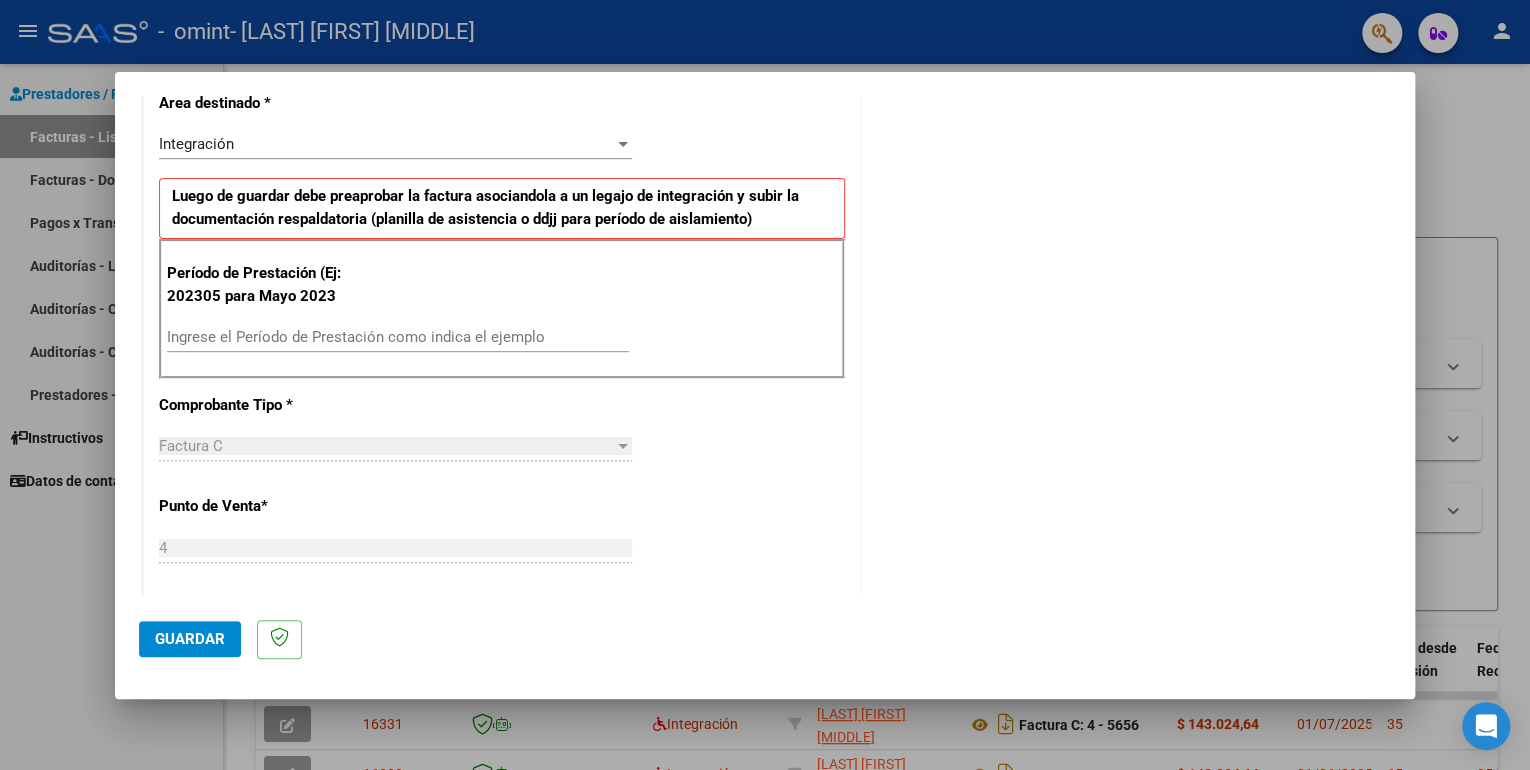 scroll, scrollTop: 480, scrollLeft: 0, axis: vertical 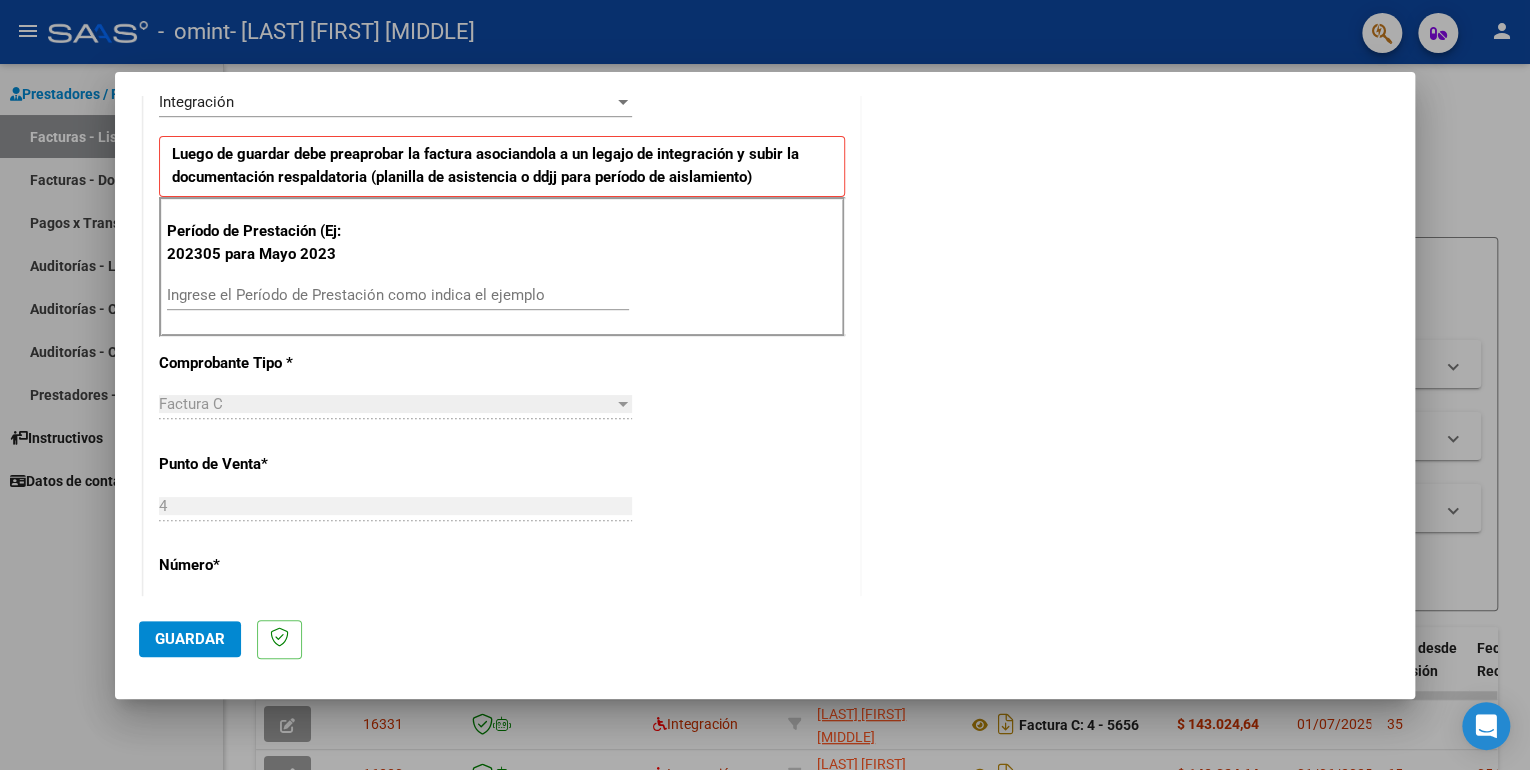 click on "Ingrese el Período de Prestación como indica el ejemplo" at bounding box center (398, 295) 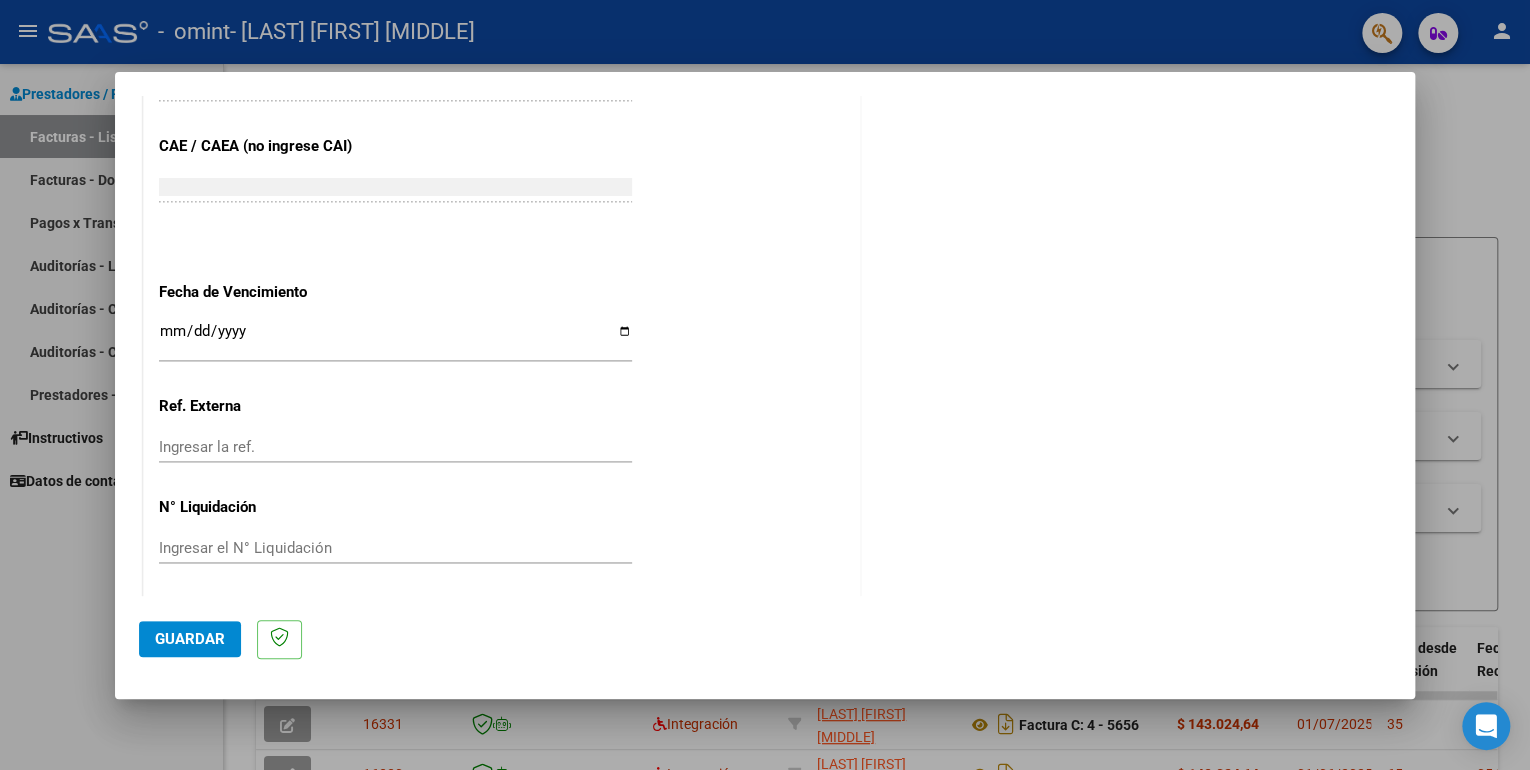 scroll, scrollTop: 1220, scrollLeft: 0, axis: vertical 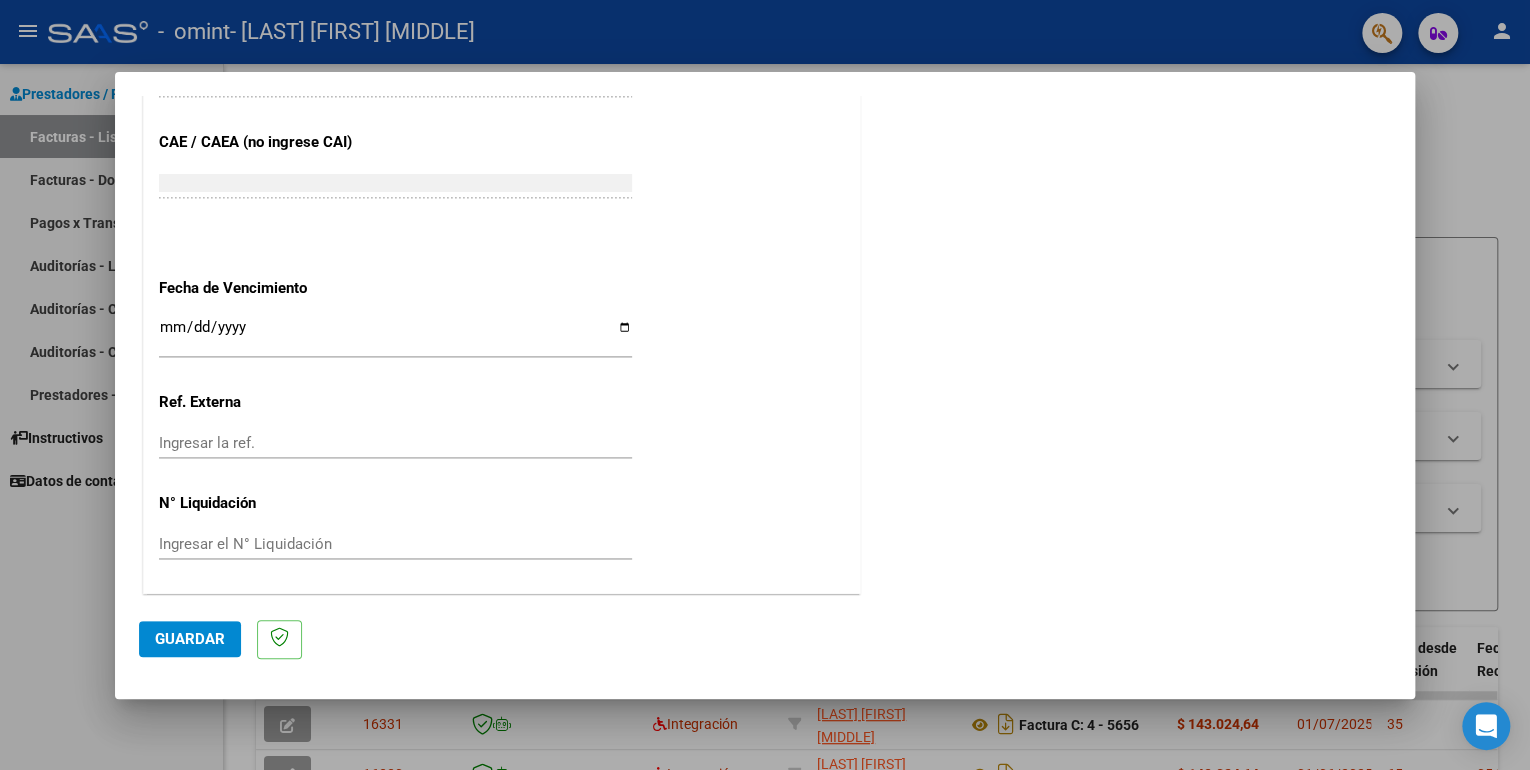 type on "202507" 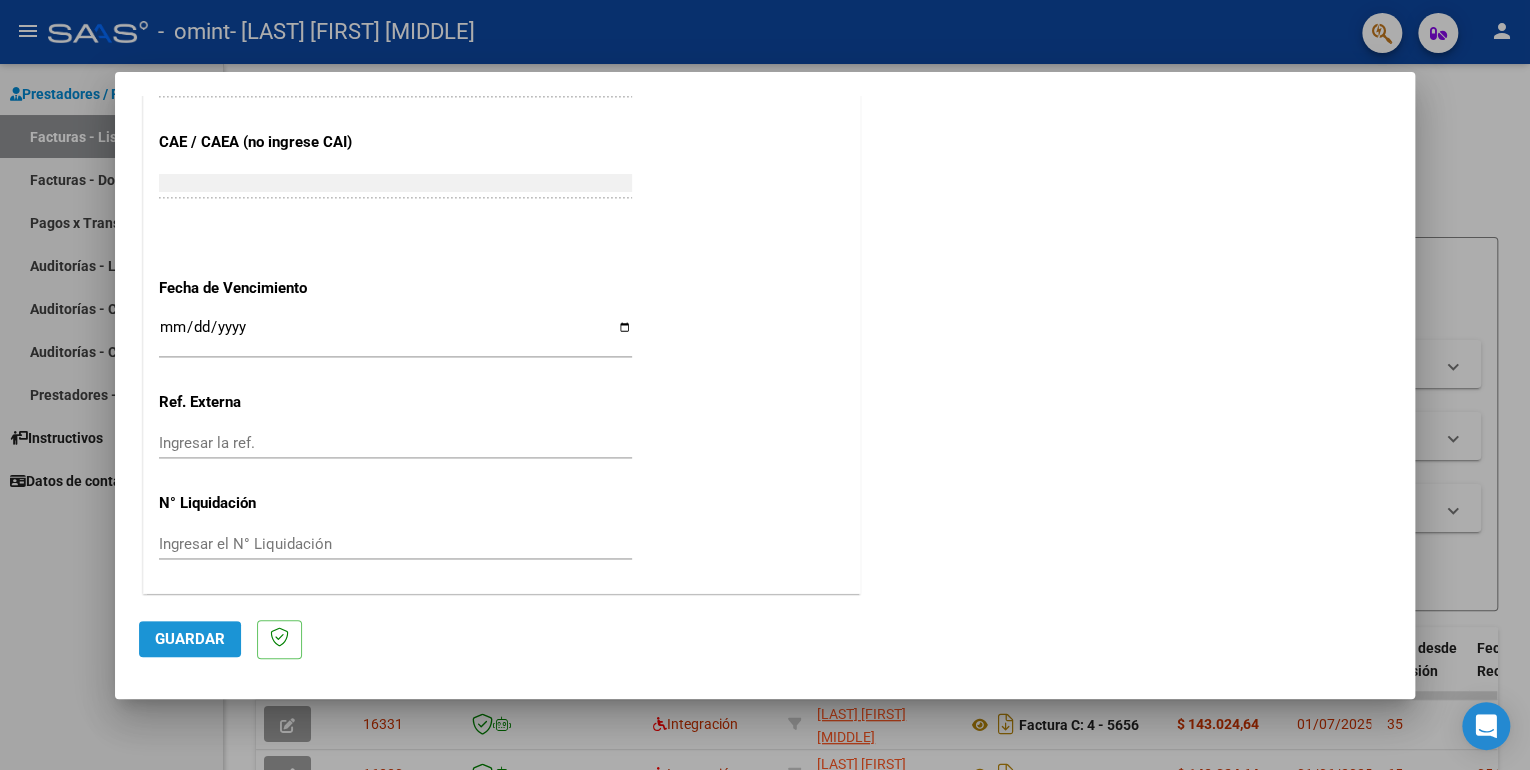 click on "Guardar" 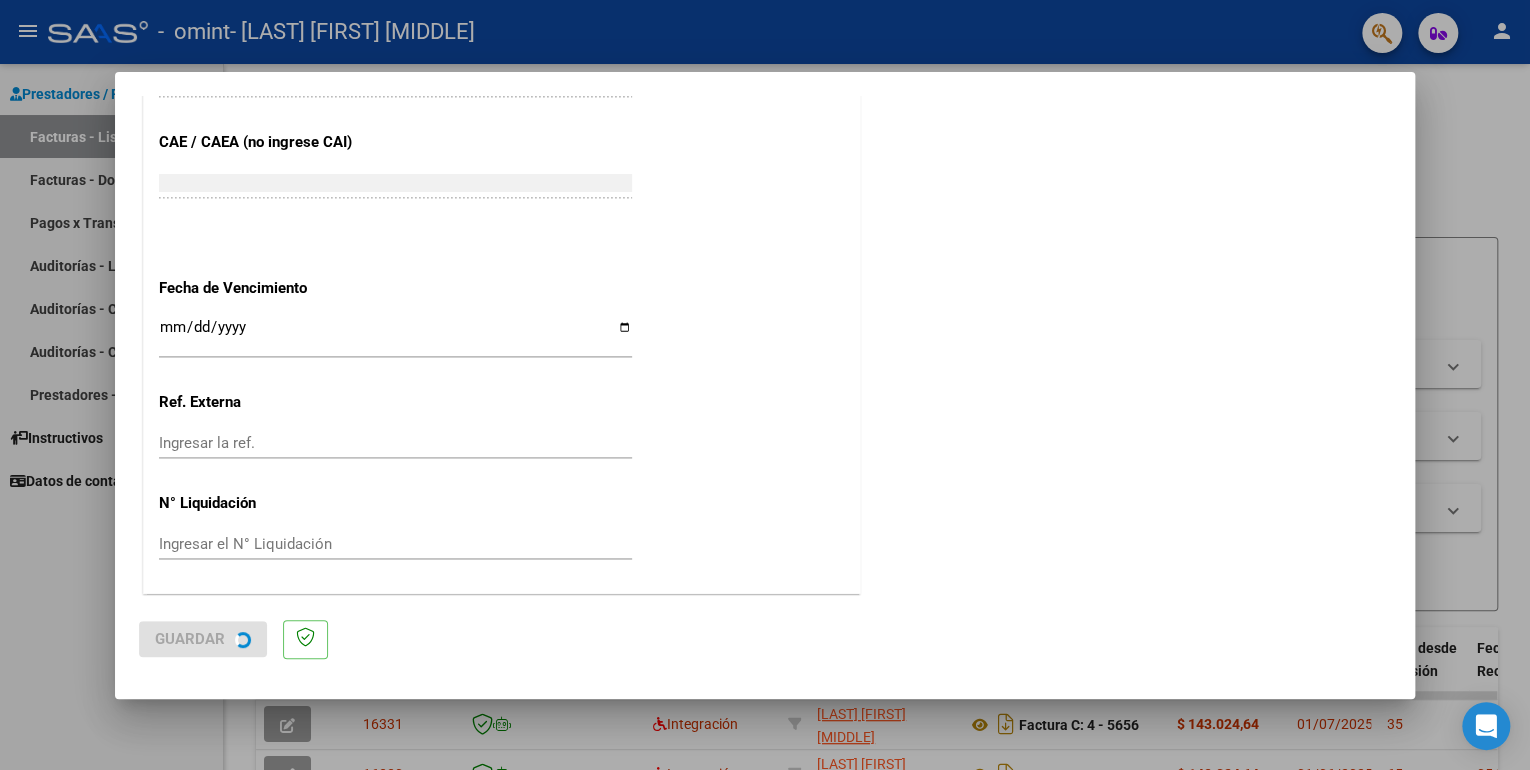 scroll, scrollTop: 0, scrollLeft: 0, axis: both 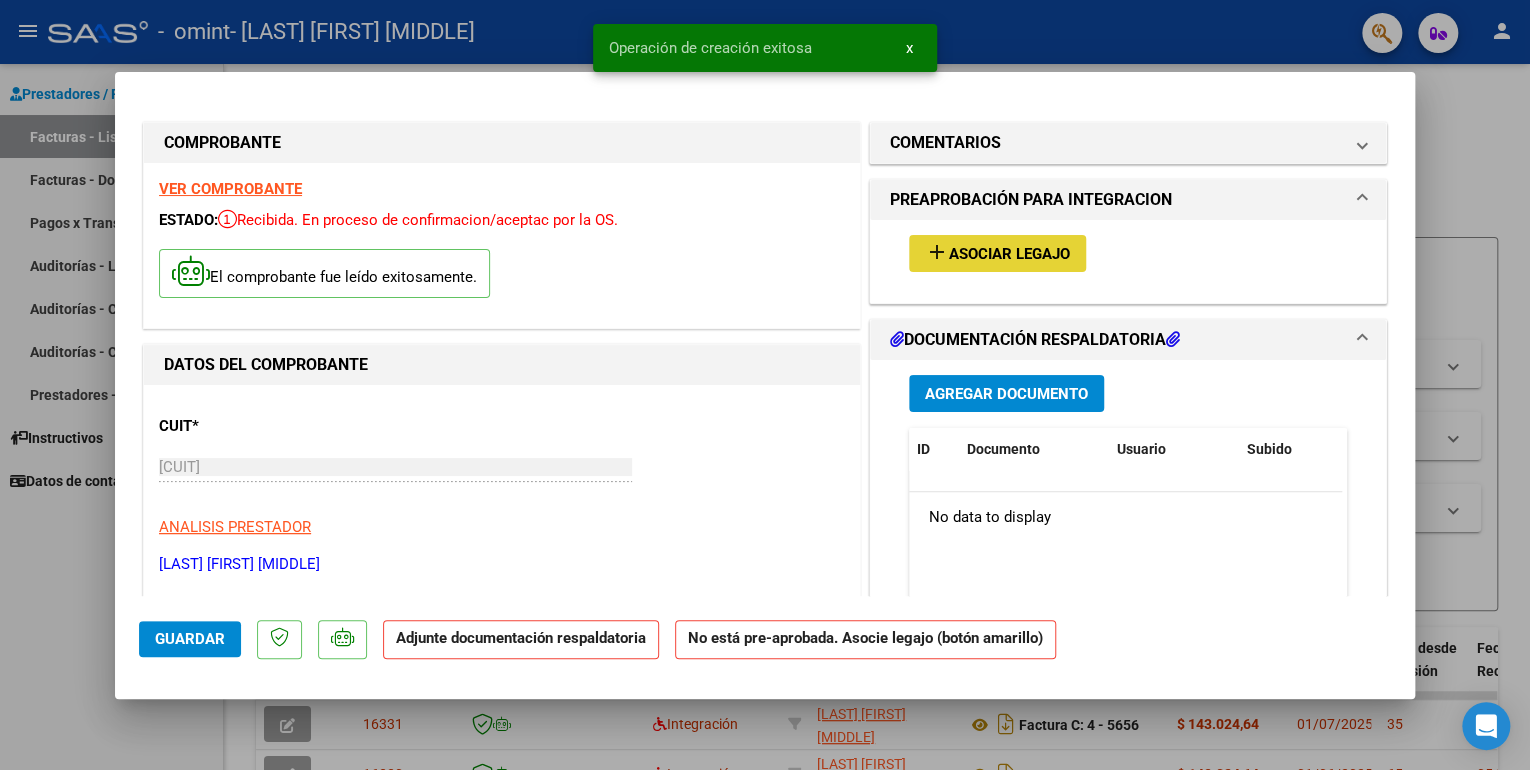 click on "Asociar Legajo" at bounding box center (1009, 254) 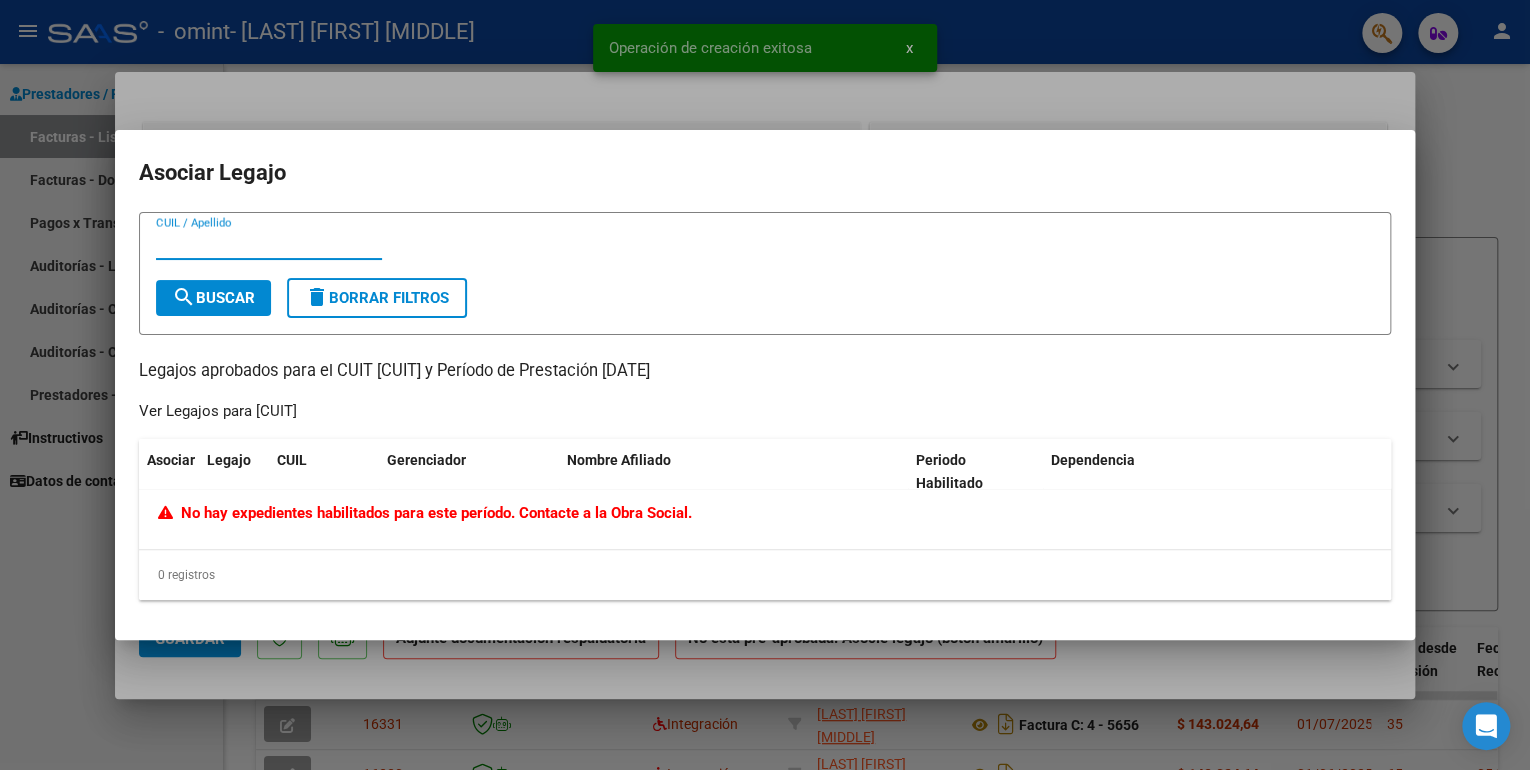 click on "CUIL / Apellido" at bounding box center [269, 244] 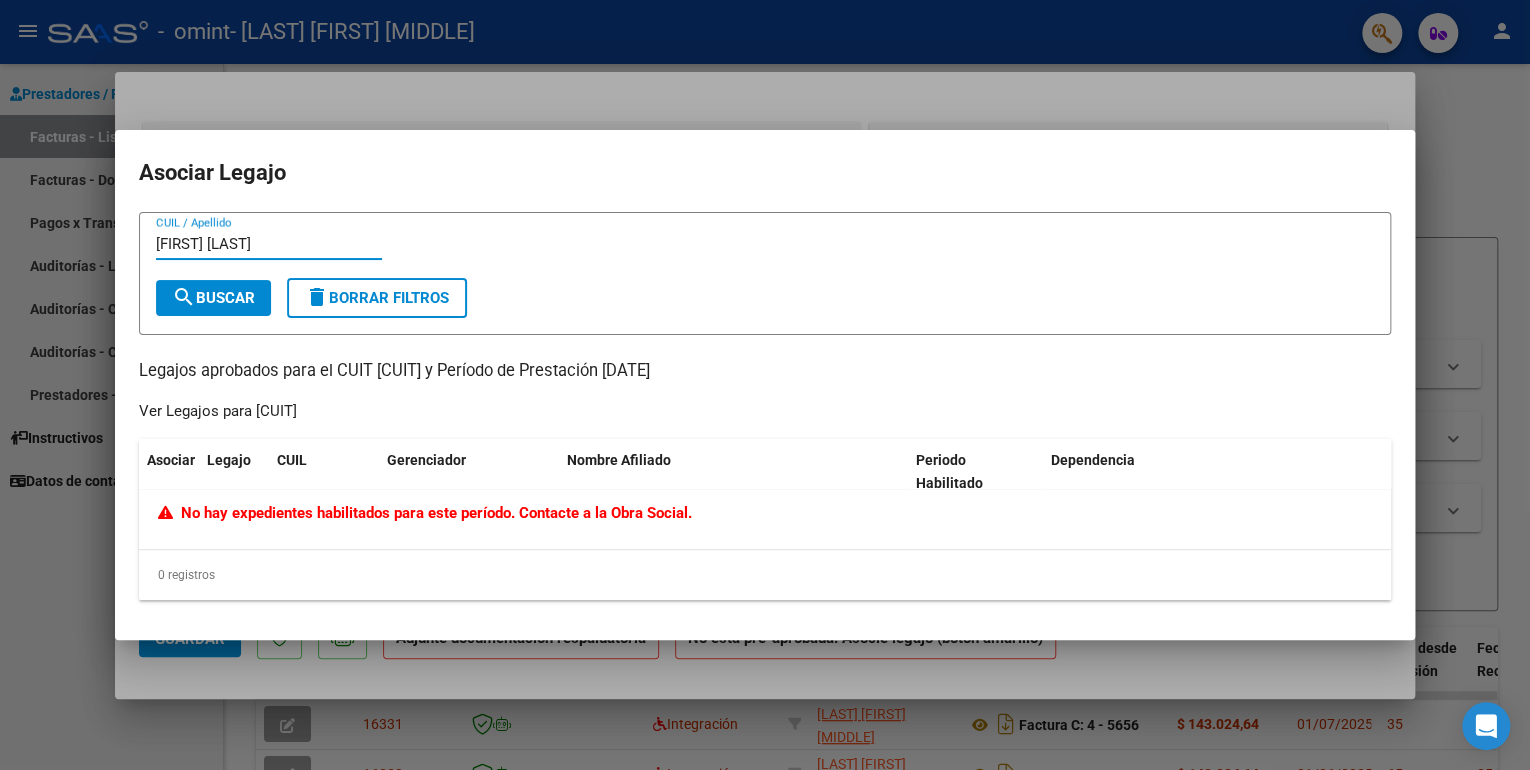 type on "[FIRST] [LAST]" 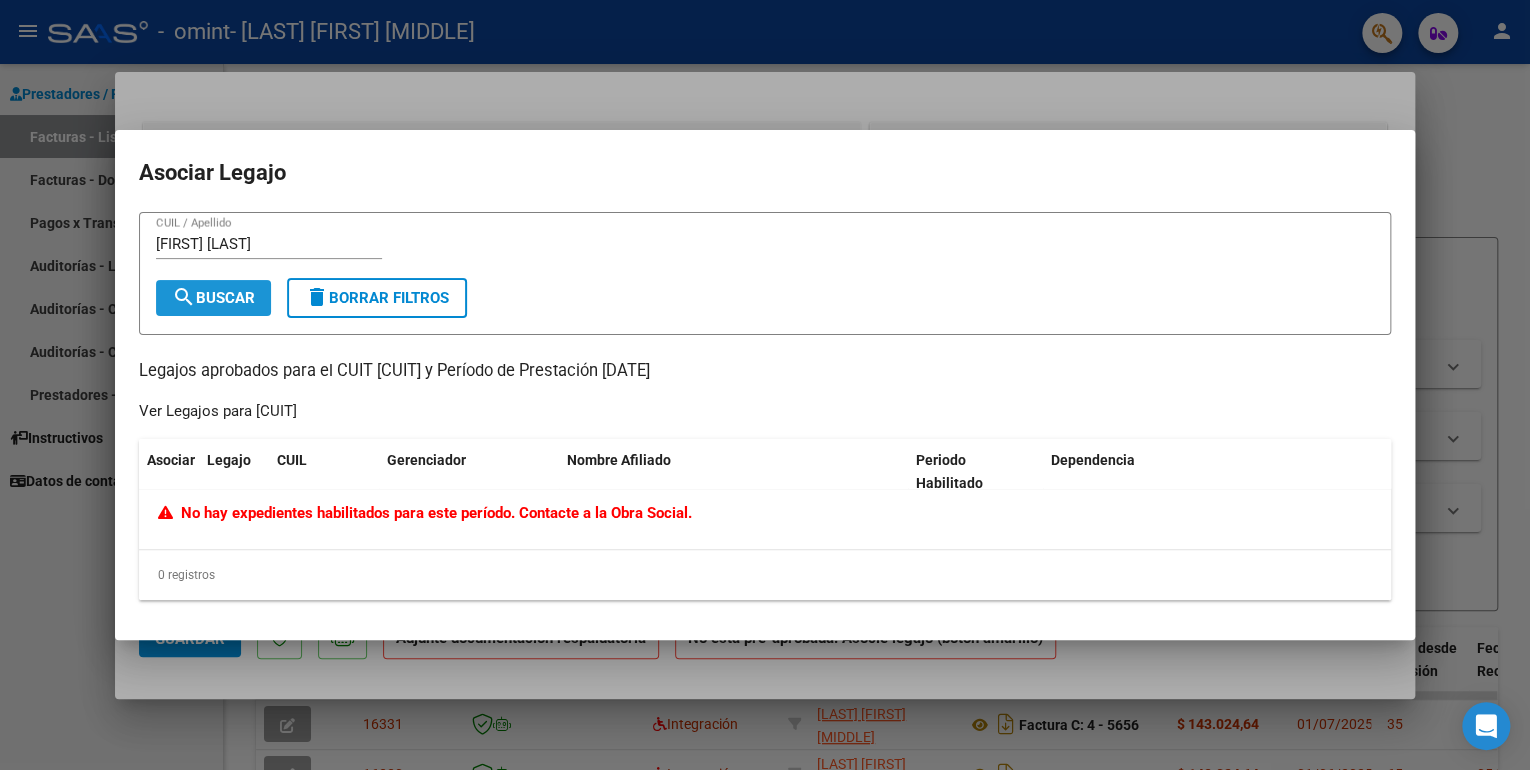 click on "search  Buscar" at bounding box center (213, 298) 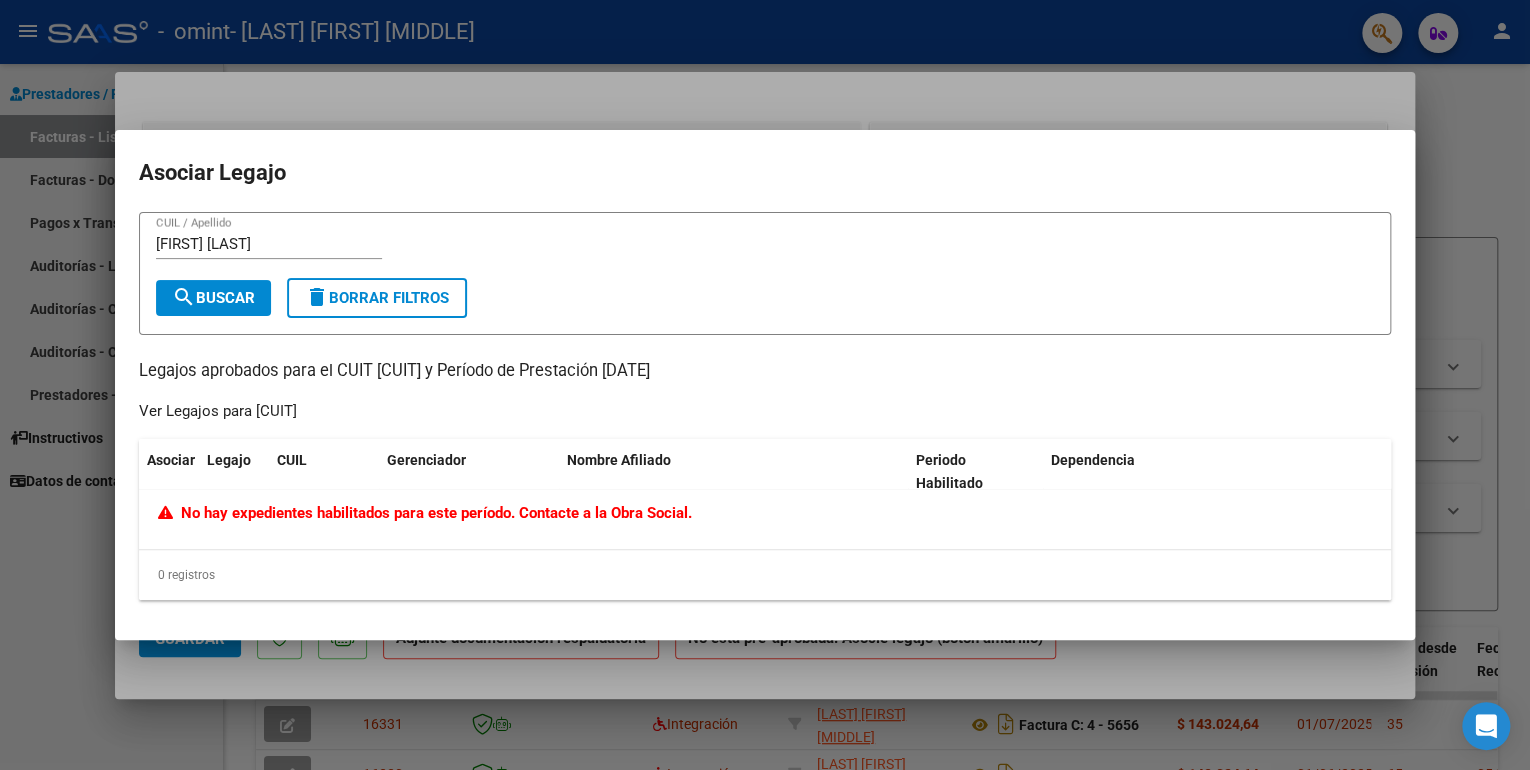 click at bounding box center (765, 385) 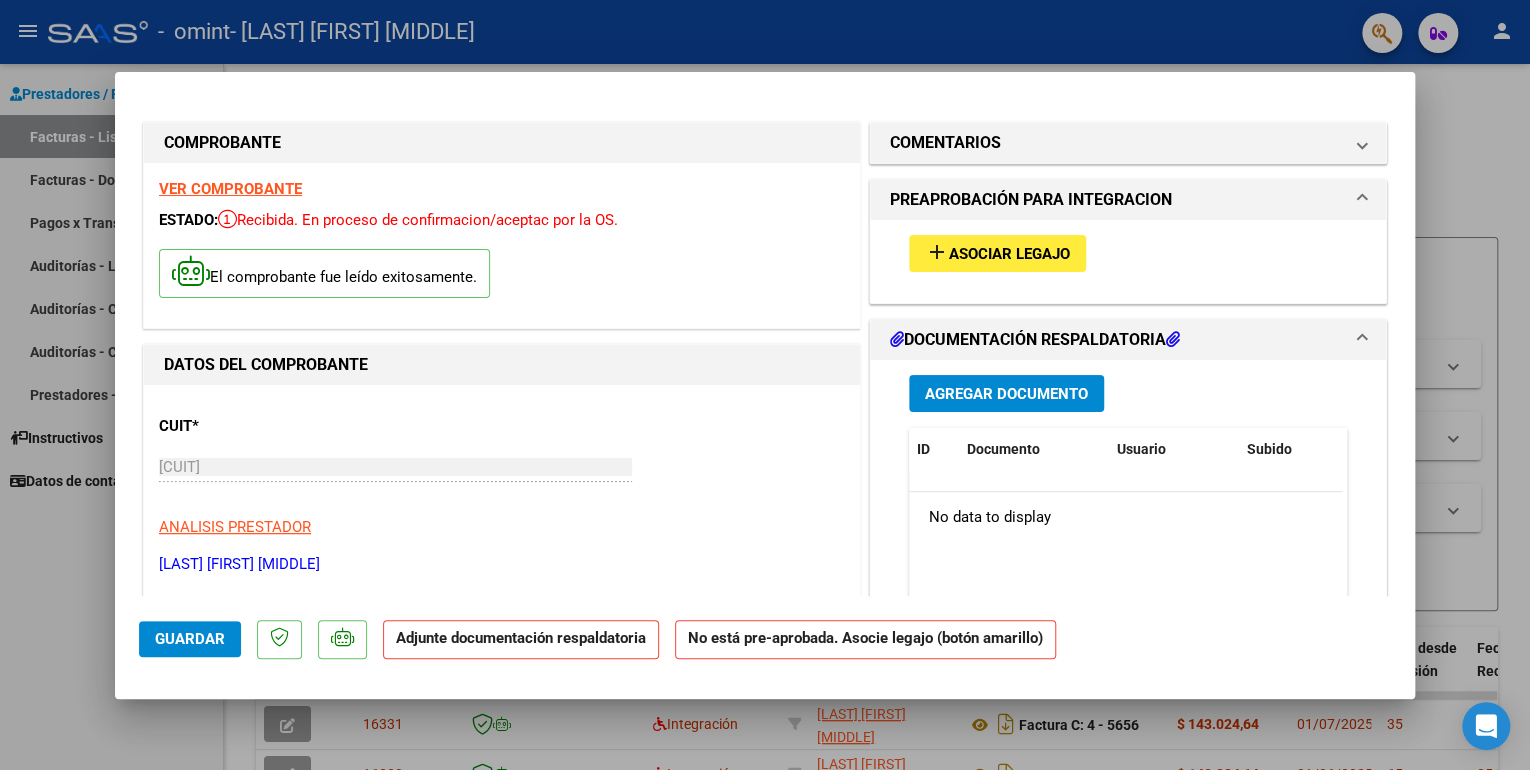 click on "Agregar Documento" at bounding box center (1006, 394) 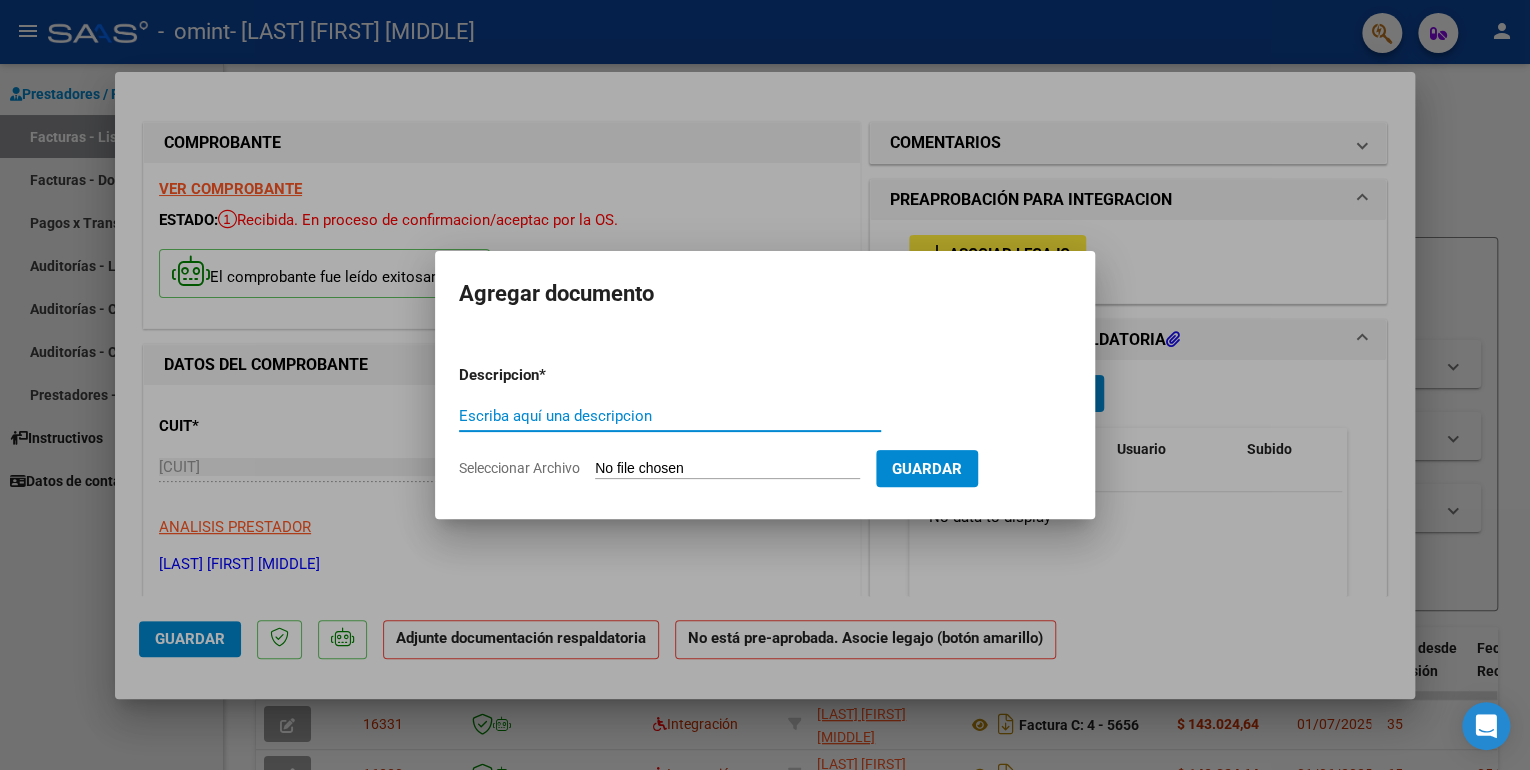 click on "Escriba aquí una descripcion" at bounding box center (670, 416) 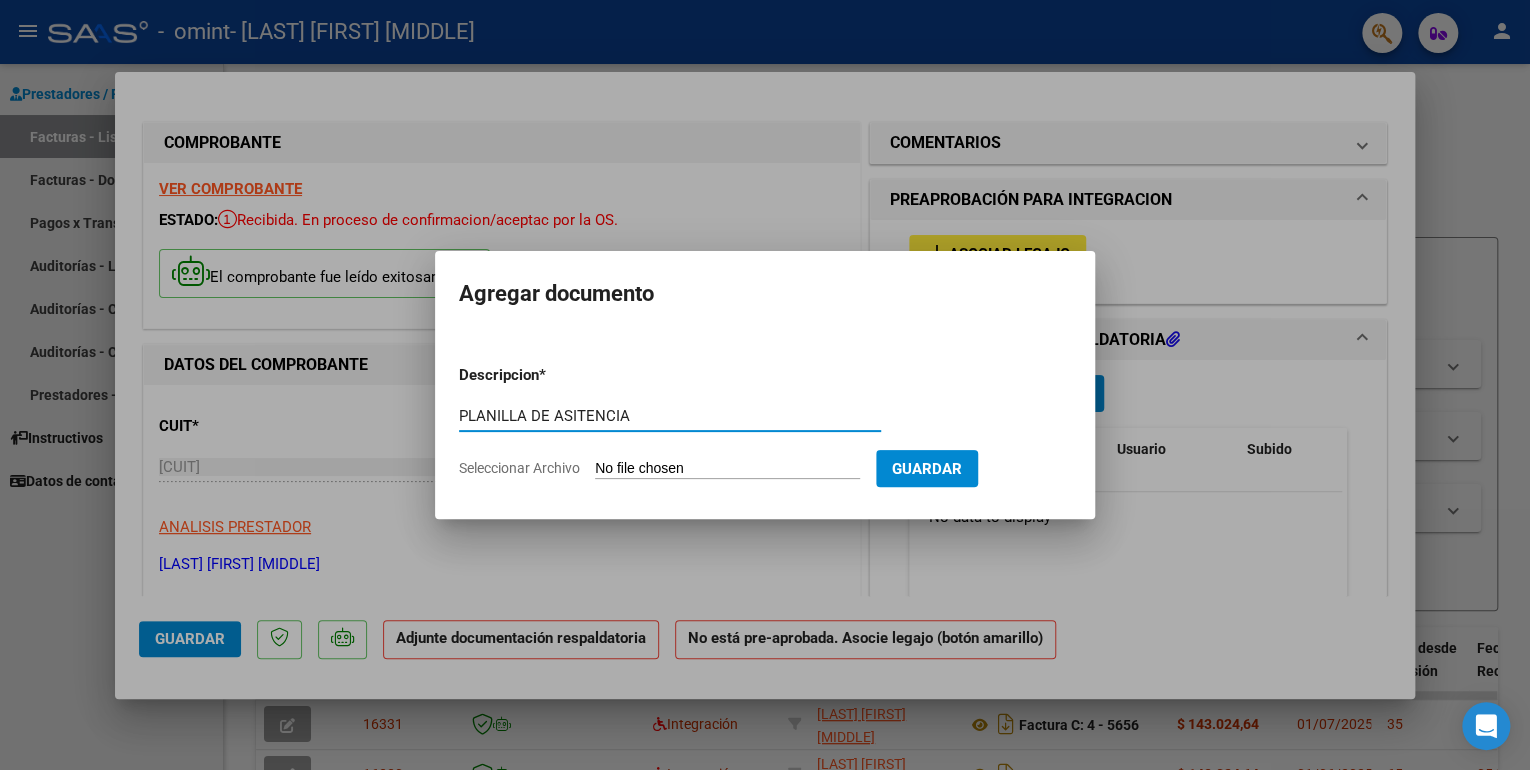 type on "PLANILLA DE ASITENCIA" 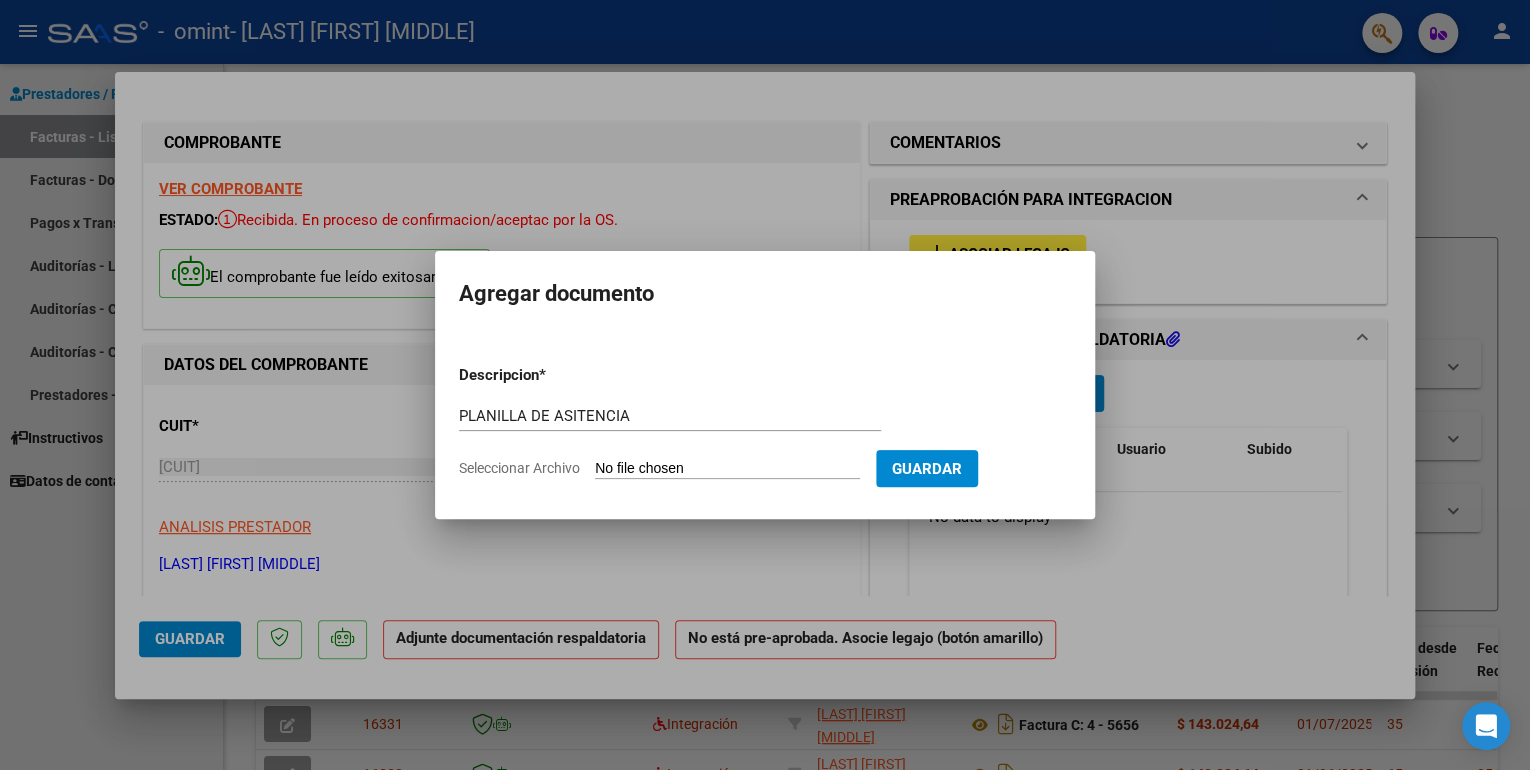 type on "C:\fakepath\ASISTENCIA [DATE] - [LAST] [FIRST]--480.pdf" 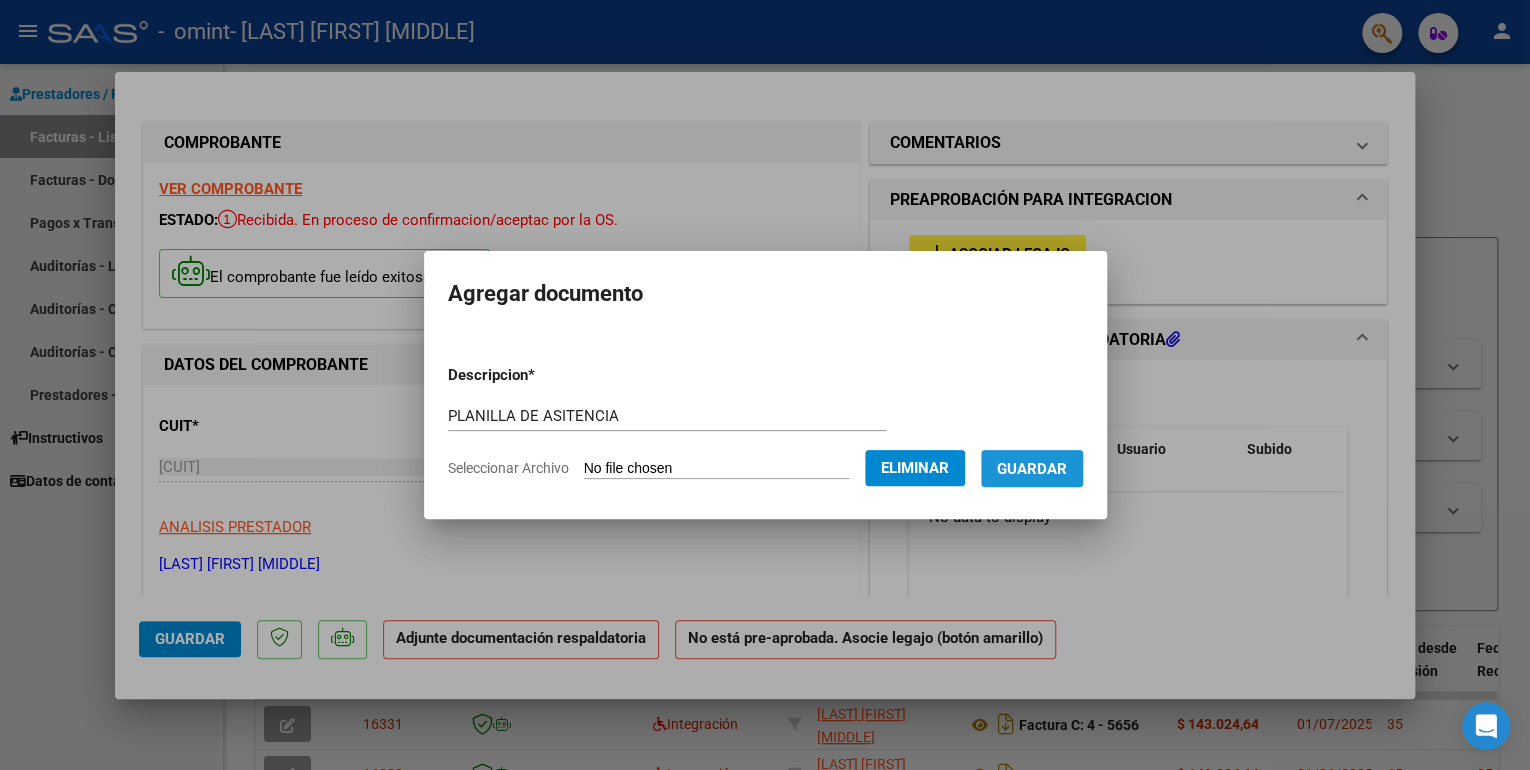 click on "Guardar" at bounding box center (1032, 469) 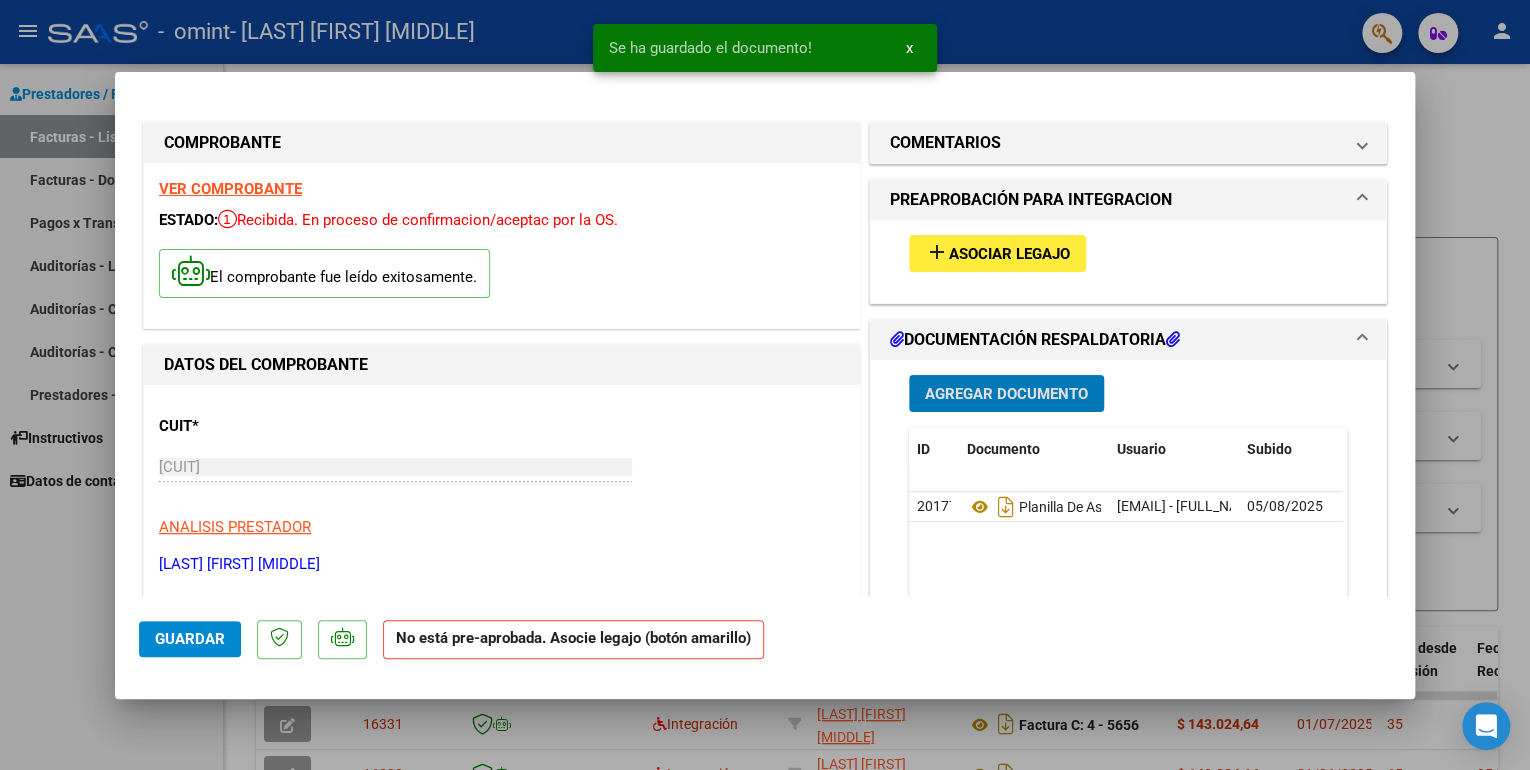 click on "add" at bounding box center (937, 252) 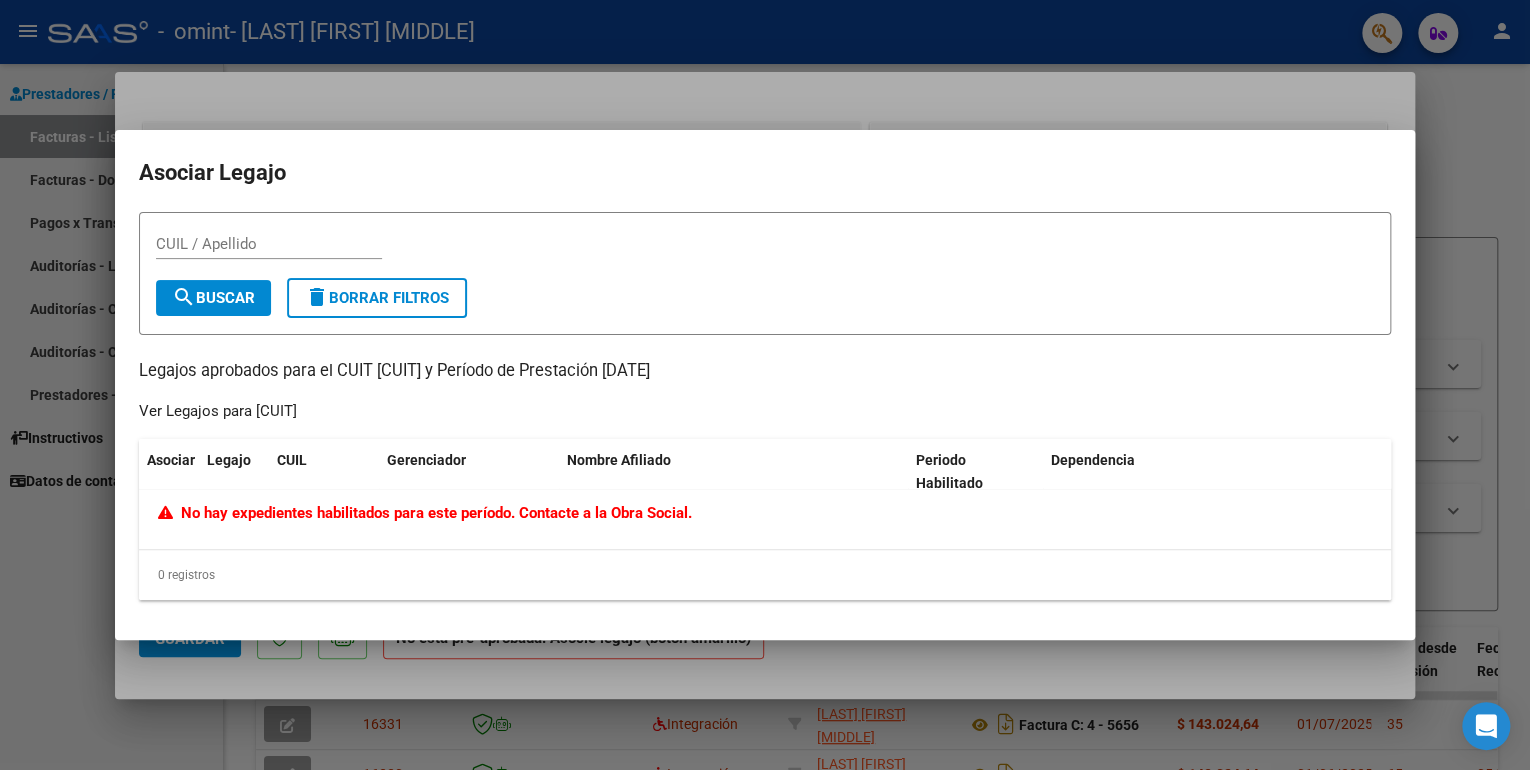 drag, startPoint x: 37, startPoint y: 540, endPoint x: 81, endPoint y: 512, distance: 52.153618 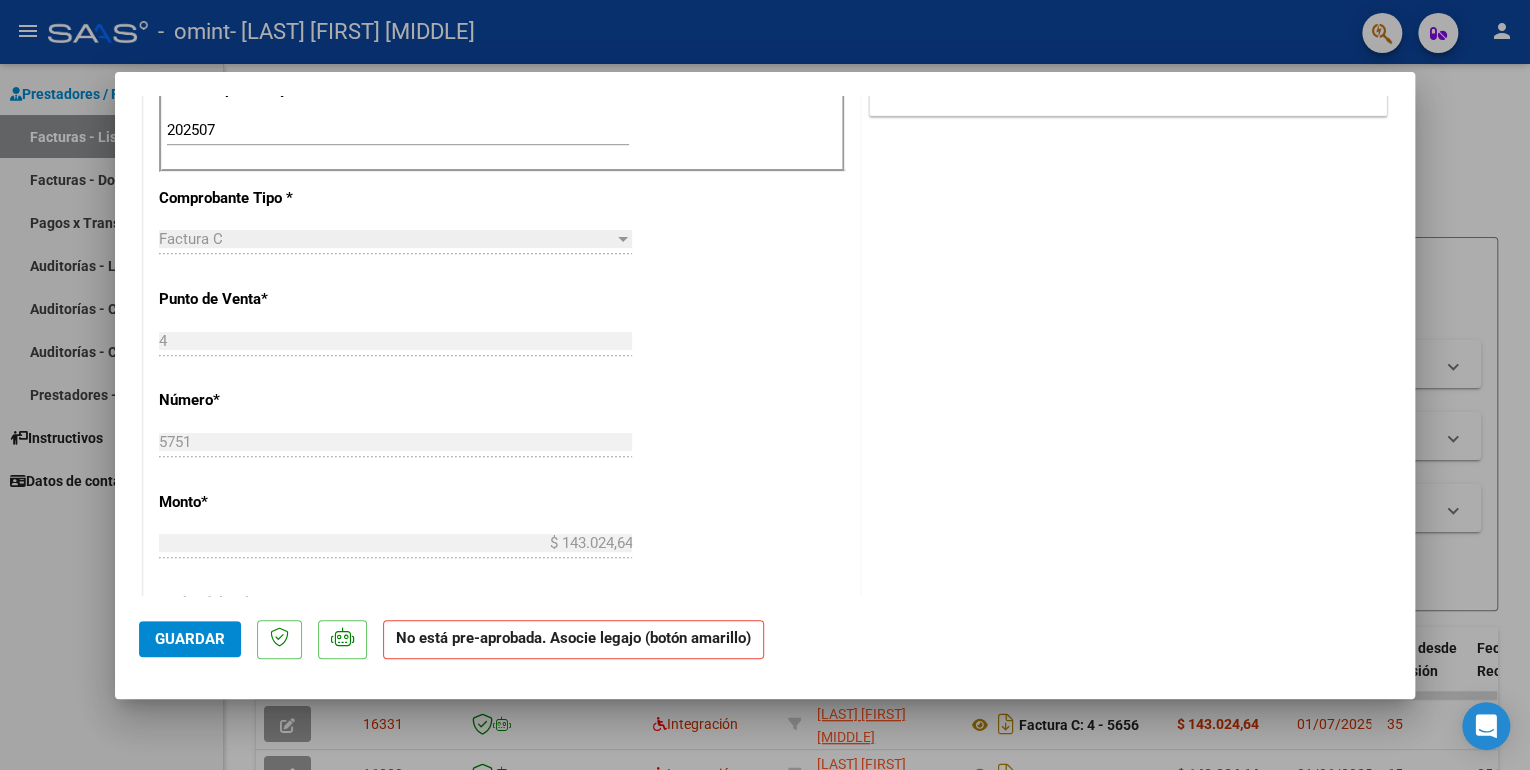 scroll, scrollTop: 800, scrollLeft: 0, axis: vertical 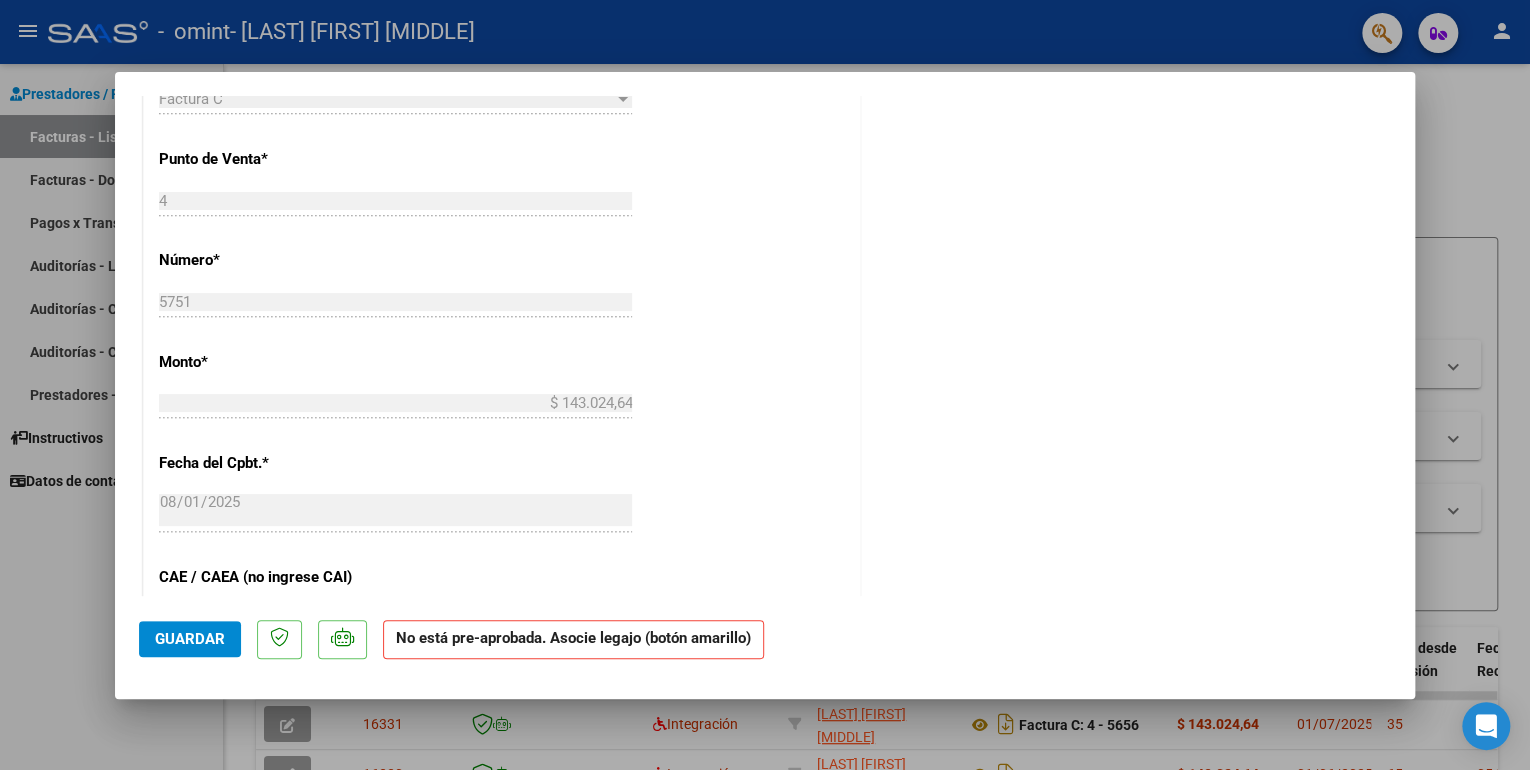 click on "Guardar" 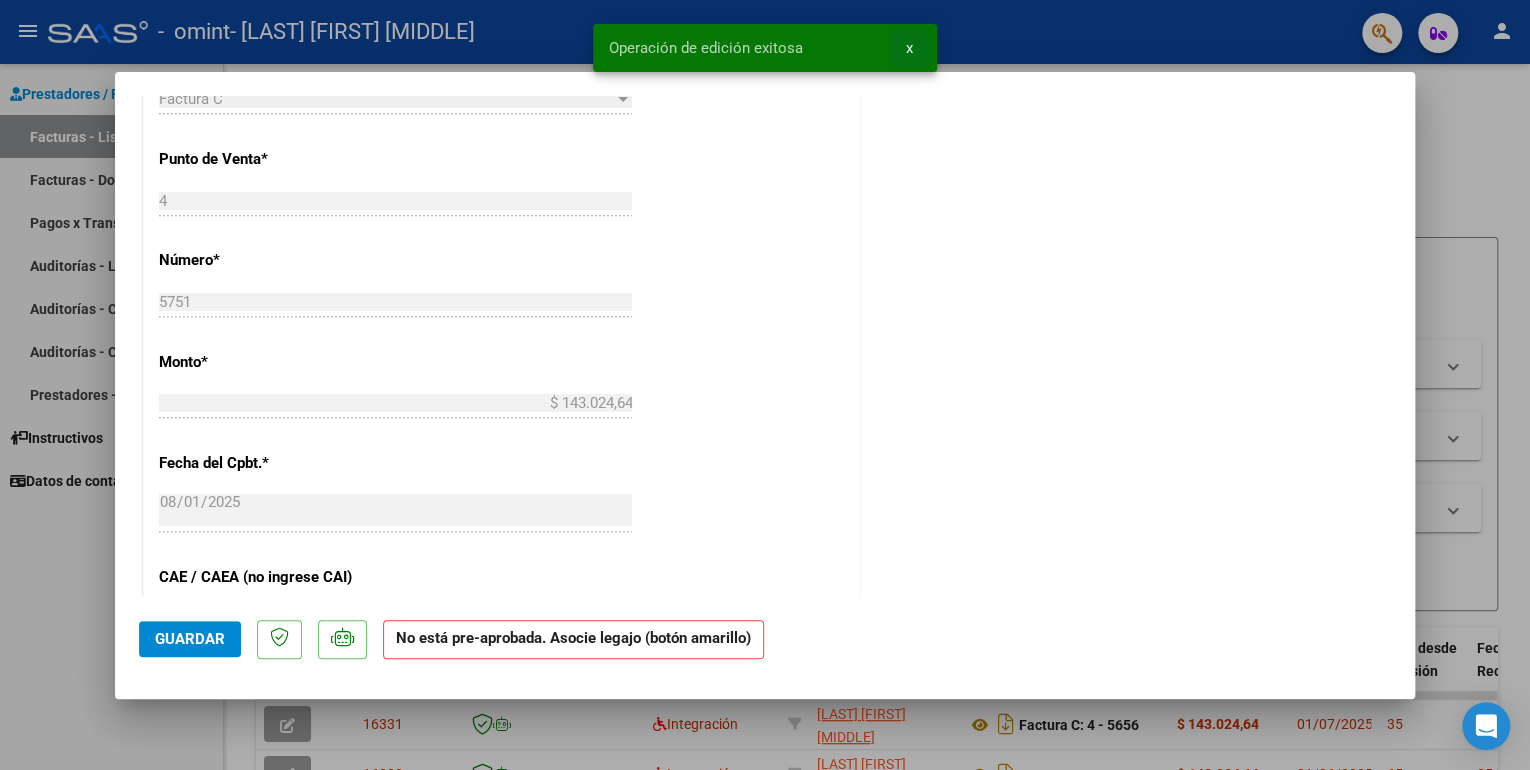 click on "x" at bounding box center [909, 48] 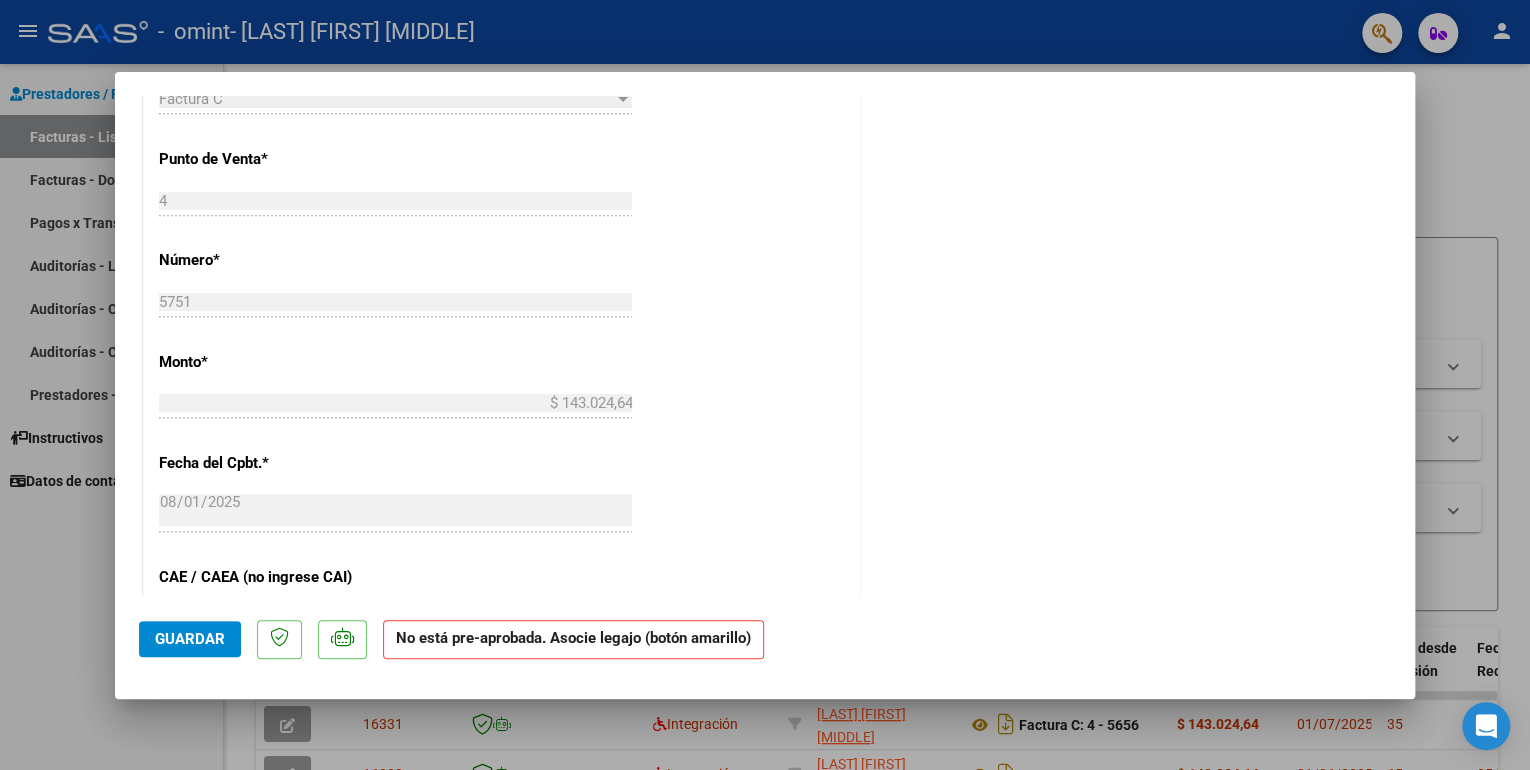 click at bounding box center [765, 385] 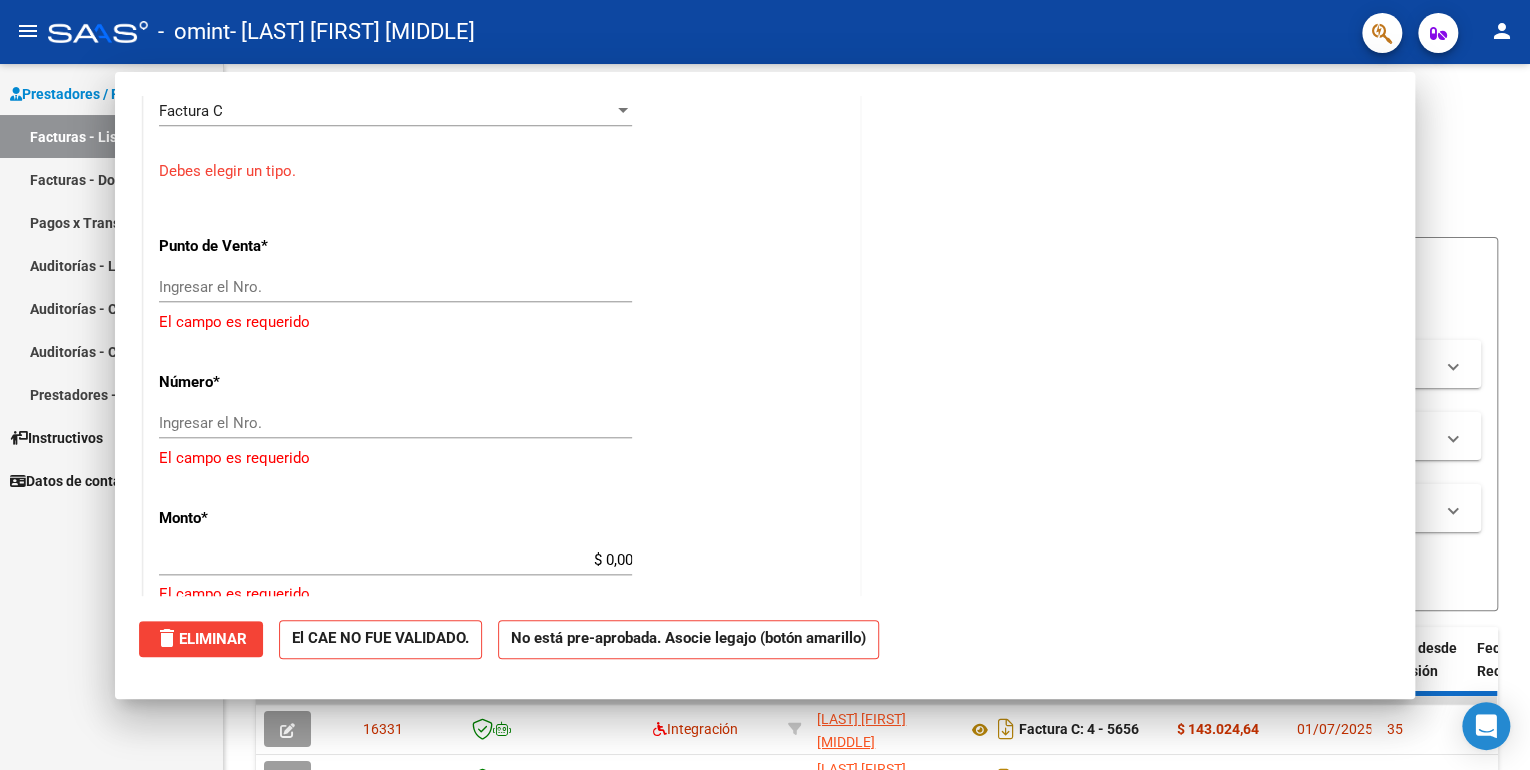 scroll, scrollTop: 0, scrollLeft: 0, axis: both 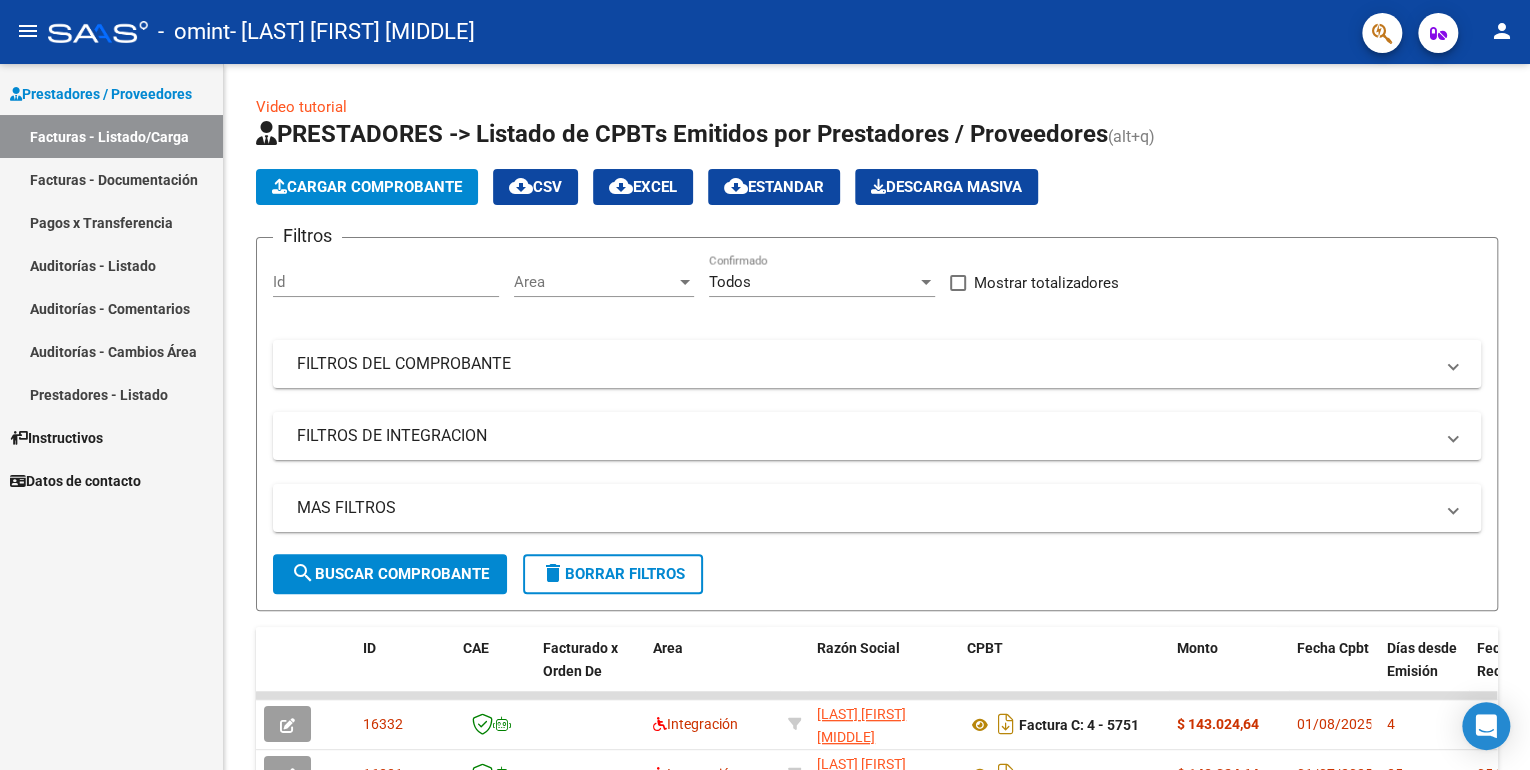 click on "Auditorías - Comentarios" at bounding box center [111, 308] 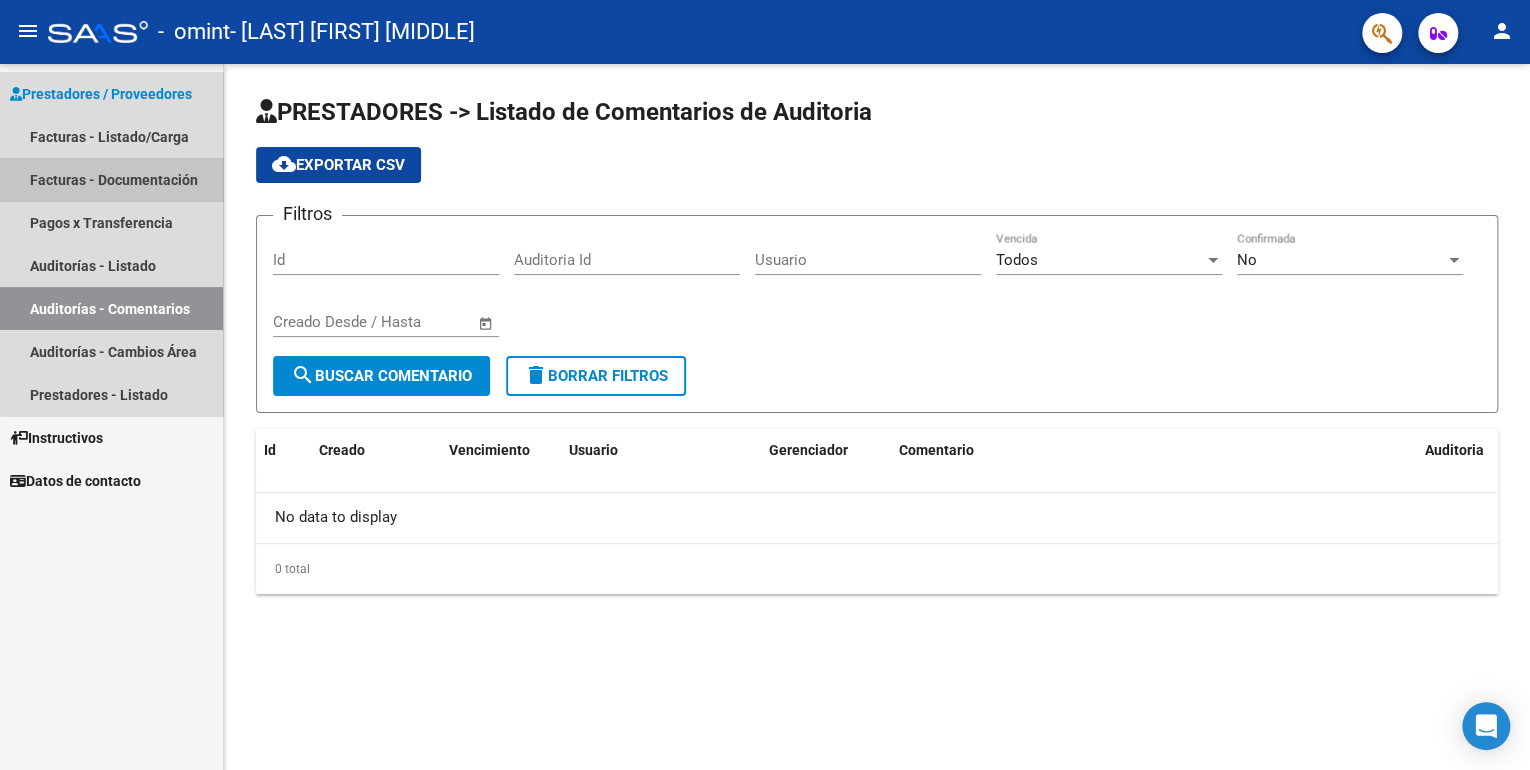 click on "Facturas - Documentación" at bounding box center (111, 179) 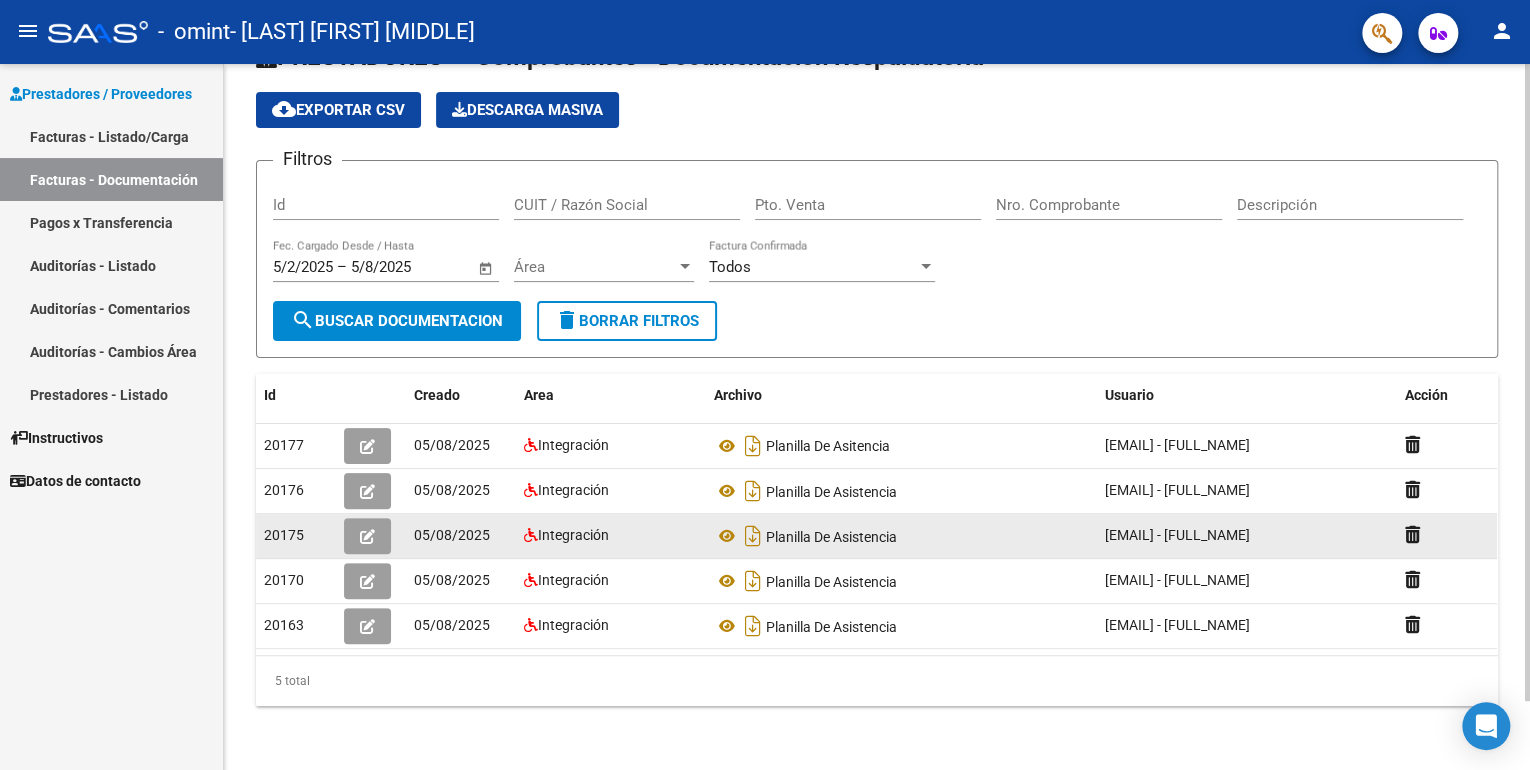 scroll, scrollTop: 0, scrollLeft: 0, axis: both 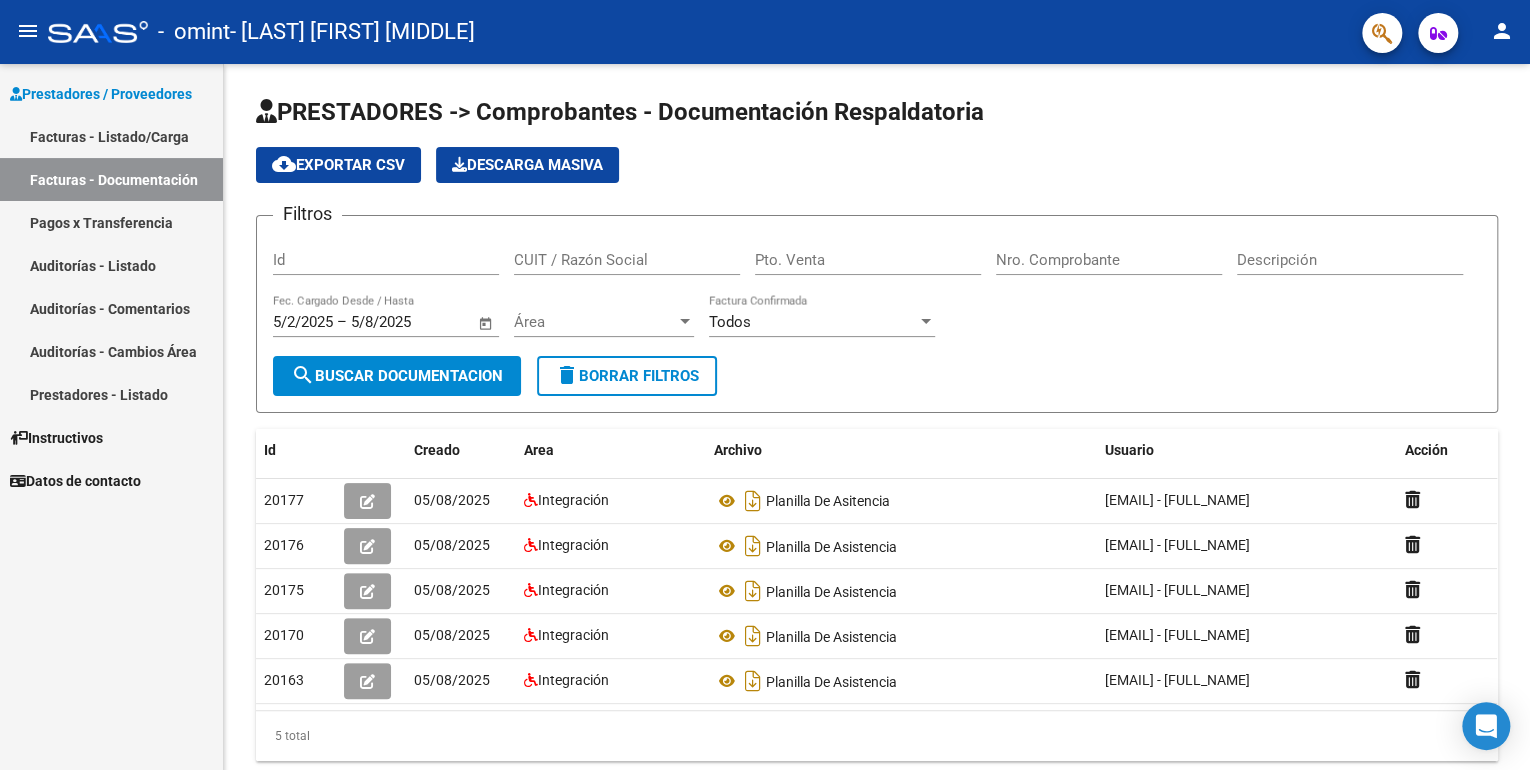 click on "Prestadores - Listado" at bounding box center [111, 394] 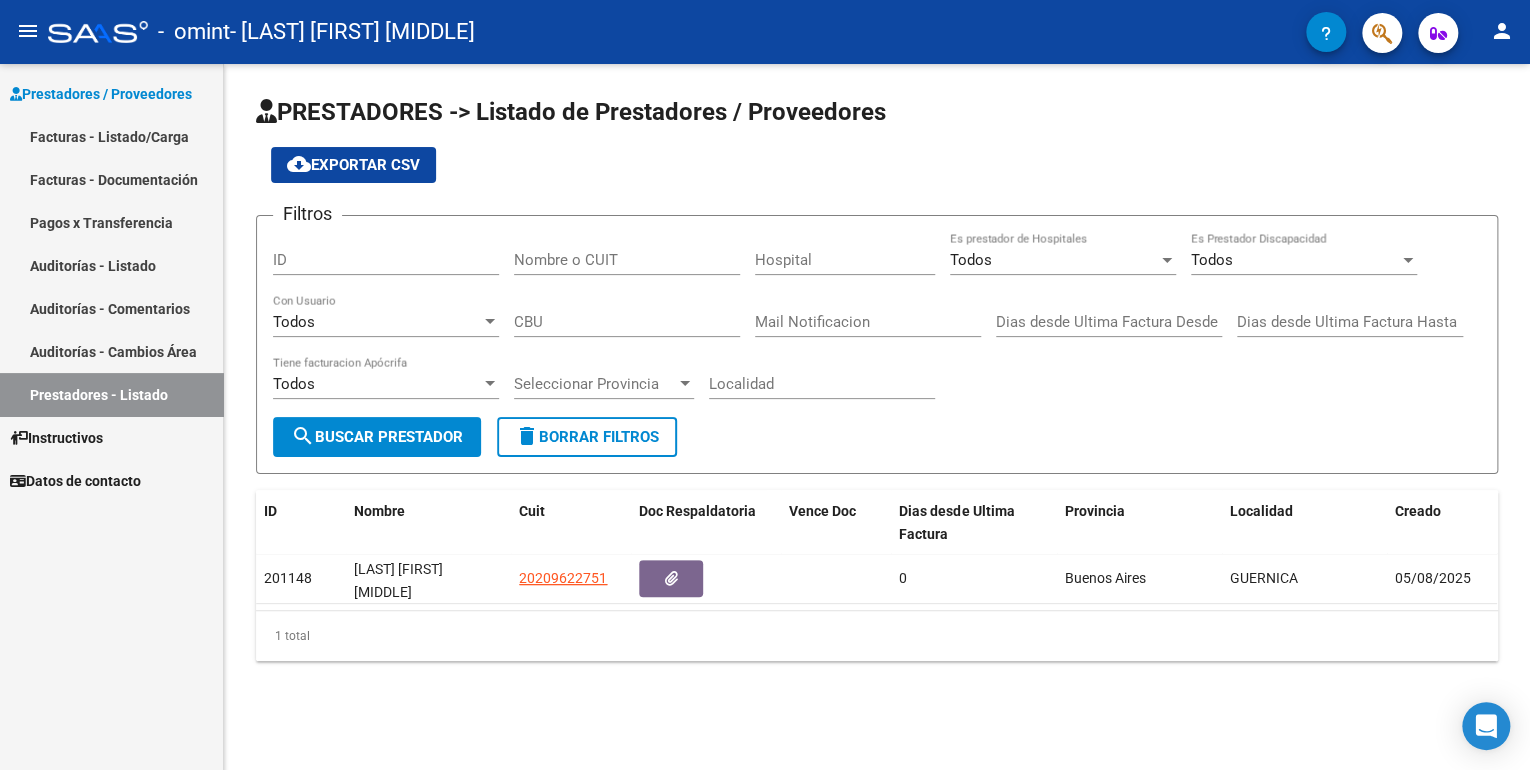 click on "Instructivos" at bounding box center (56, 438) 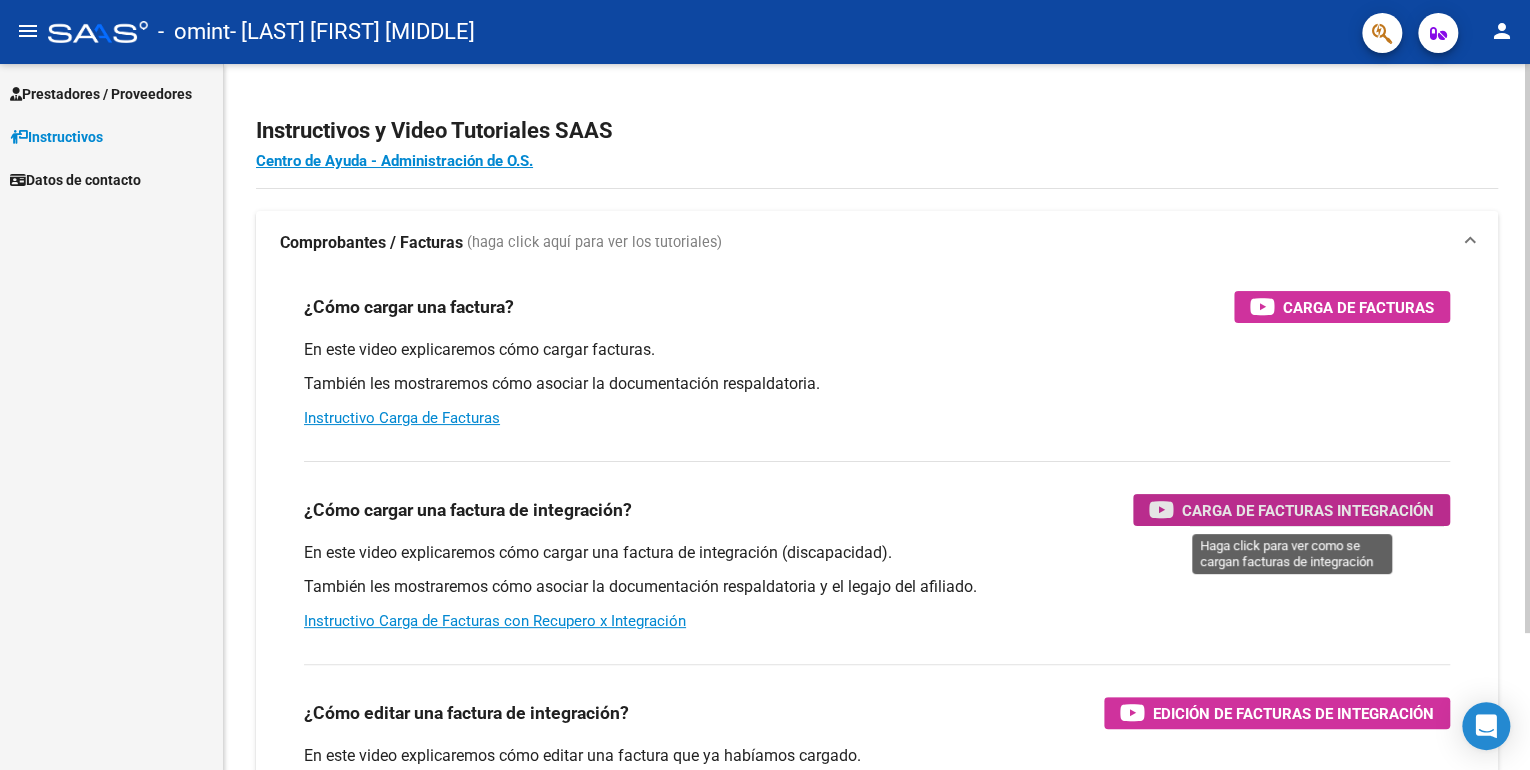 click on "Carga de Facturas Integración" at bounding box center [1308, 510] 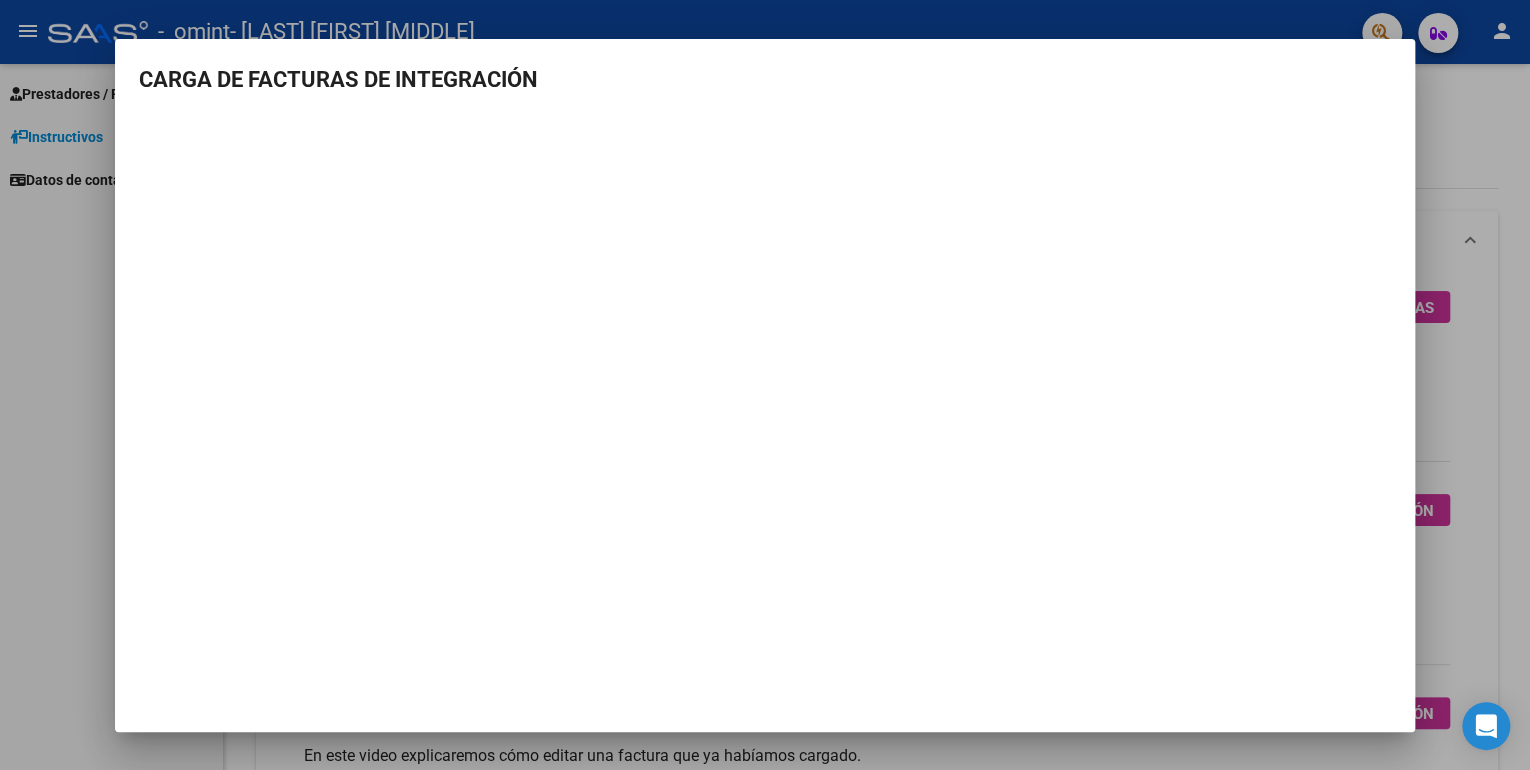 click on "CARGA DE FACTURAS DE INTEGRACIÓN" at bounding box center (765, 385) 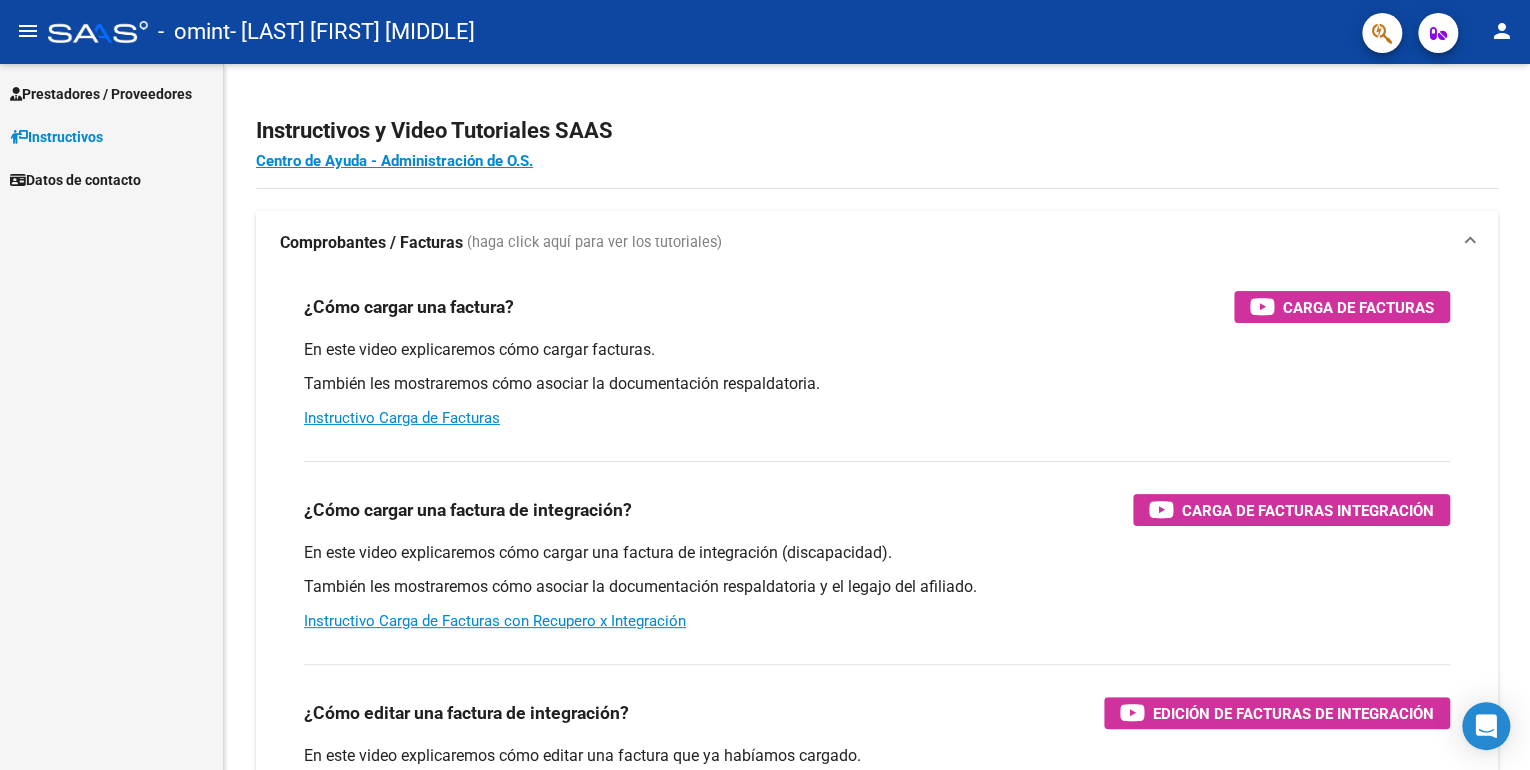click on "Prestadores / Proveedores" at bounding box center [101, 94] 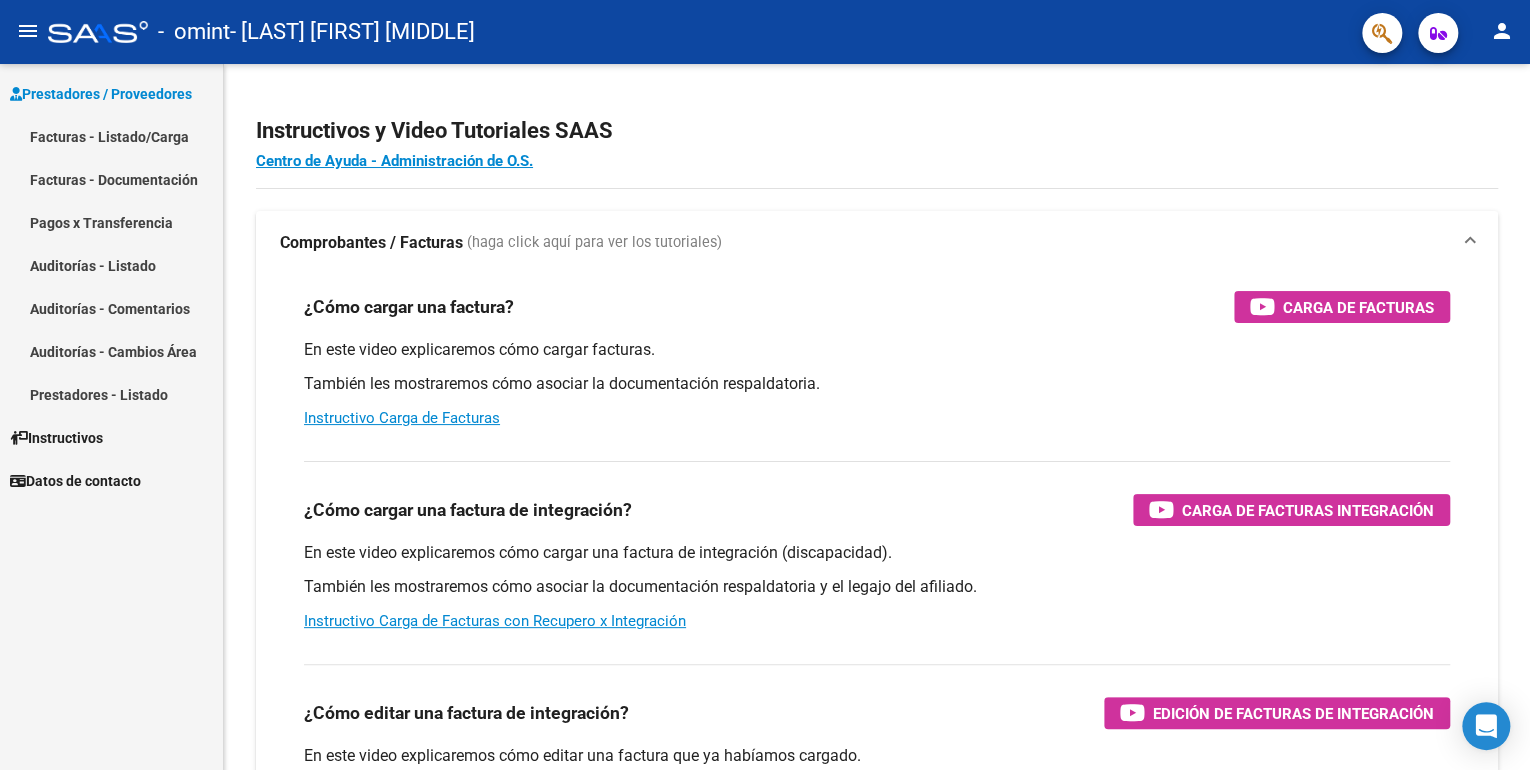 click on "Facturas - Listado/Carga" at bounding box center (111, 136) 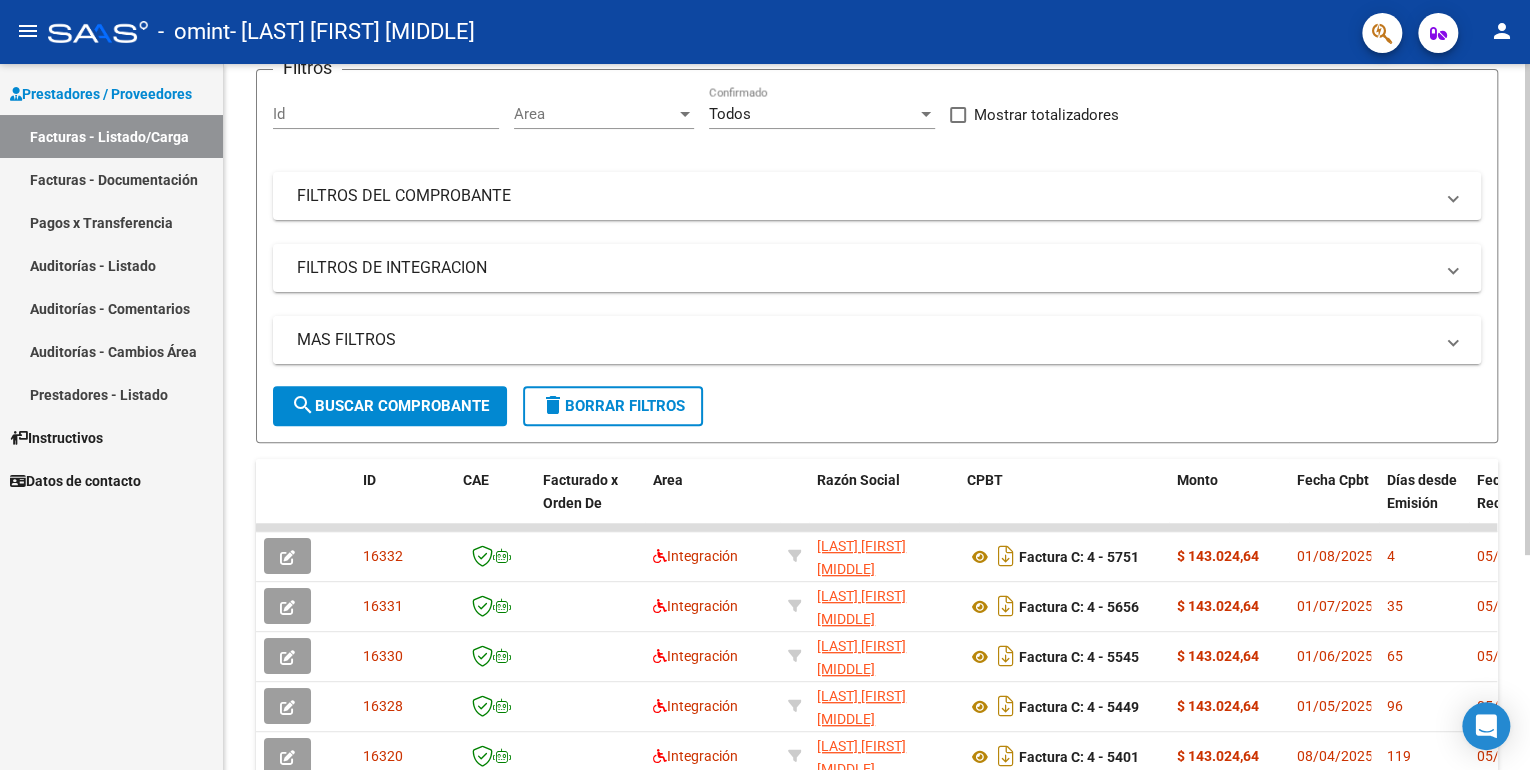 scroll, scrollTop: 240, scrollLeft: 0, axis: vertical 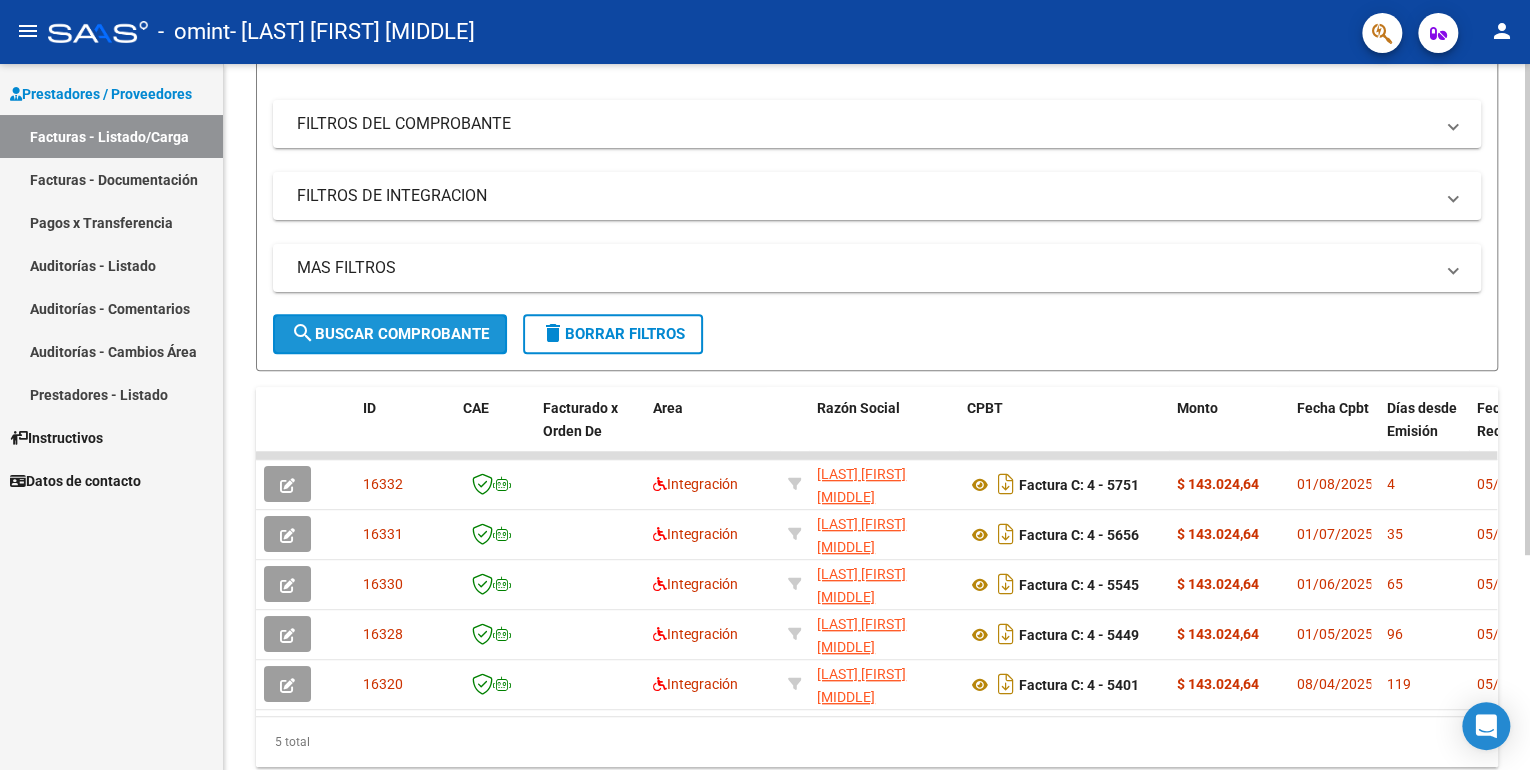 click on "search  Buscar Comprobante" 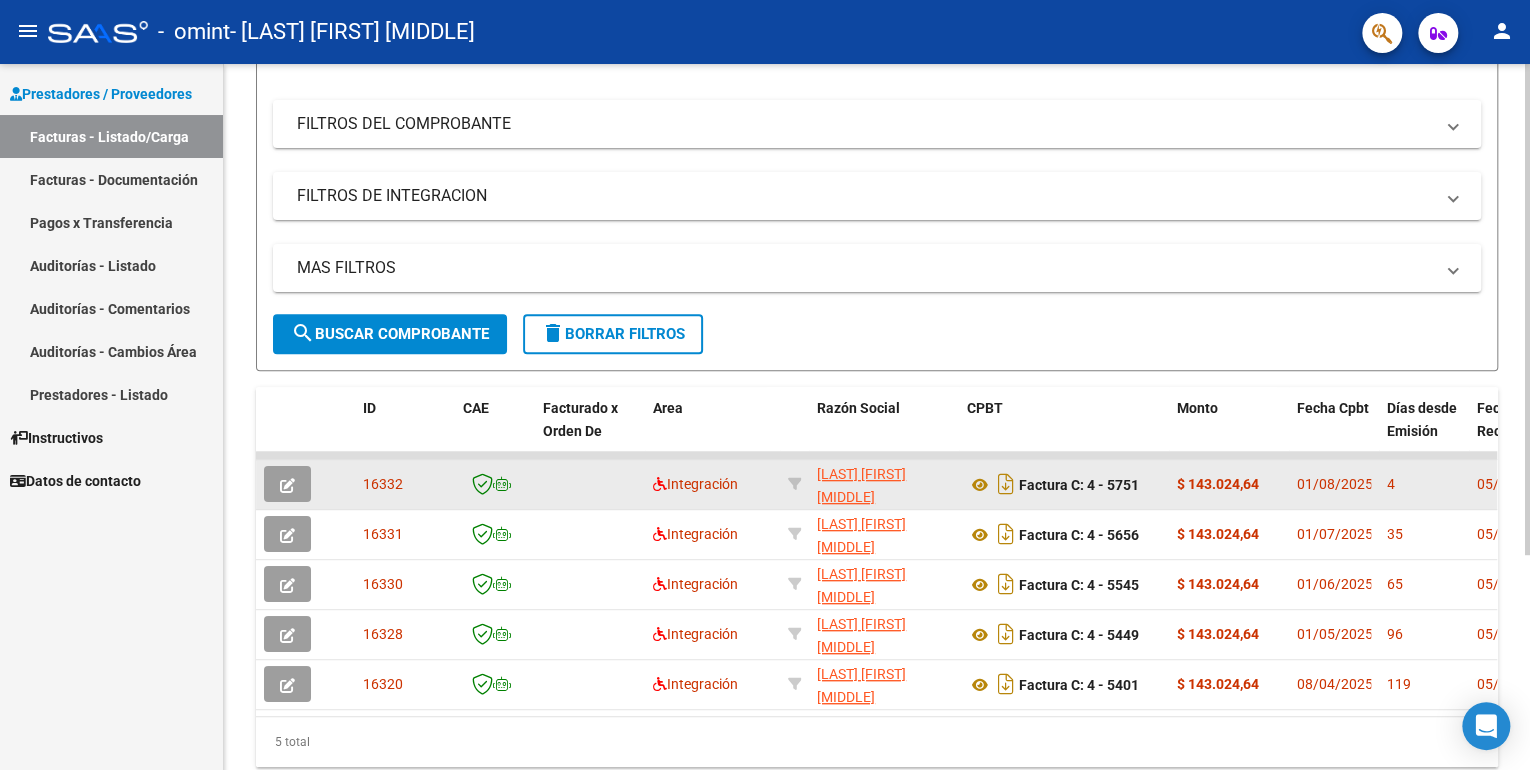 click 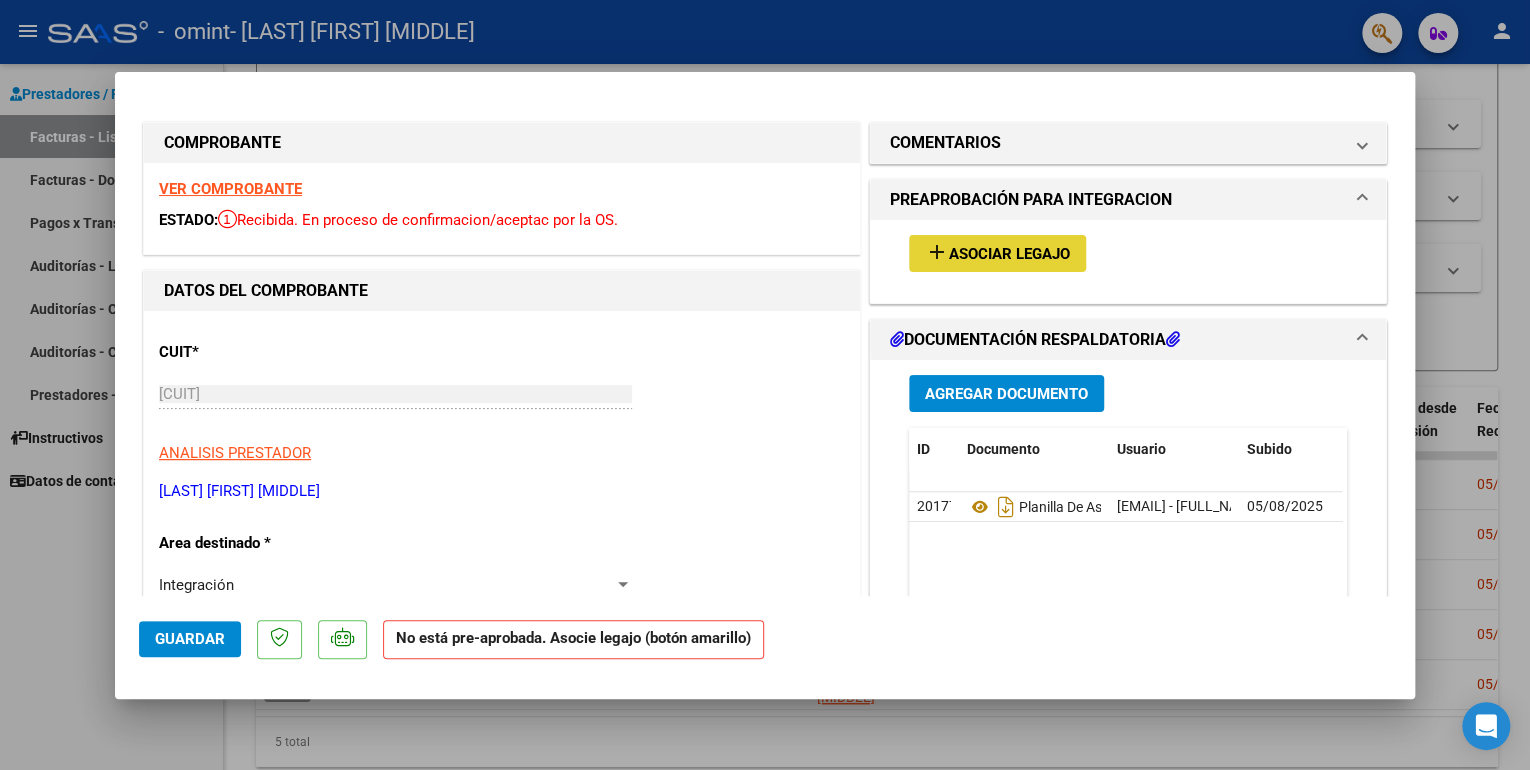 click on "add Asociar Legajo" at bounding box center (997, 253) 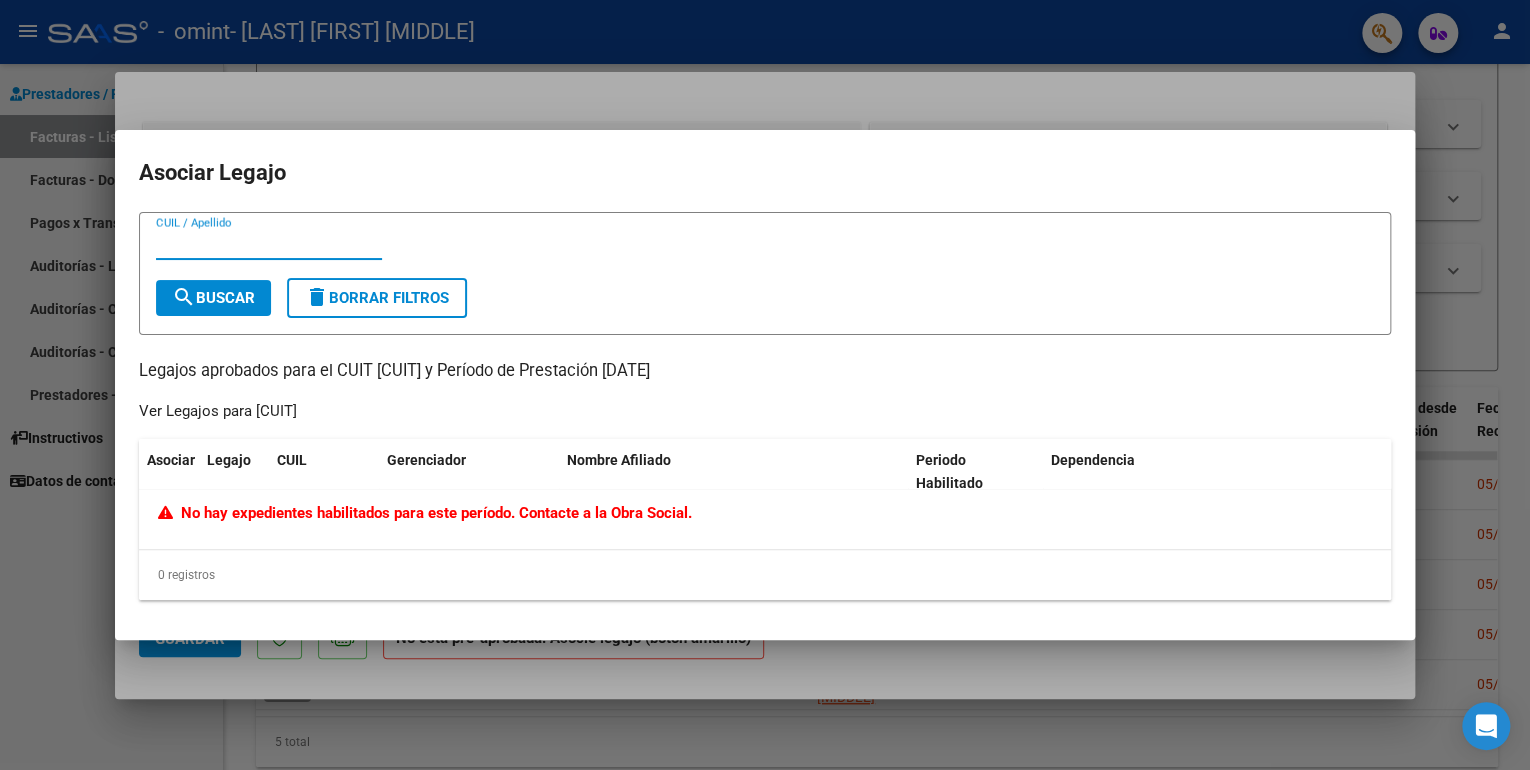 click on "CUIL / Apellido" at bounding box center (269, 244) 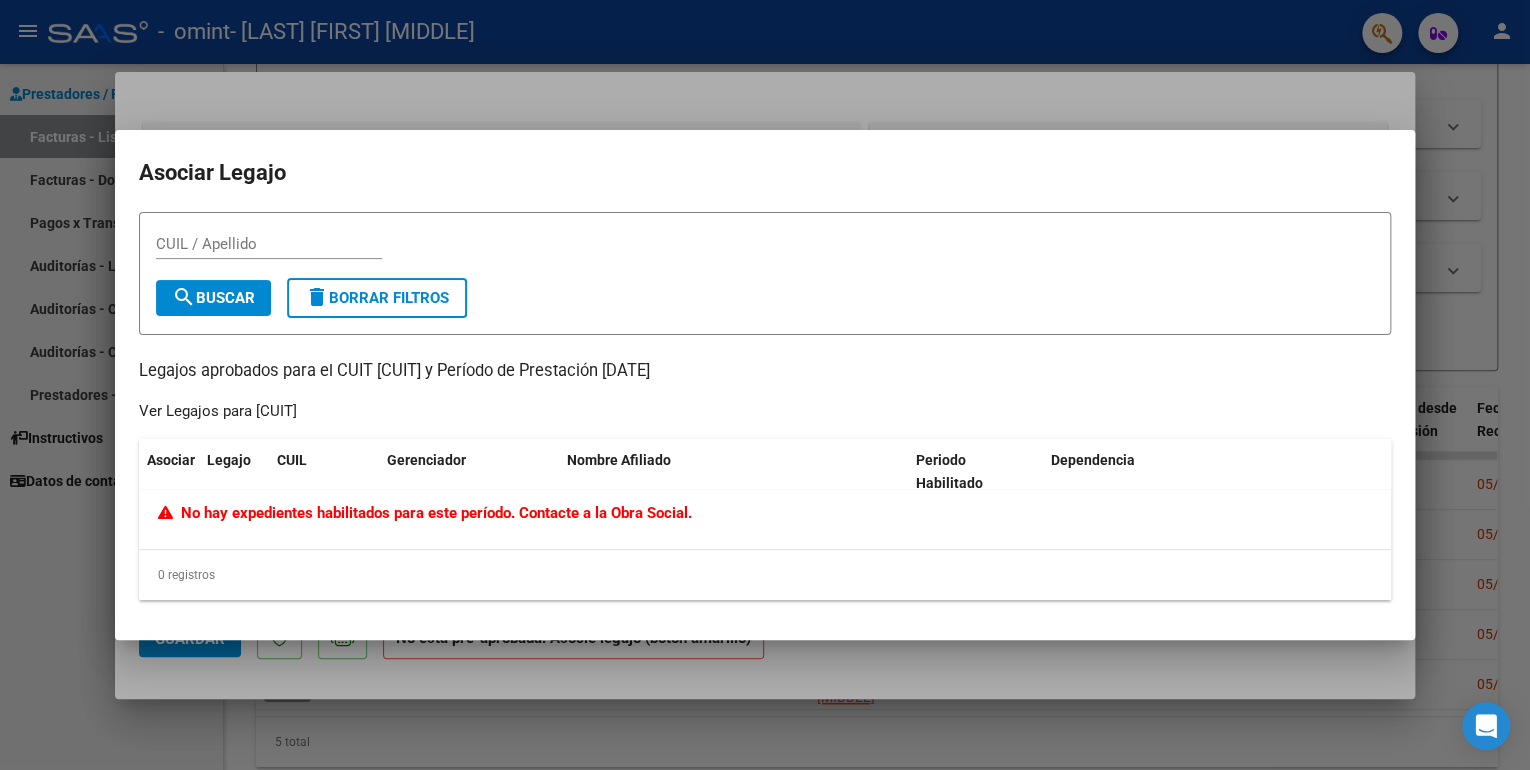 click at bounding box center [765, 385] 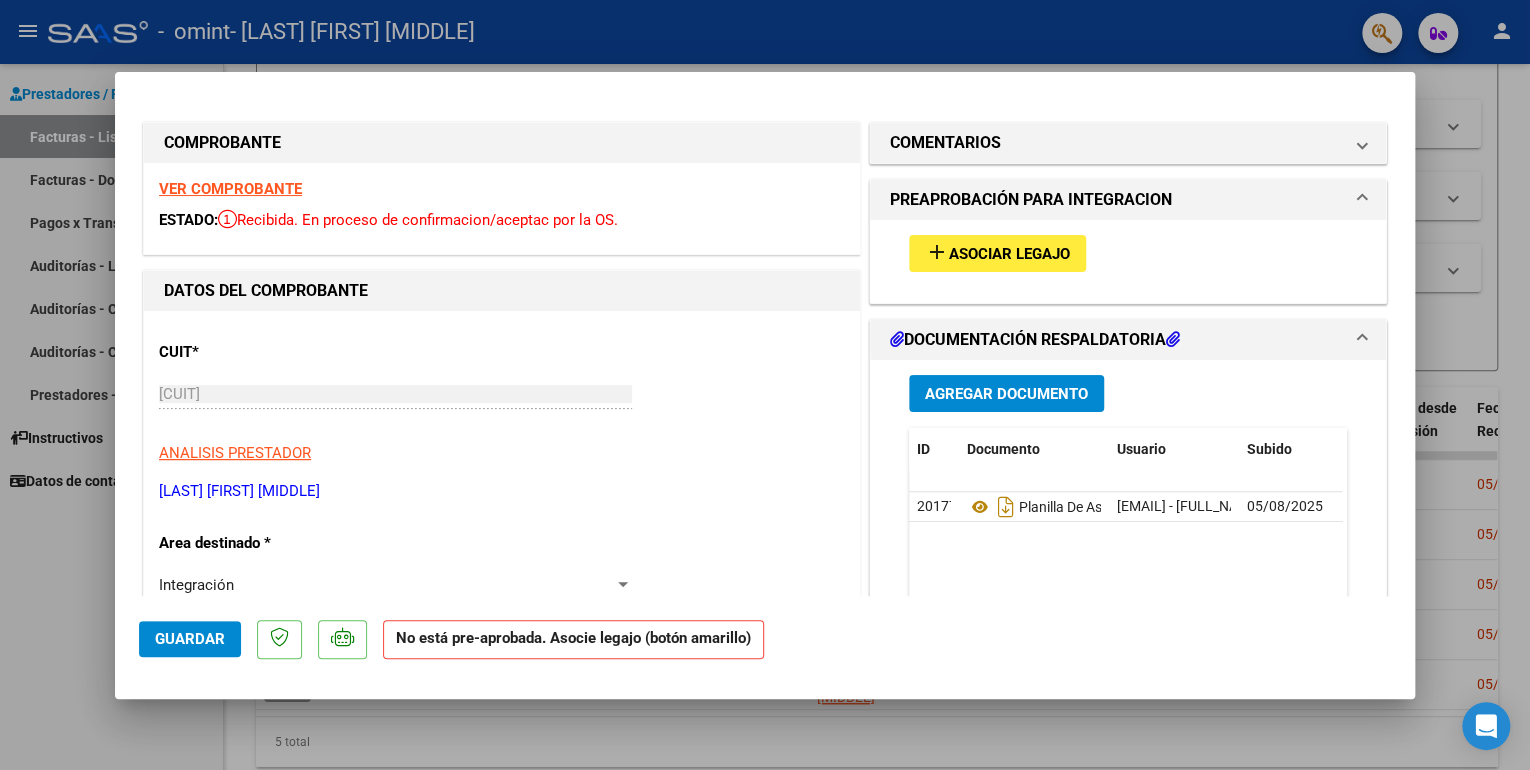click on "No está pre-aprobada. Asocie legajo (botón amarillo)" 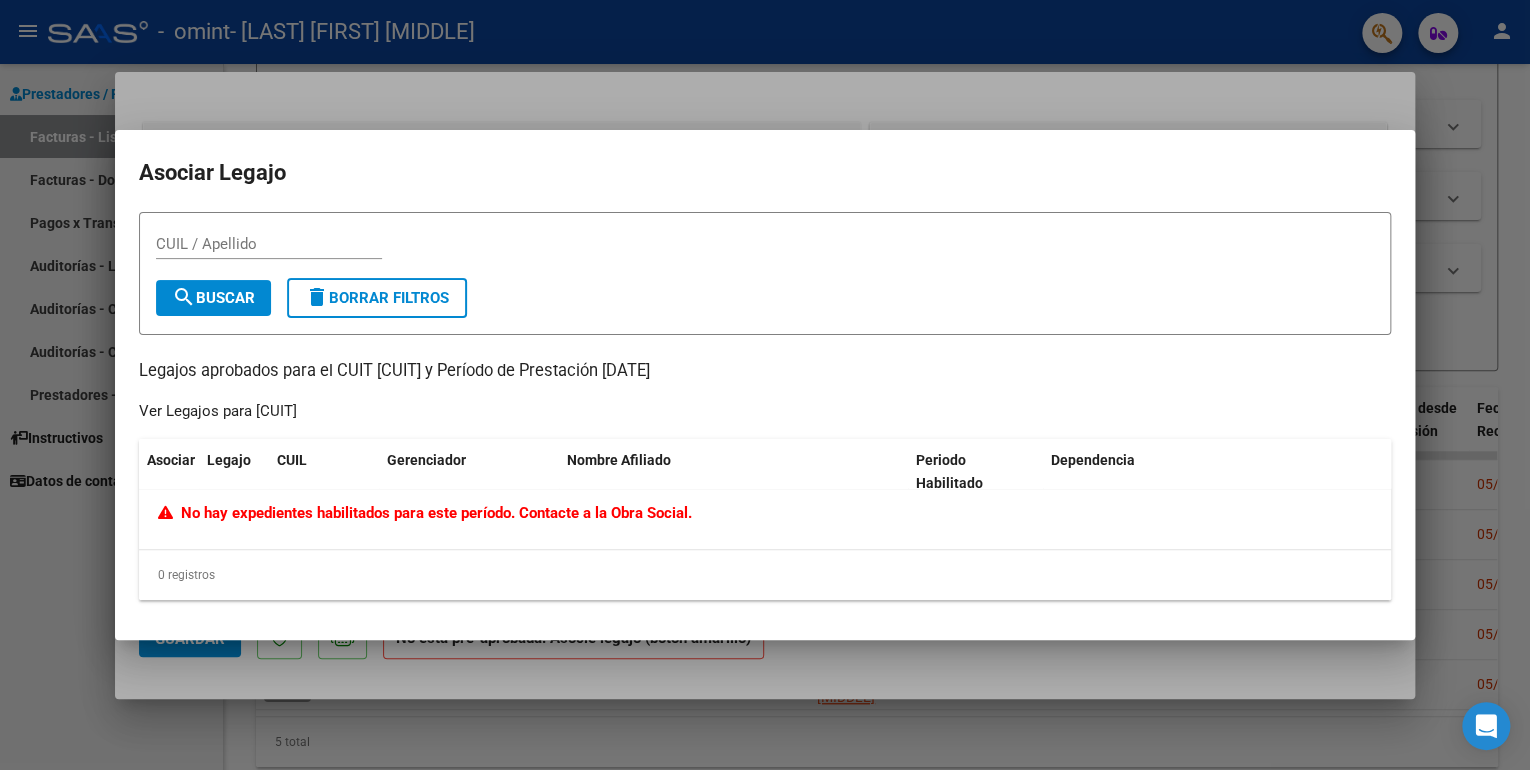 click at bounding box center (765, 385) 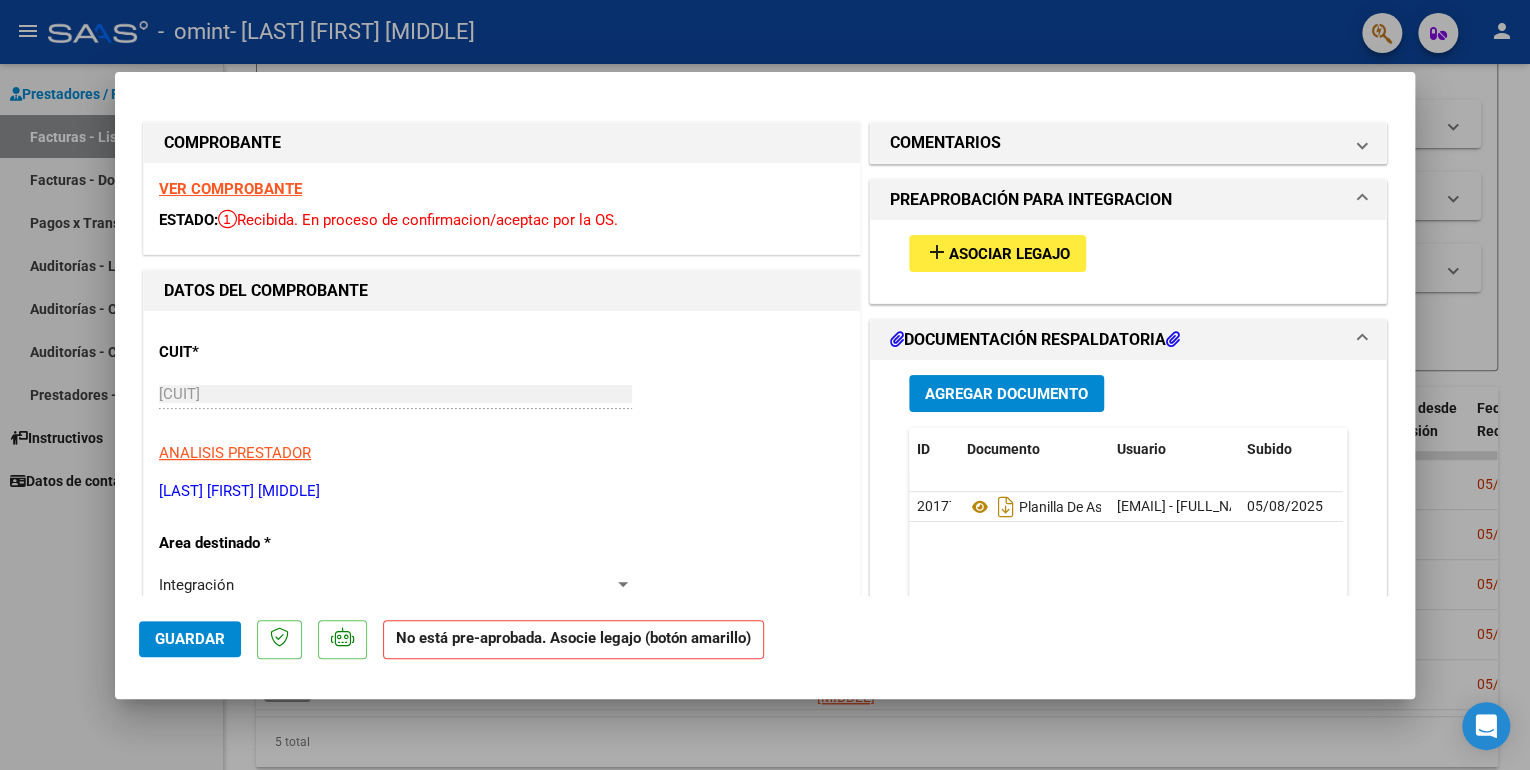 click on "Asociar Legajo" at bounding box center (1009, 254) 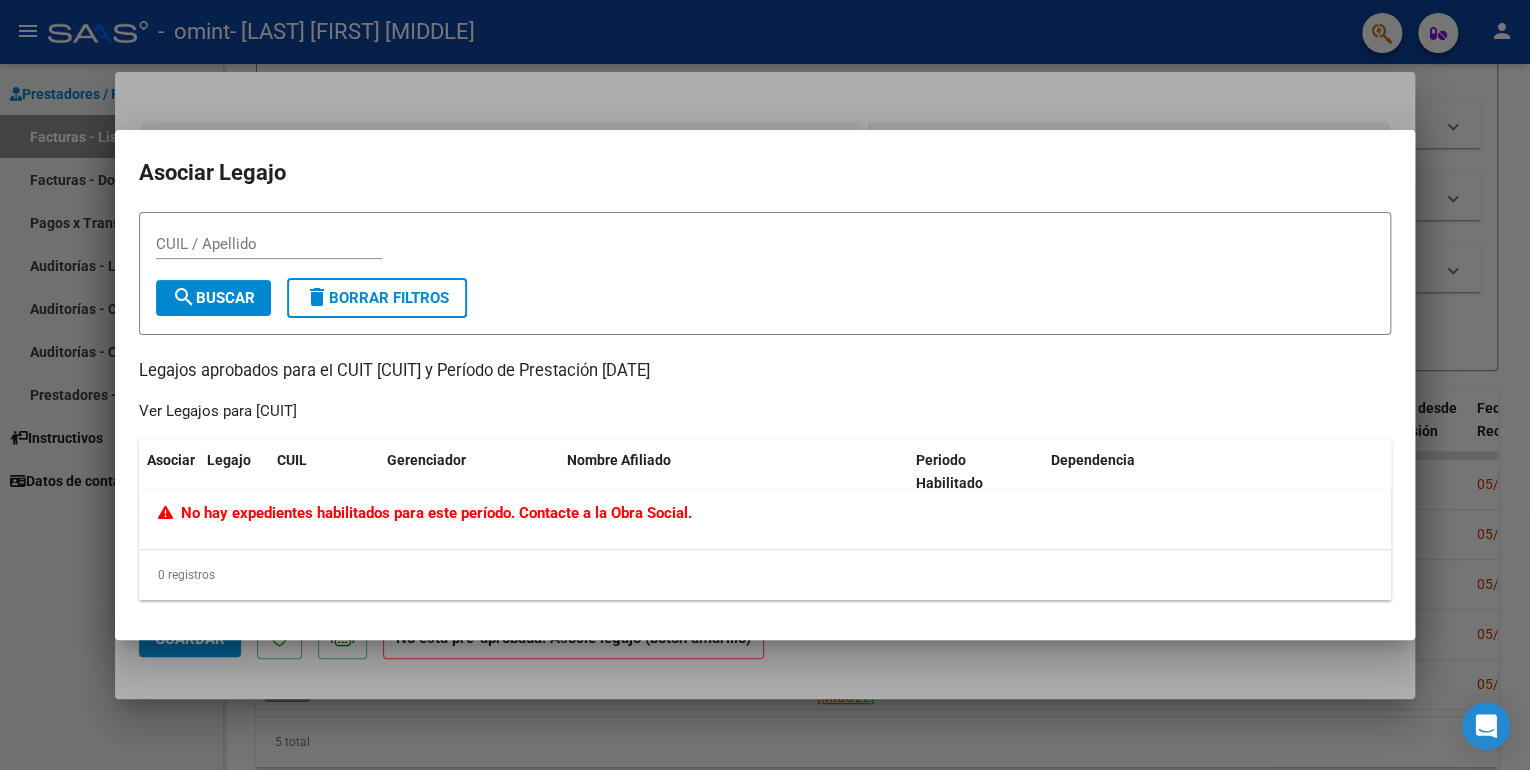 click at bounding box center (765, 385) 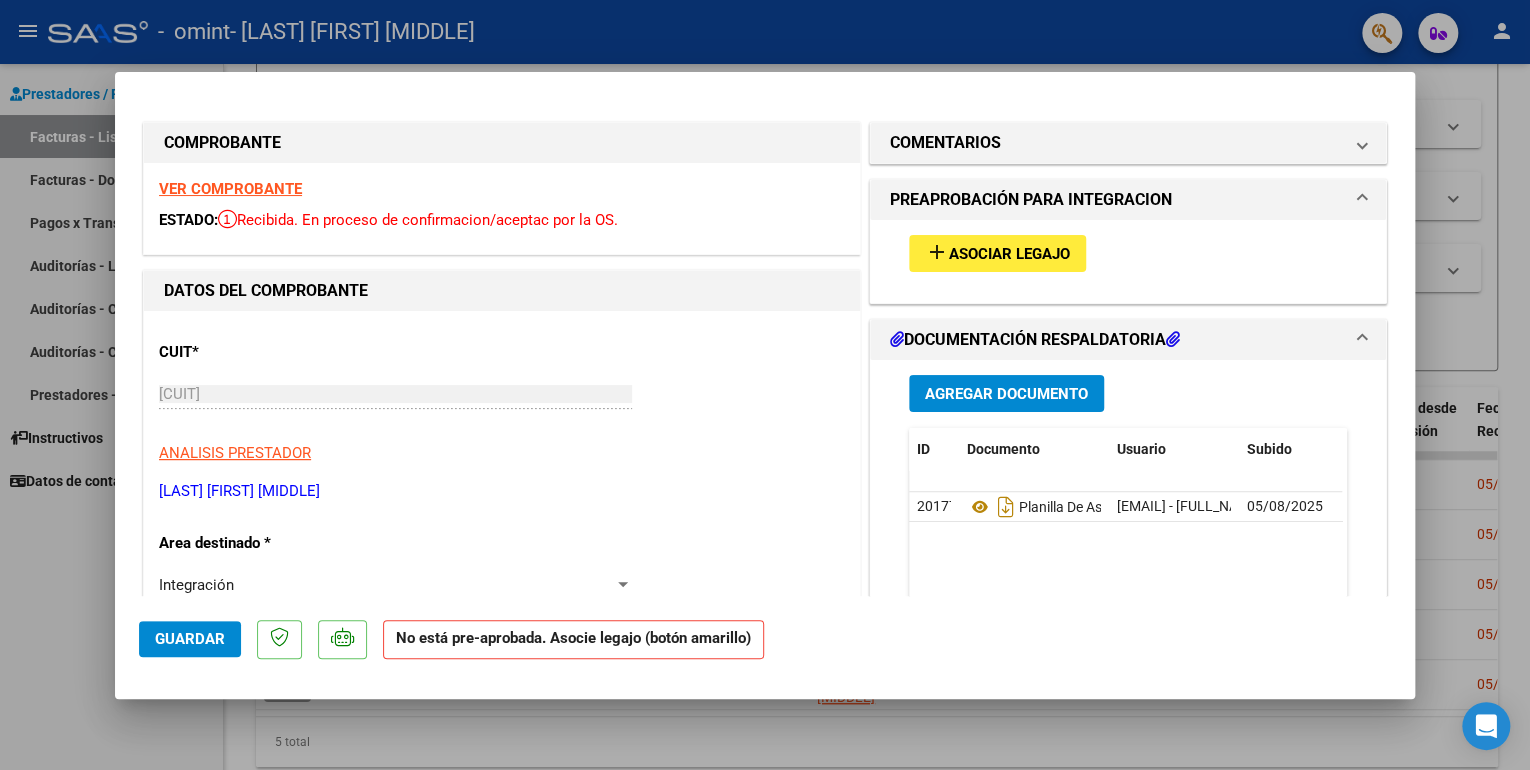 click at bounding box center [765, 385] 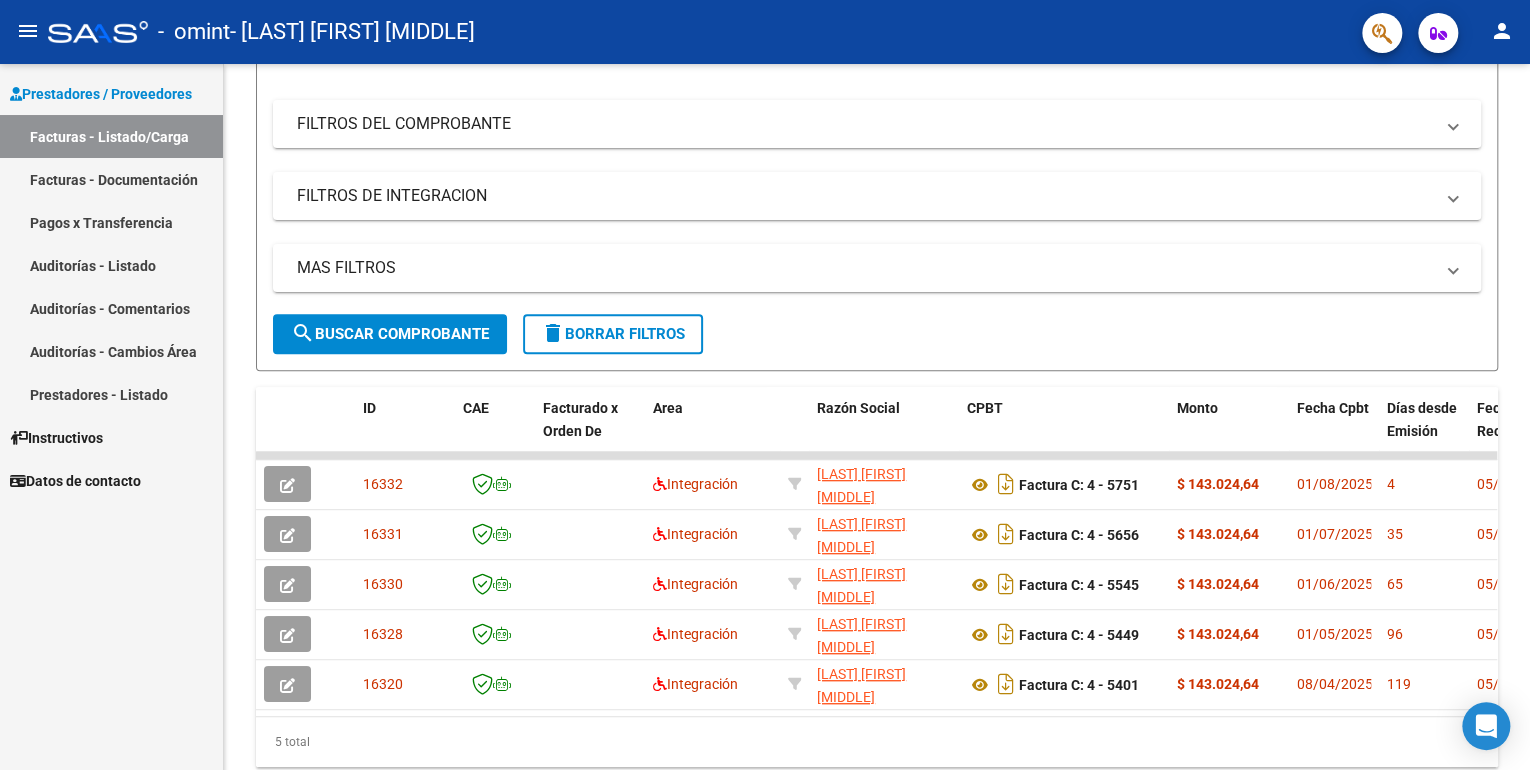click on "person" 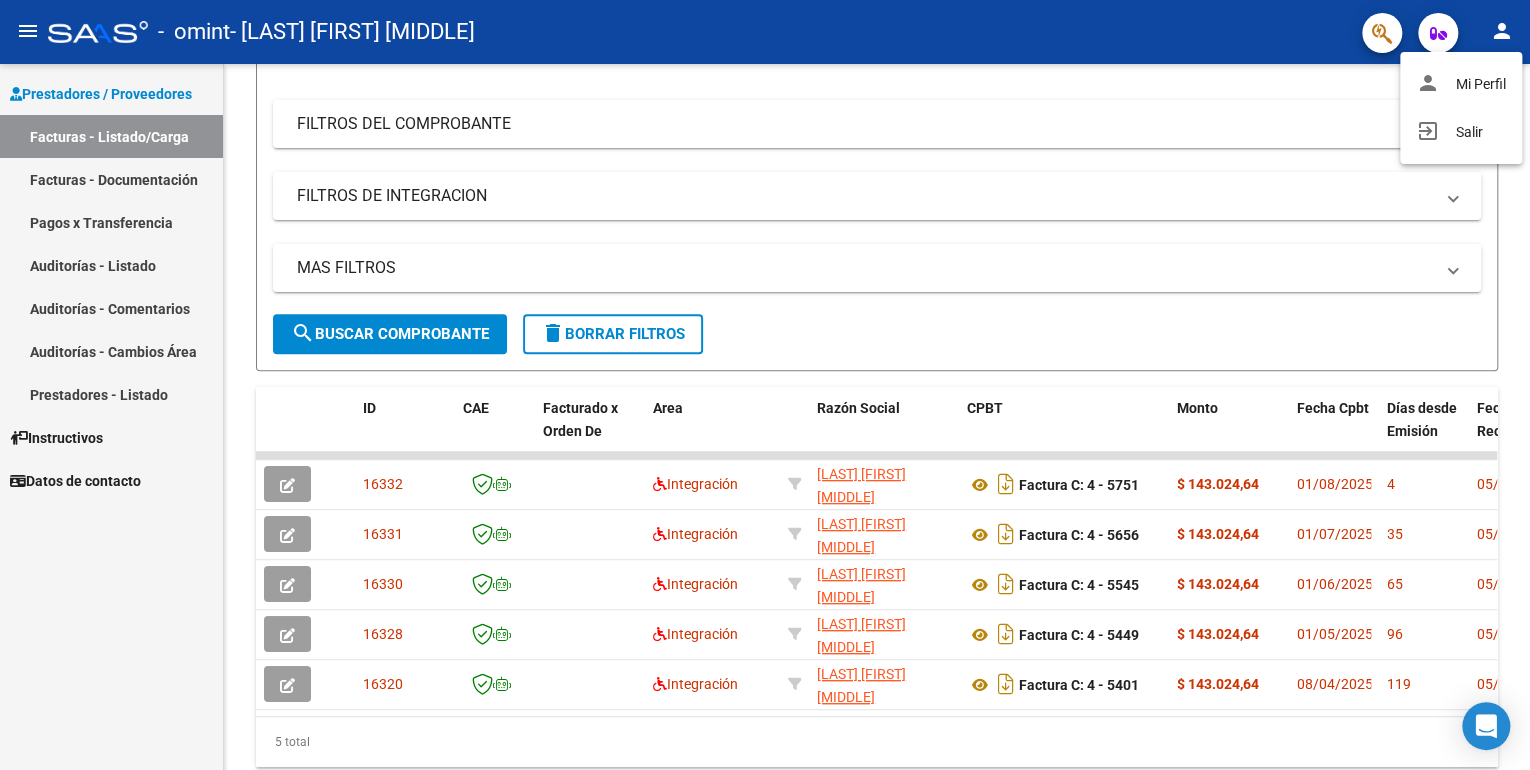 click at bounding box center [765, 385] 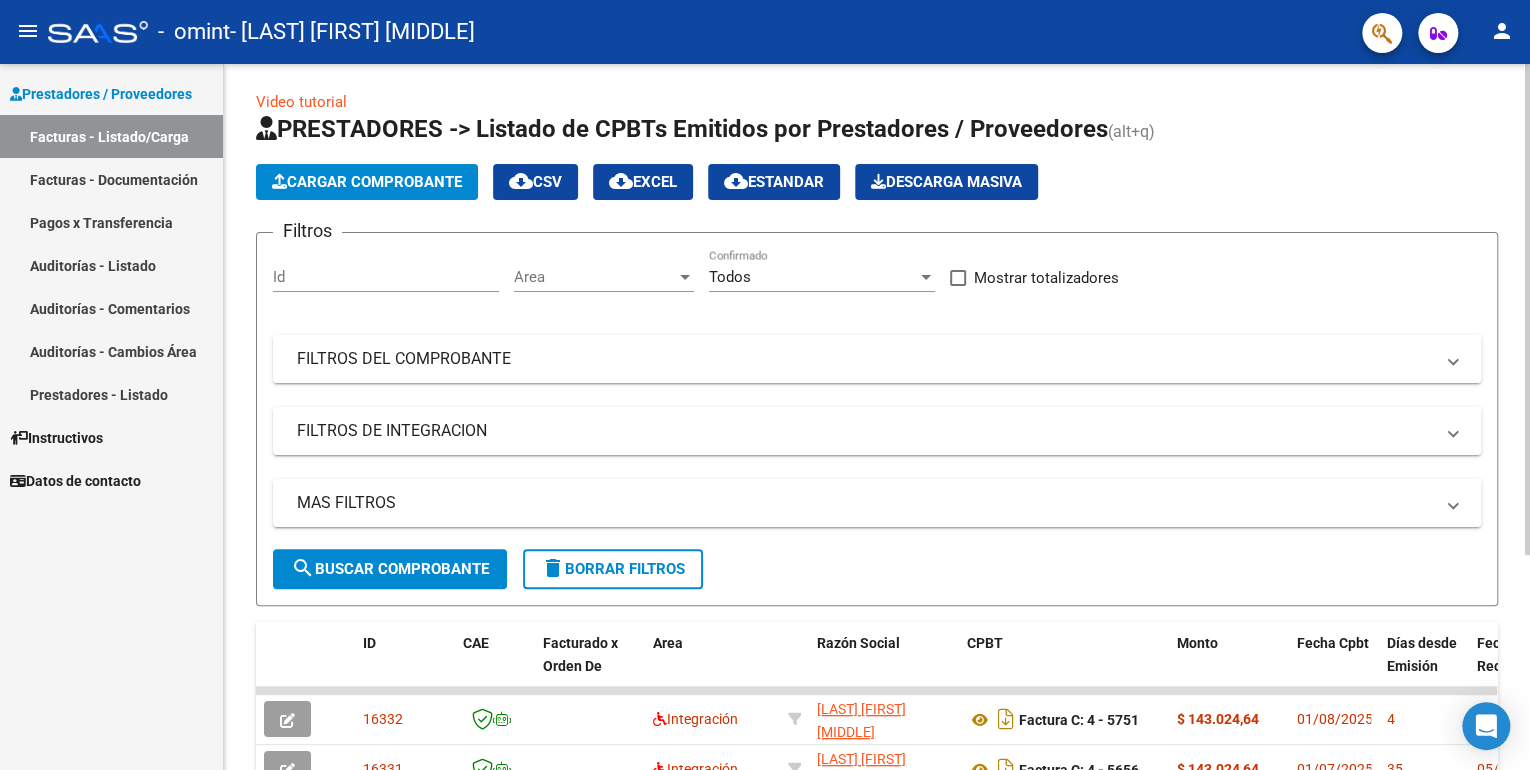 scroll, scrollTop: 0, scrollLeft: 0, axis: both 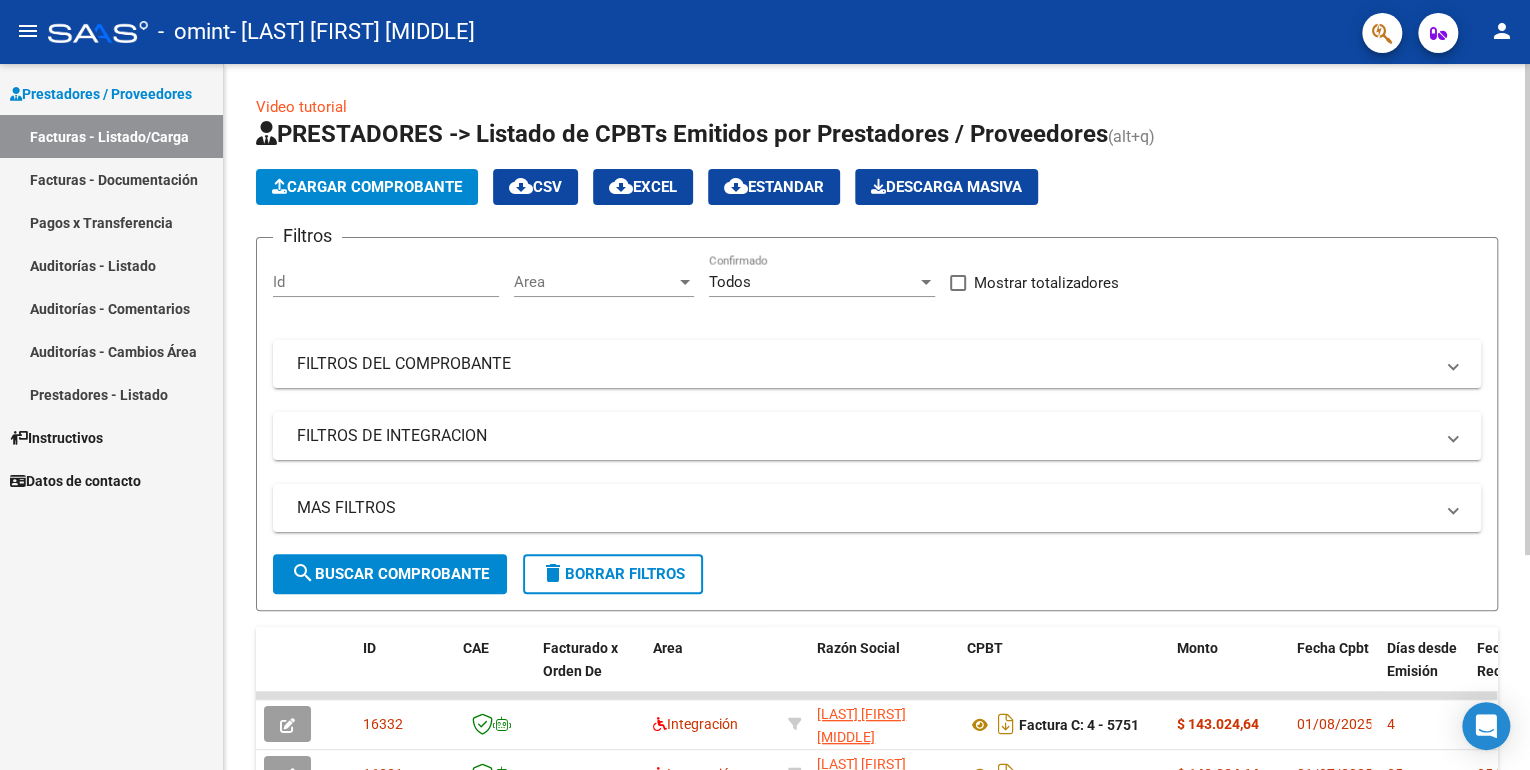 click at bounding box center (685, 282) 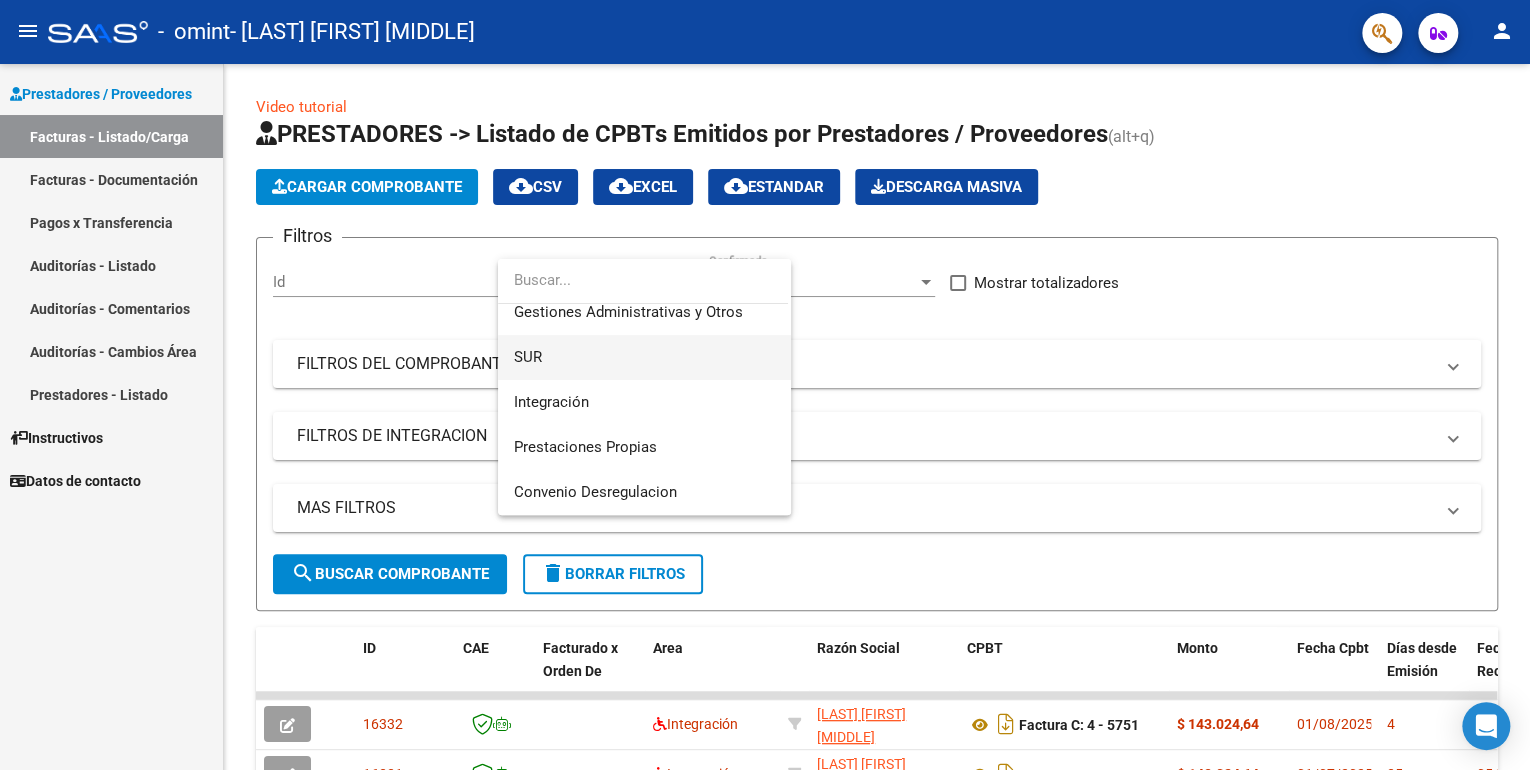 scroll, scrollTop: 160, scrollLeft: 0, axis: vertical 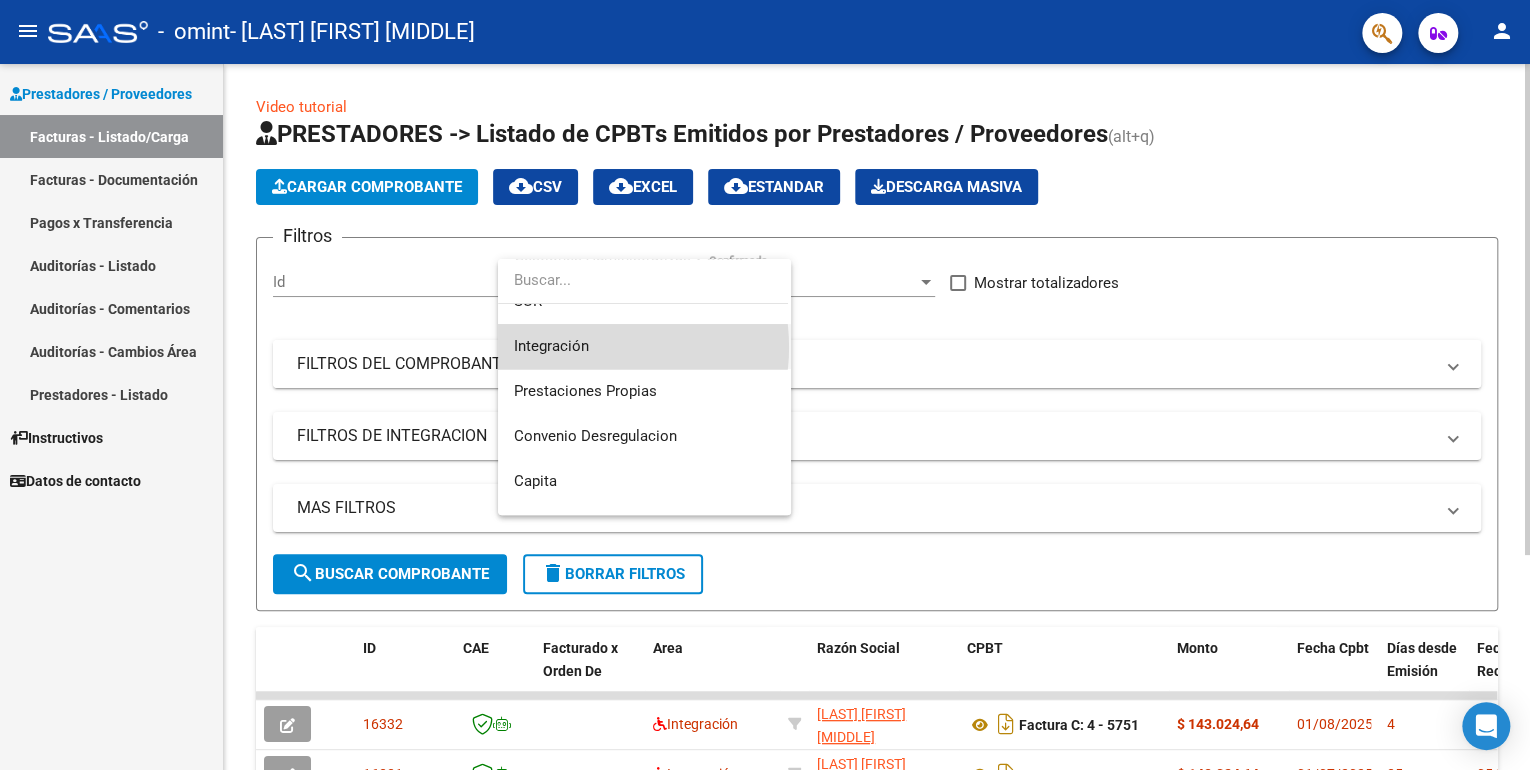 click on "Integración" at bounding box center (644, 346) 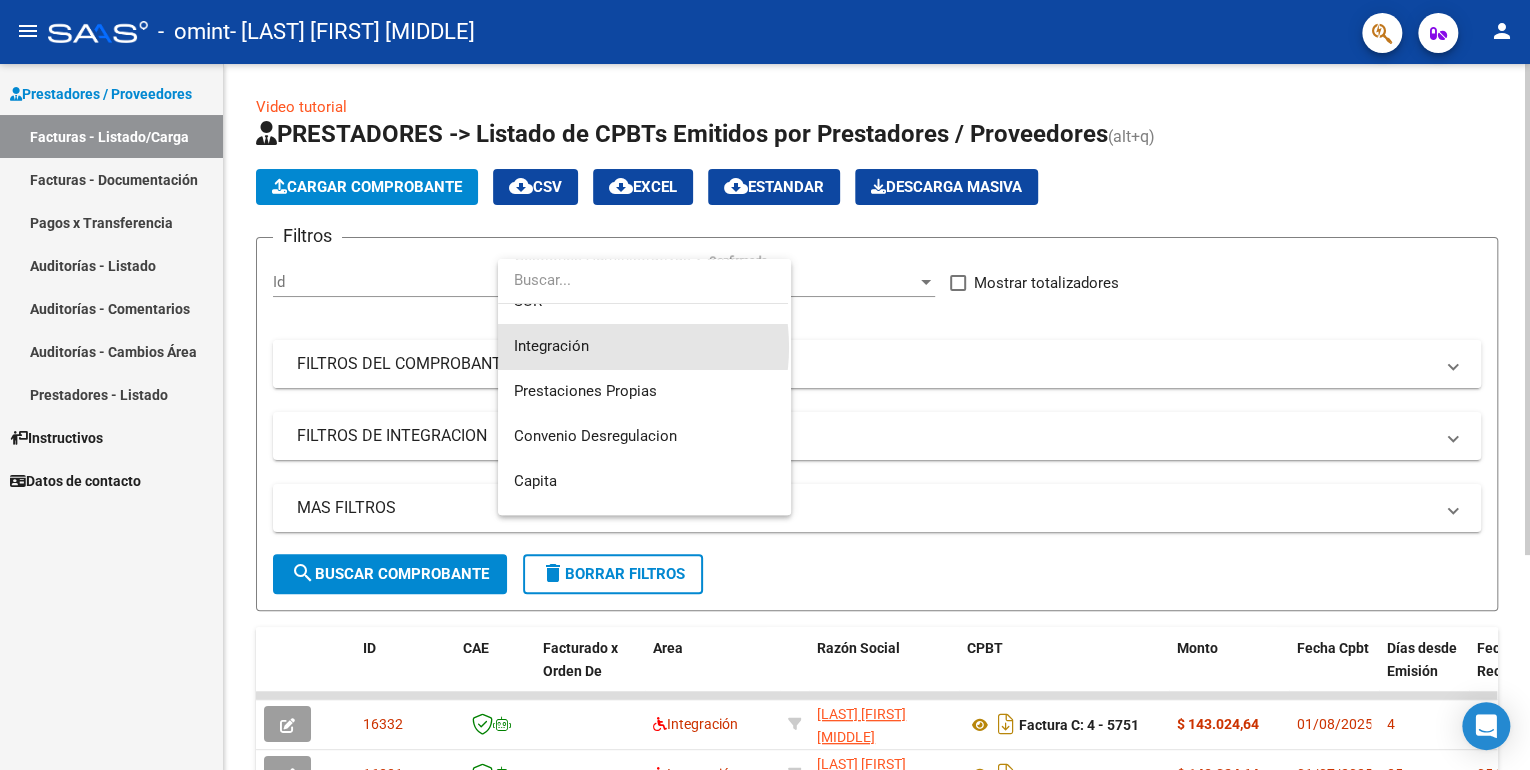 scroll, scrollTop: 180, scrollLeft: 0, axis: vertical 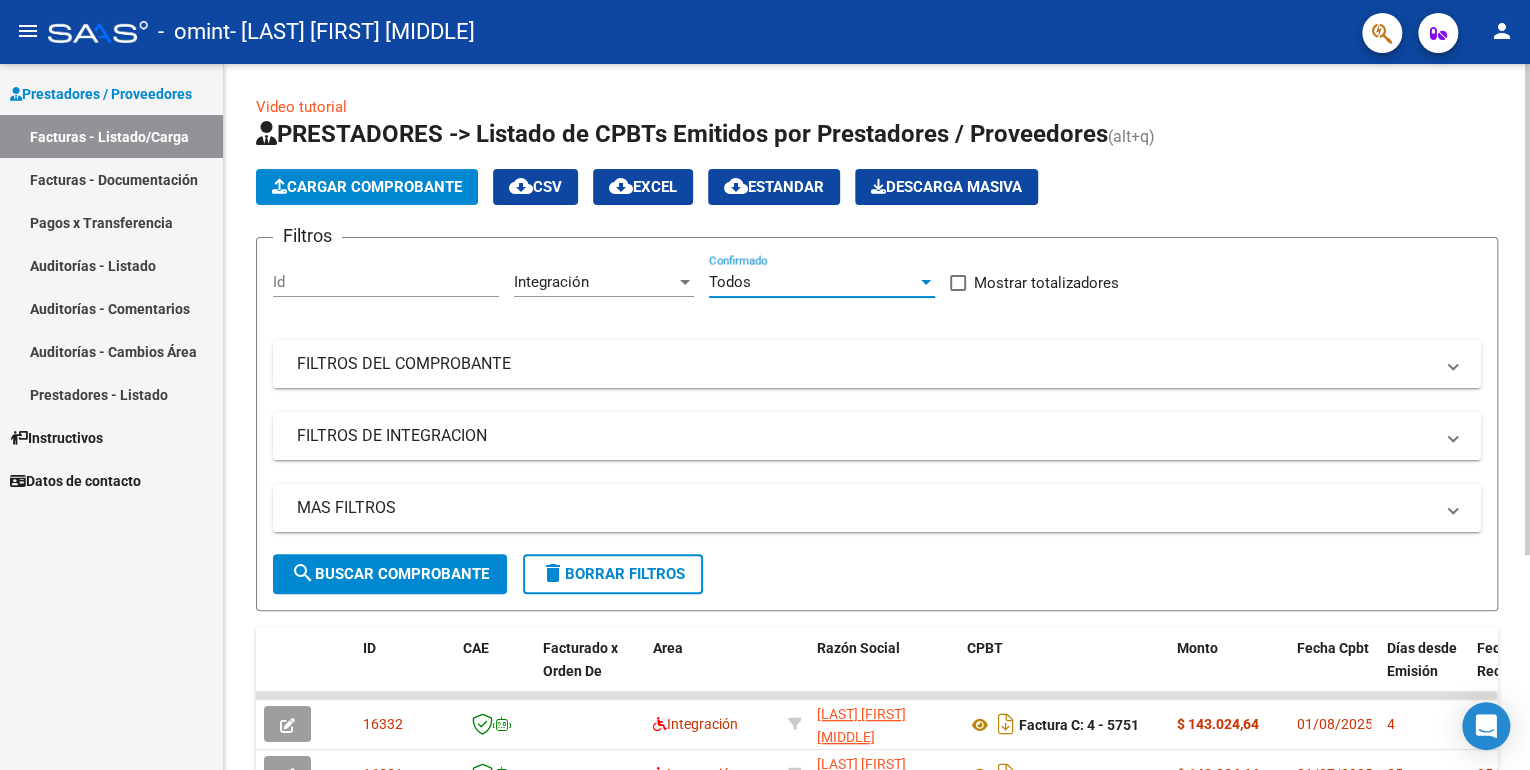 click at bounding box center (926, 282) 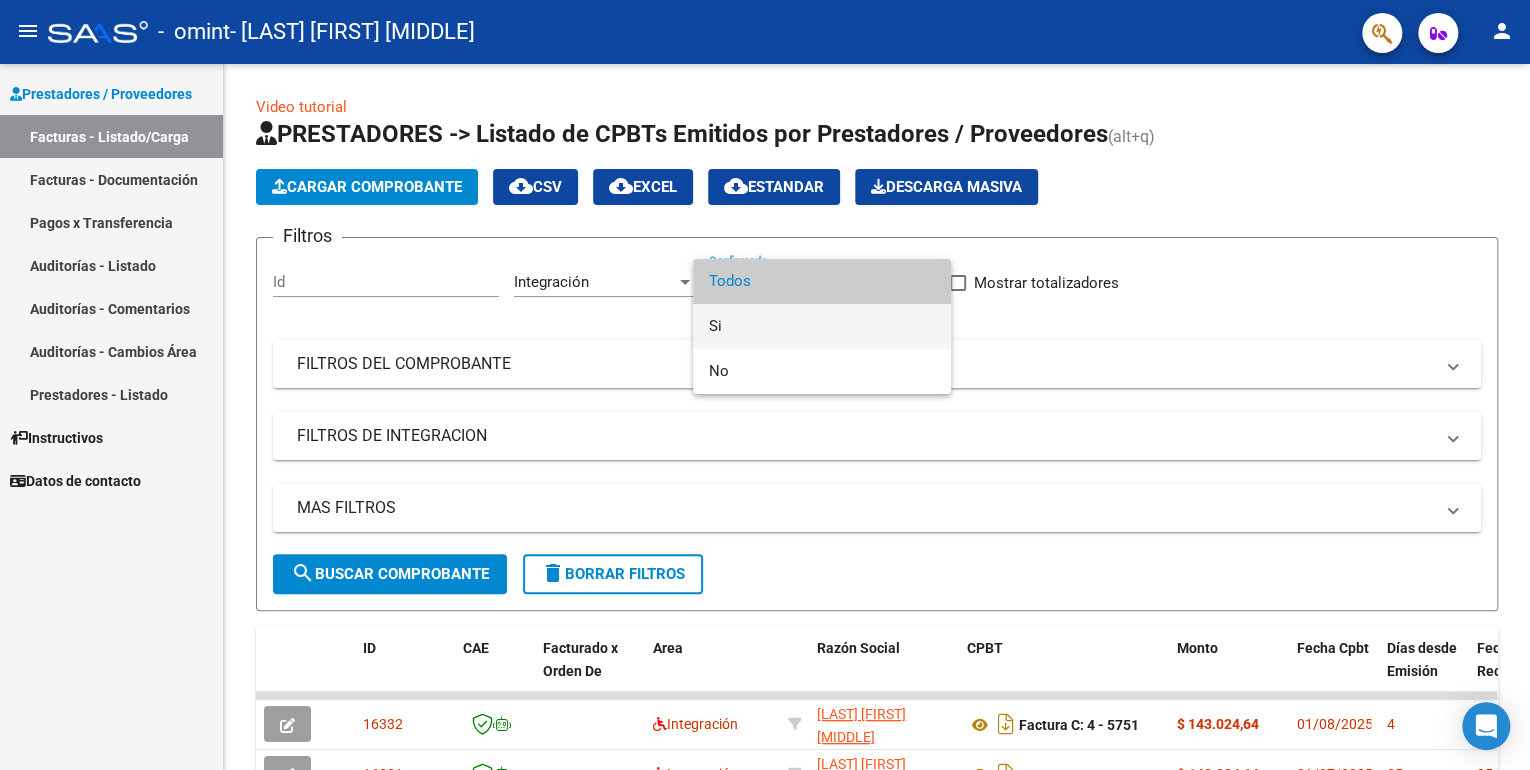click on "Si" at bounding box center [822, 326] 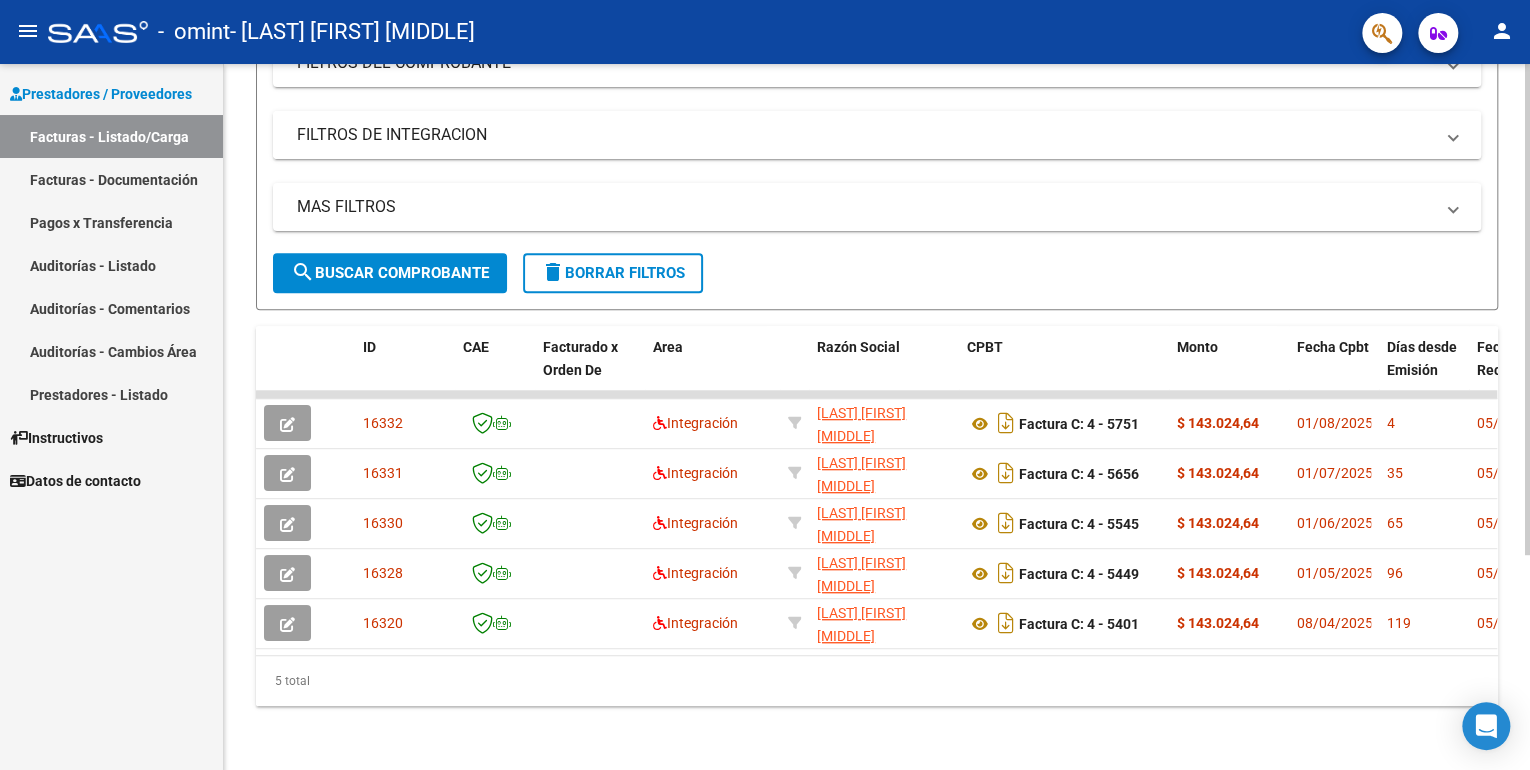 scroll, scrollTop: 310, scrollLeft: 0, axis: vertical 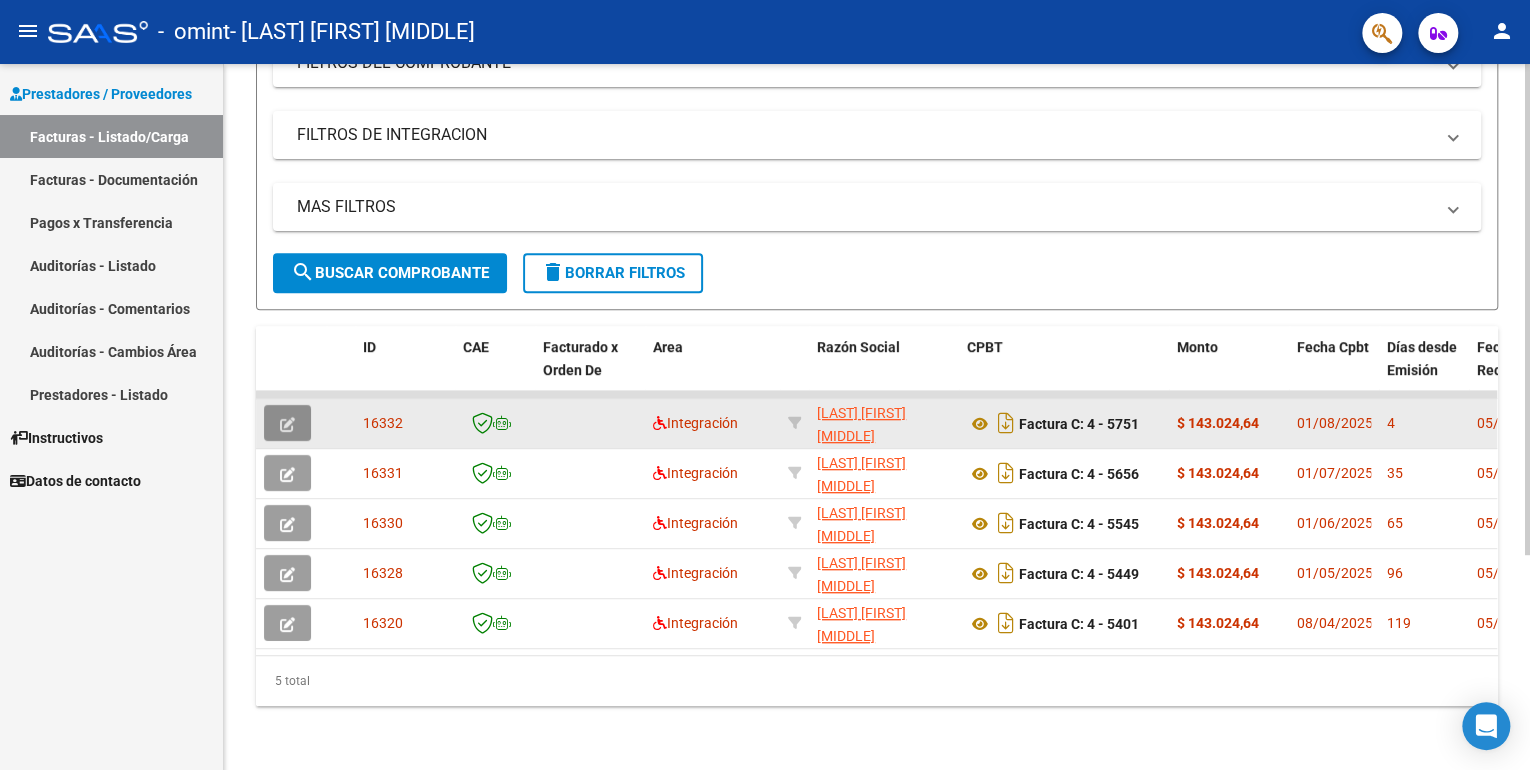 click 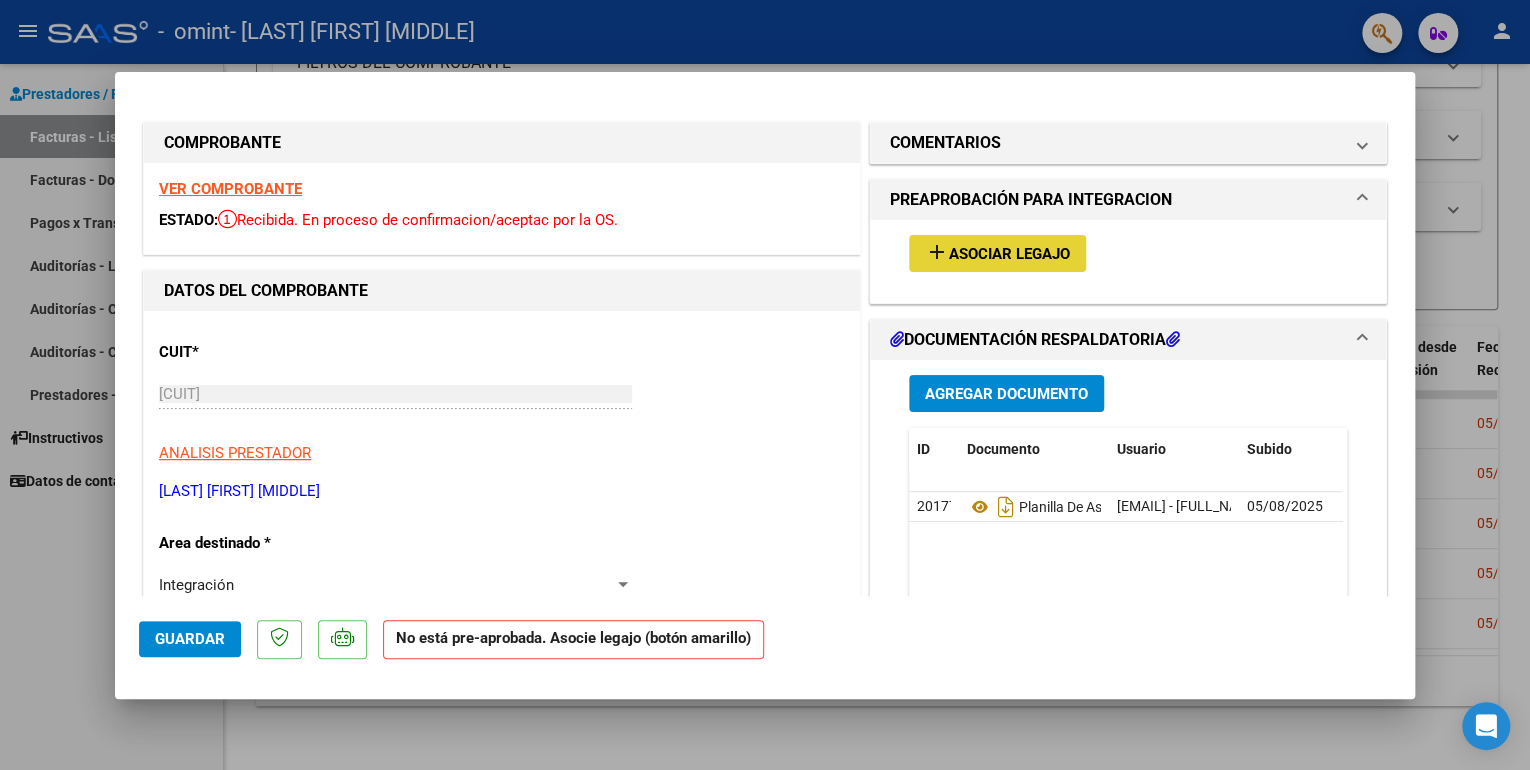 click on "add" at bounding box center (937, 252) 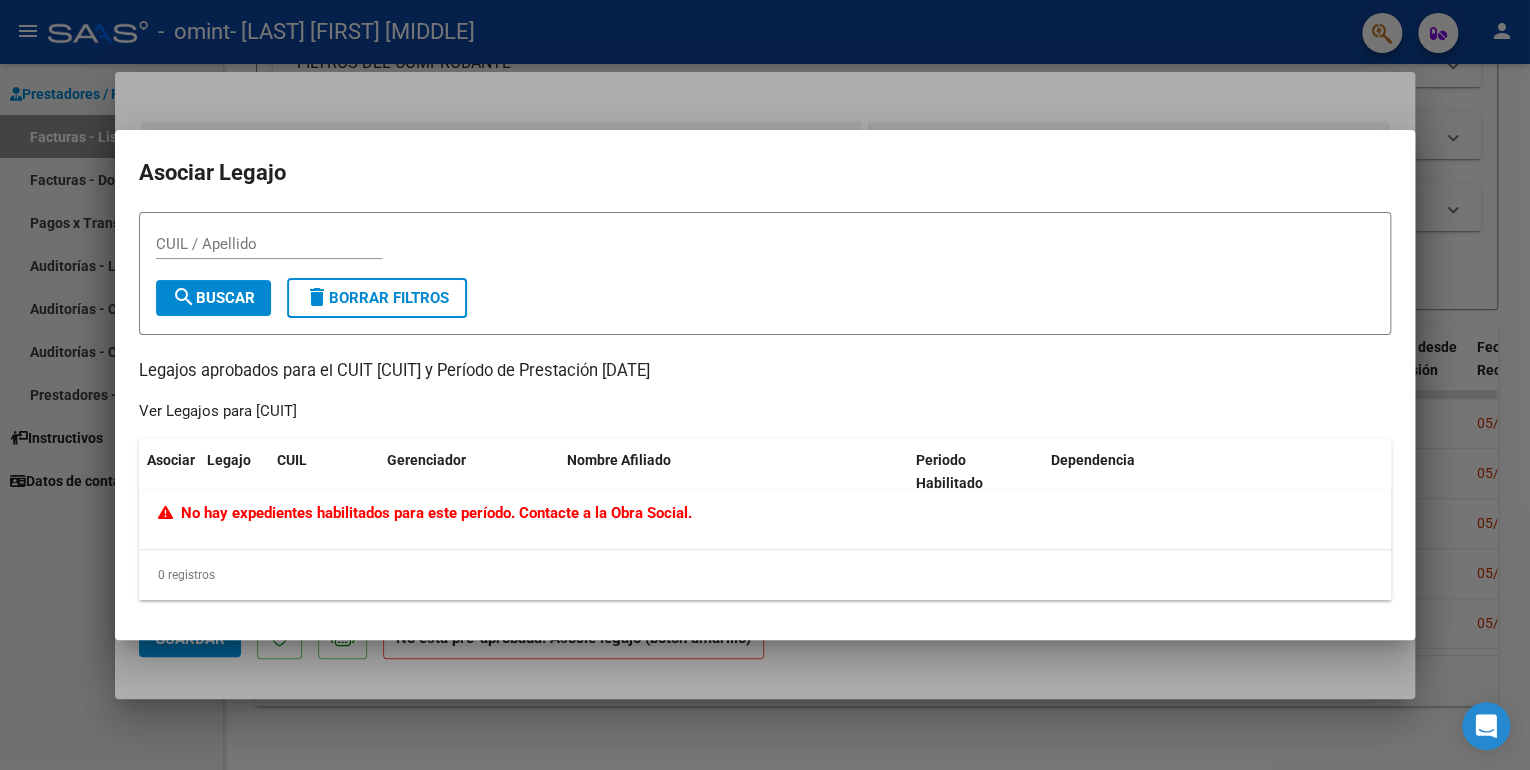 click at bounding box center [765, 385] 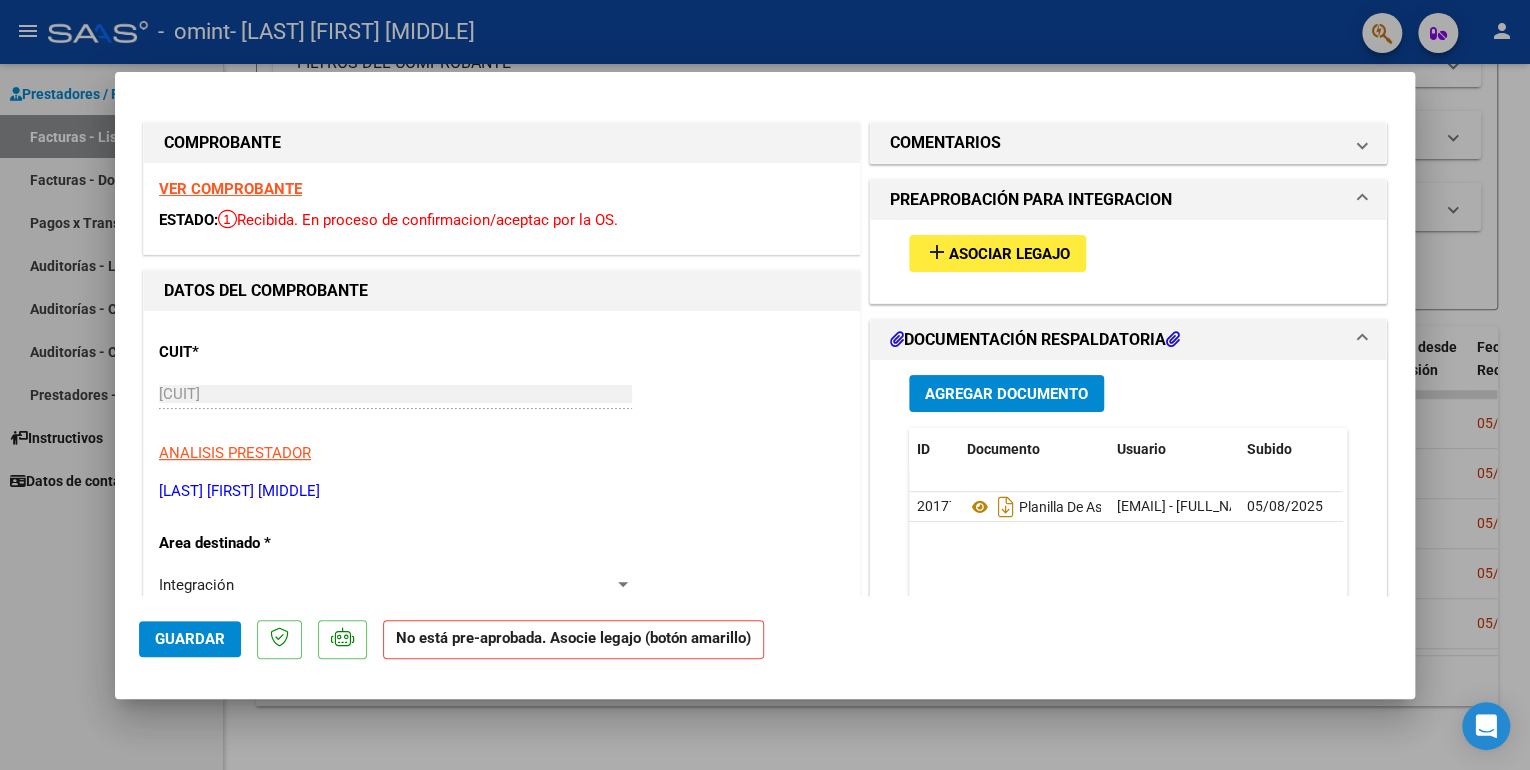 click at bounding box center (765, 385) 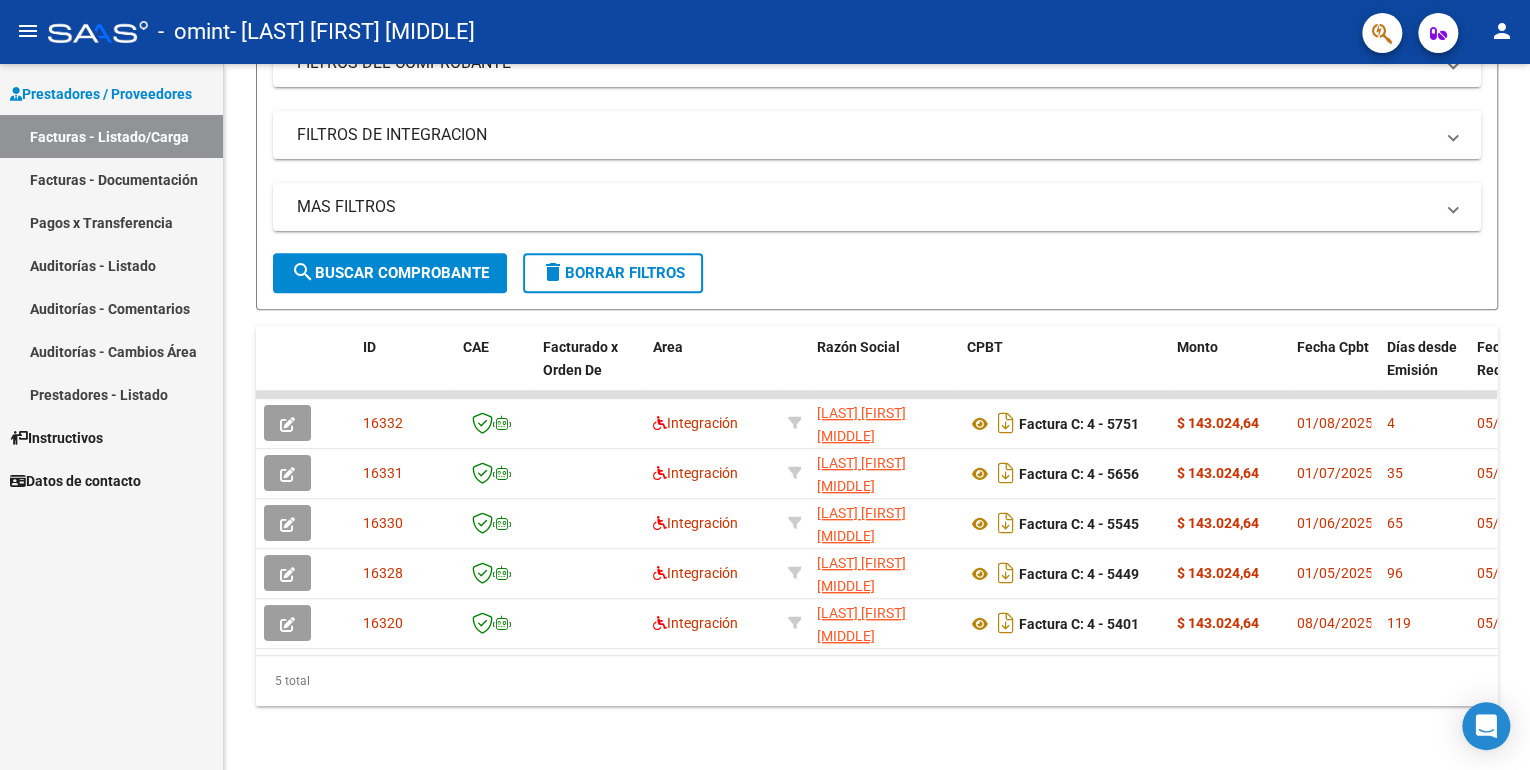 click on "menu" 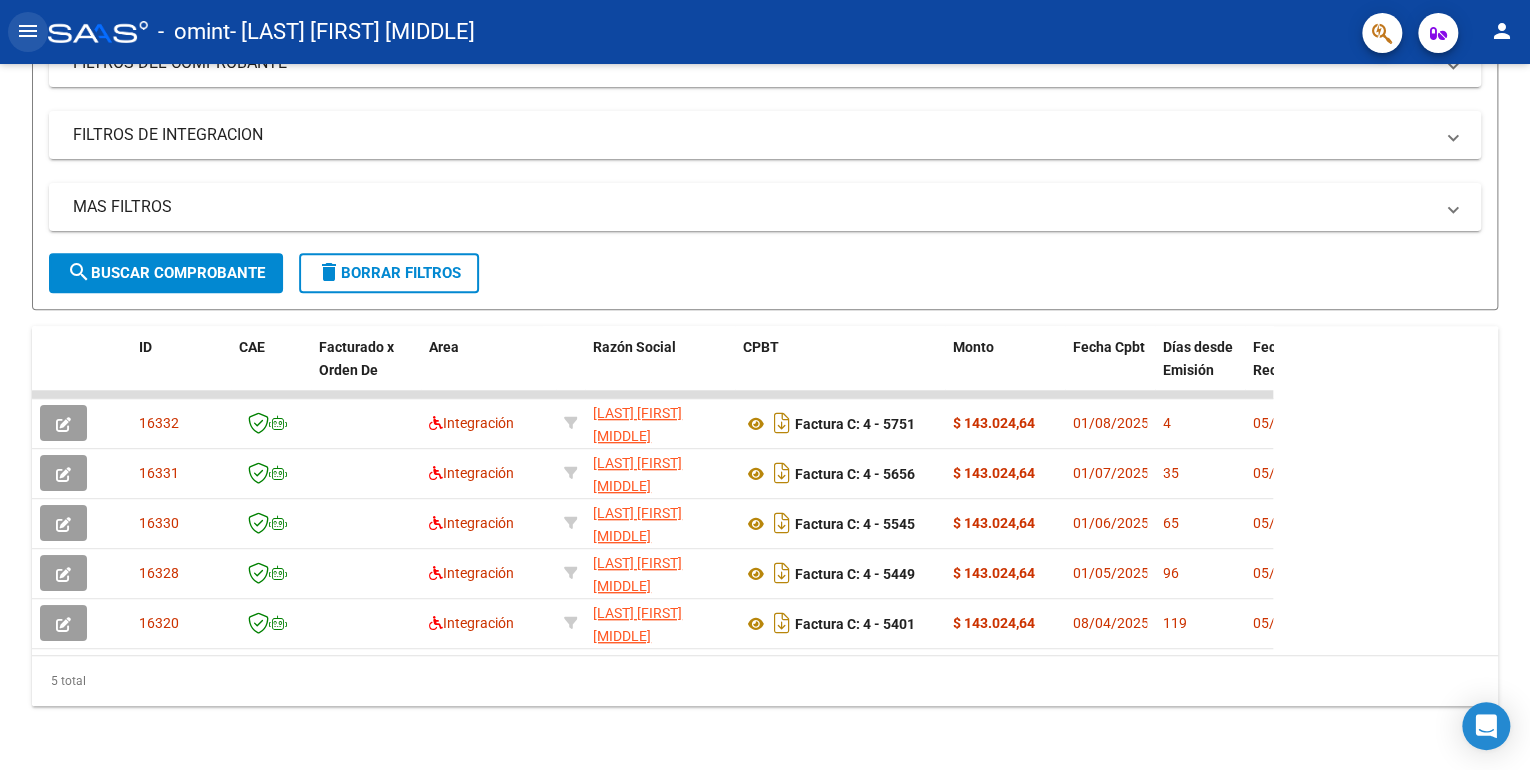 click on "menu" 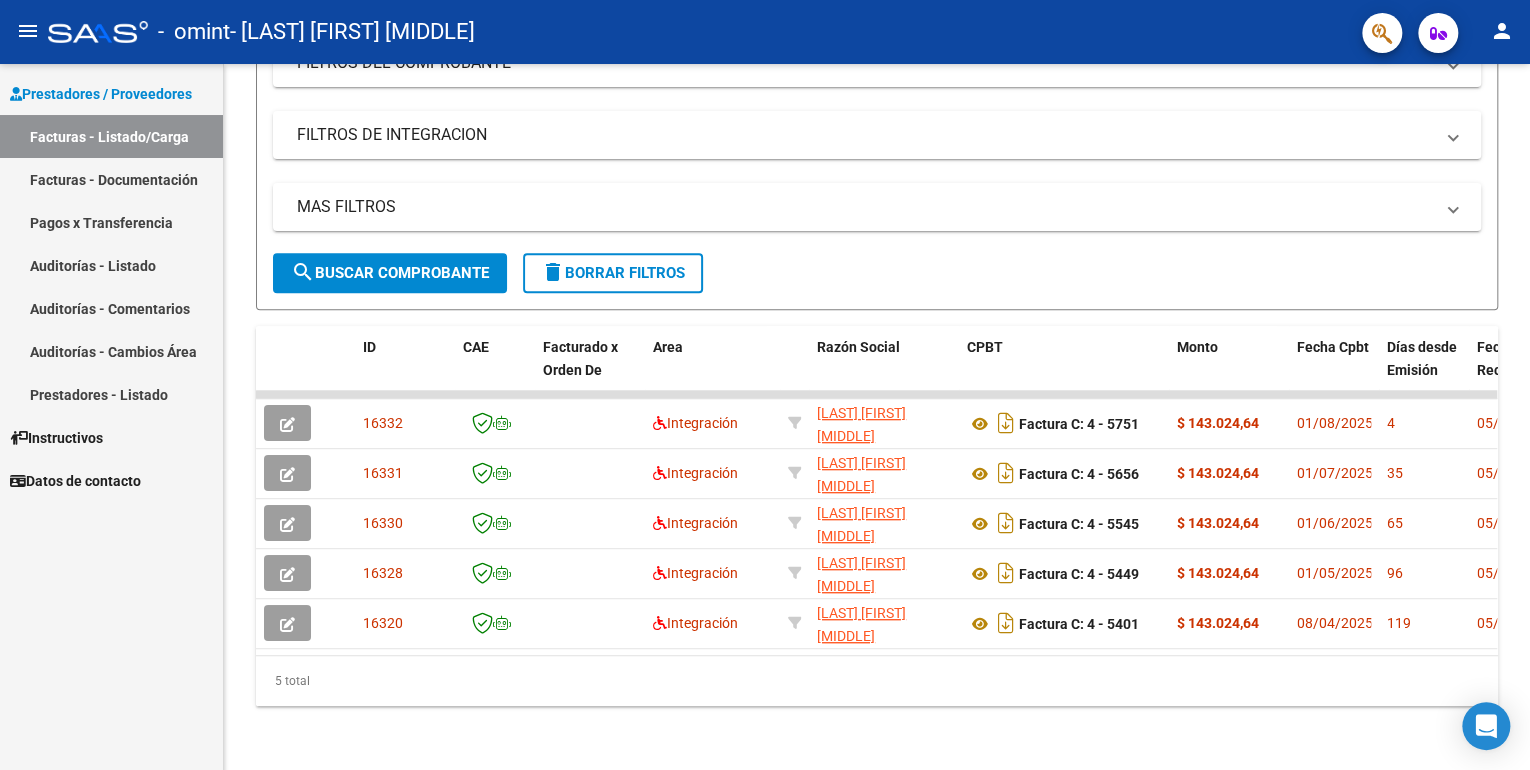 click on "person" 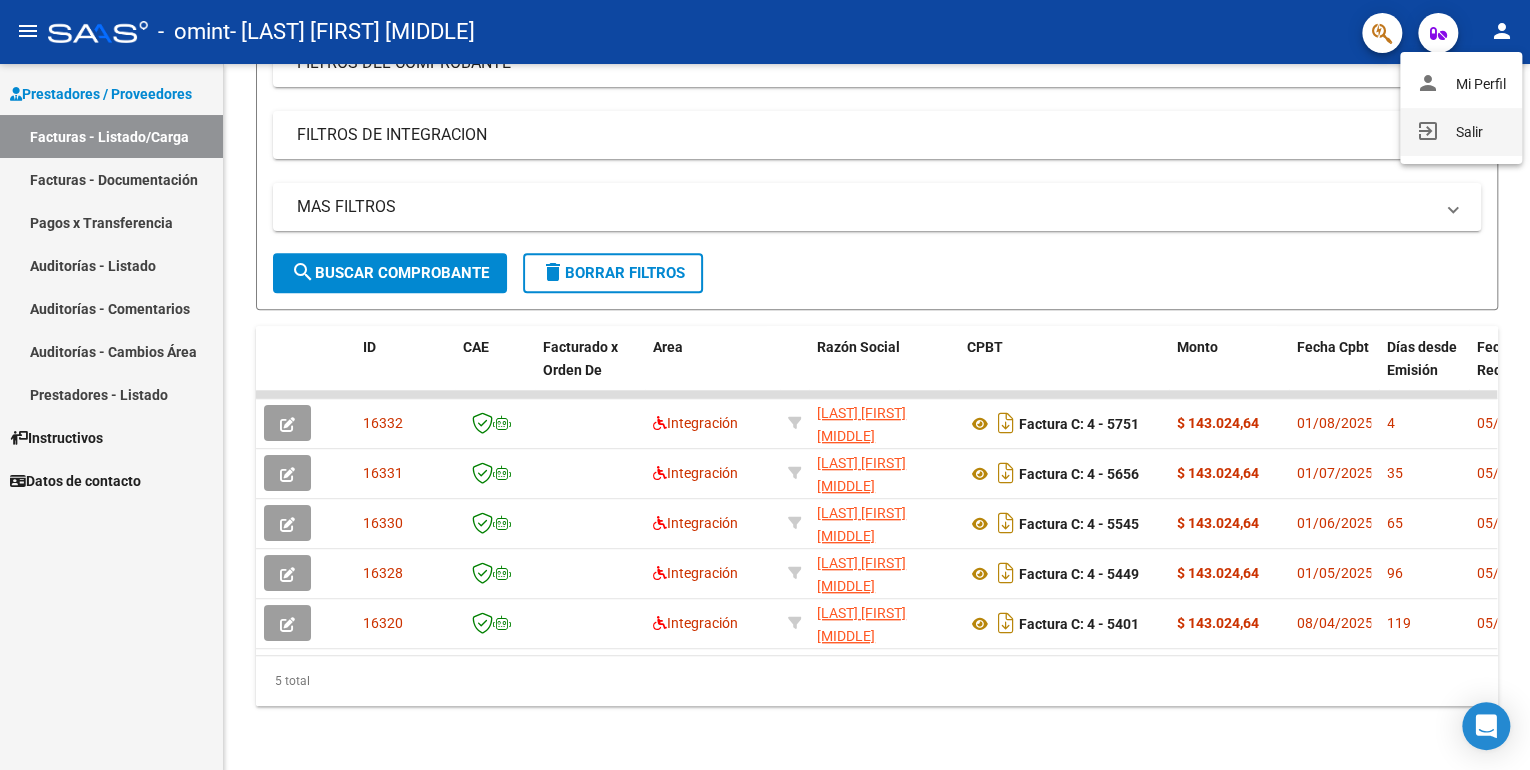 click on "exit_to_app  Salir" at bounding box center [1461, 132] 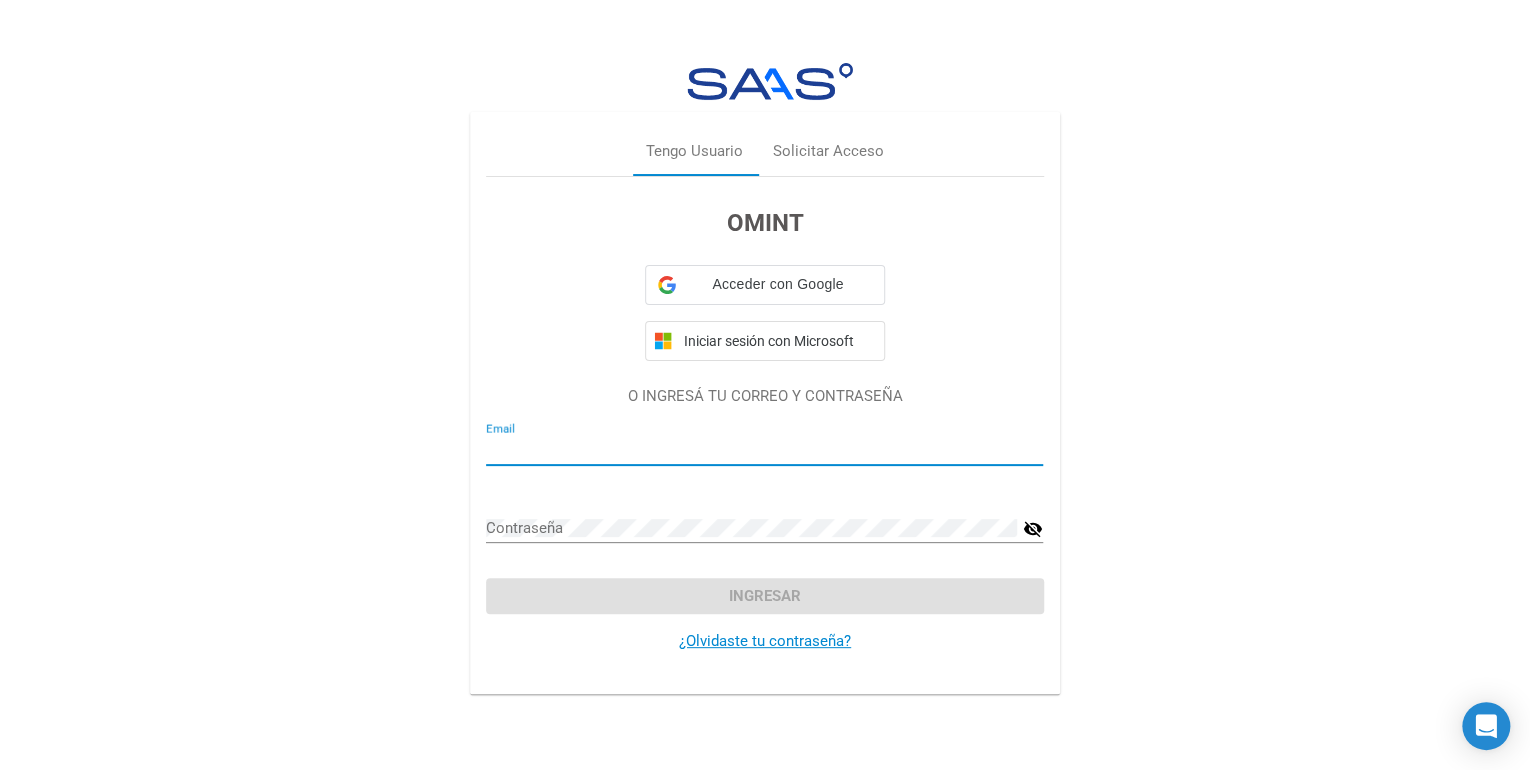 type on "[EMAIL]" 